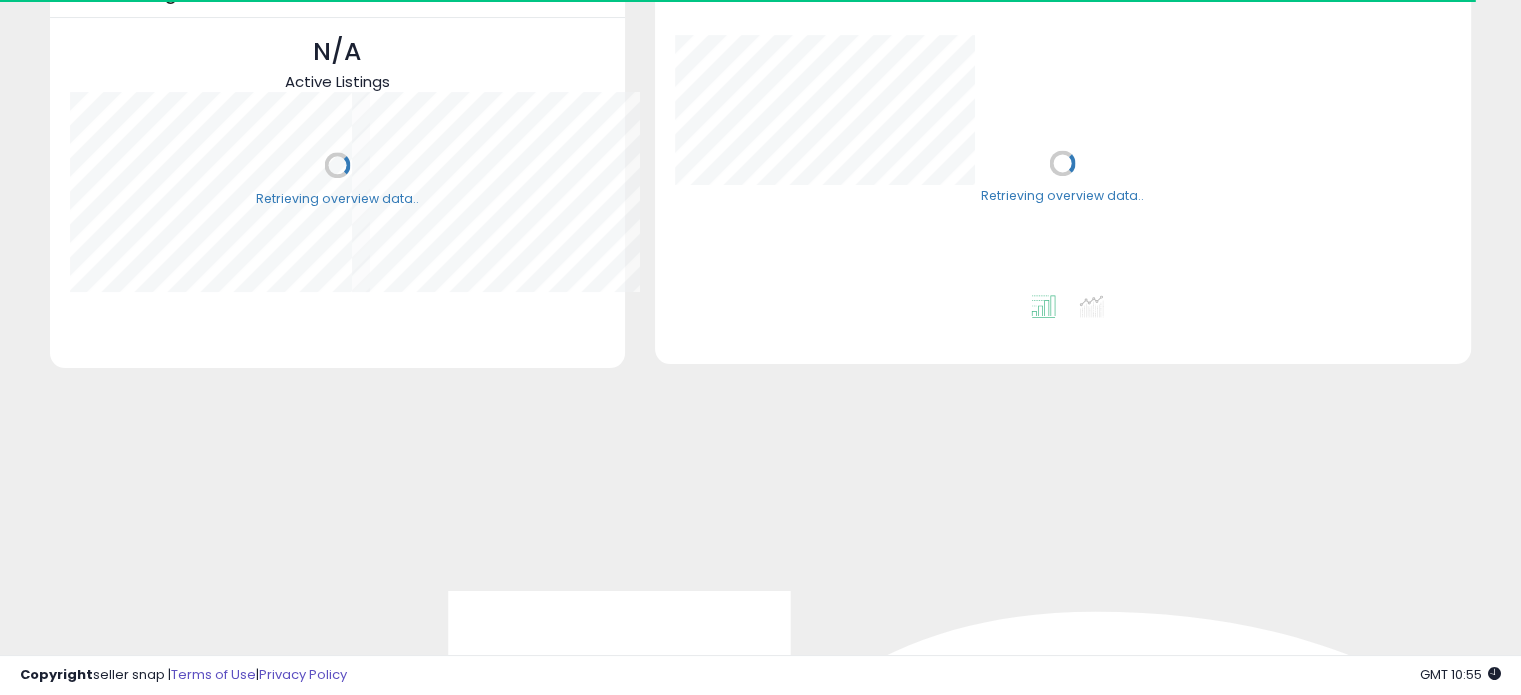 scroll, scrollTop: 320, scrollLeft: 0, axis: vertical 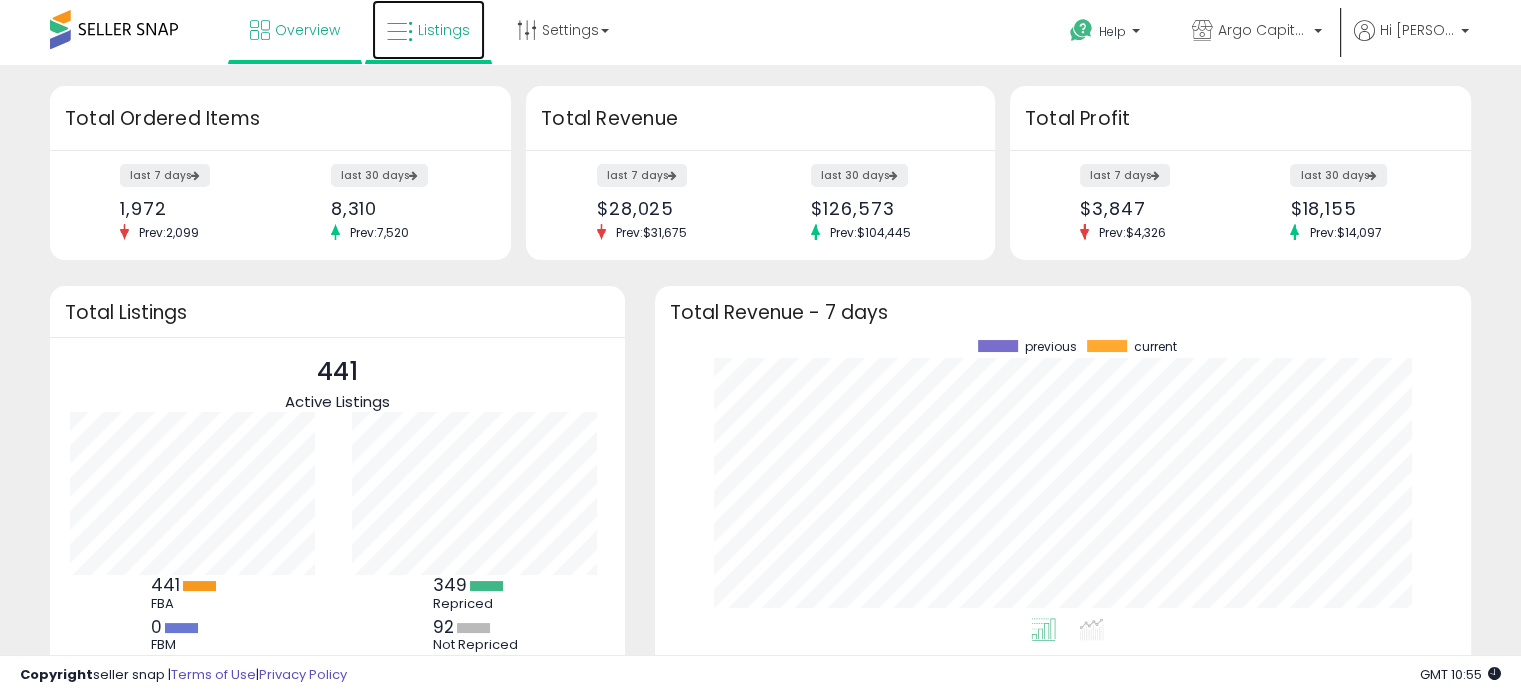 click on "Listings" at bounding box center [444, 30] 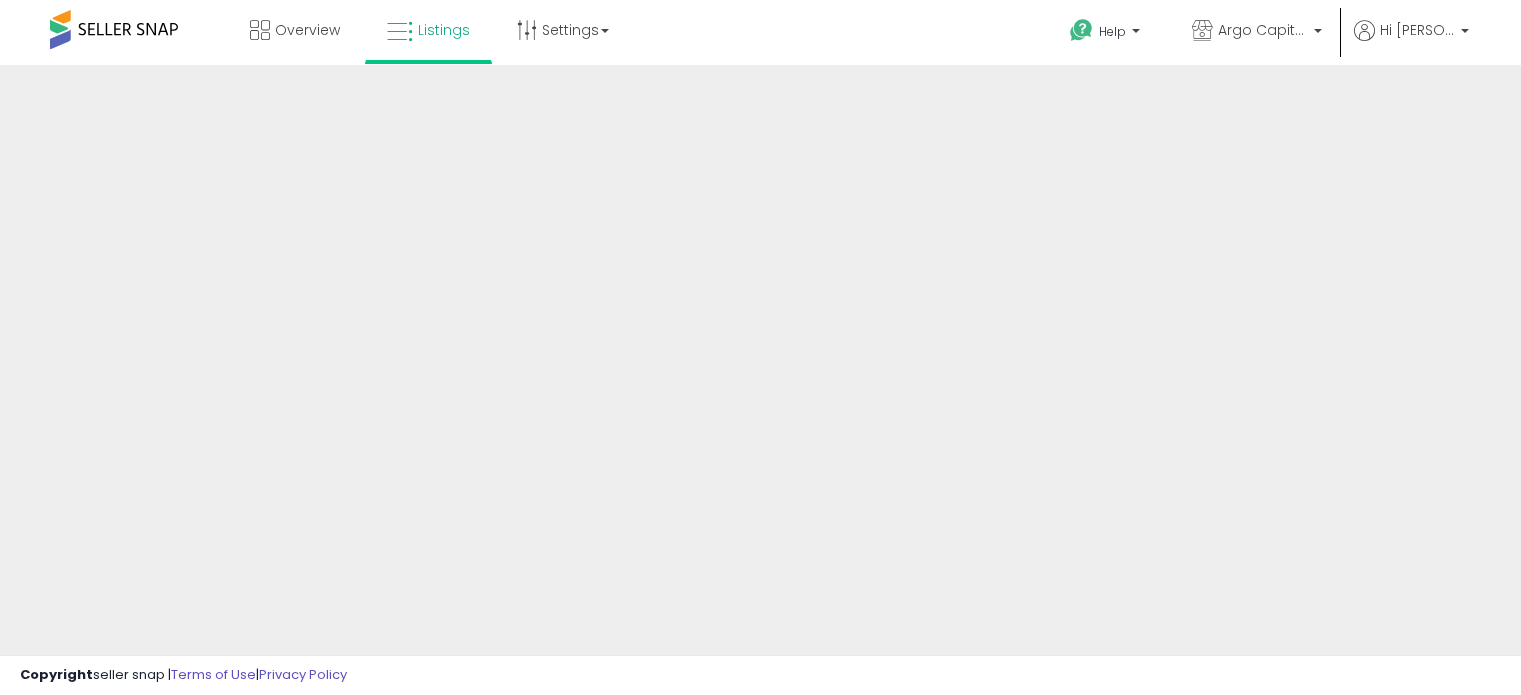 scroll, scrollTop: 0, scrollLeft: 0, axis: both 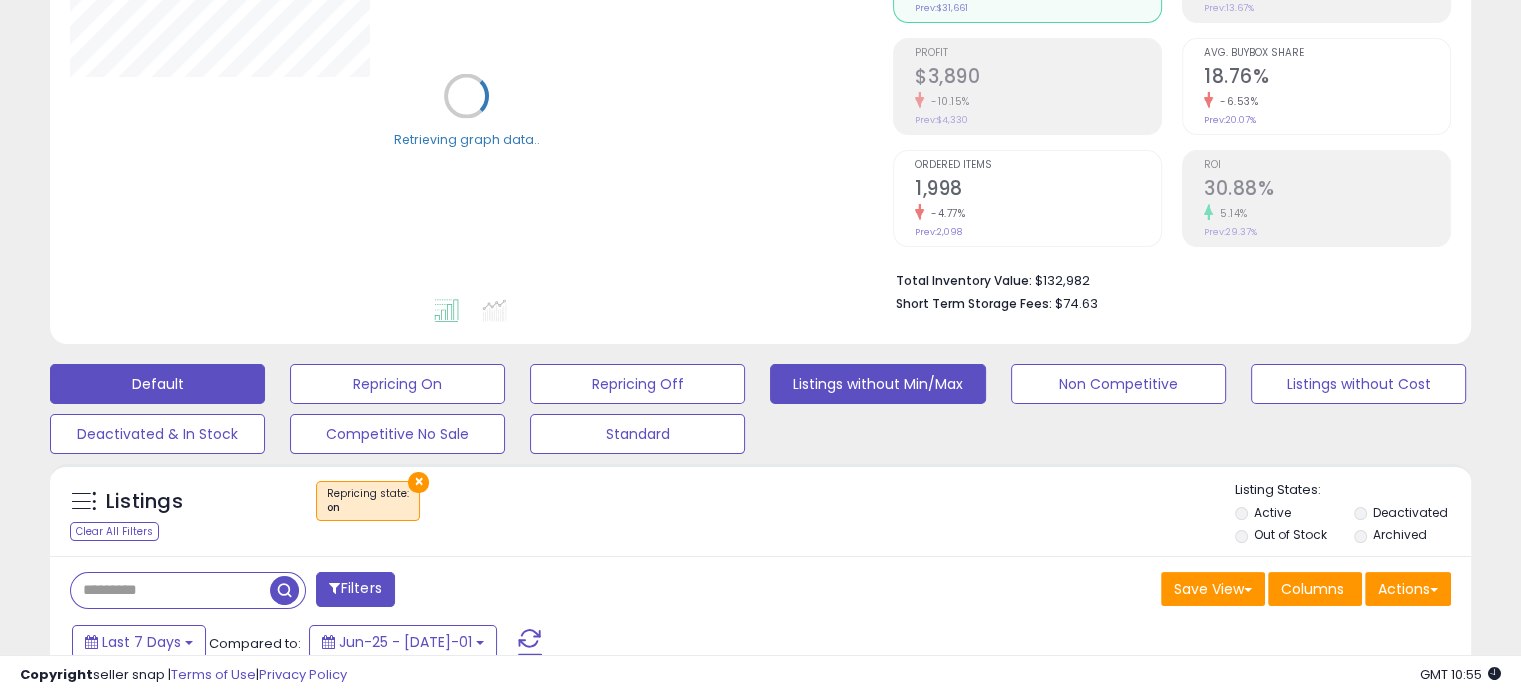 click on "Listings without Min/Max" at bounding box center [397, 384] 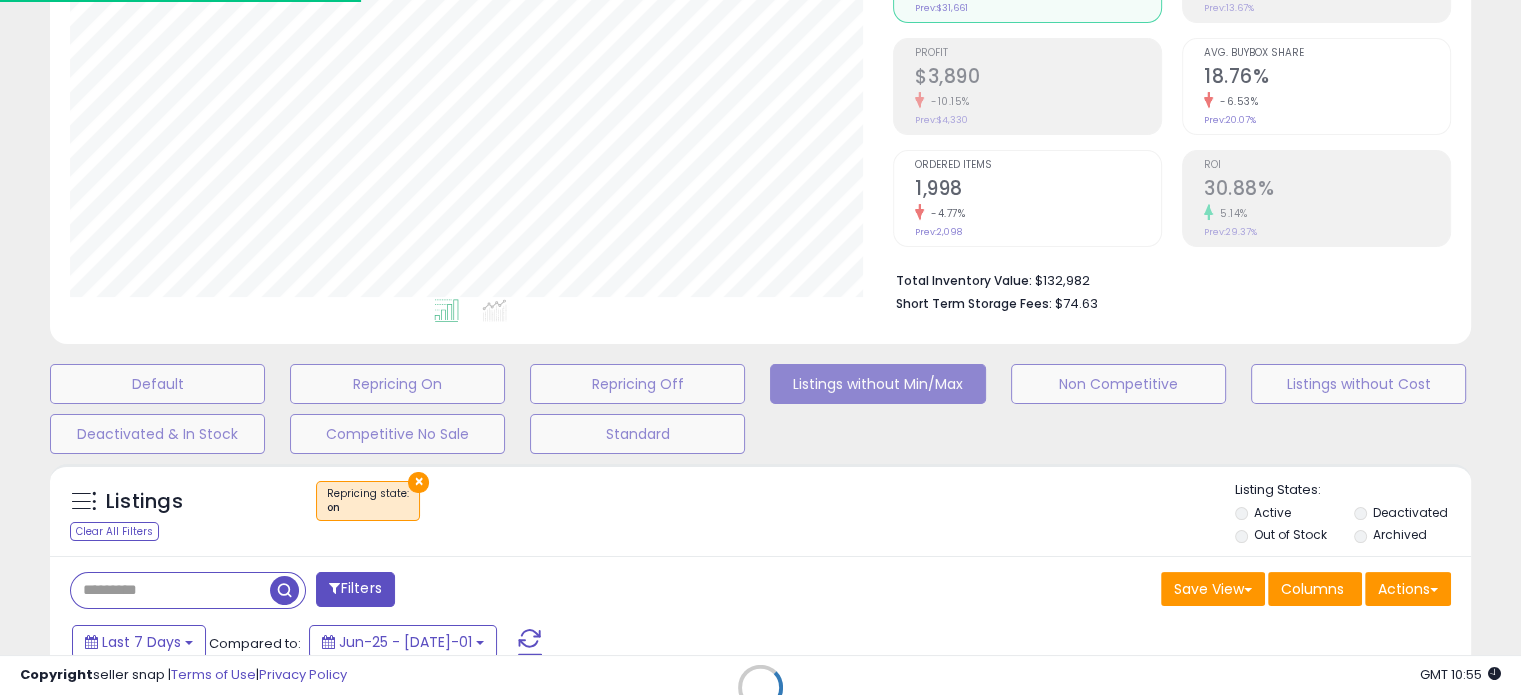 scroll, scrollTop: 999589, scrollLeft: 999176, axis: both 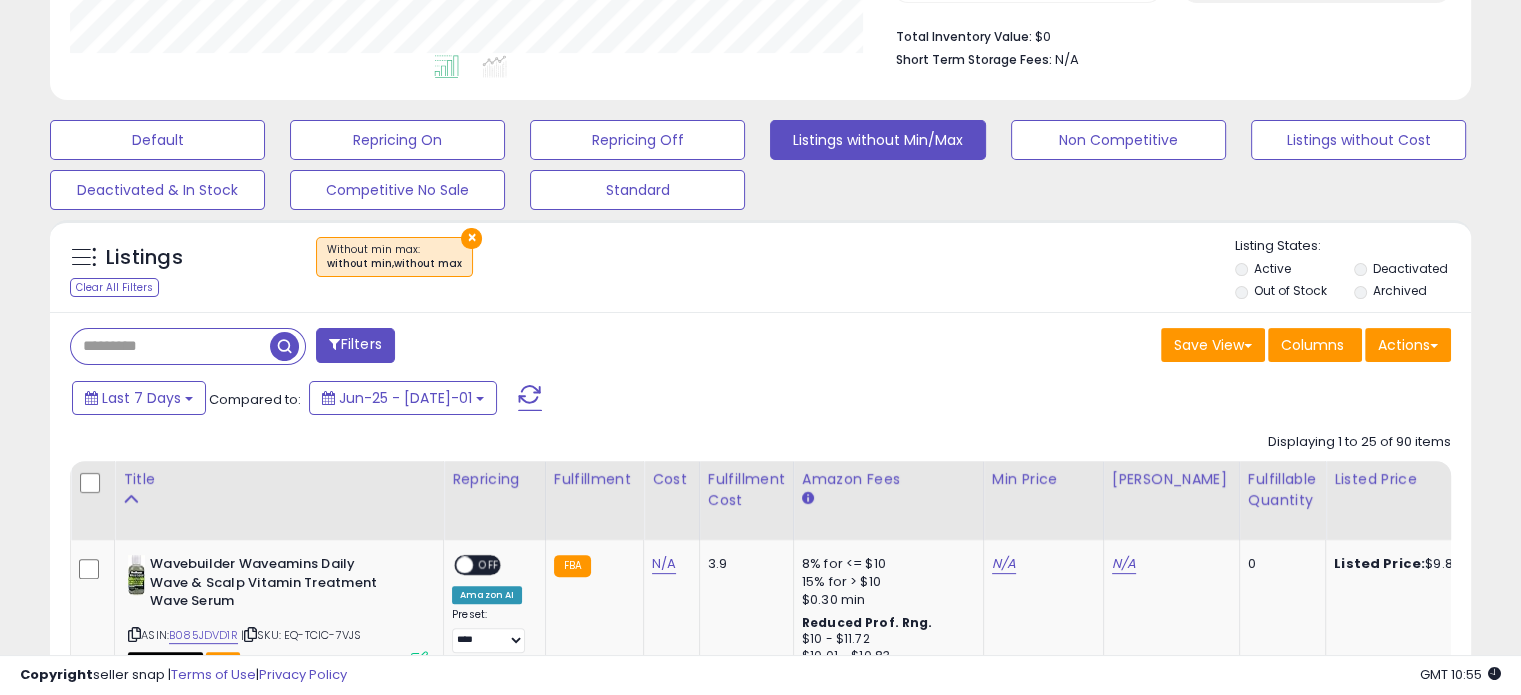 click on "Filters" at bounding box center [355, 345] 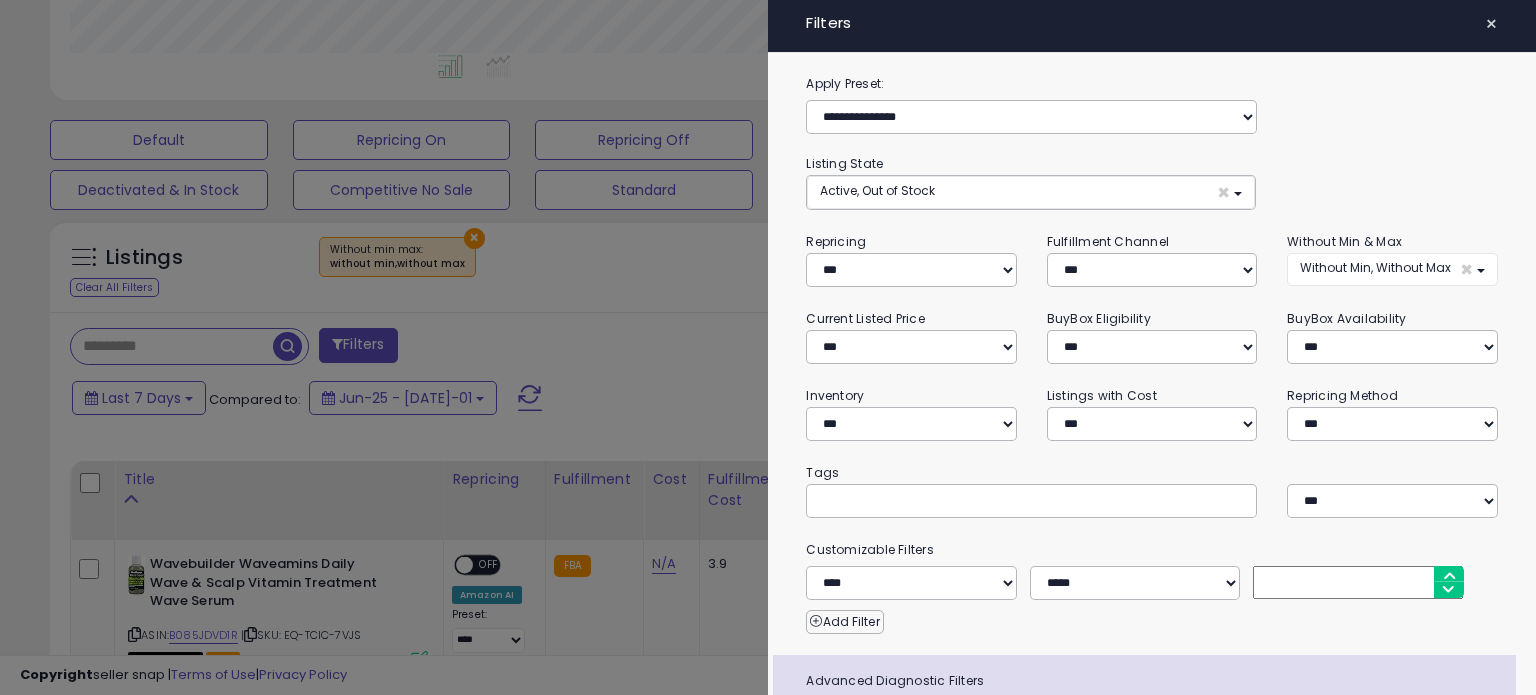 scroll, scrollTop: 999589, scrollLeft: 999168, axis: both 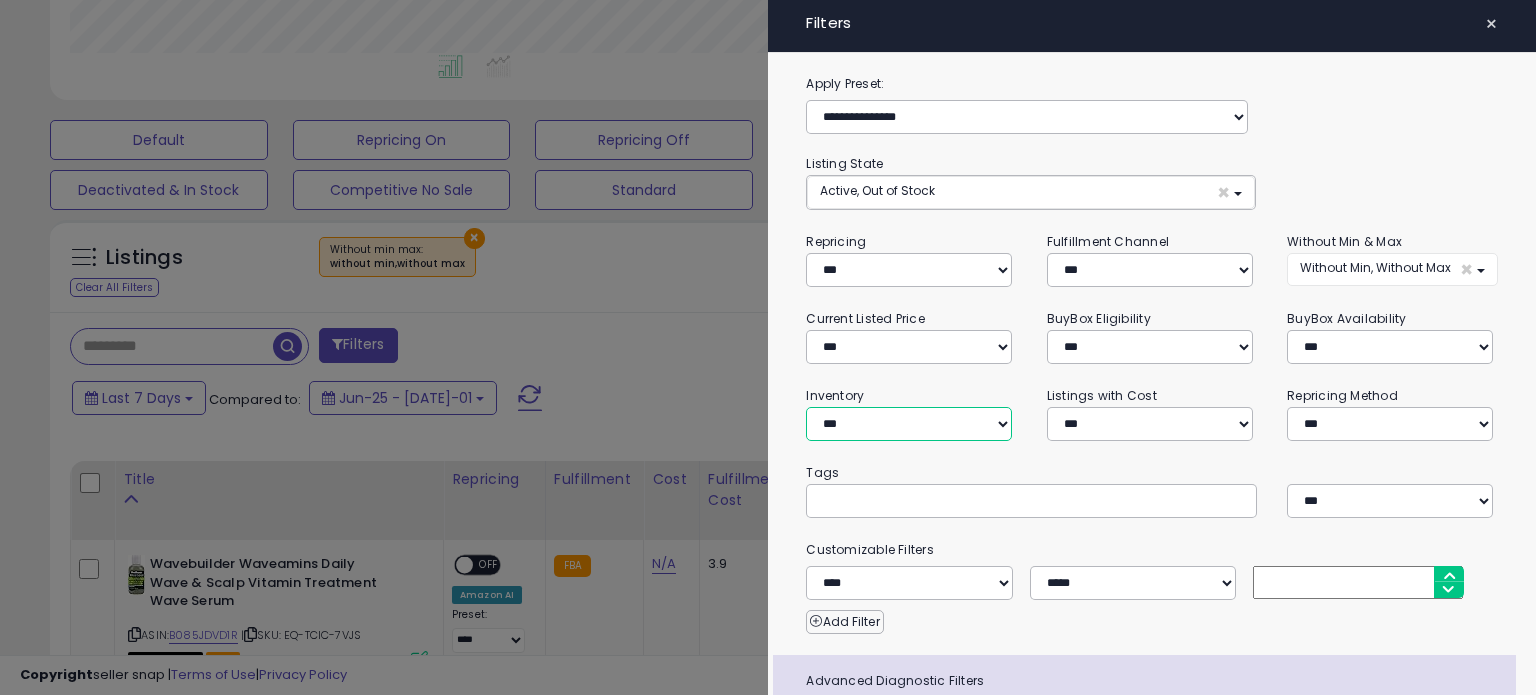 click on "**********" at bounding box center [909, 424] 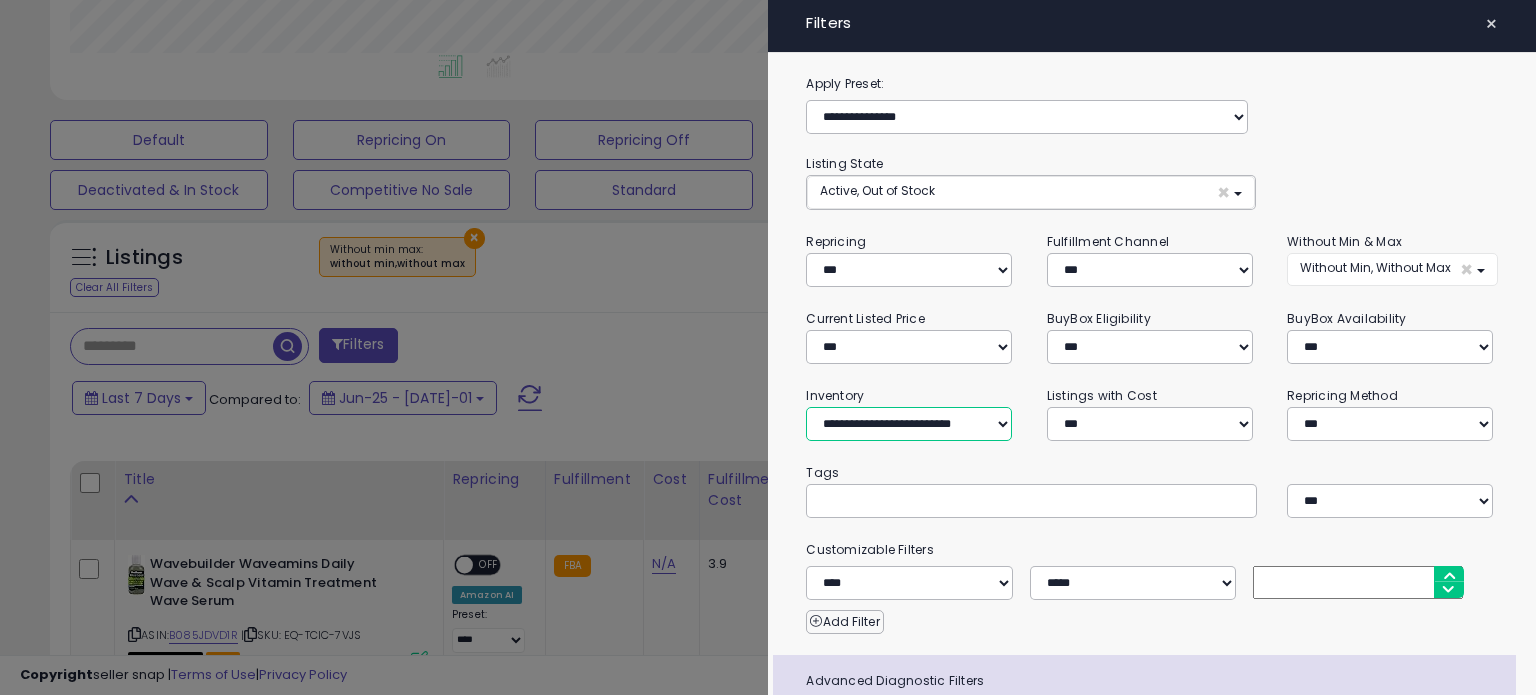 click on "**********" at bounding box center [909, 424] 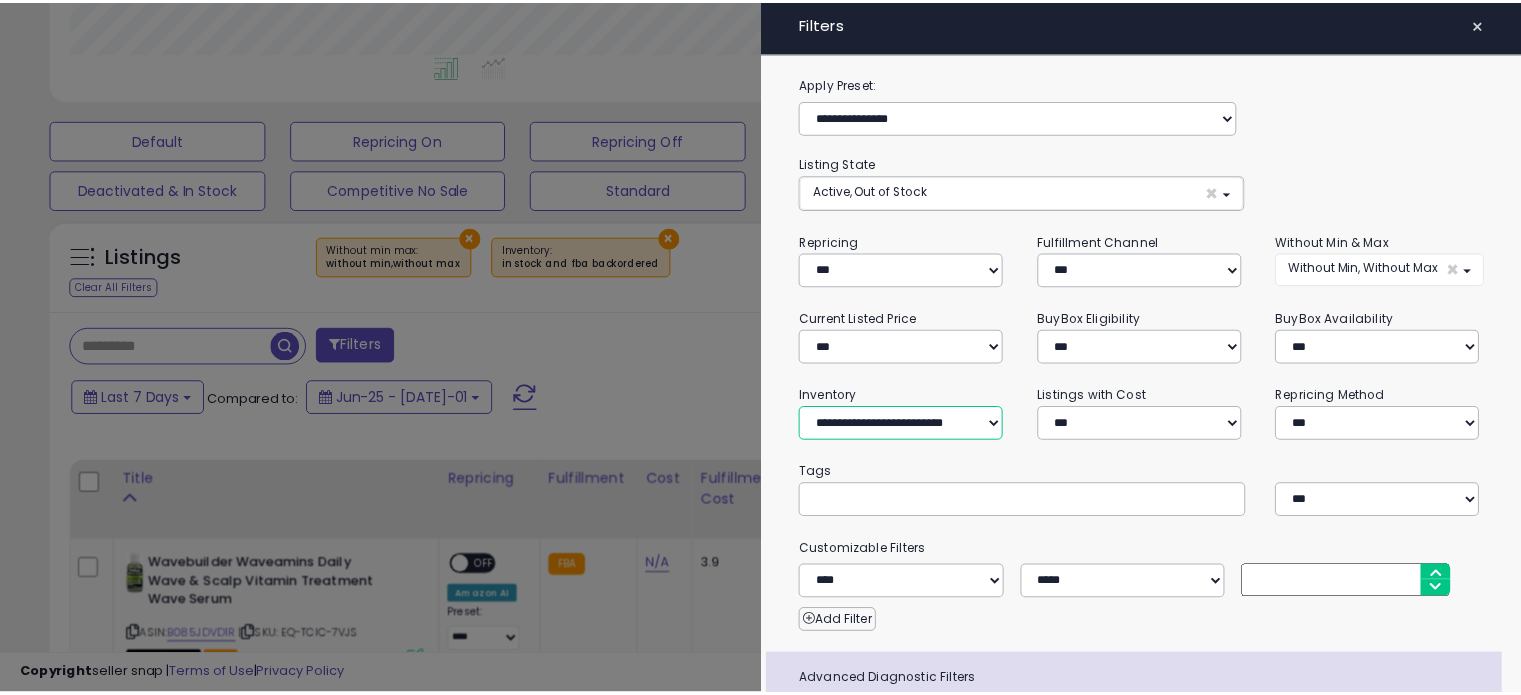 scroll, scrollTop: 170, scrollLeft: 0, axis: vertical 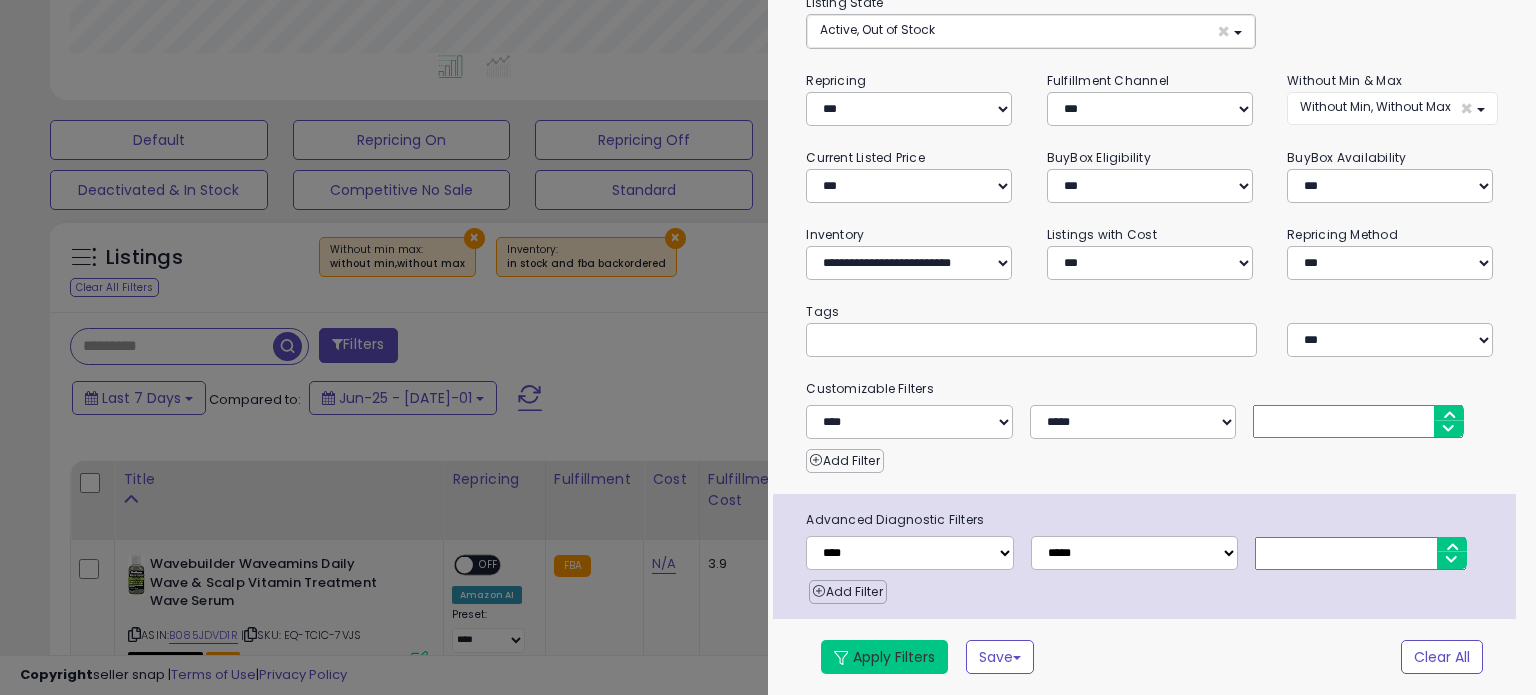 click on "Apply Filters" at bounding box center (884, 657) 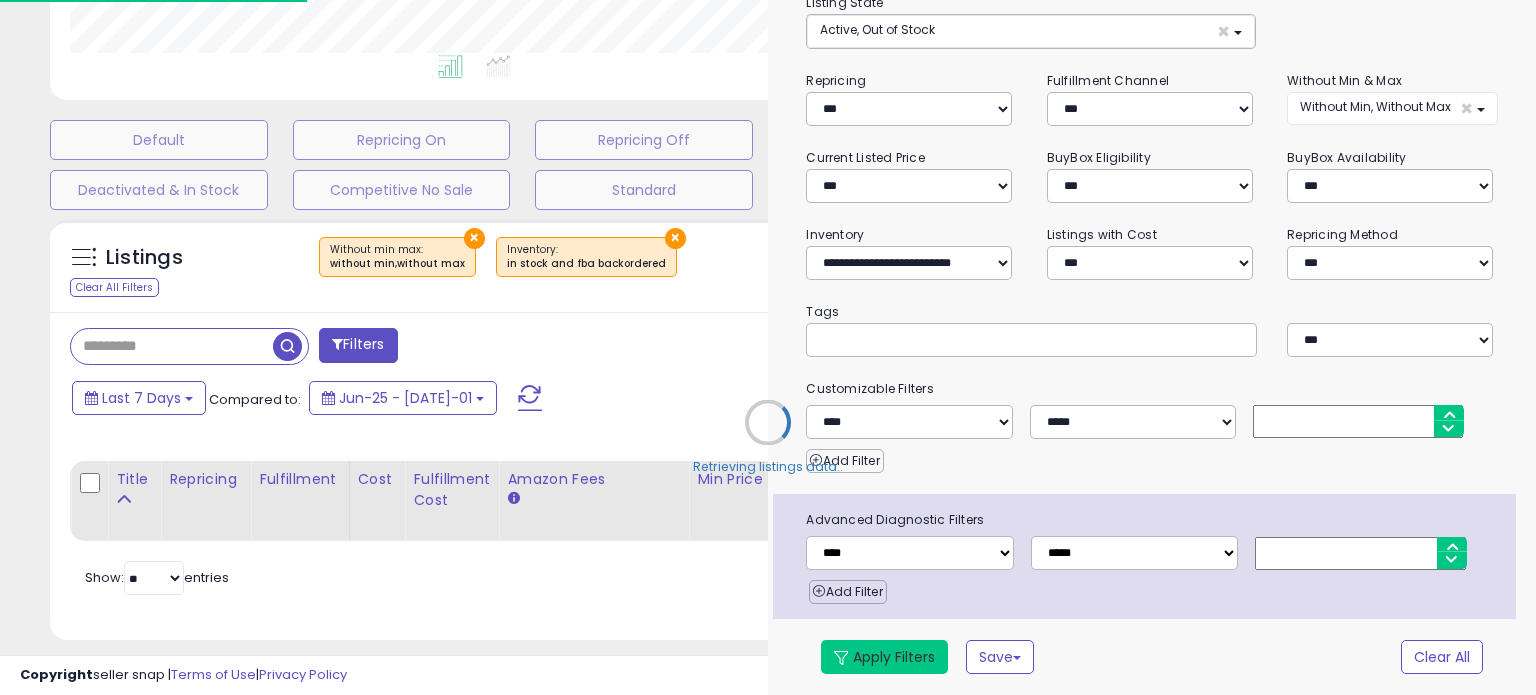 select on "*" 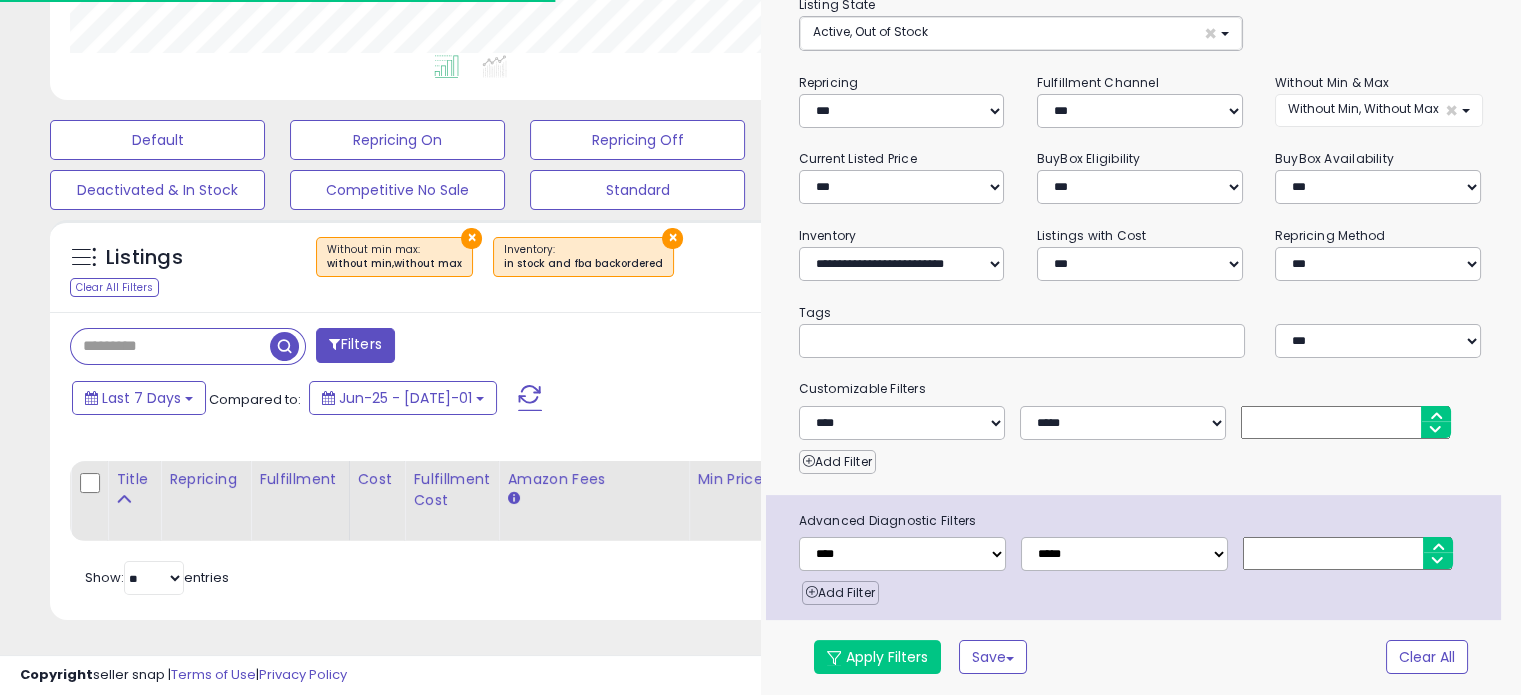 scroll, scrollTop: 409, scrollLeft: 822, axis: both 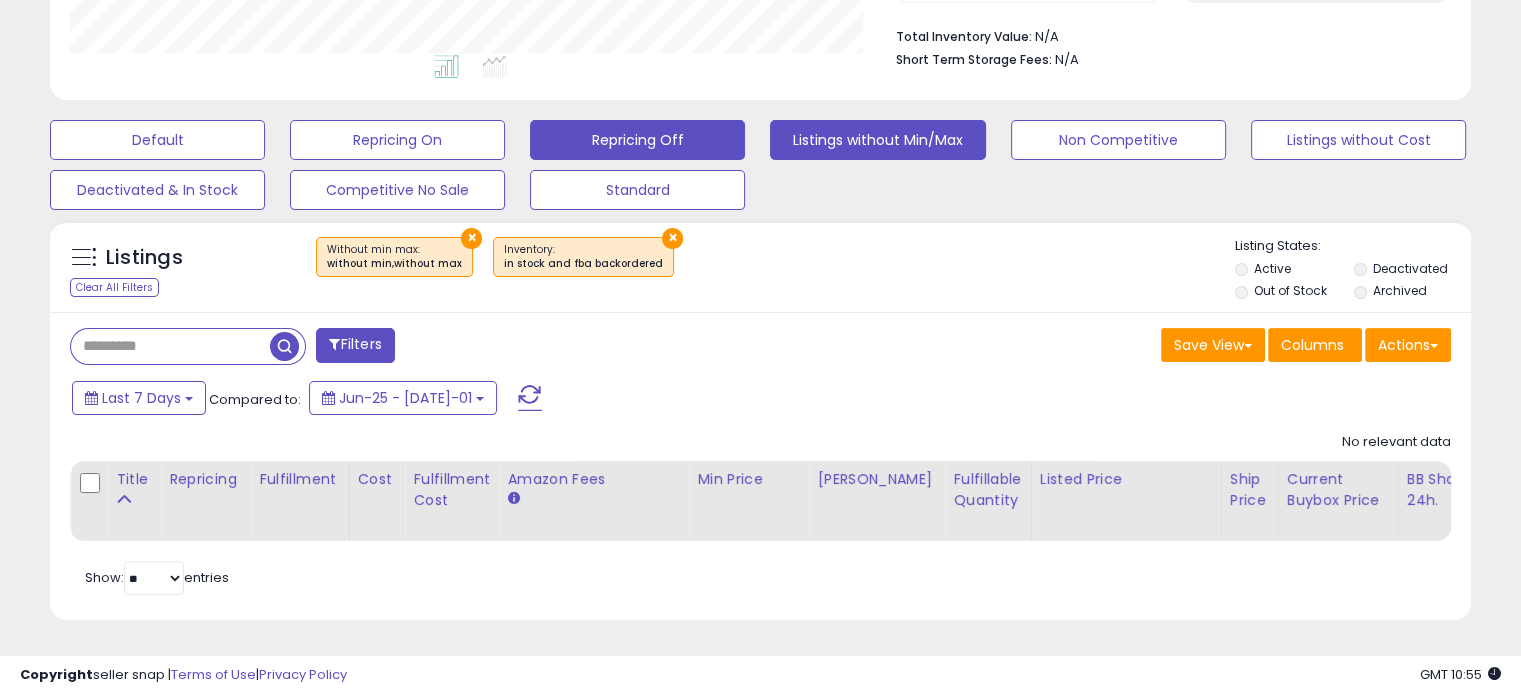 click on "Repricing Off" at bounding box center (157, 140) 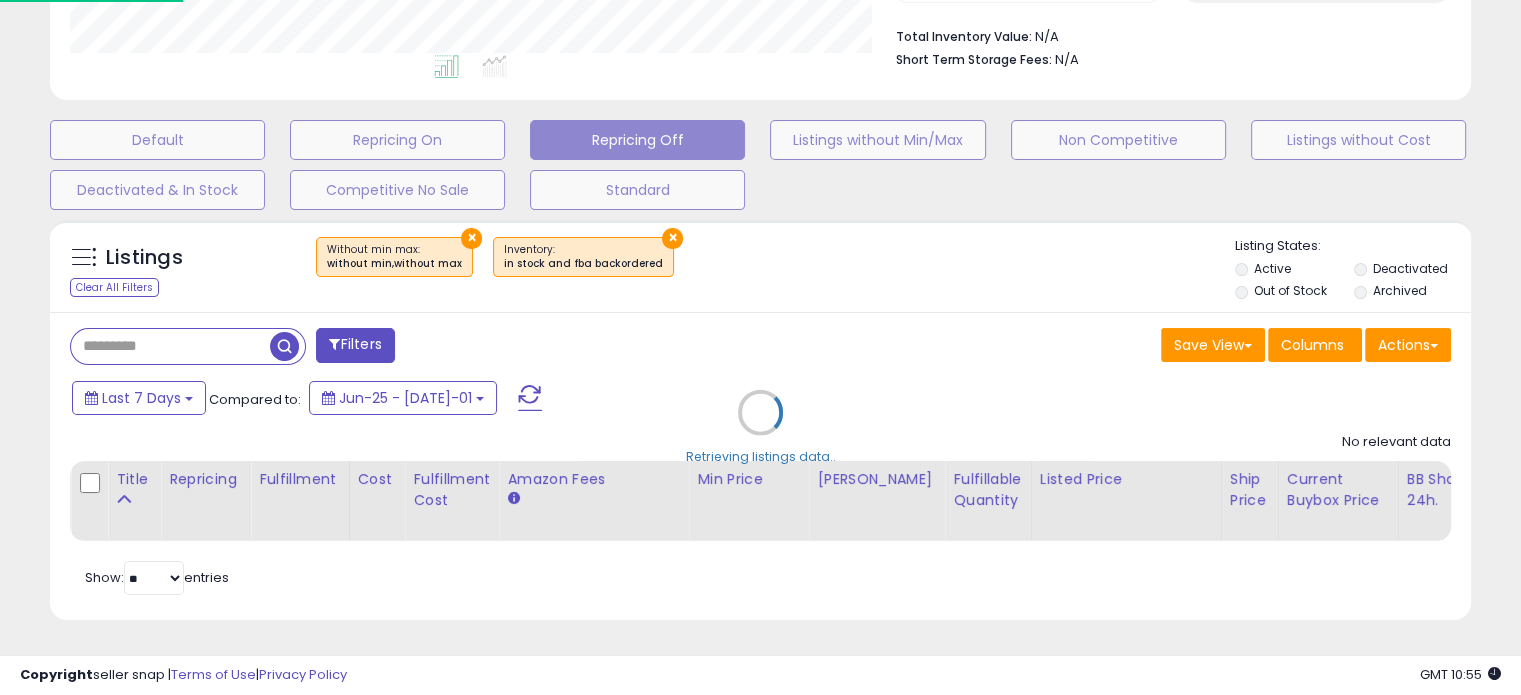 scroll, scrollTop: 999589, scrollLeft: 999168, axis: both 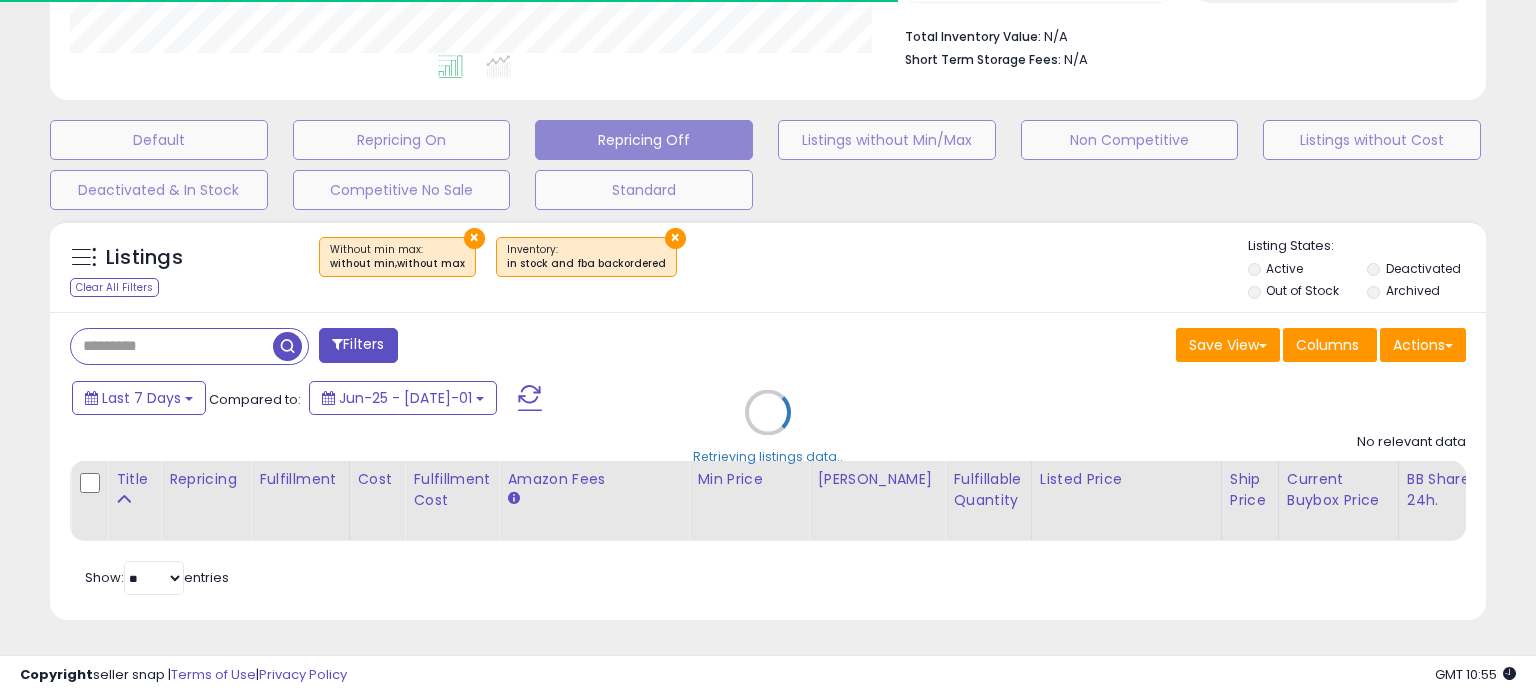 select on "***" 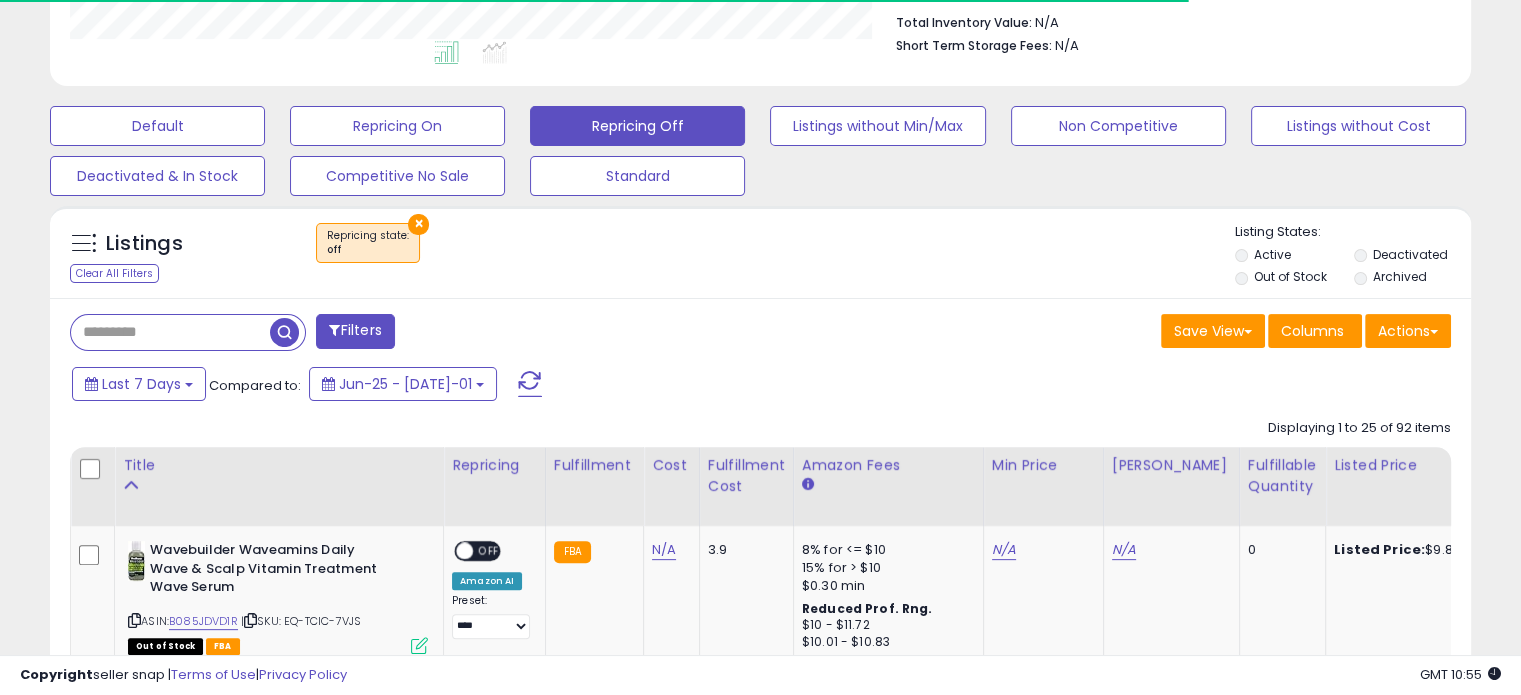 scroll, scrollTop: 409, scrollLeft: 822, axis: both 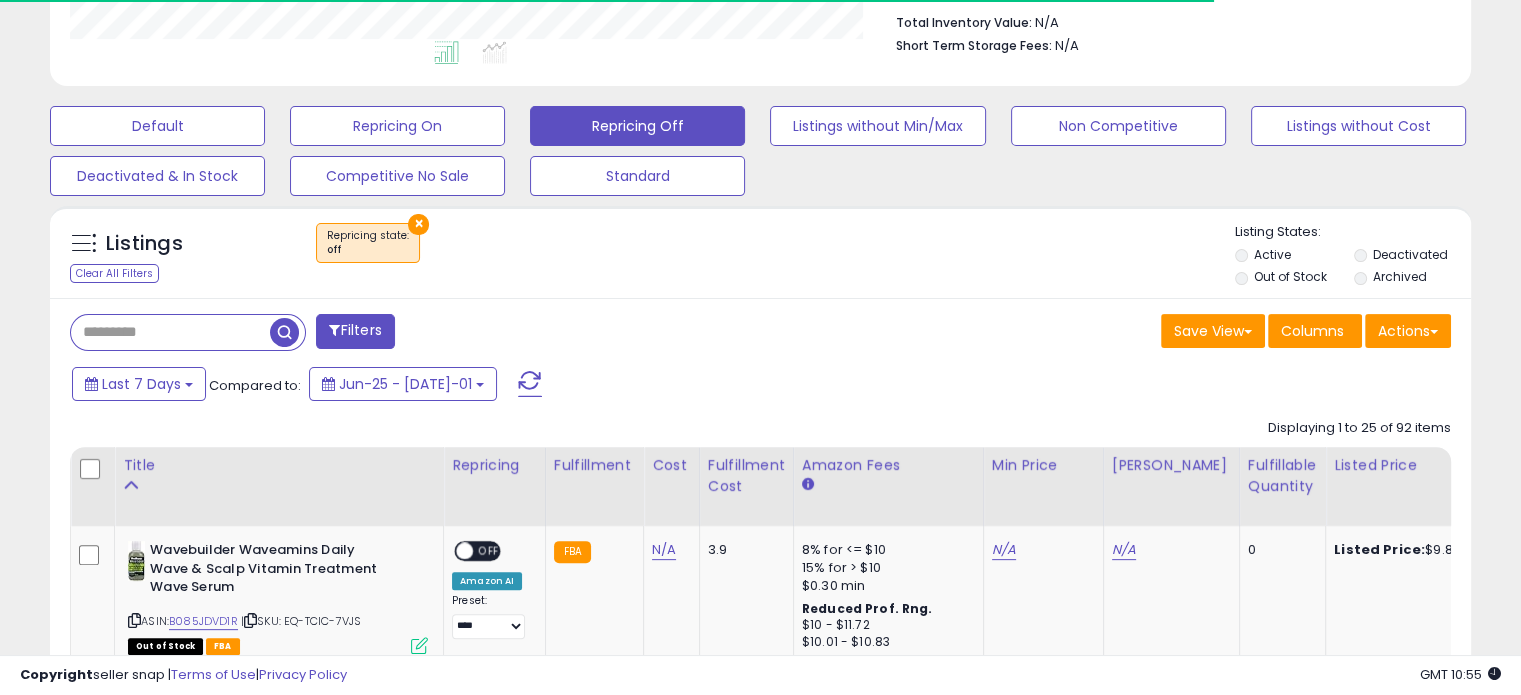 click on "Filters" at bounding box center (355, 331) 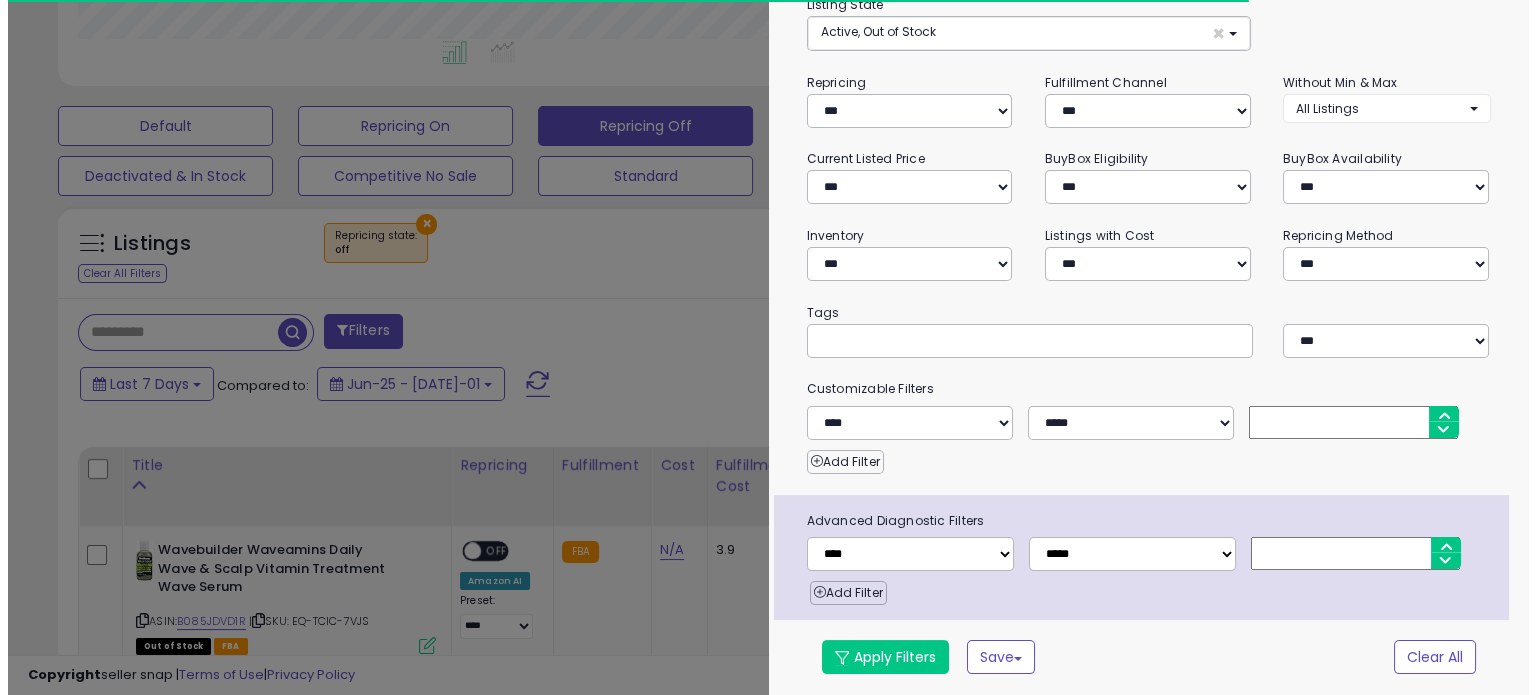 scroll, scrollTop: 152, scrollLeft: 0, axis: vertical 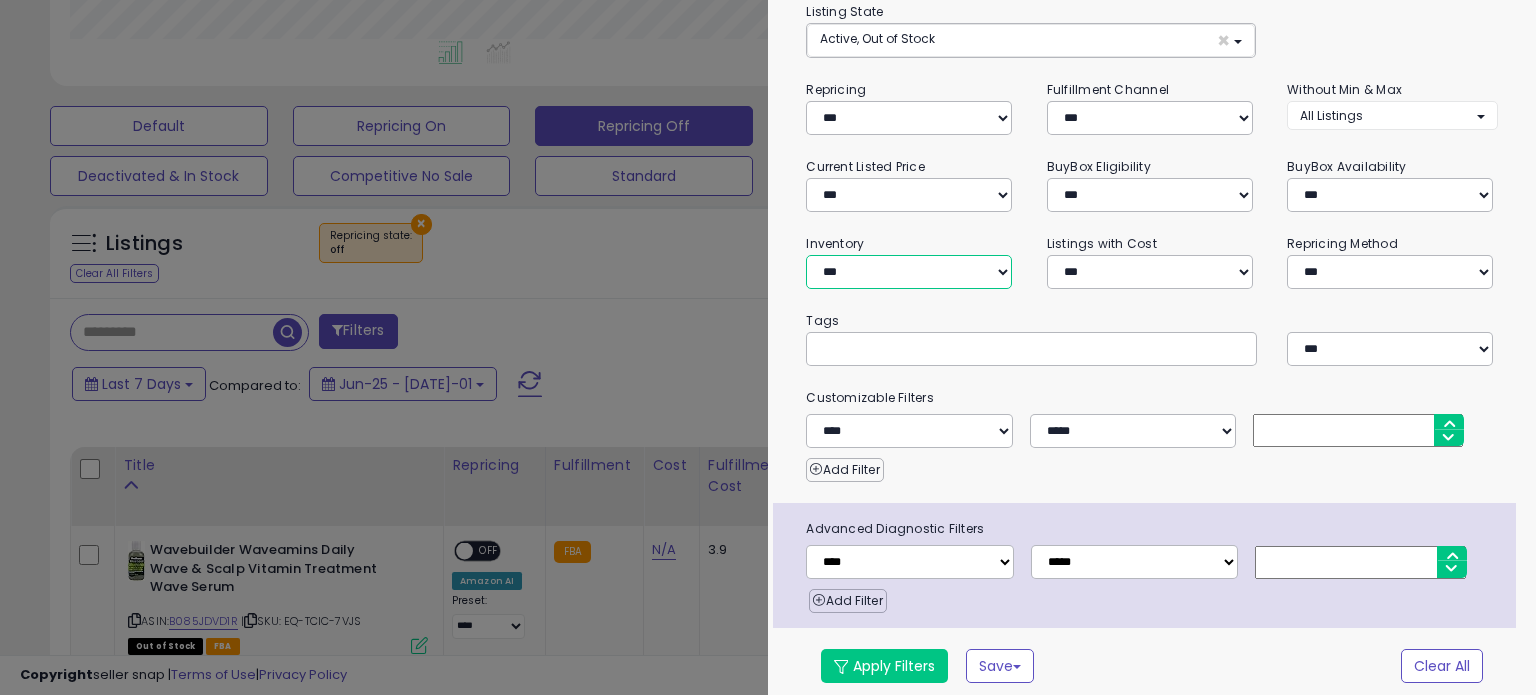 click on "**********" at bounding box center [909, 272] 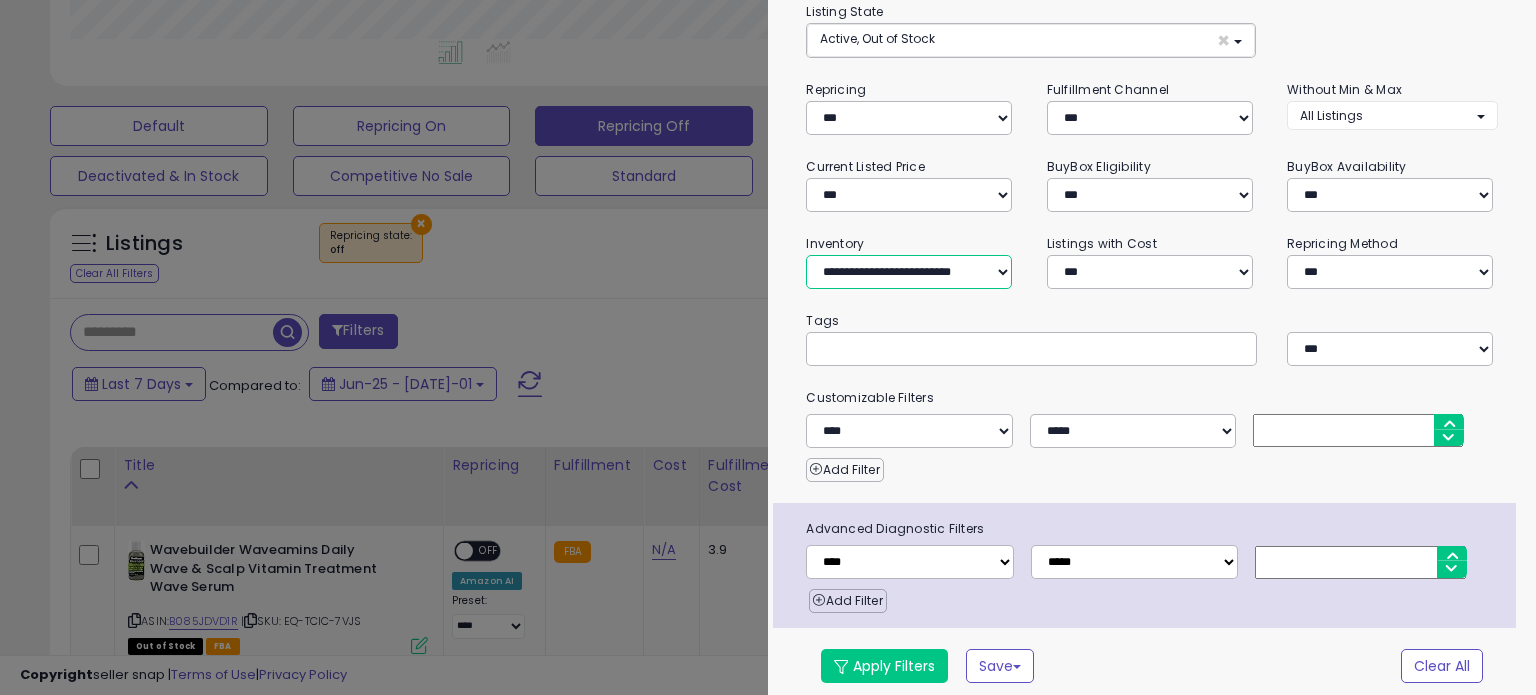 click on "**********" at bounding box center (909, 272) 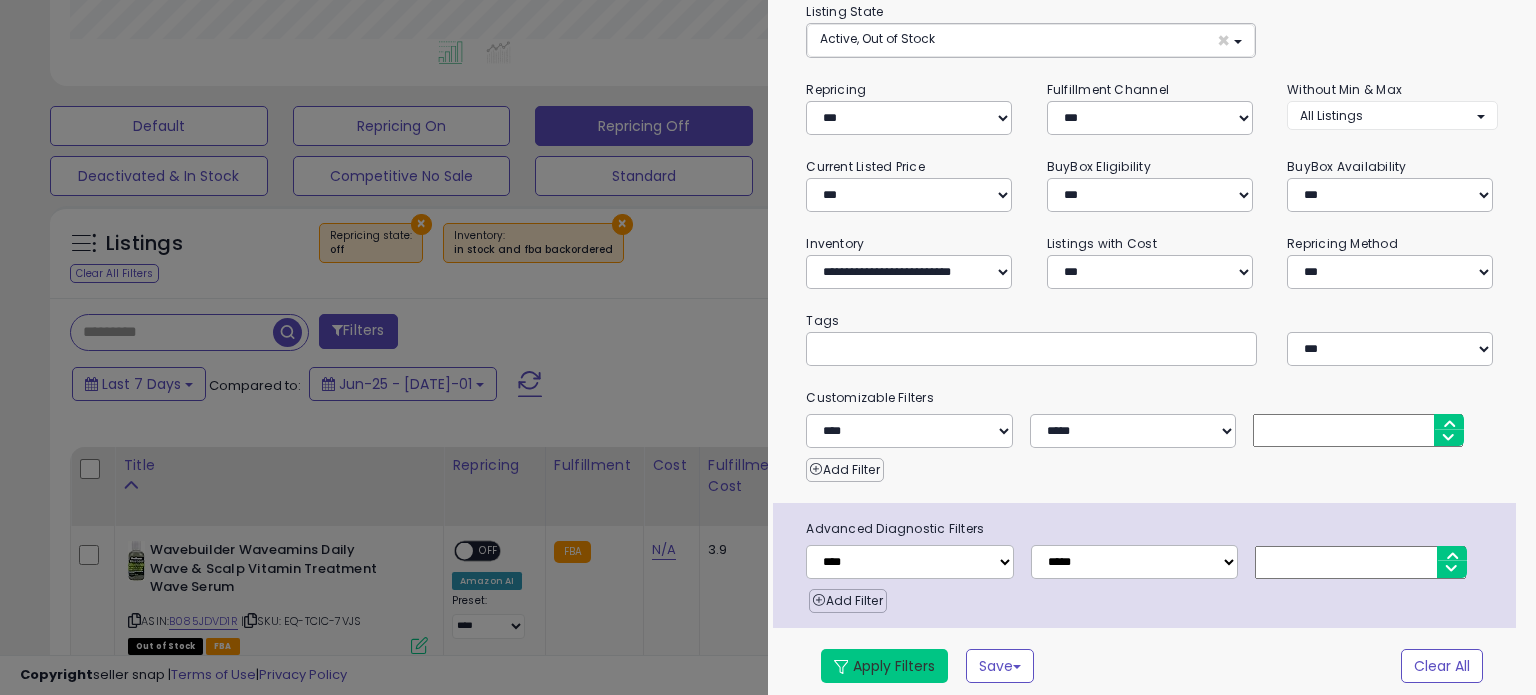 click on "Apply Filters" at bounding box center [884, 666] 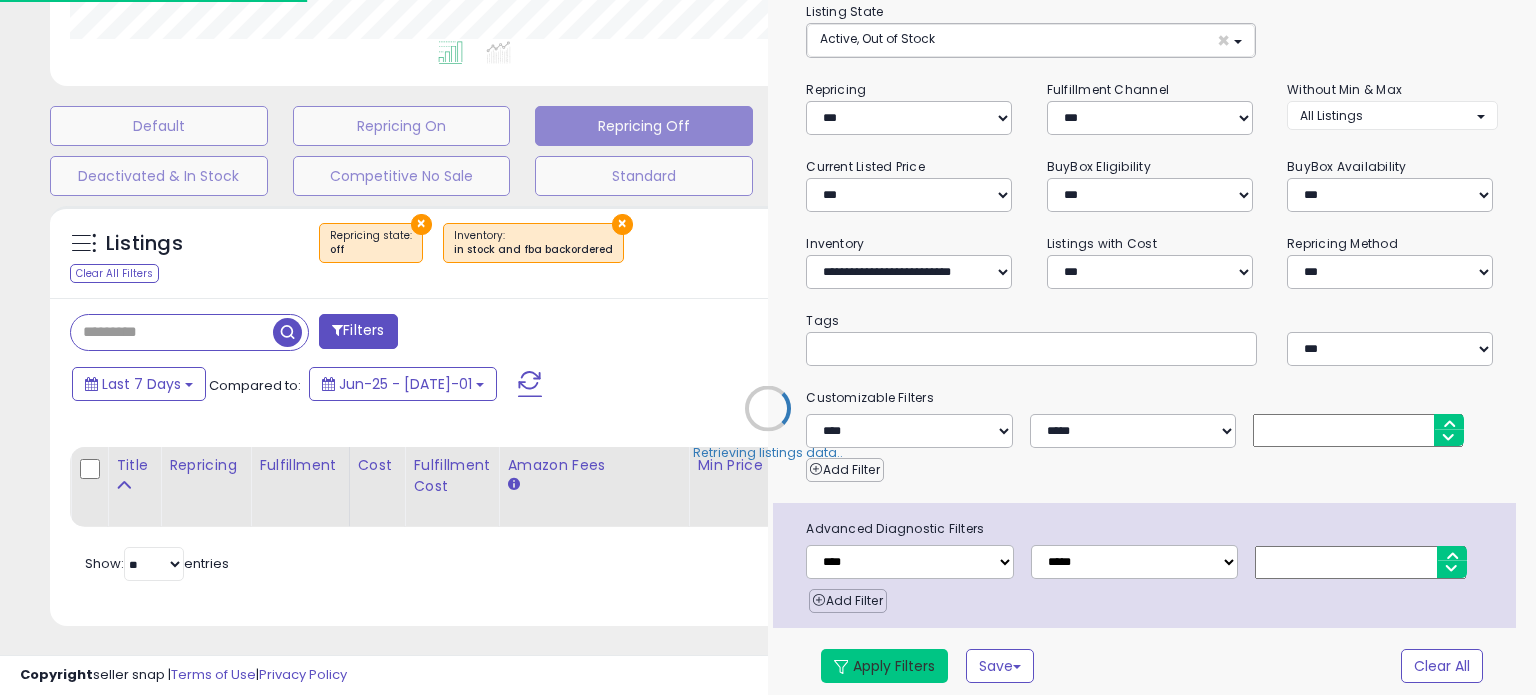 select on "*" 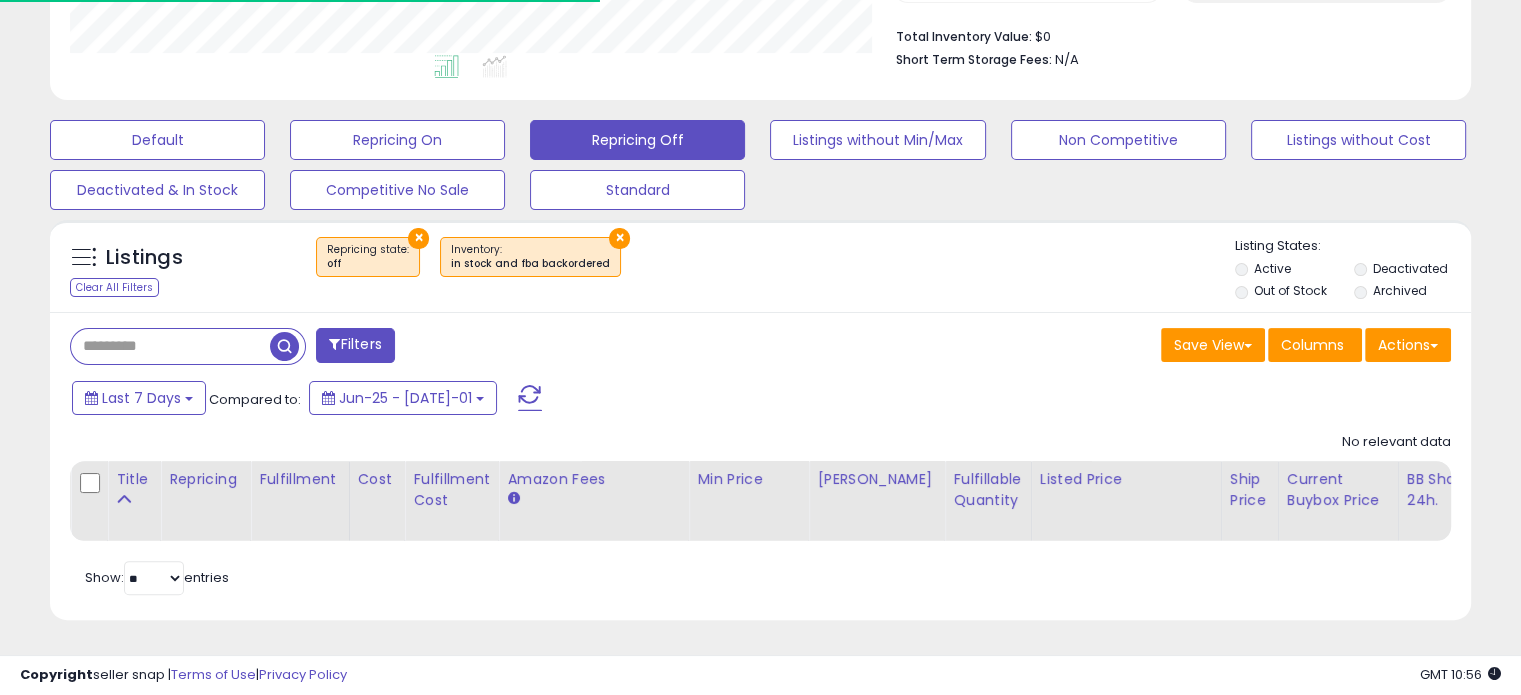 scroll, scrollTop: 409, scrollLeft: 822, axis: both 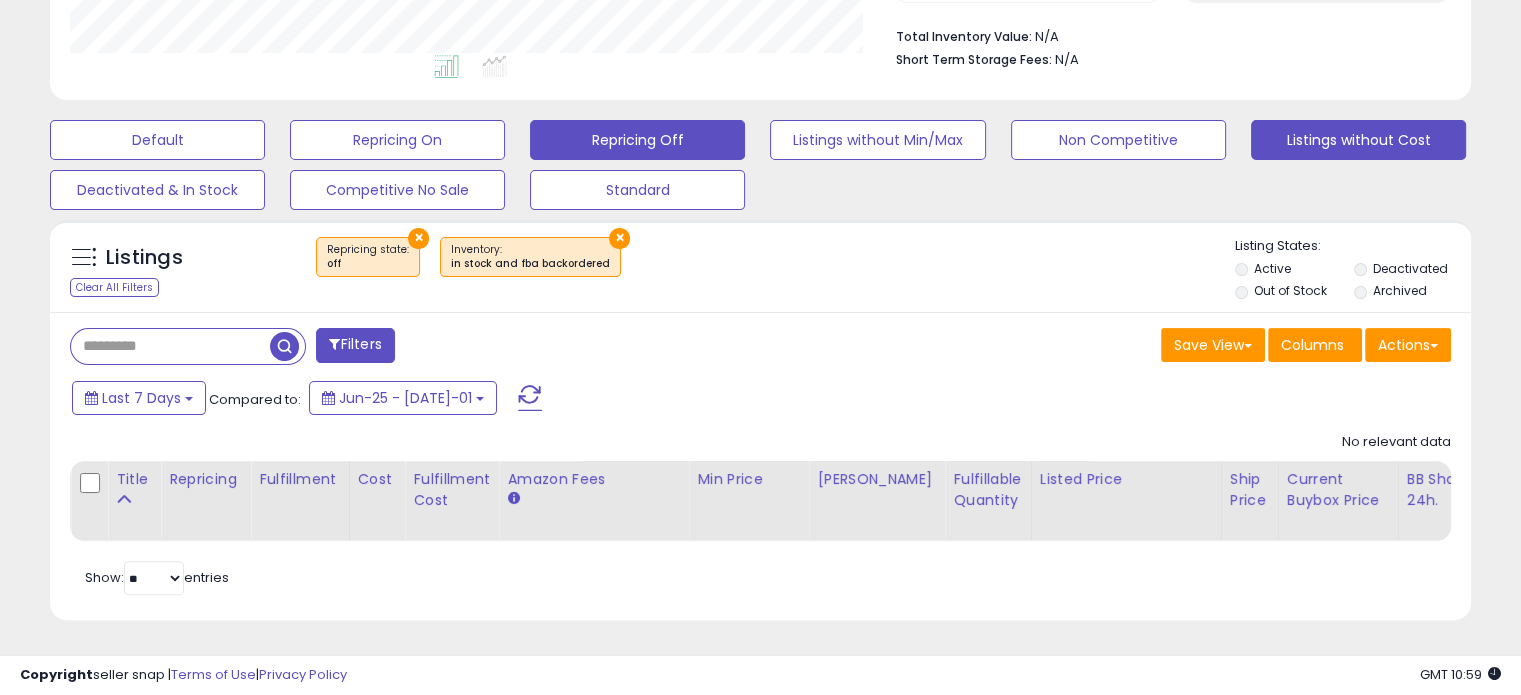 click on "Listings without Cost" at bounding box center [157, 140] 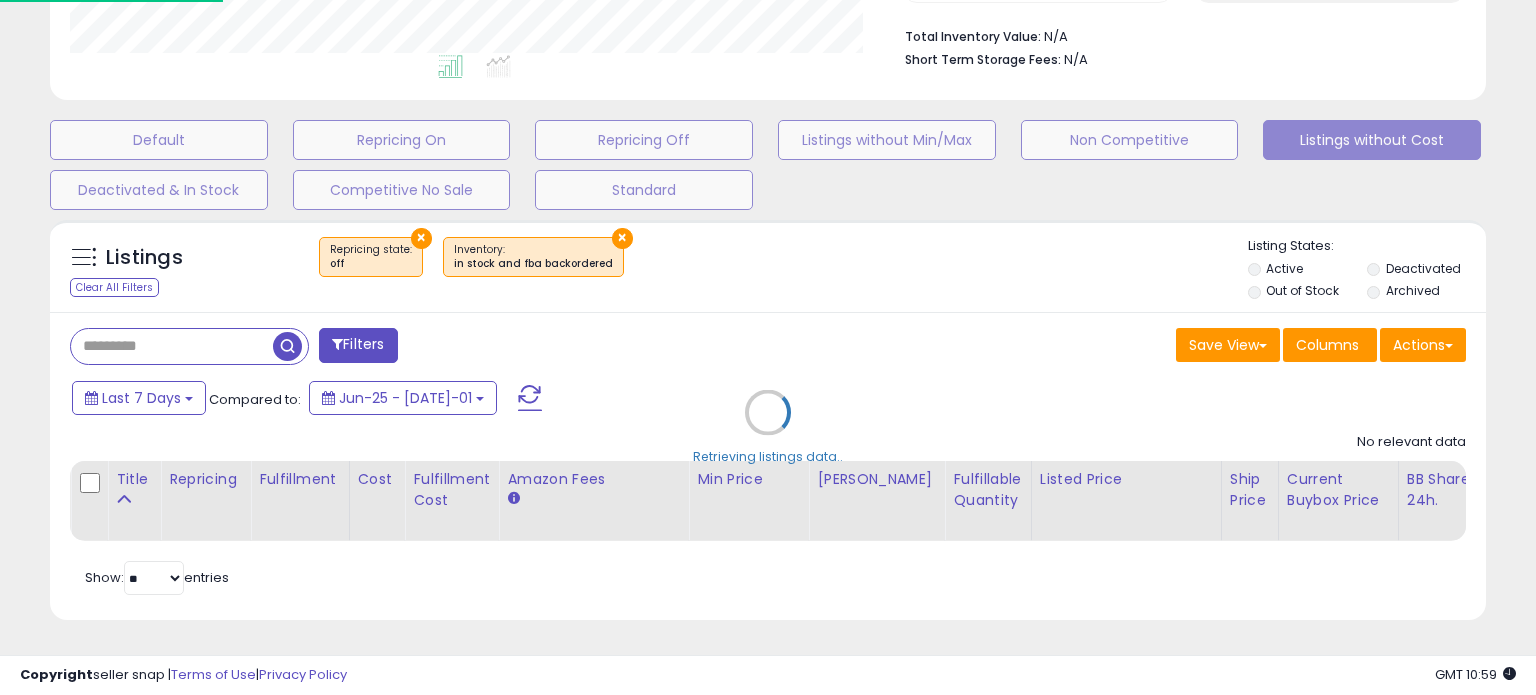 scroll, scrollTop: 999589, scrollLeft: 999168, axis: both 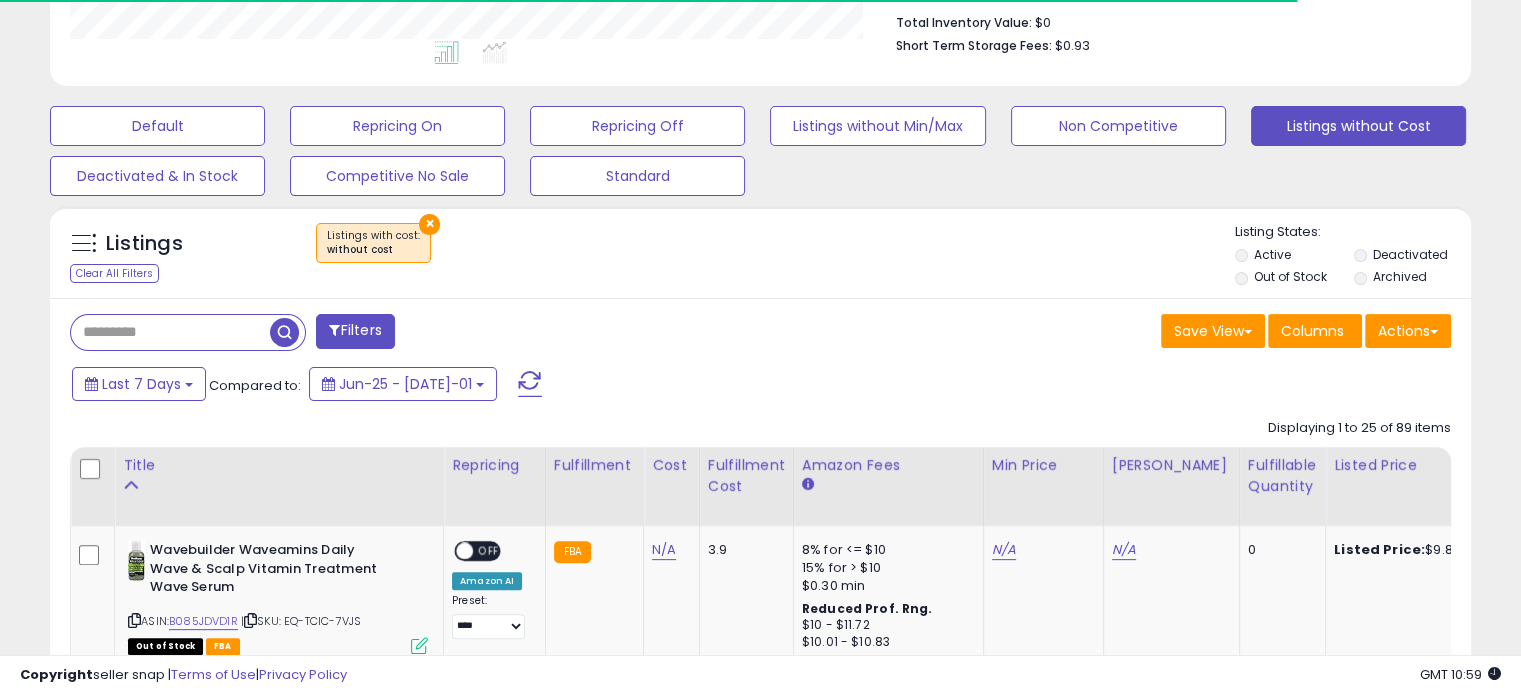 click on "Filters" at bounding box center (355, 331) 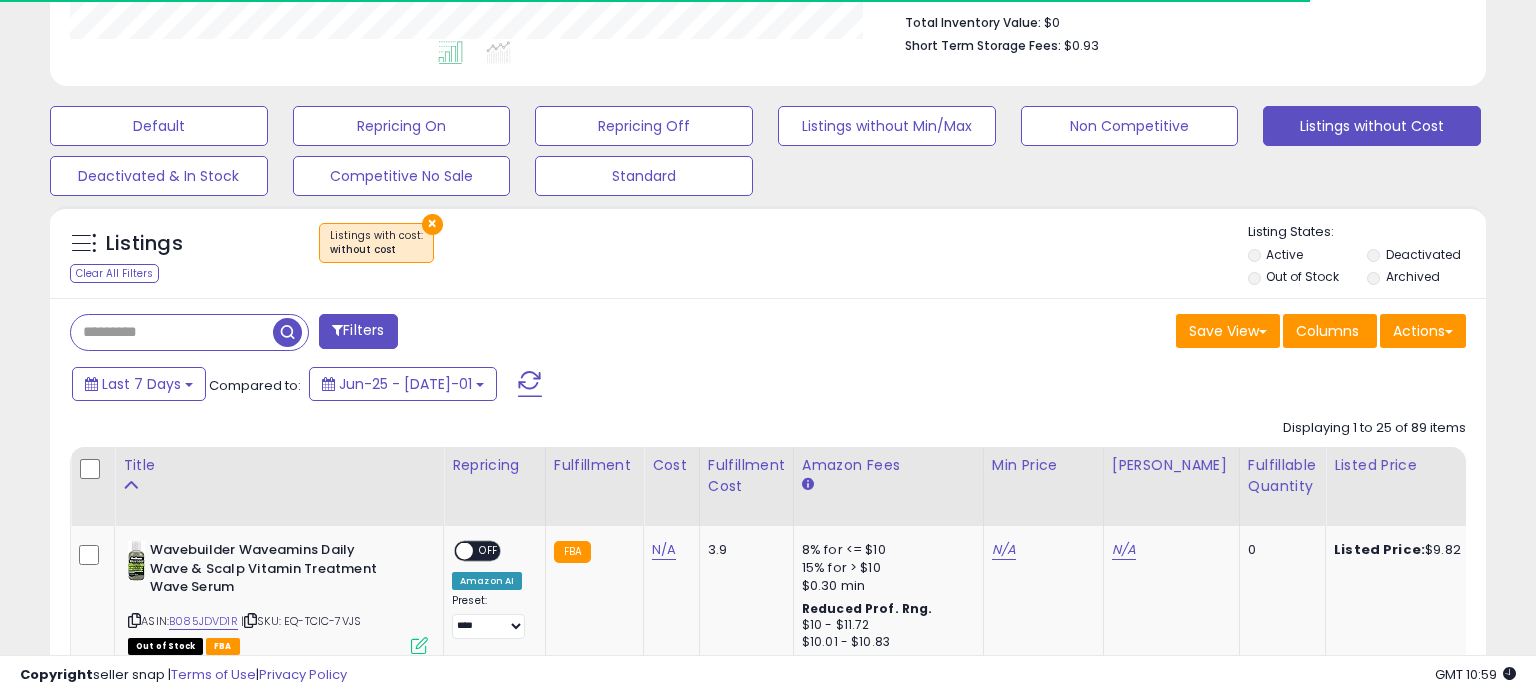 scroll, scrollTop: 999589, scrollLeft: 999168, axis: both 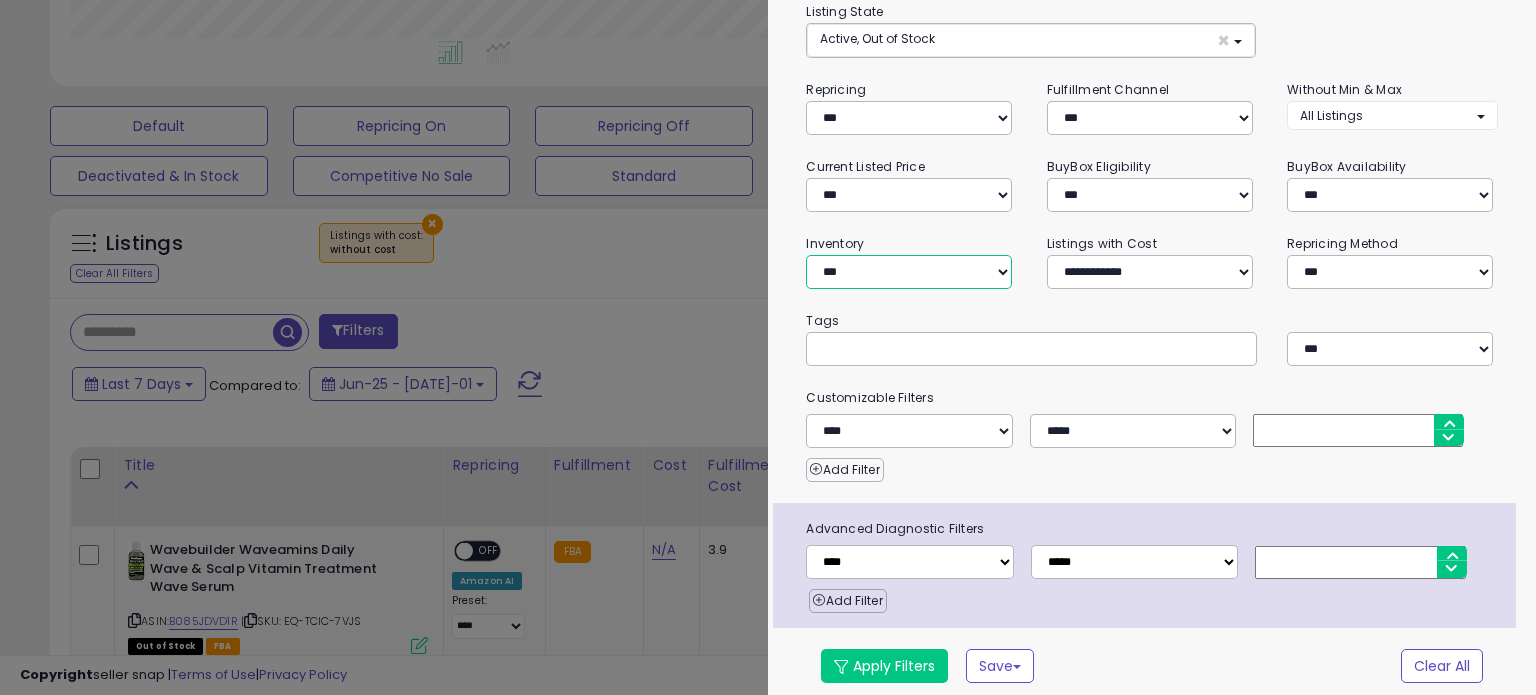 click on "**********" at bounding box center [909, 272] 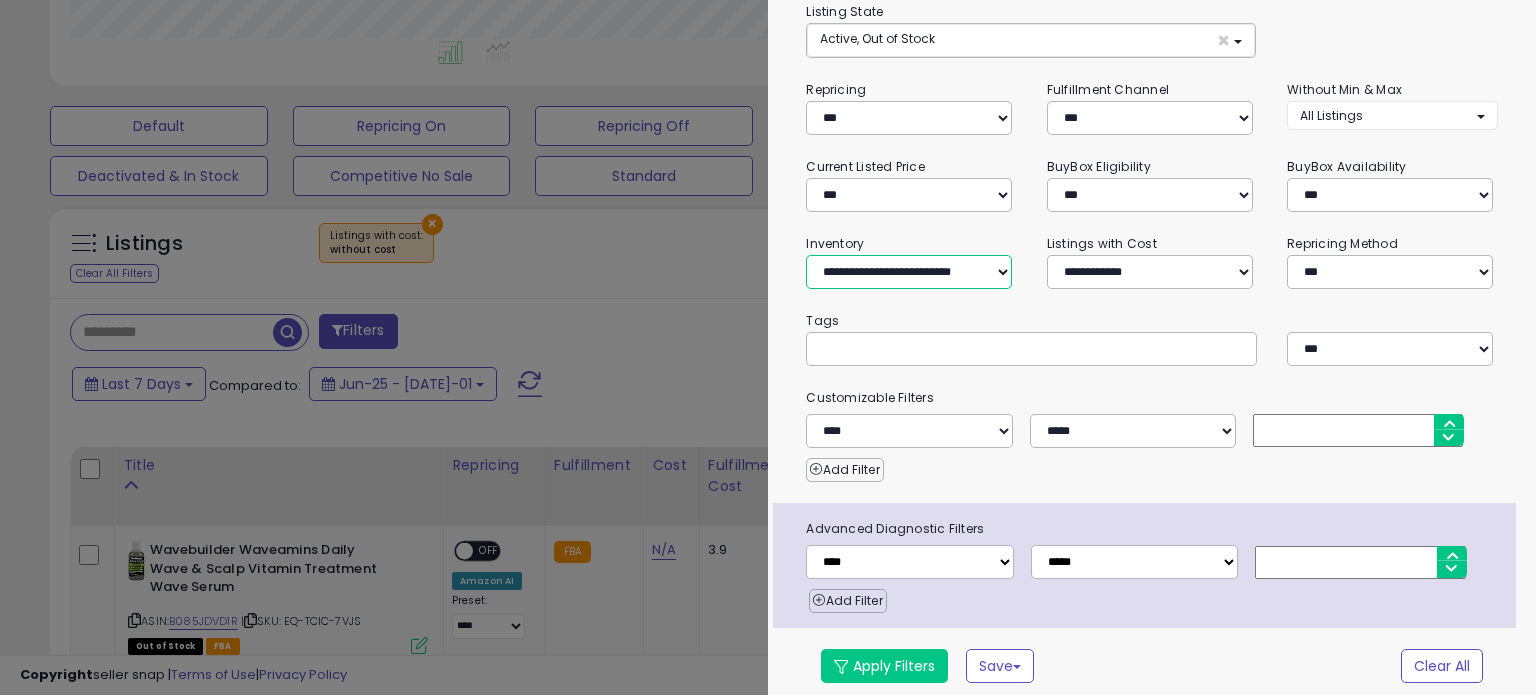 click on "**********" at bounding box center [909, 272] 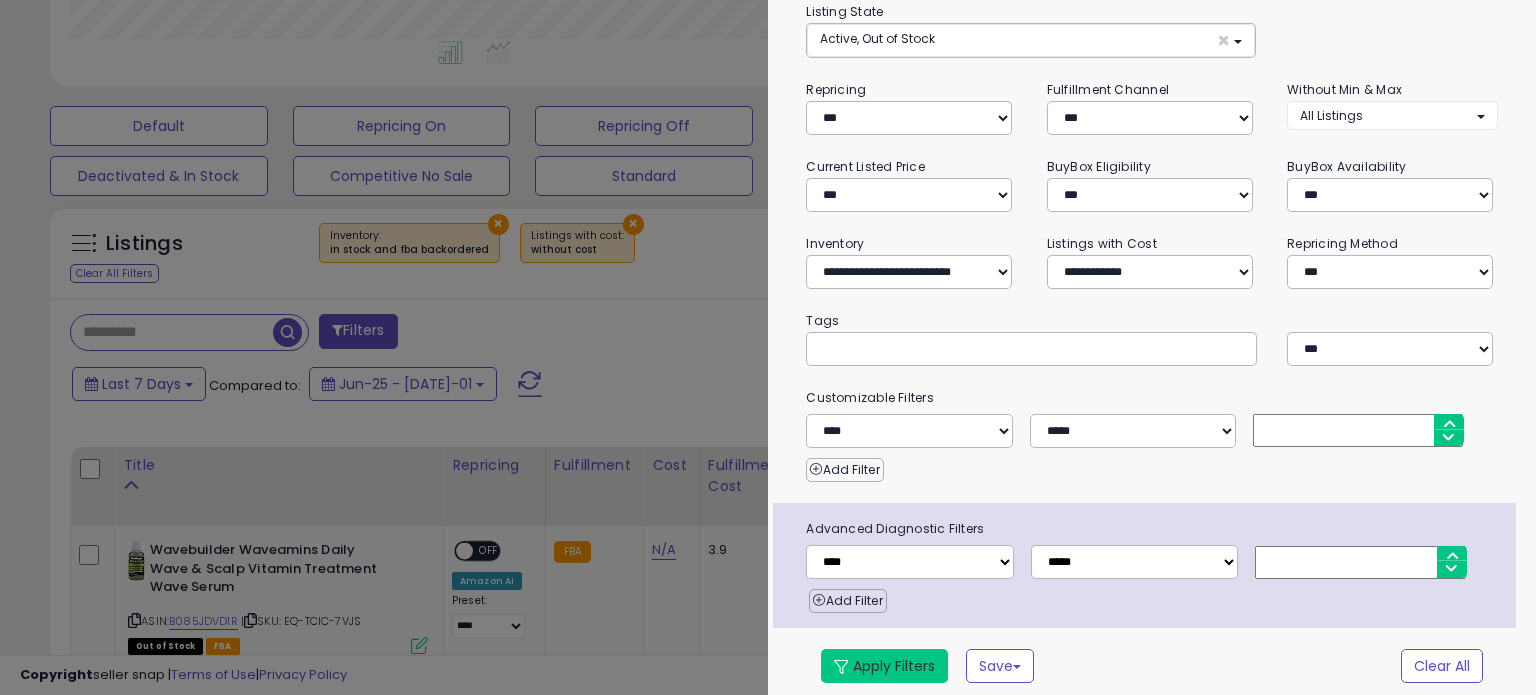 click on "Apply Filters" at bounding box center [884, 666] 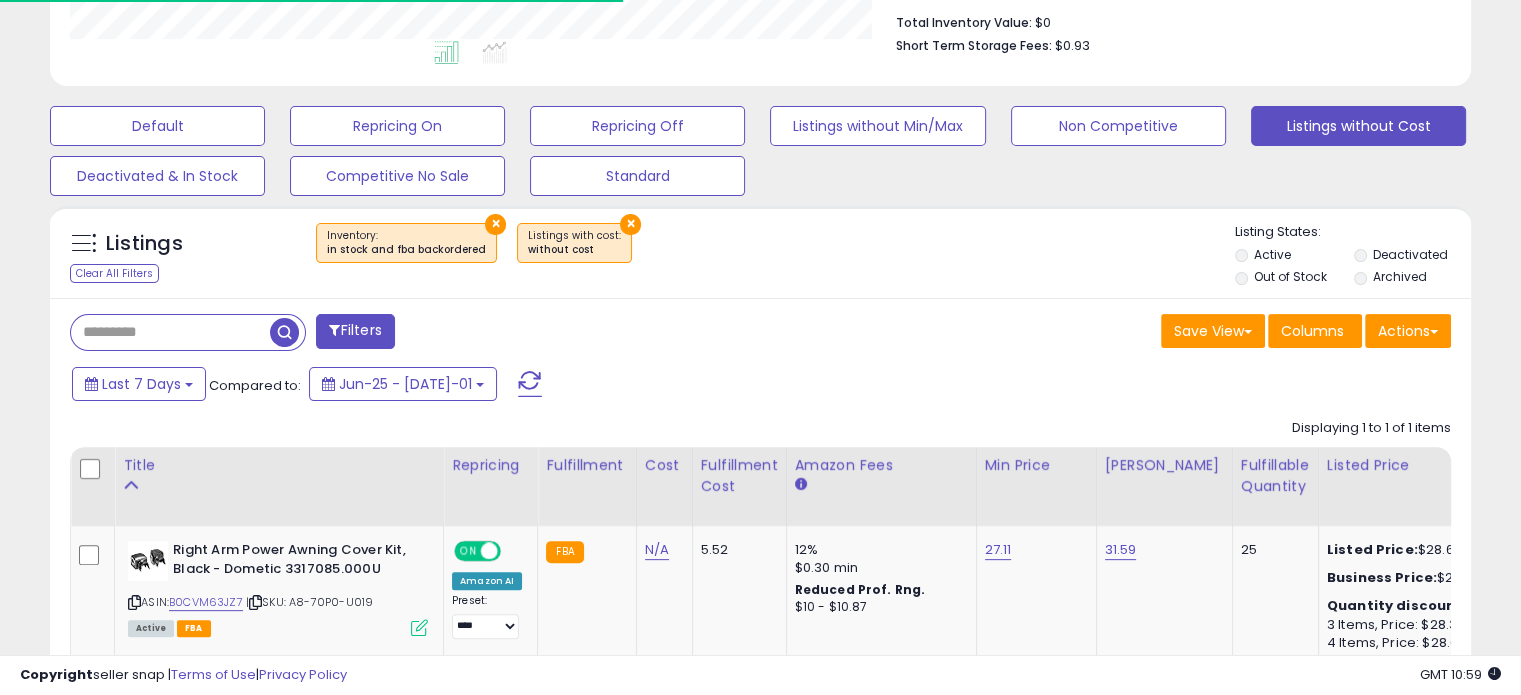 scroll, scrollTop: 409, scrollLeft: 822, axis: both 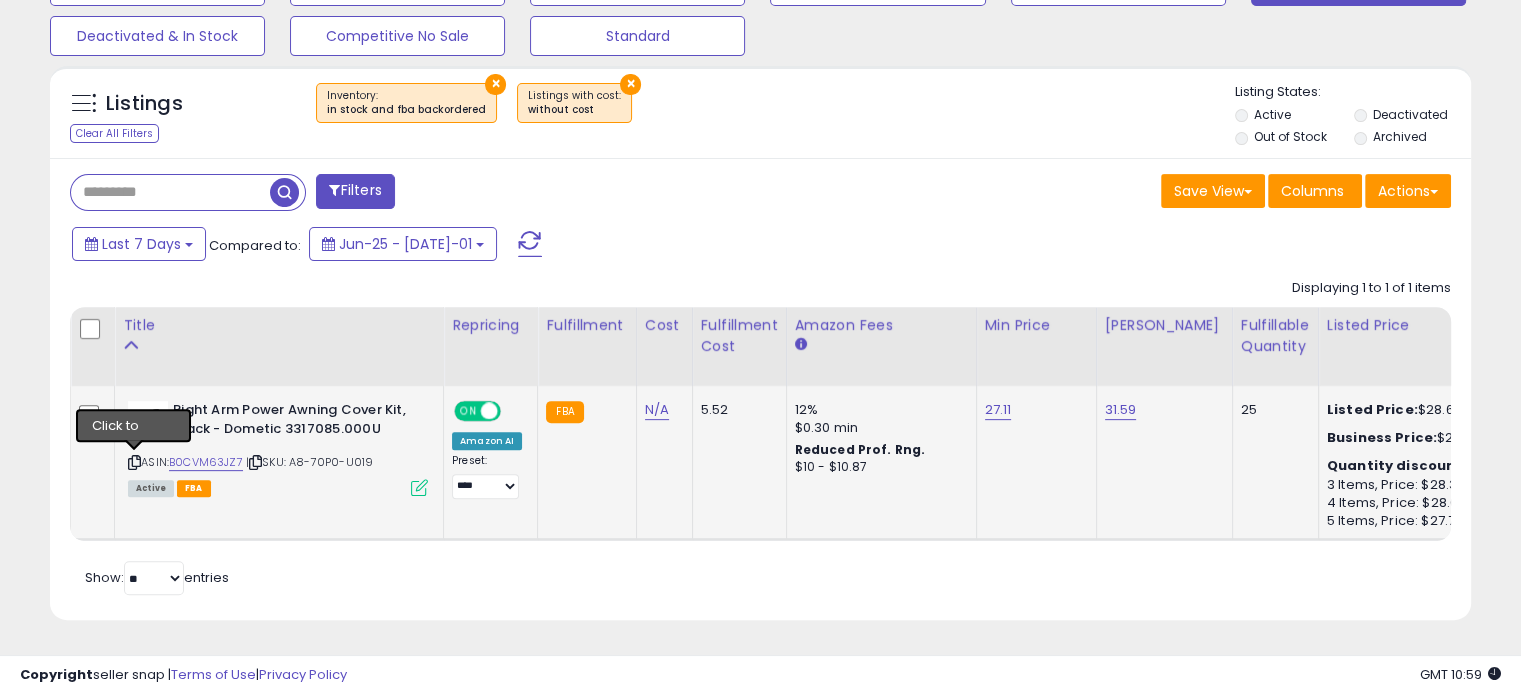 click at bounding box center [134, 462] 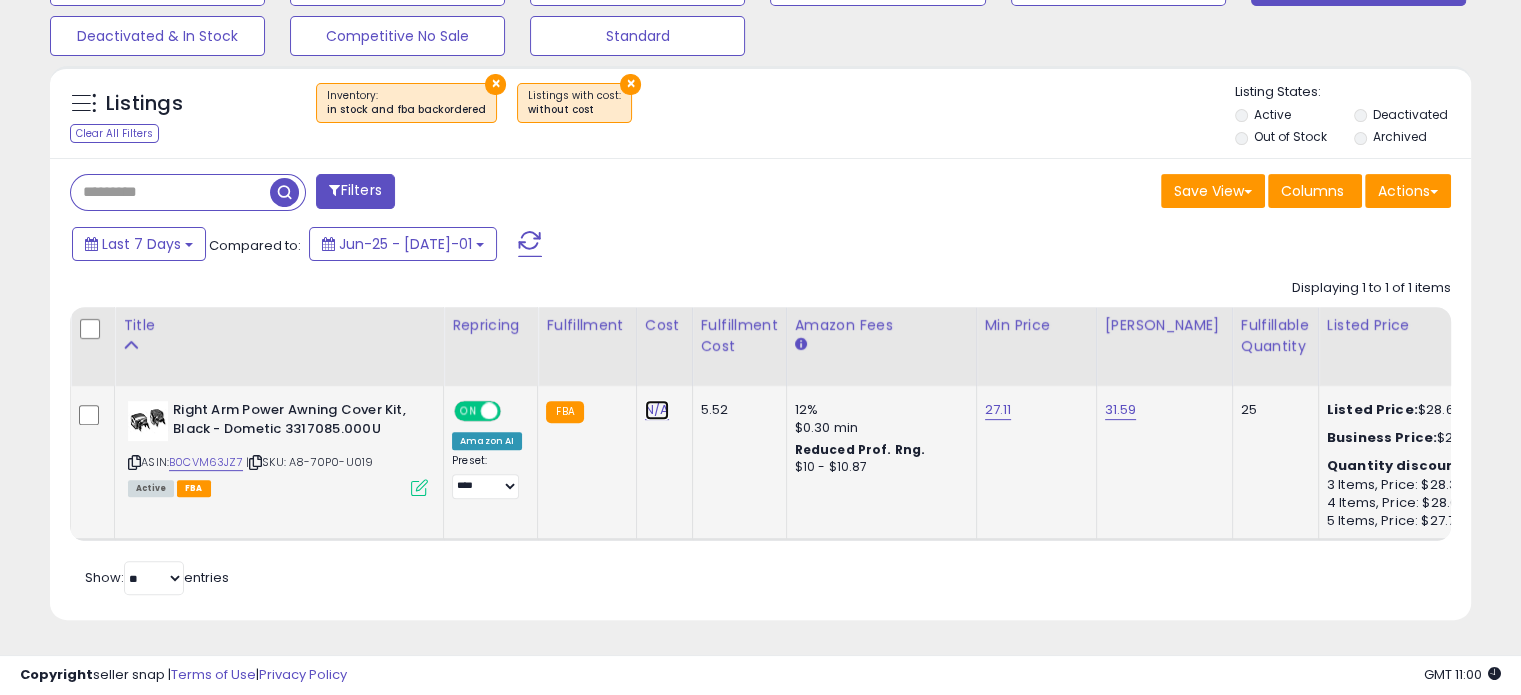 click on "N/A" at bounding box center (657, 410) 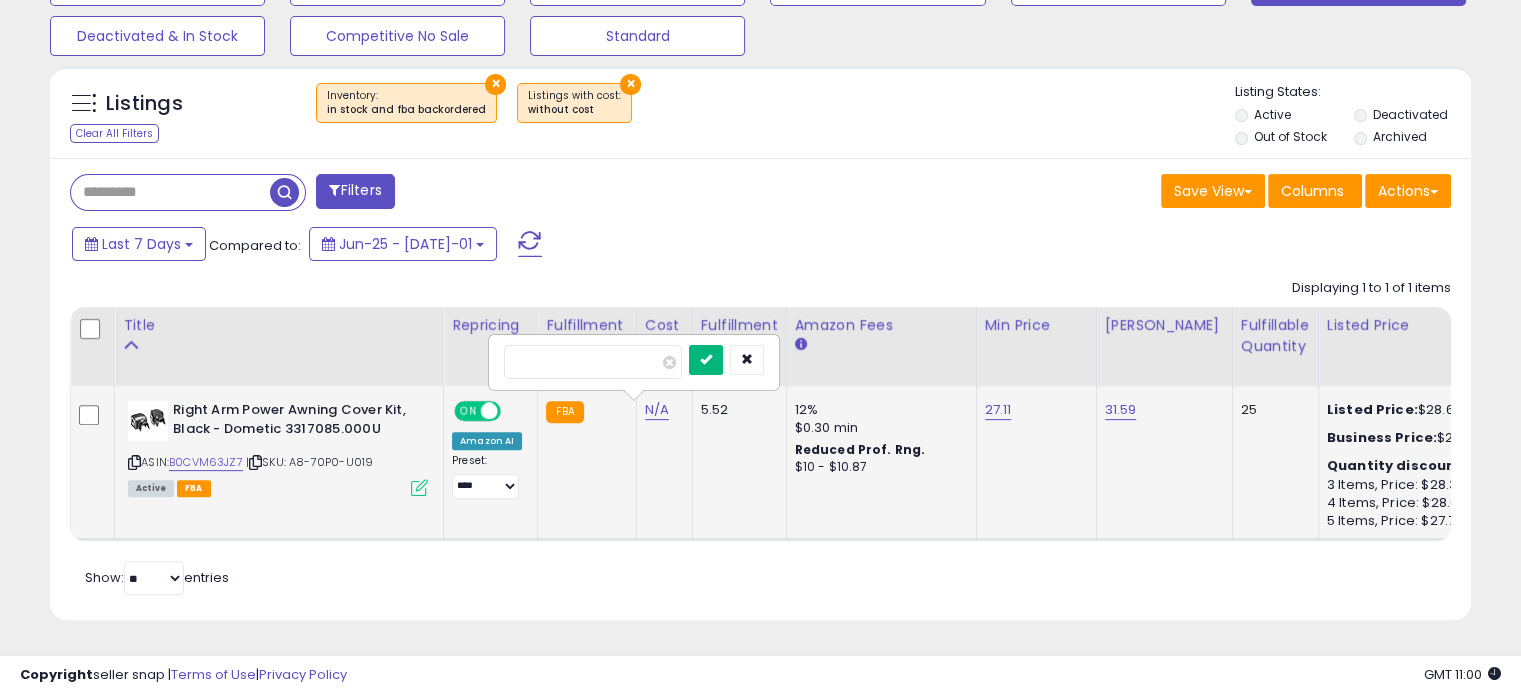 type on "*****" 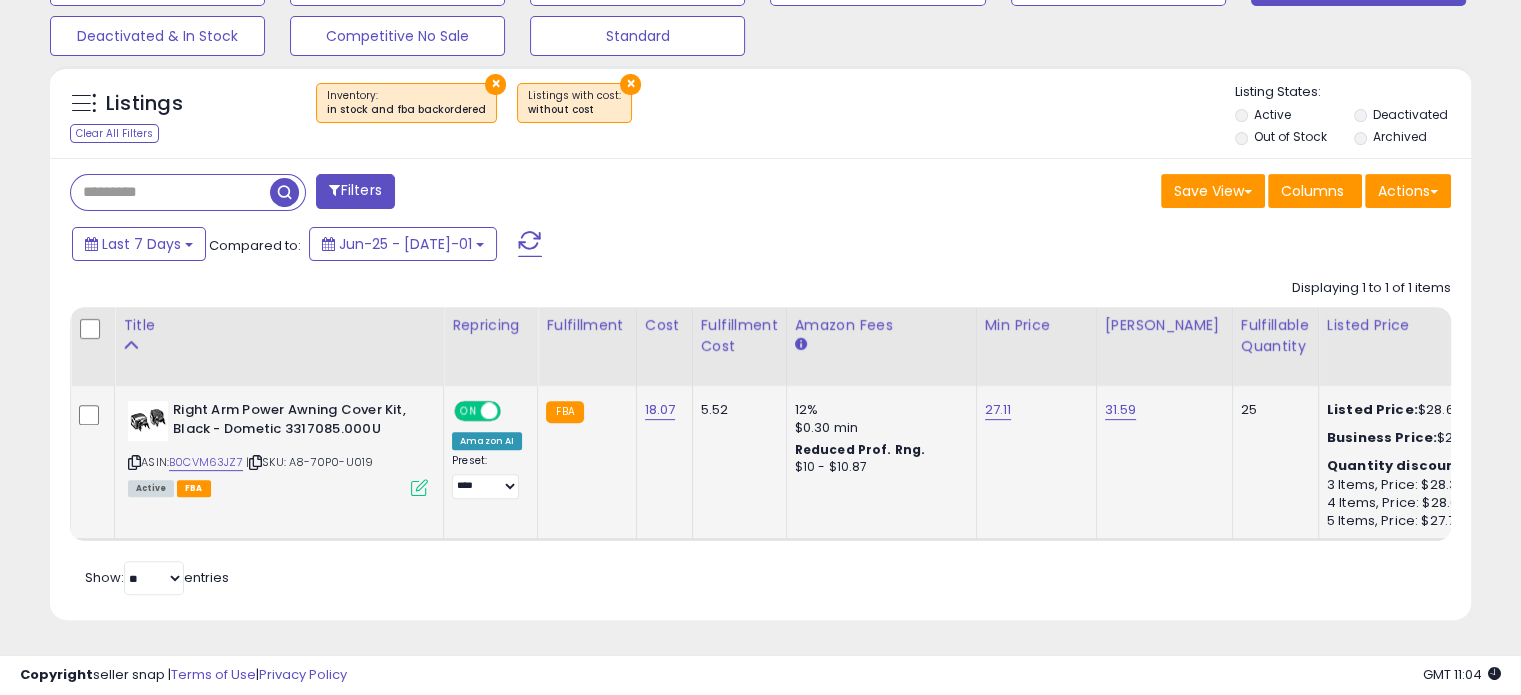 click at bounding box center (170, 192) 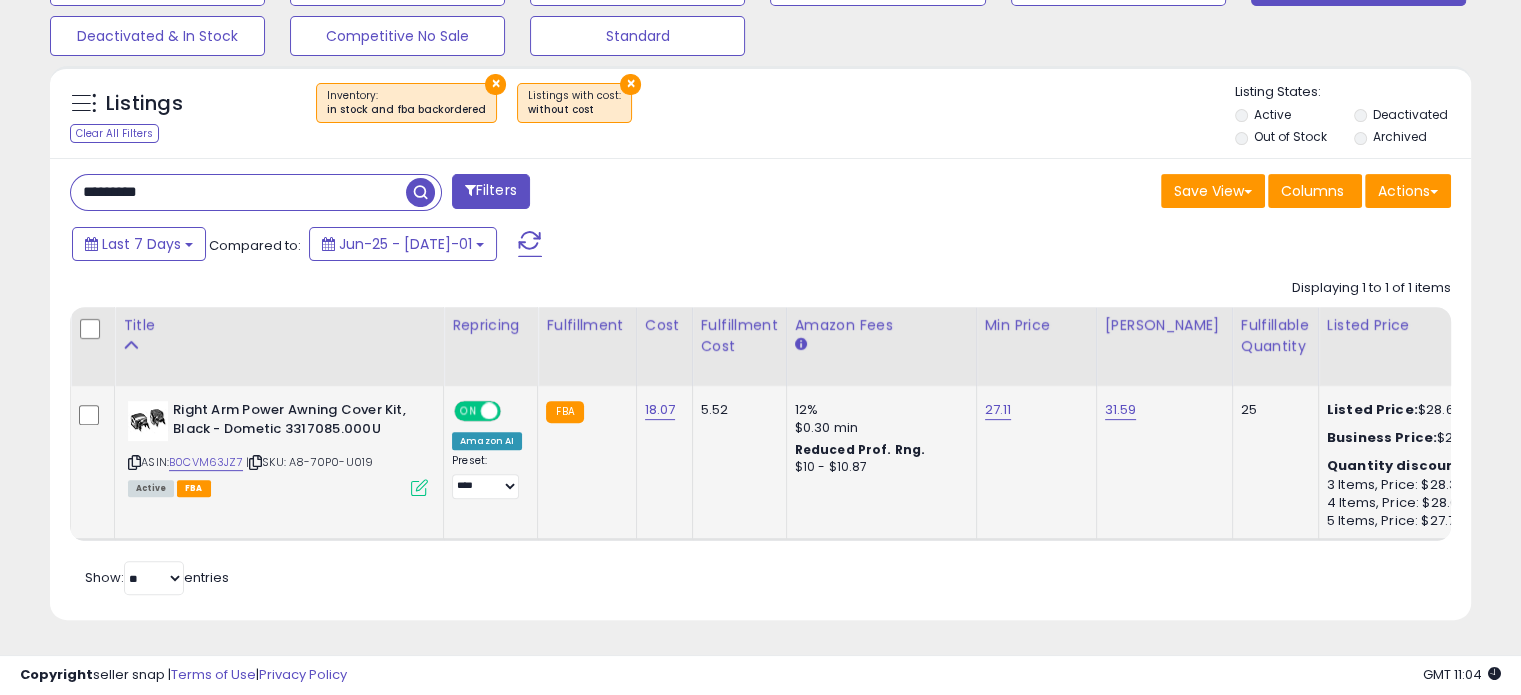 type on "*********" 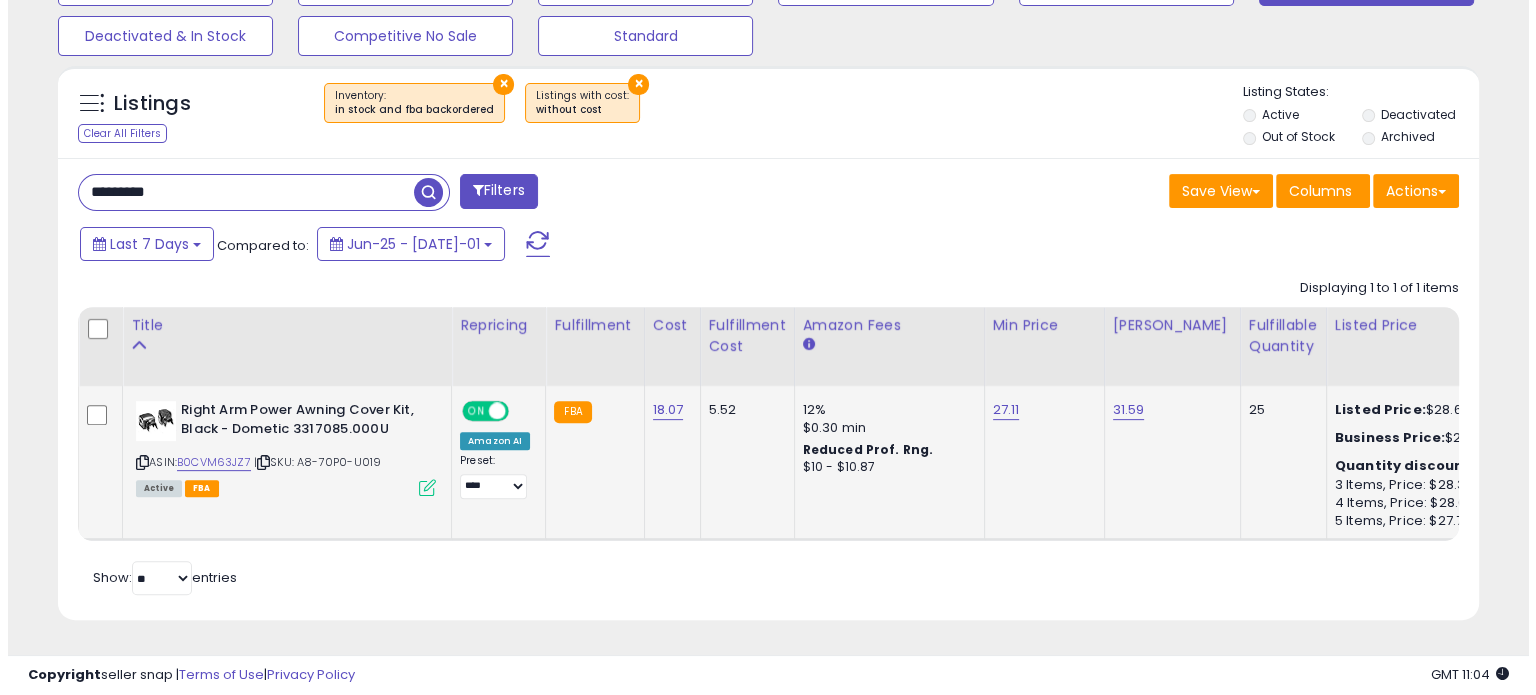 scroll, scrollTop: 524, scrollLeft: 0, axis: vertical 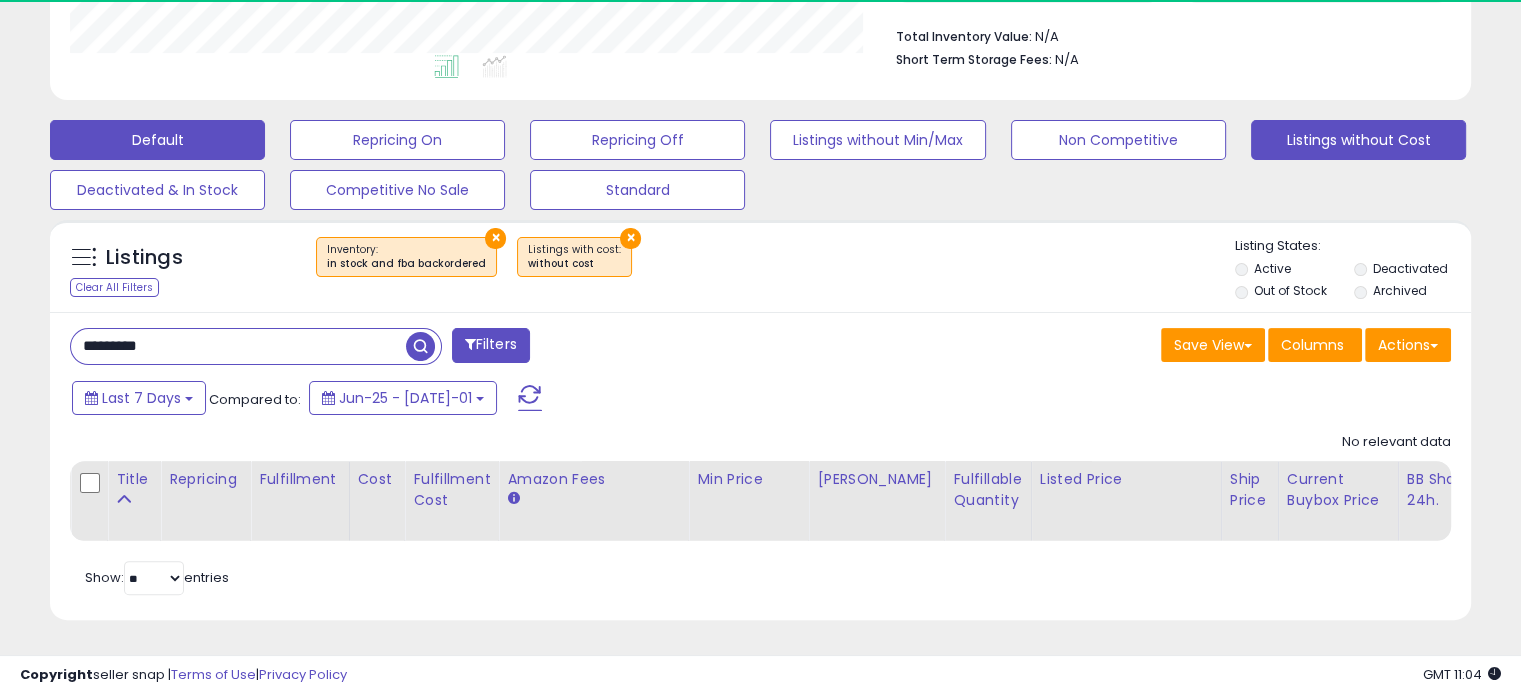 click on "Default" at bounding box center [157, 140] 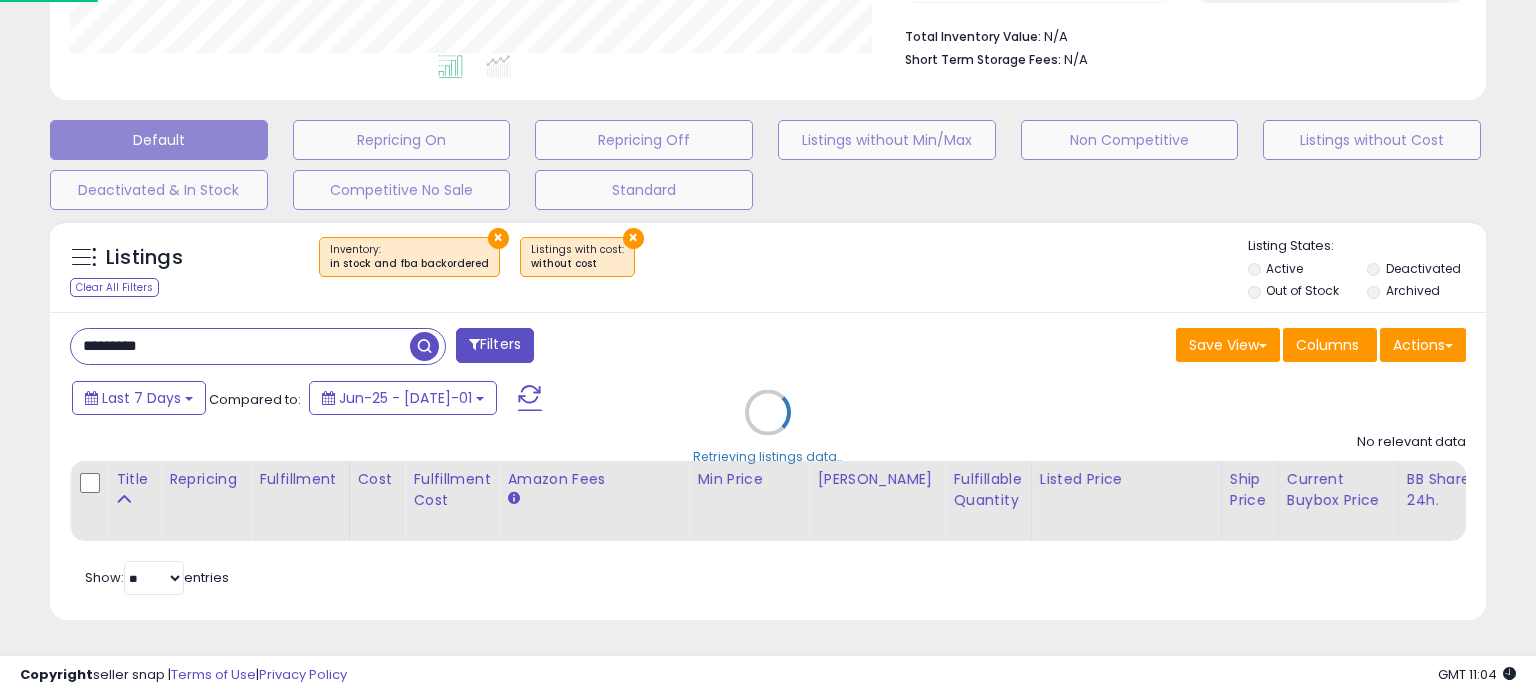 scroll, scrollTop: 999589, scrollLeft: 999168, axis: both 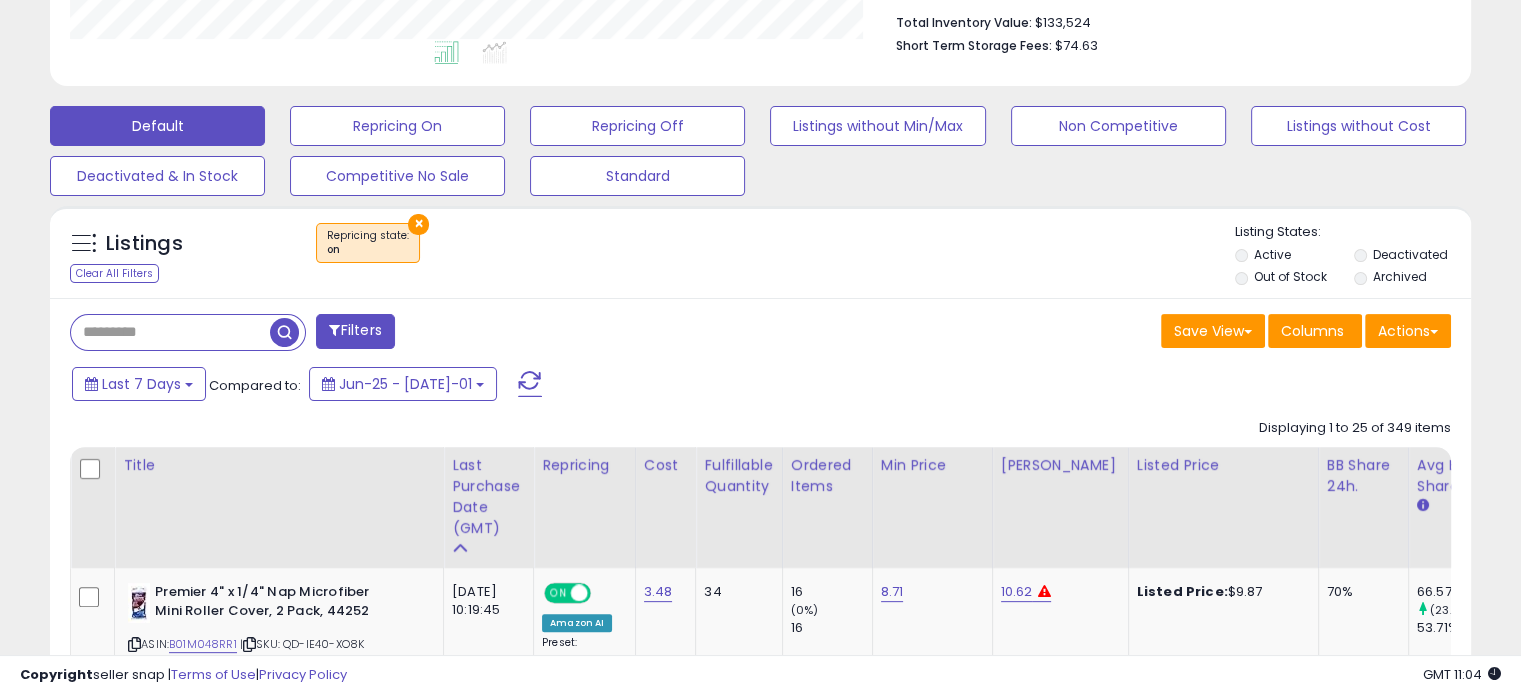 click at bounding box center (170, 332) 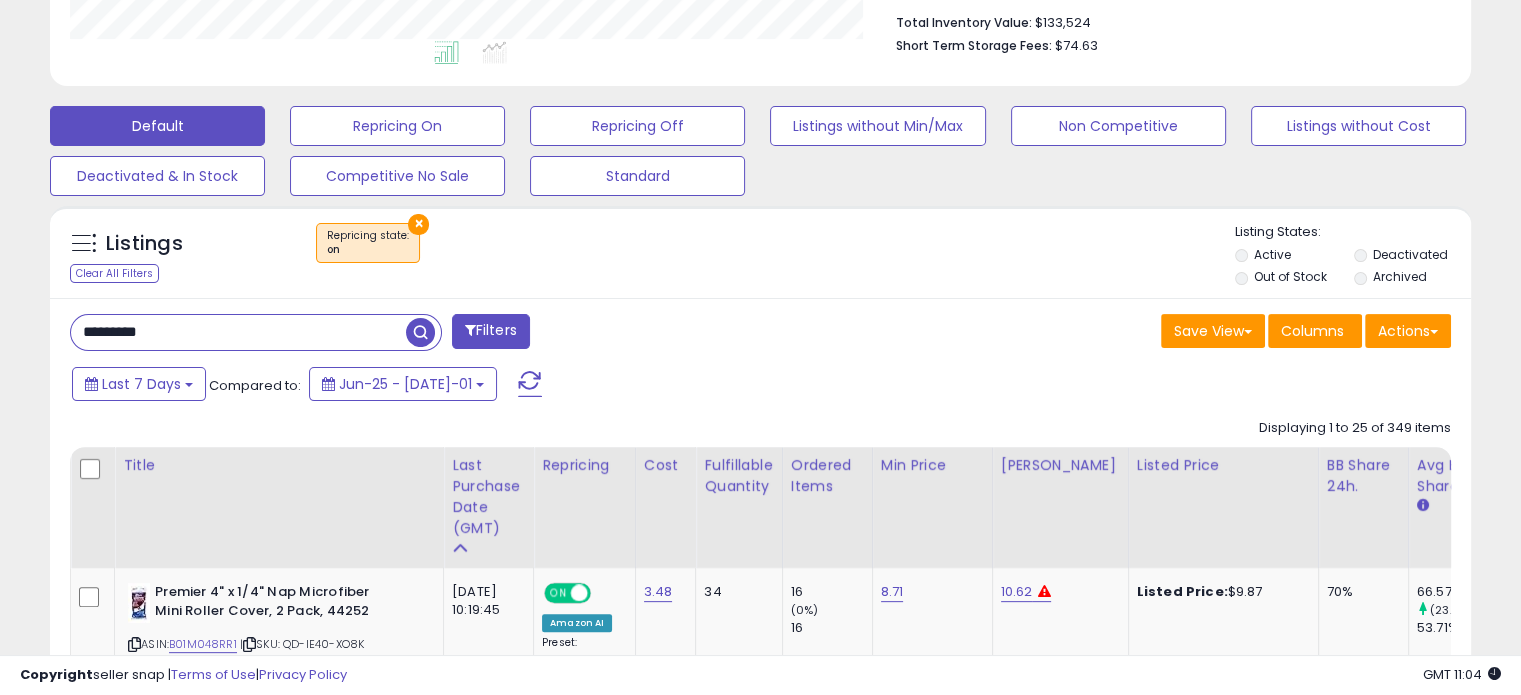 type on "*********" 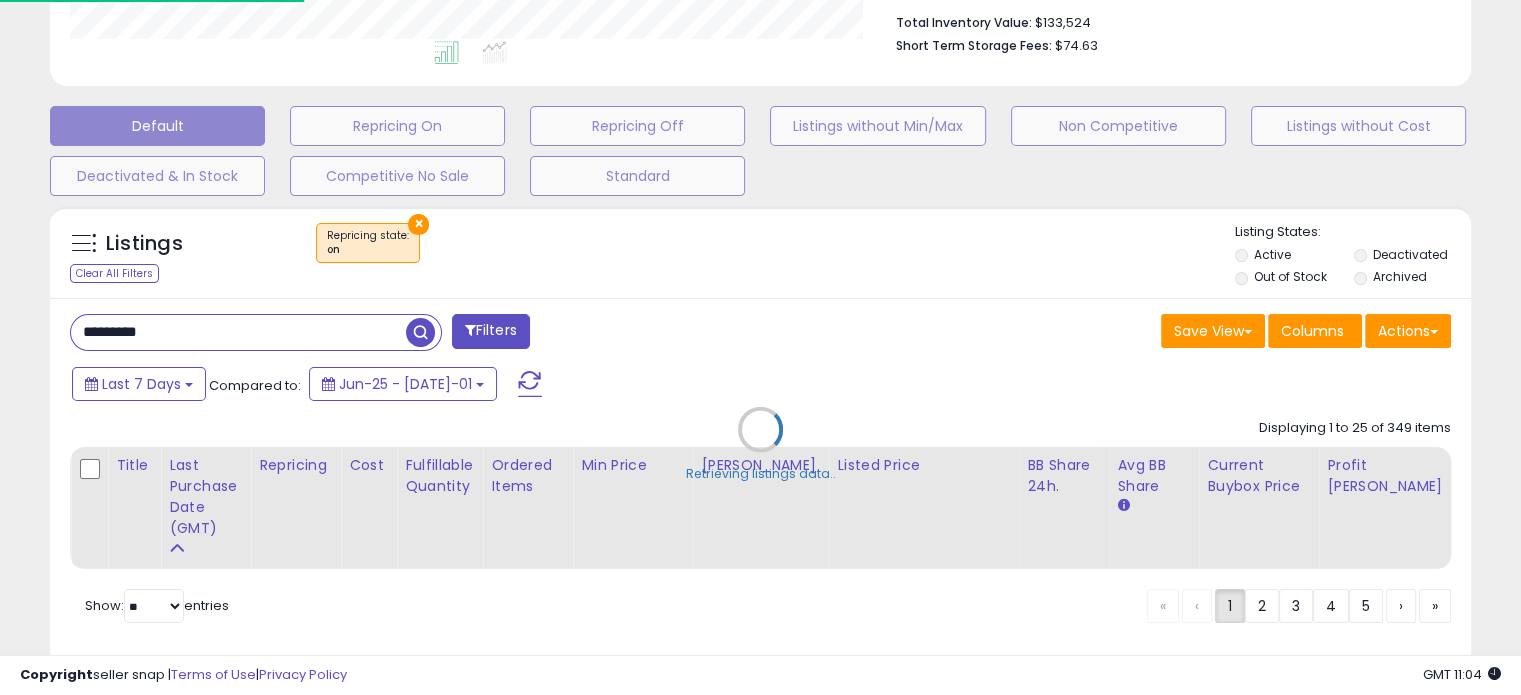 scroll, scrollTop: 999589, scrollLeft: 999176, axis: both 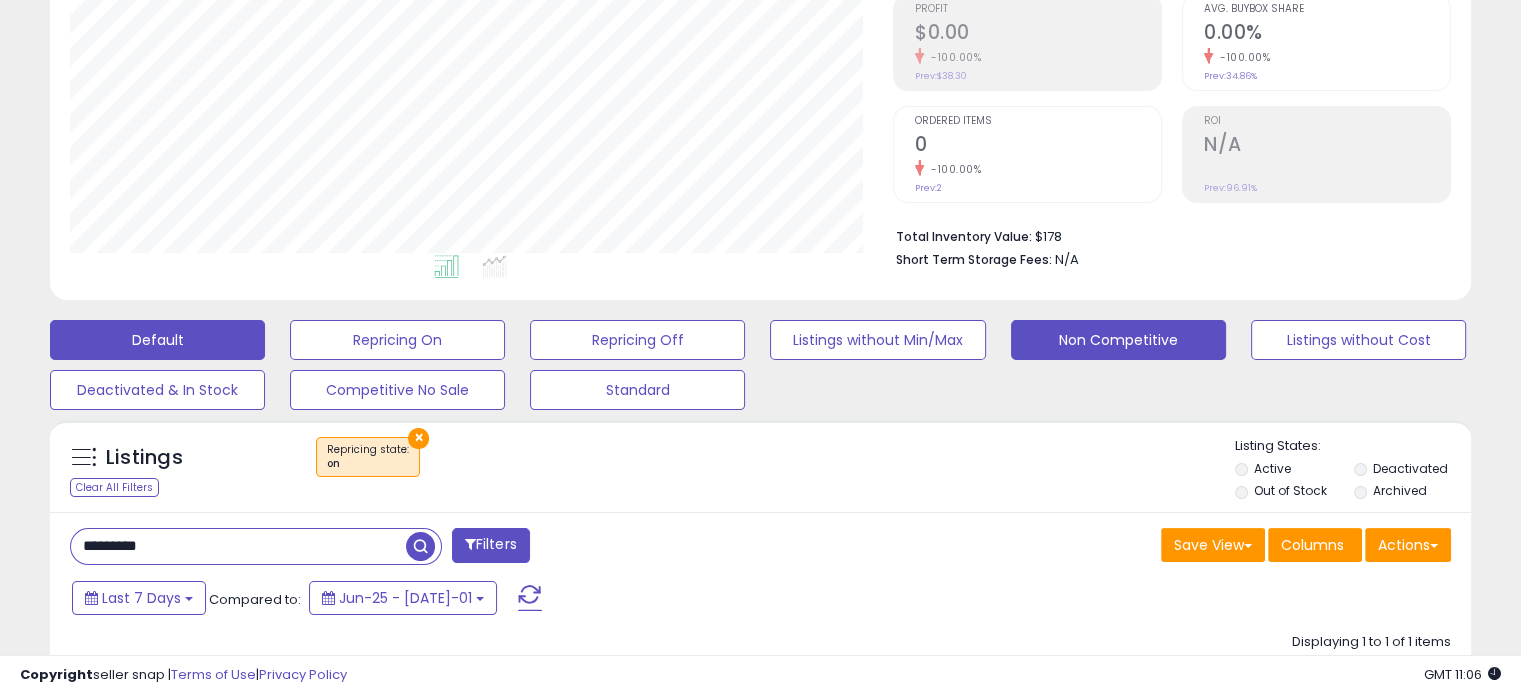 click on "Non Competitive" at bounding box center (397, 340) 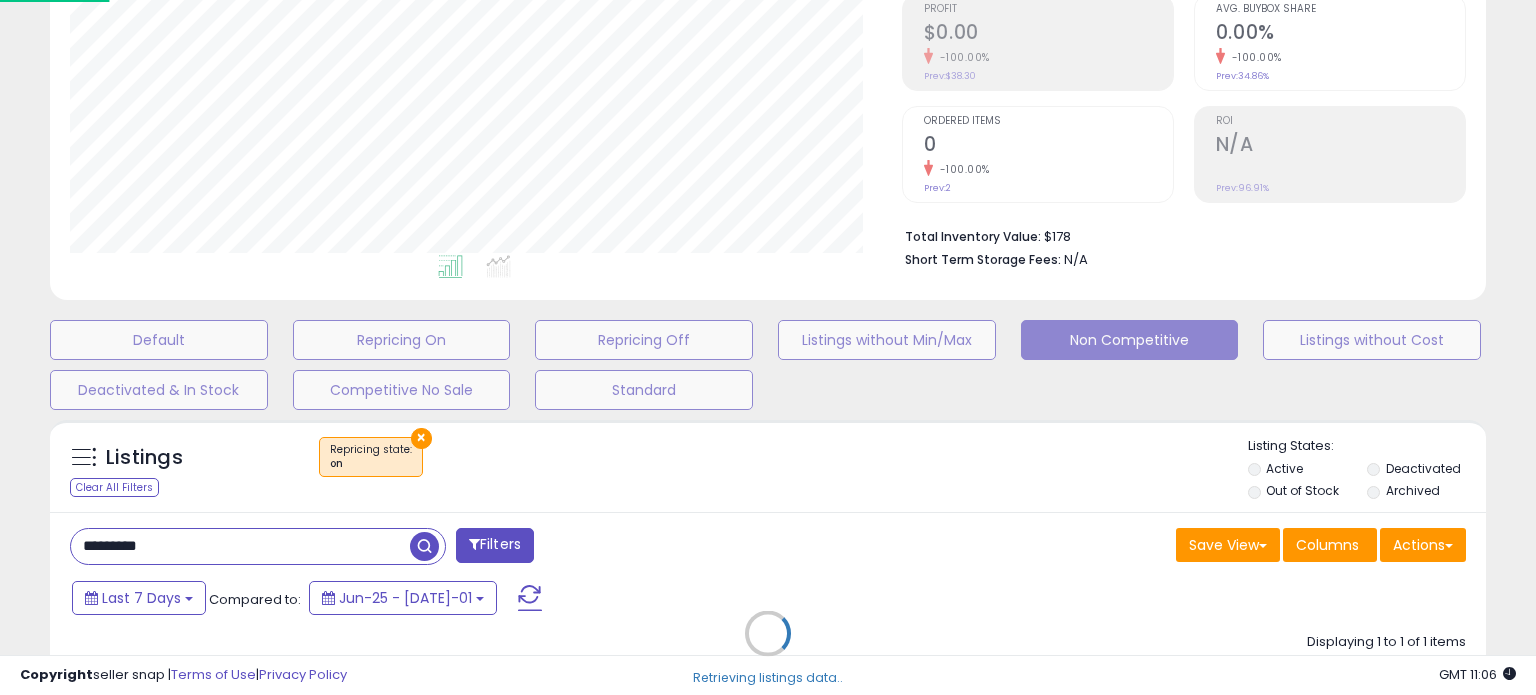 scroll, scrollTop: 999589, scrollLeft: 999168, axis: both 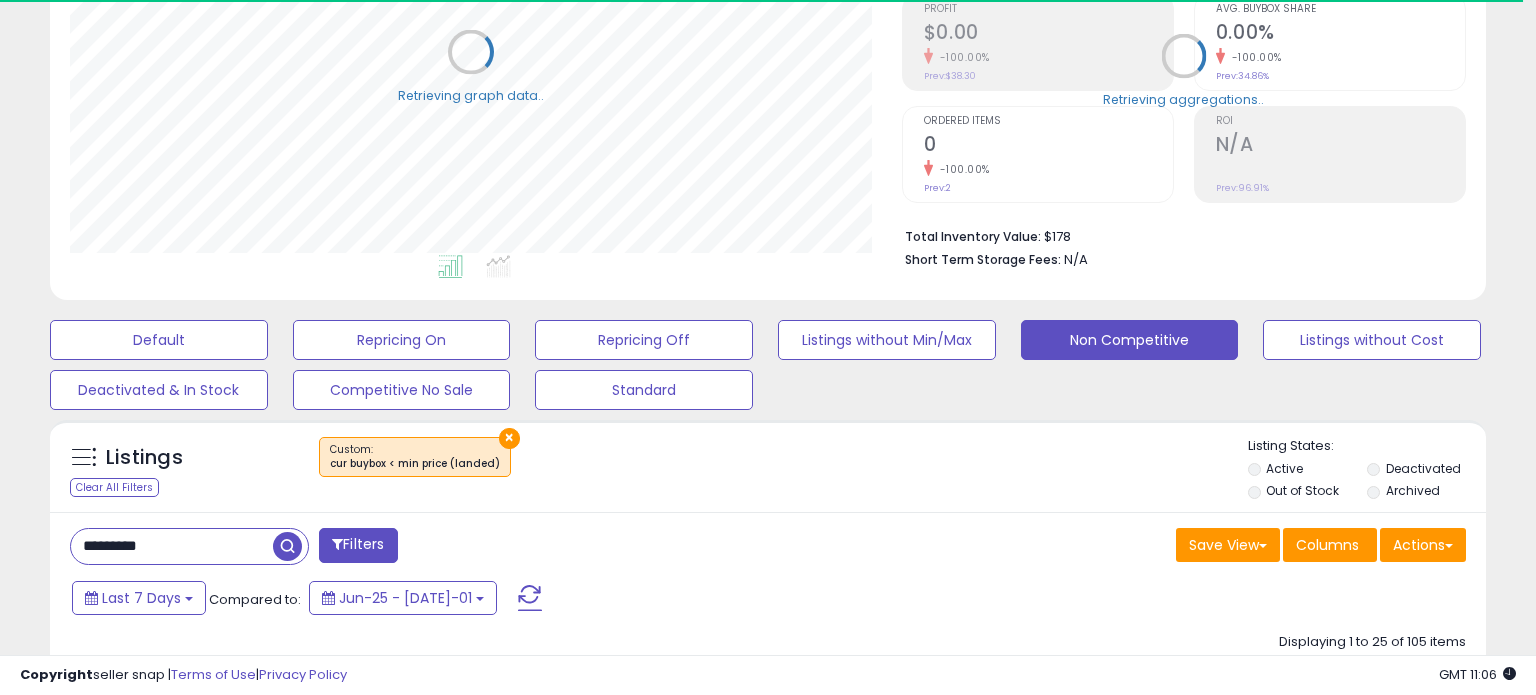 type 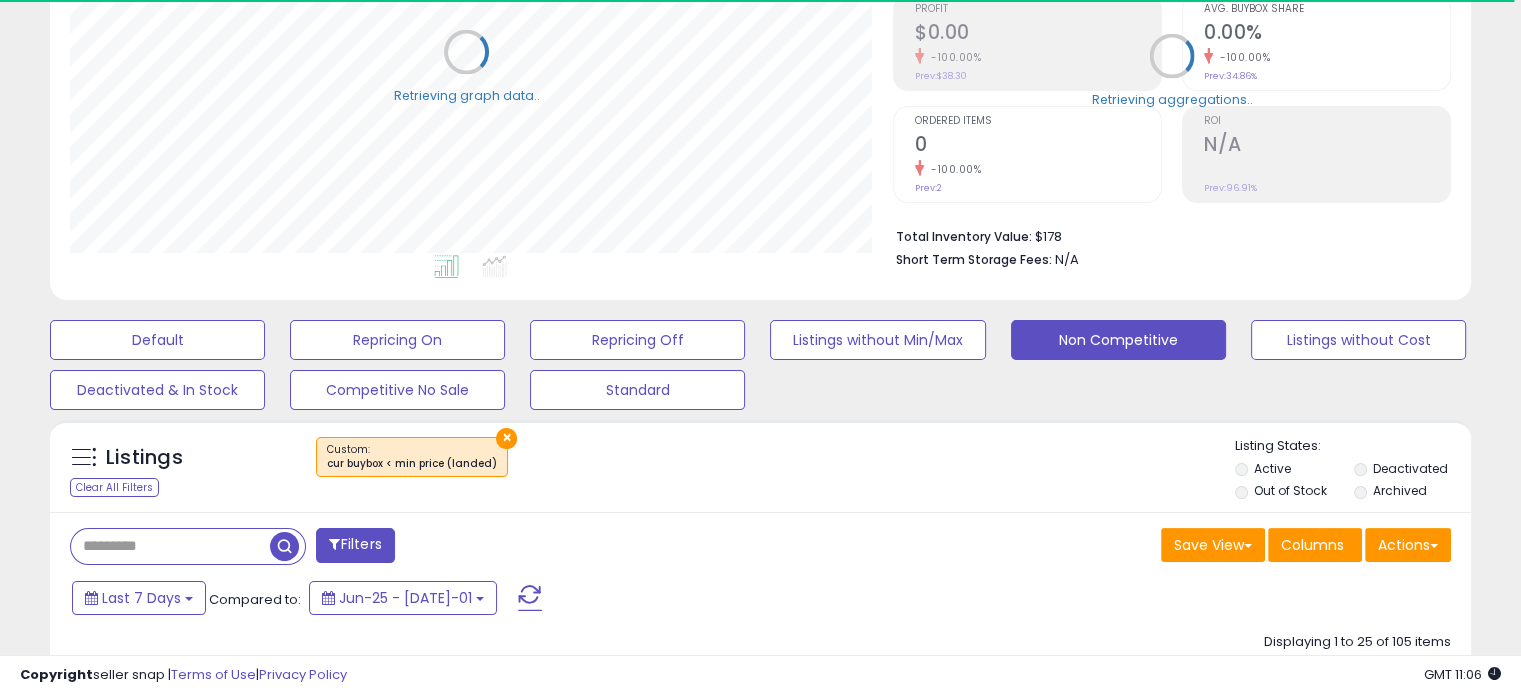 scroll, scrollTop: 409, scrollLeft: 822, axis: both 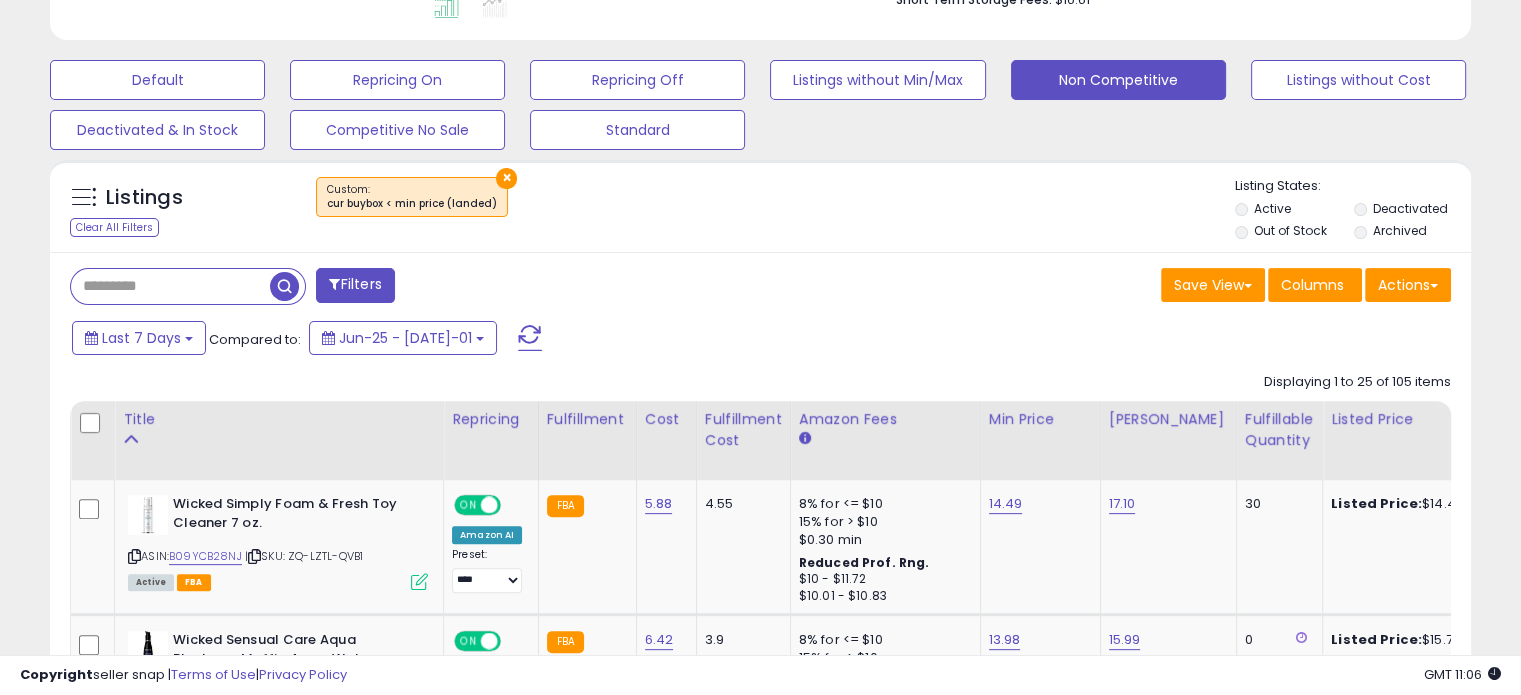 click on "Filters" at bounding box center [355, 285] 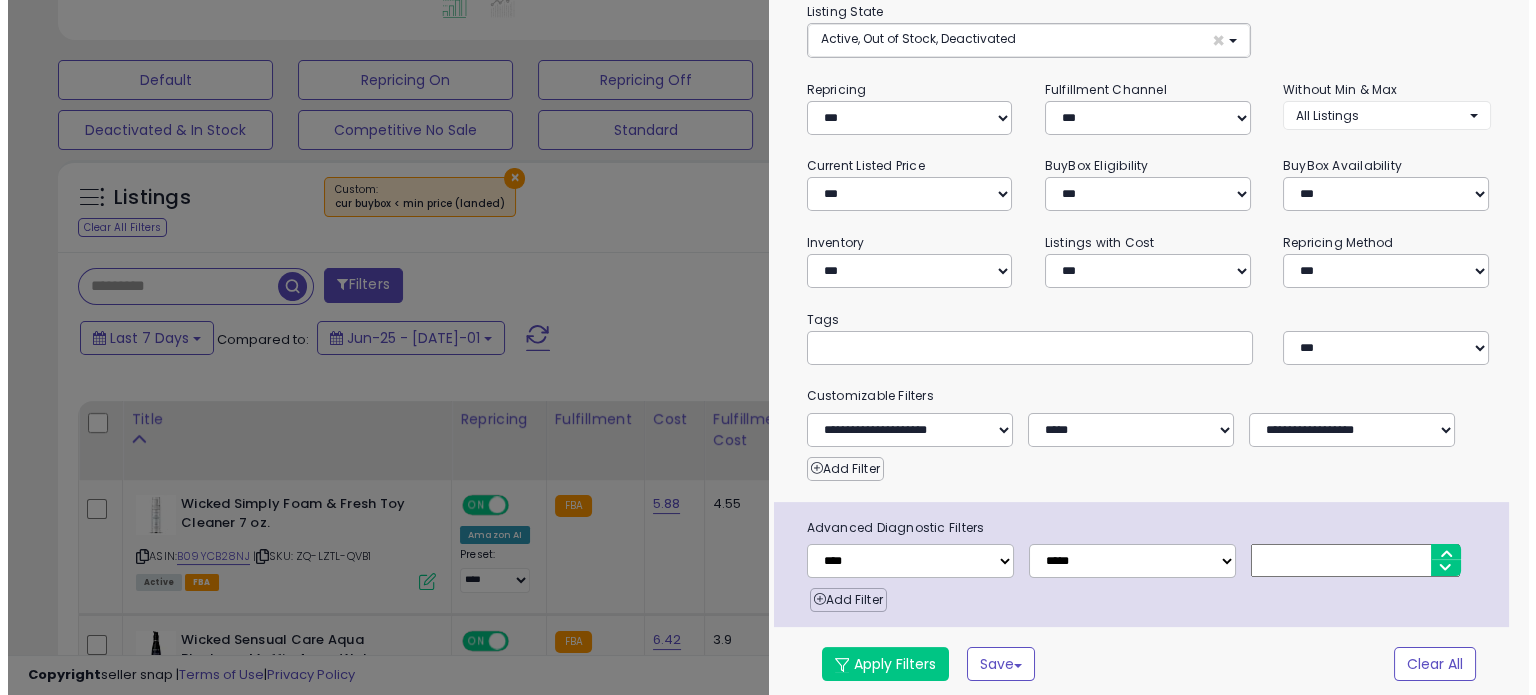 scroll, scrollTop: 999589, scrollLeft: 999168, axis: both 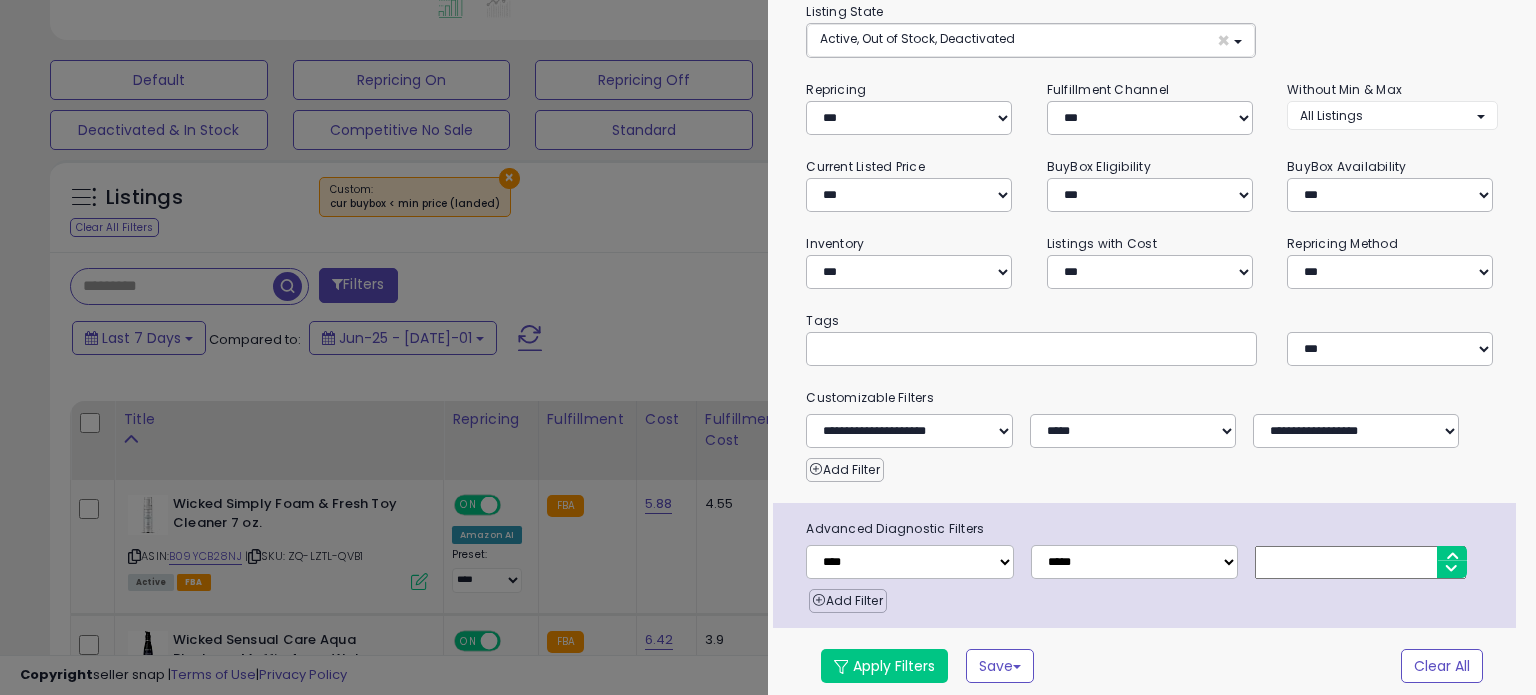 click at bounding box center (768, 347) 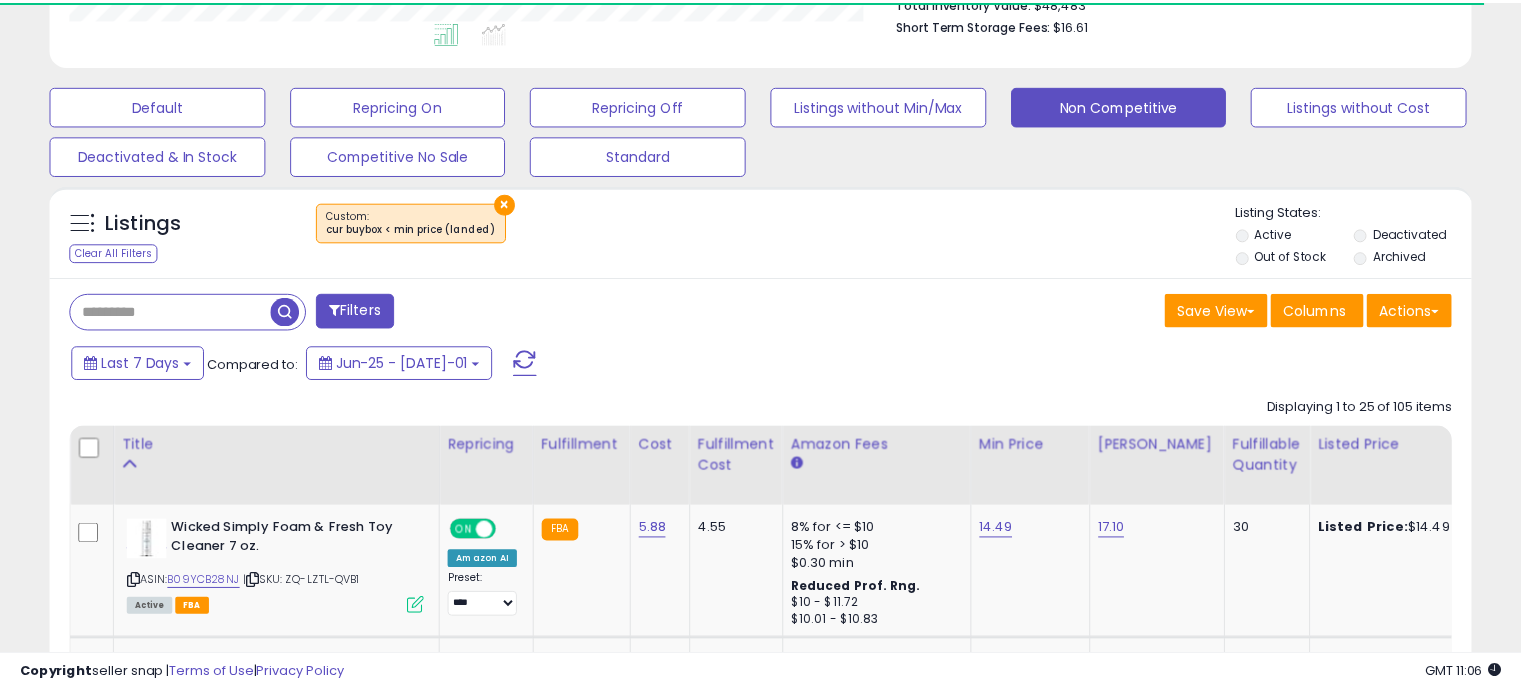scroll, scrollTop: 570, scrollLeft: 0, axis: vertical 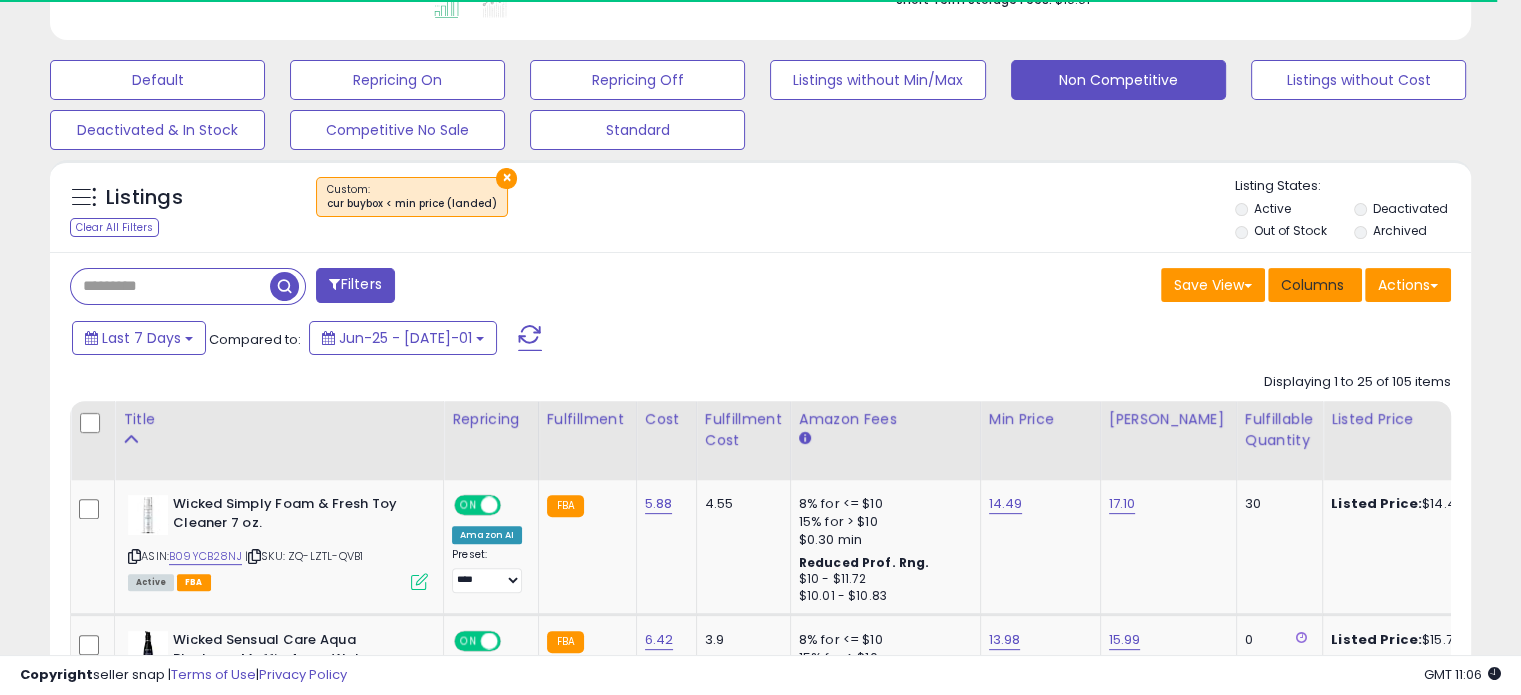 click on "Columns" at bounding box center (1312, 285) 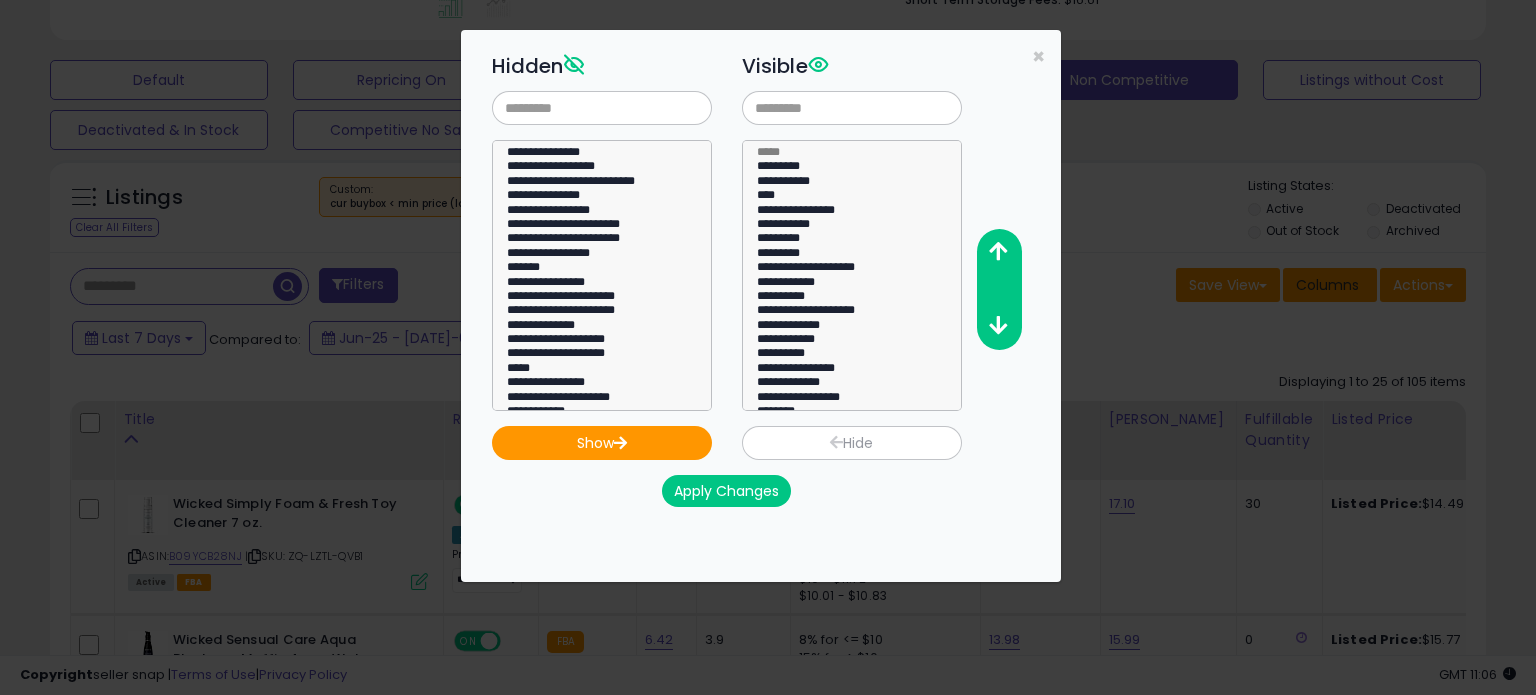 scroll, scrollTop: 999589, scrollLeft: 999168, axis: both 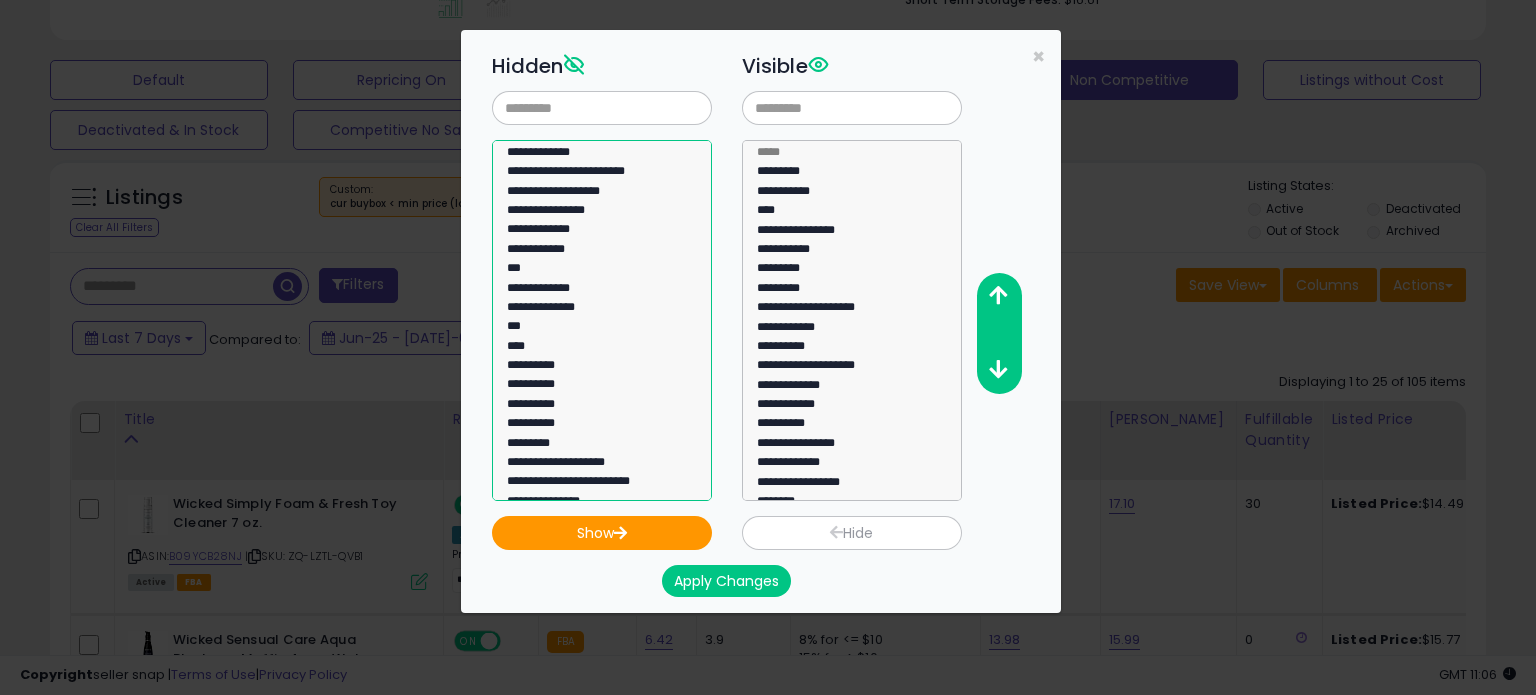 select on "**********" 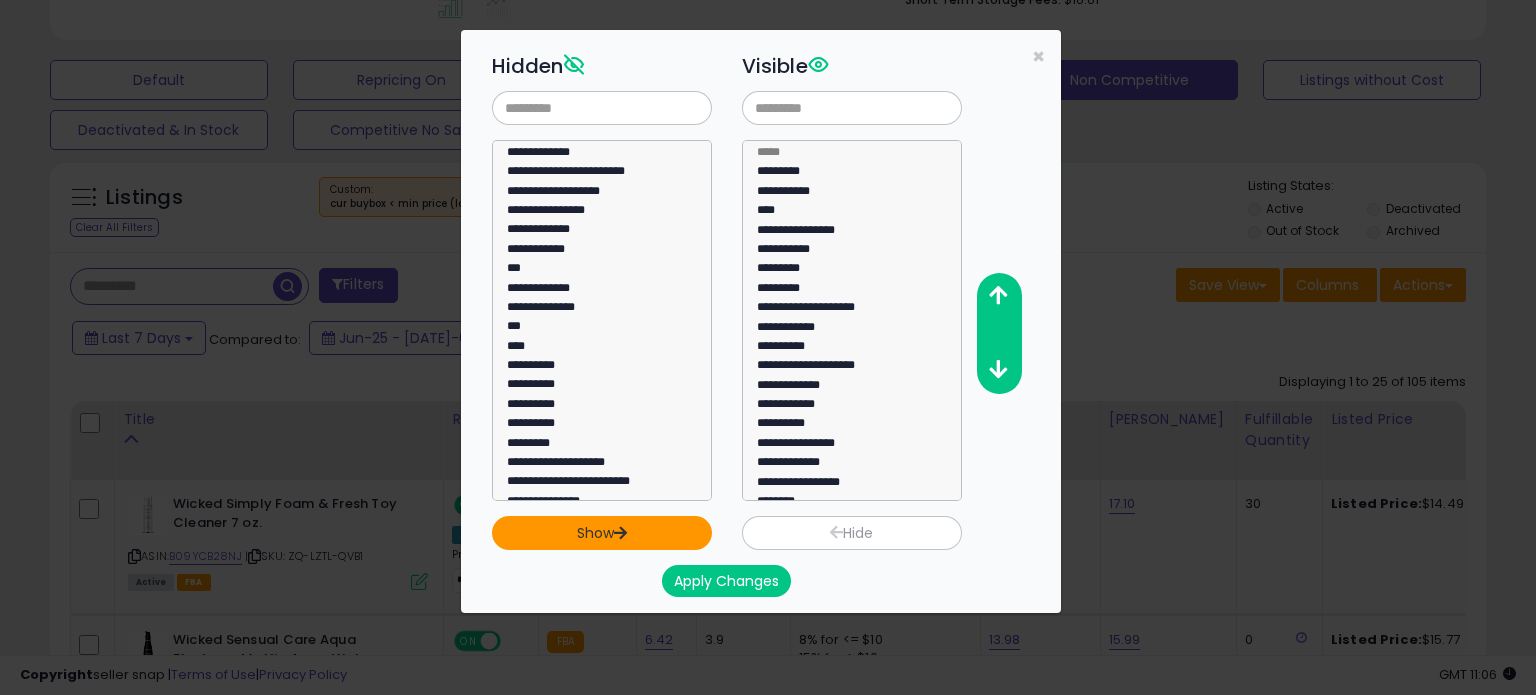 click on "Show" at bounding box center (602, 533) 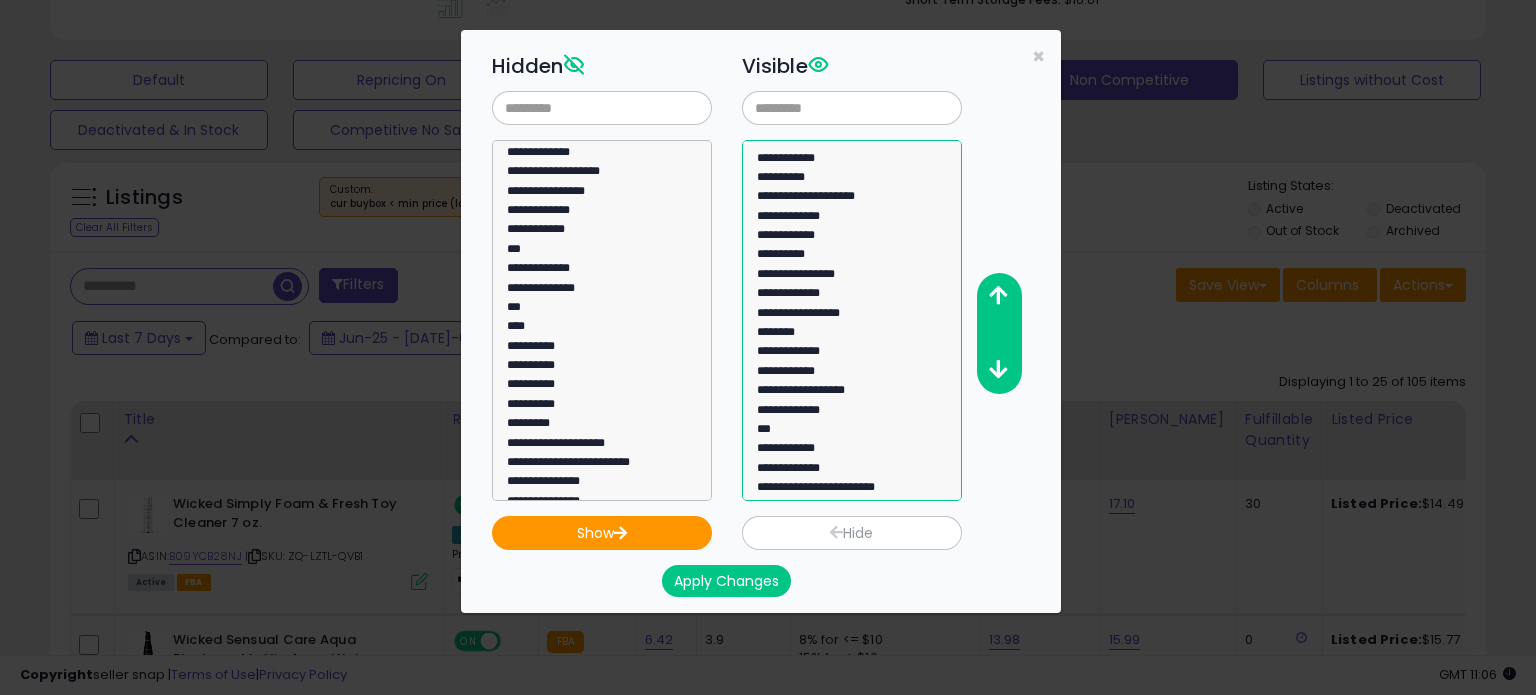 select on "**********" 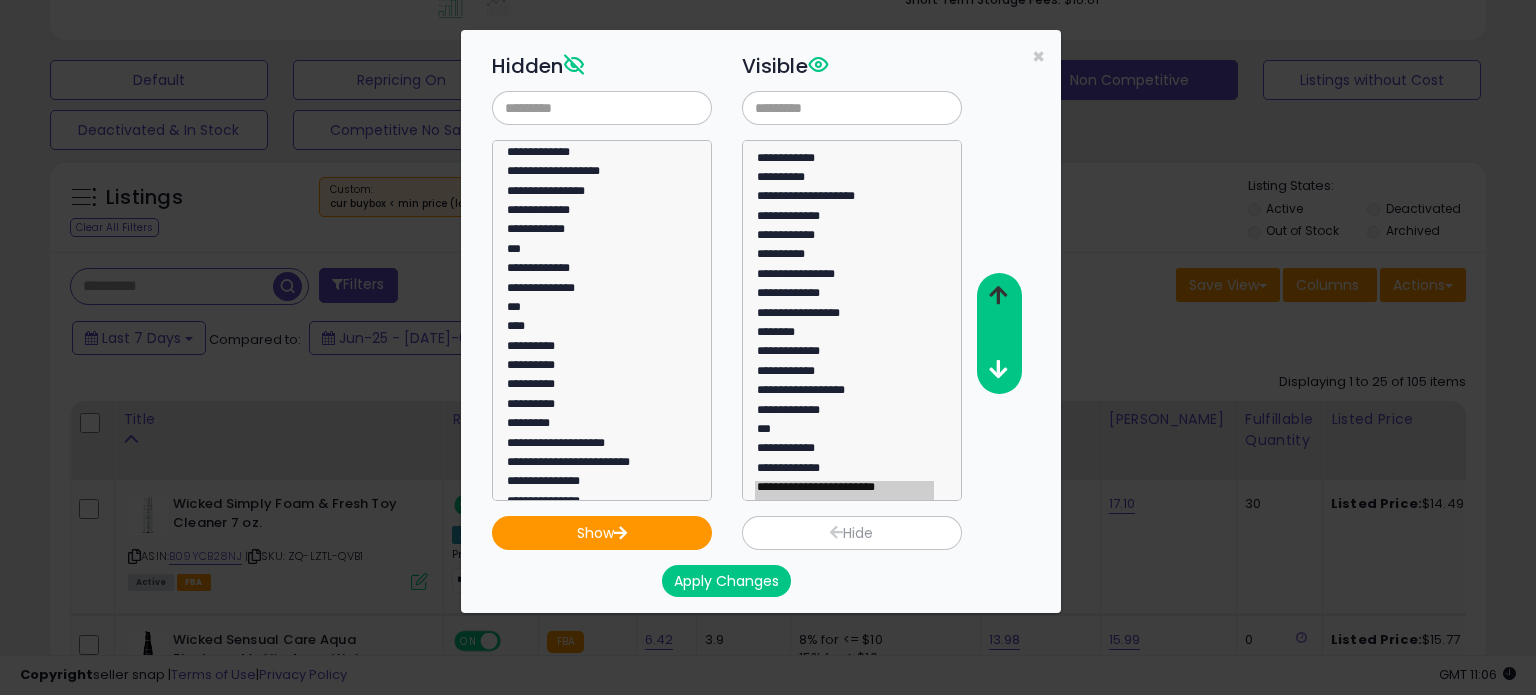 click at bounding box center (998, 295) 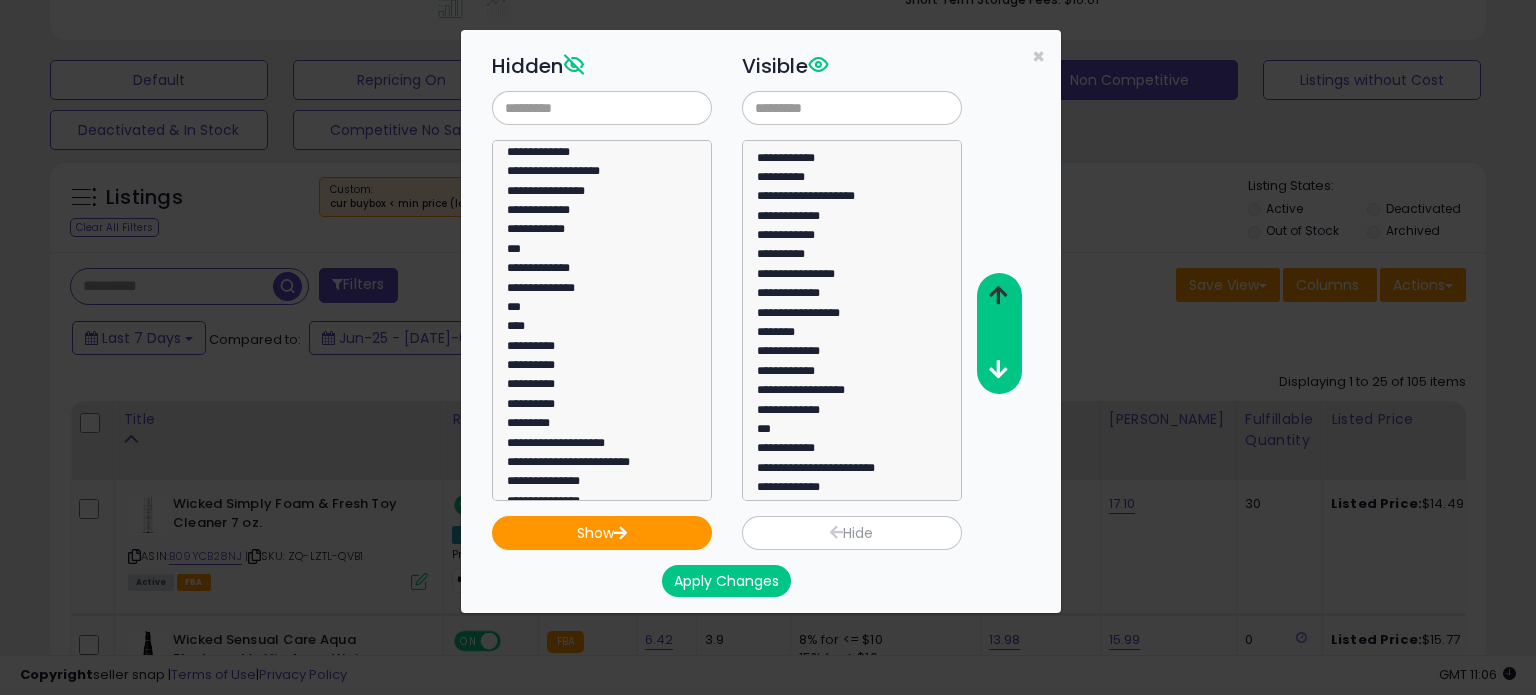 click at bounding box center (998, 295) 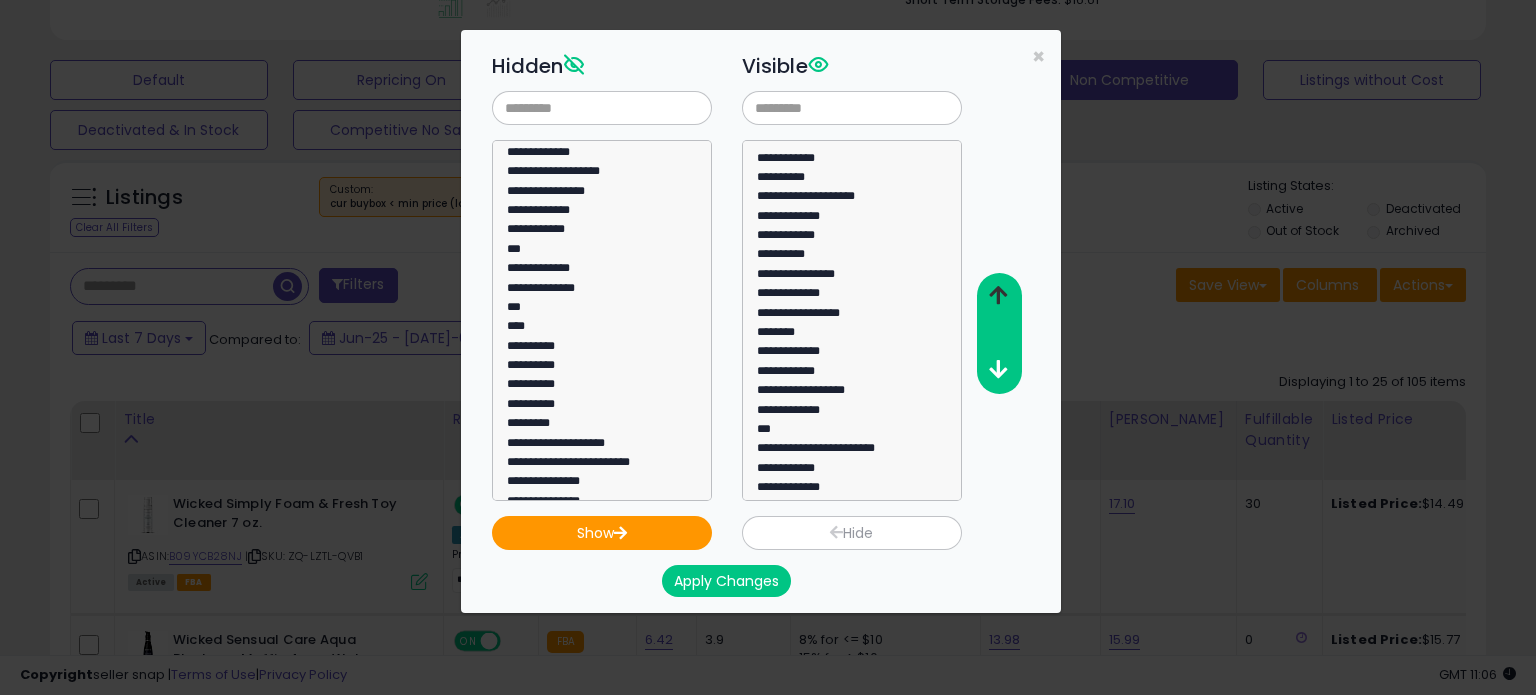 click at bounding box center (998, 295) 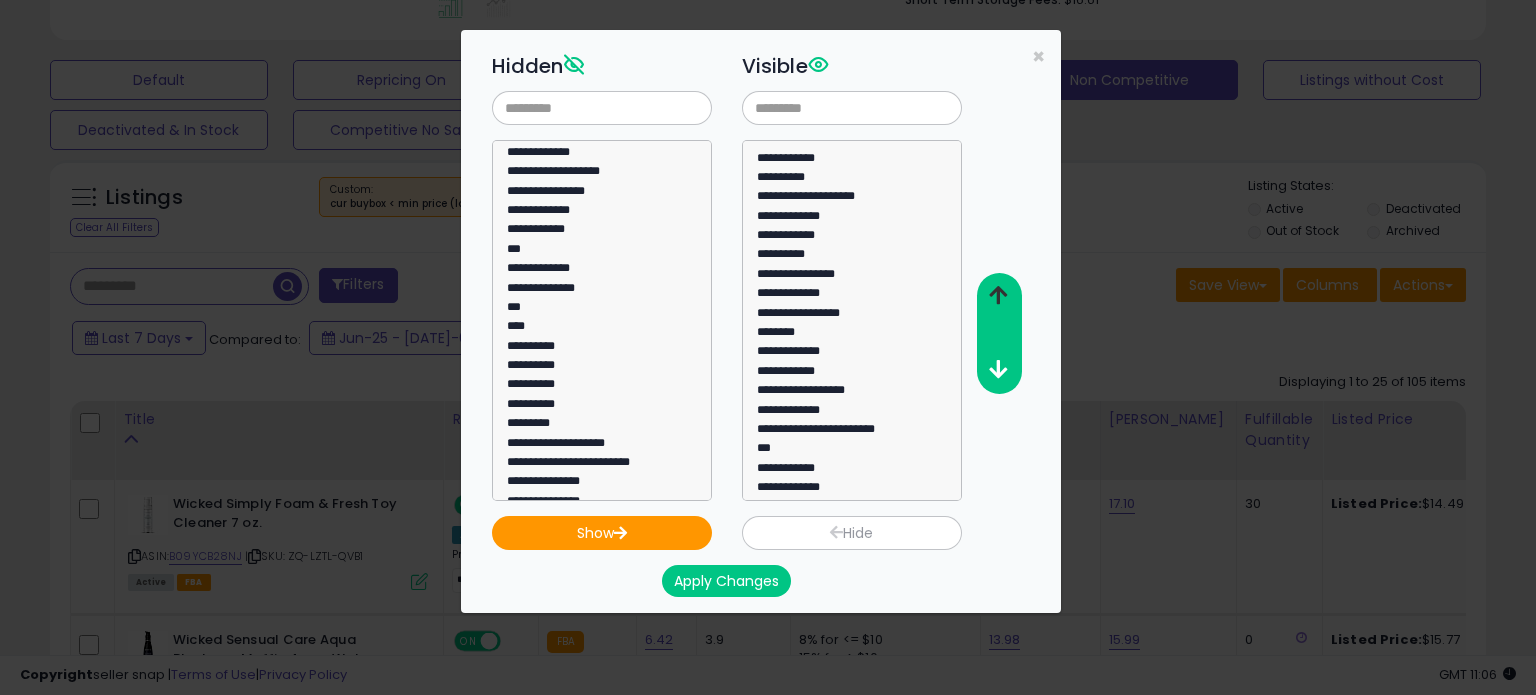 click at bounding box center (998, 295) 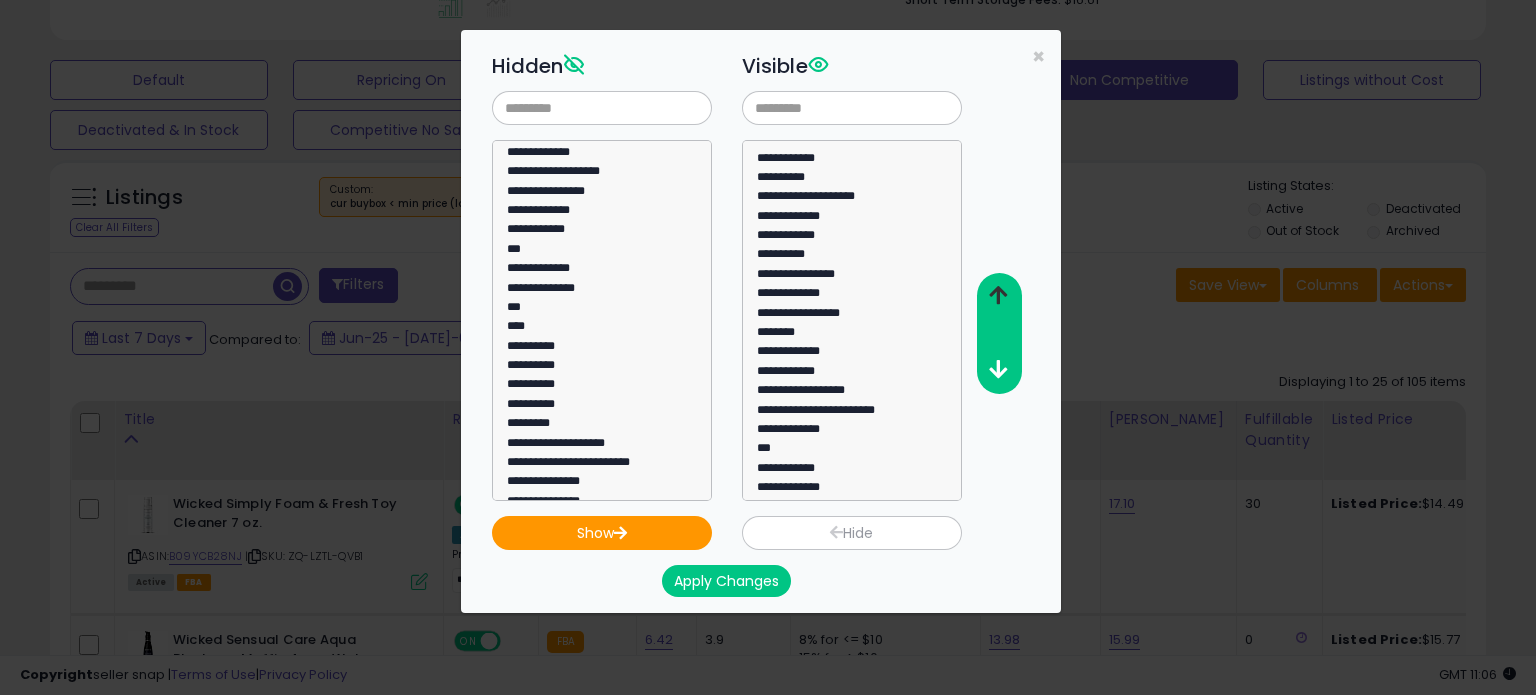 click at bounding box center [998, 295] 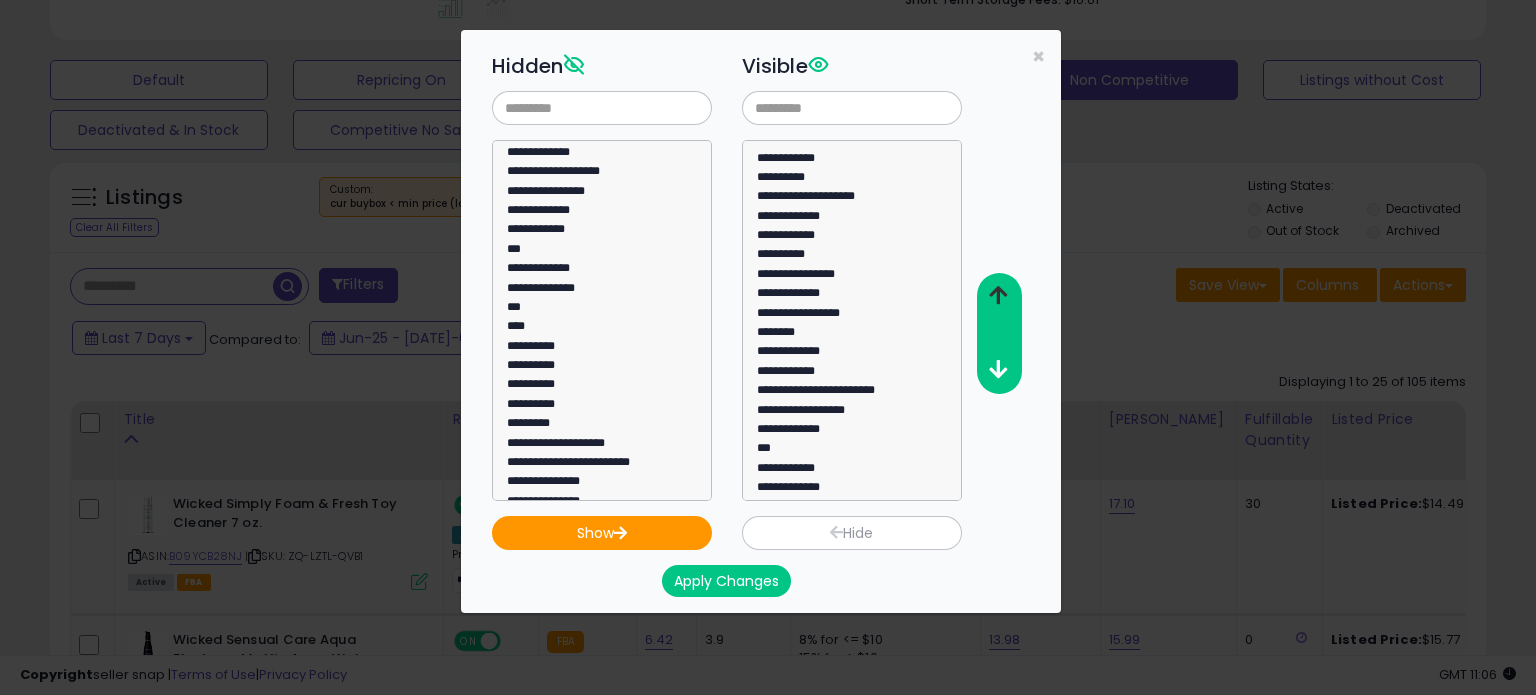 click at bounding box center [998, 295] 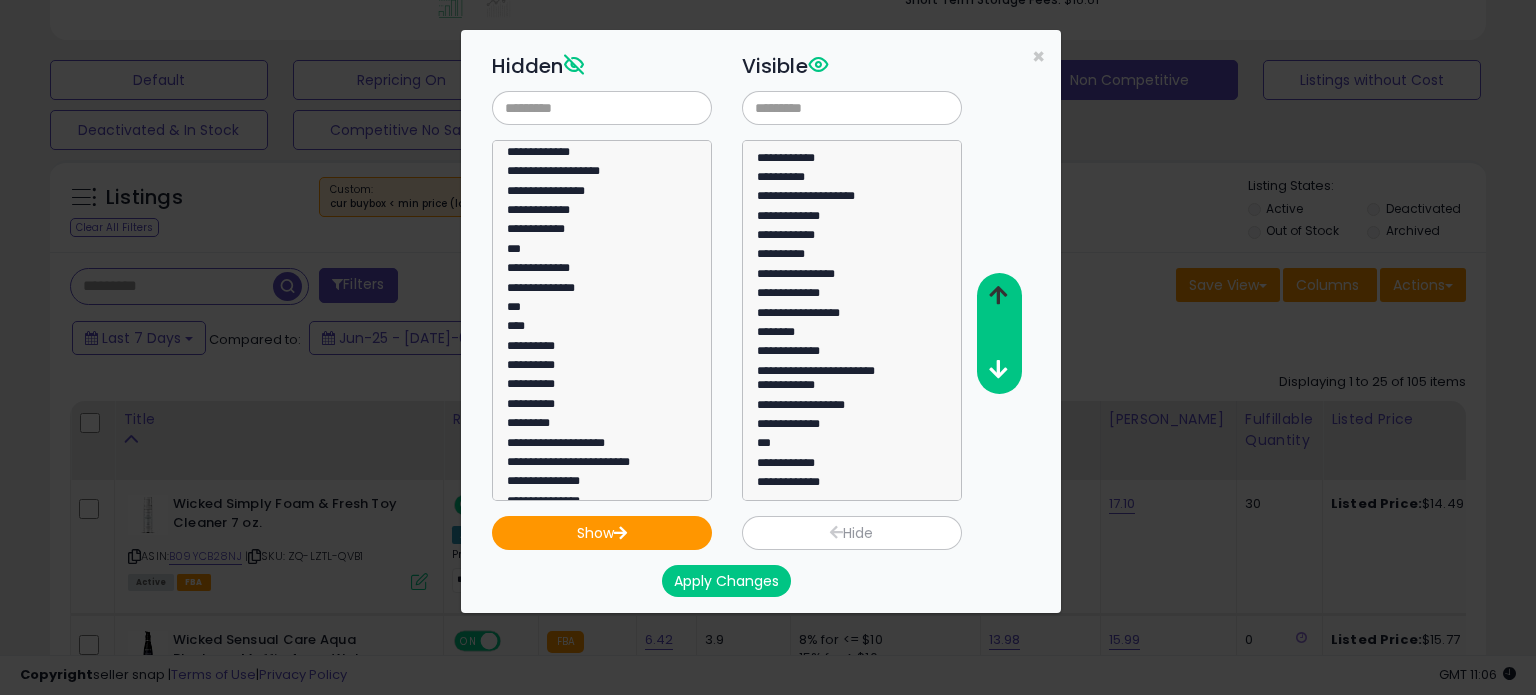 click at bounding box center [998, 295] 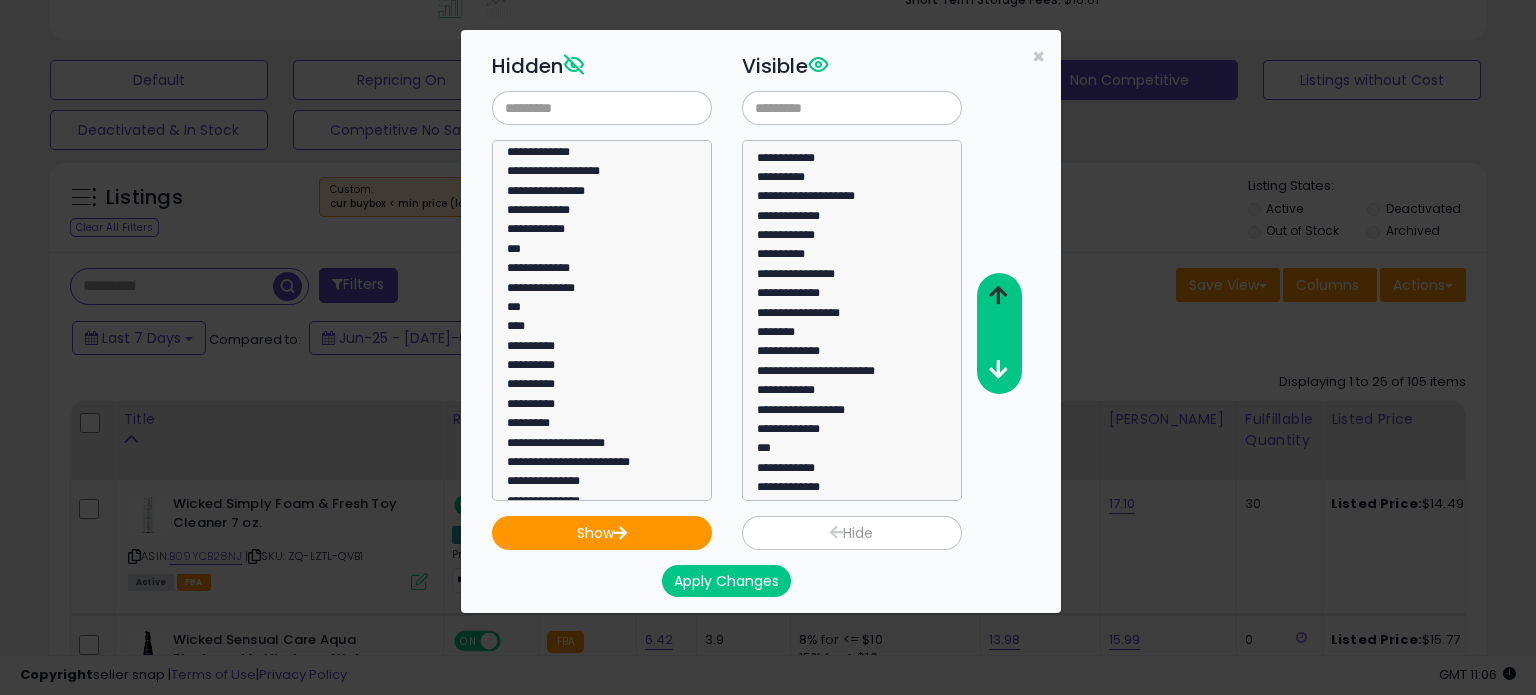 click at bounding box center (998, 295) 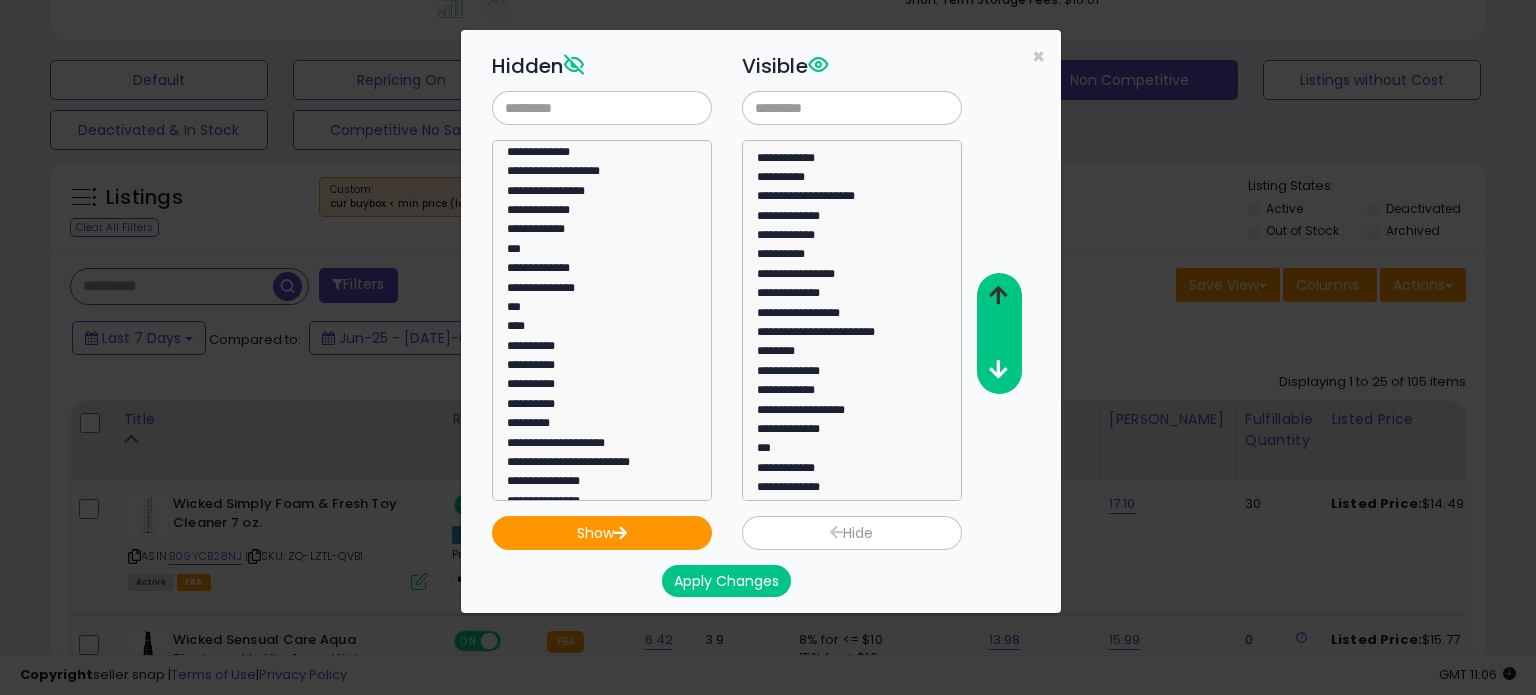 click at bounding box center [998, 295] 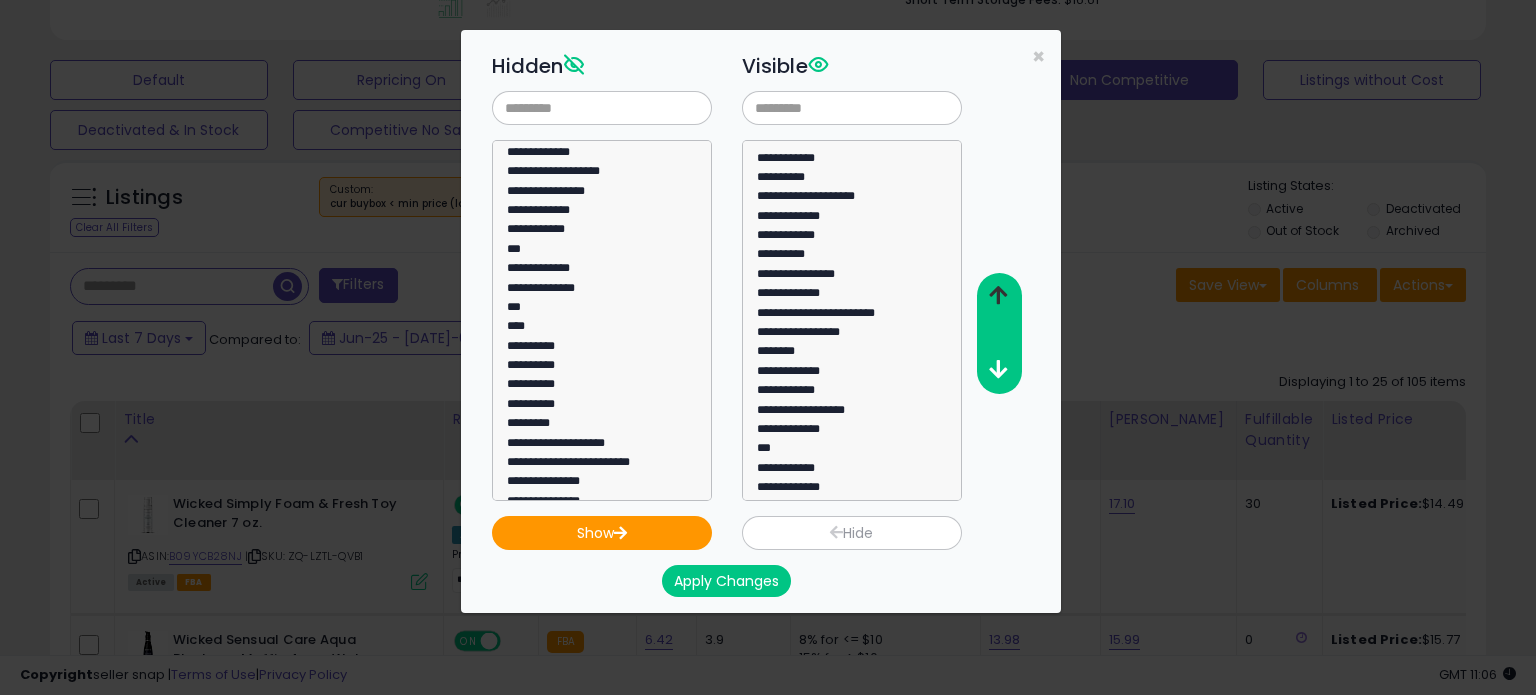 click at bounding box center [998, 295] 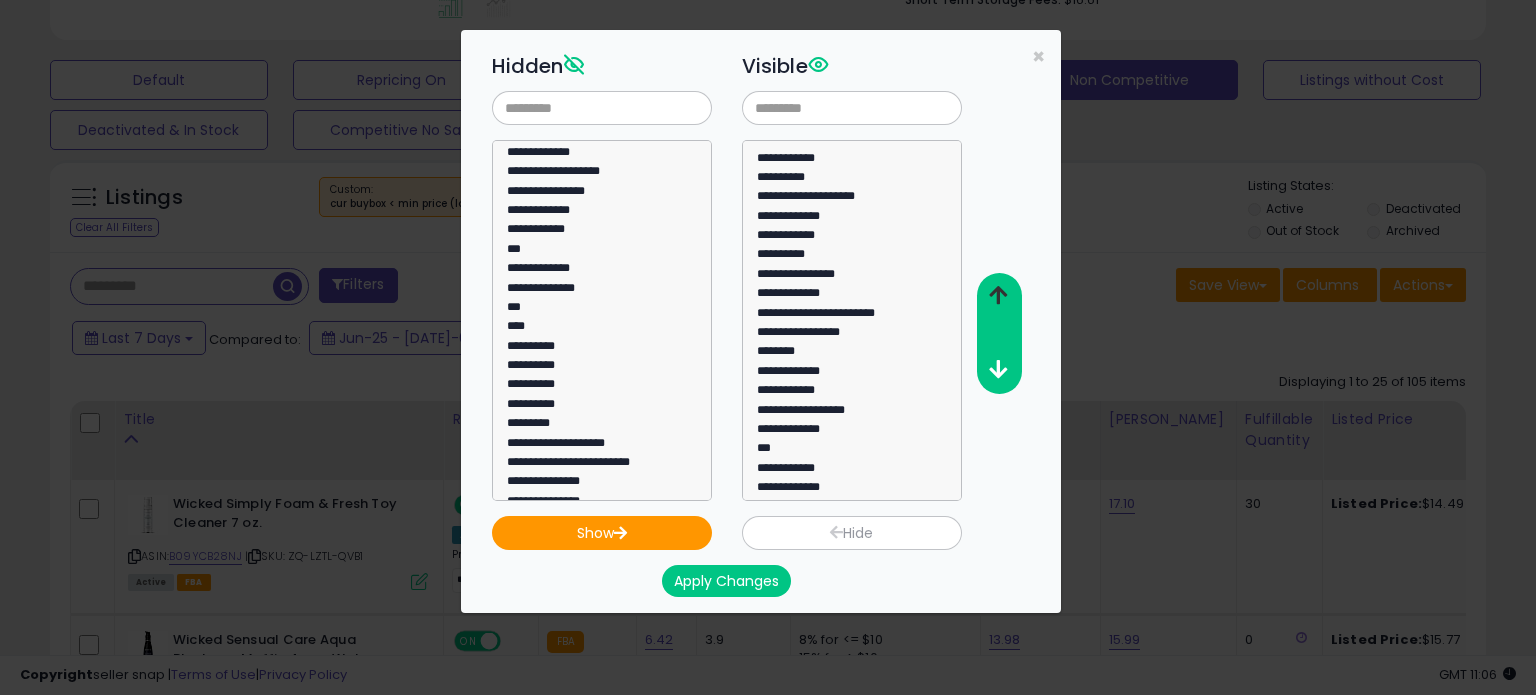 click at bounding box center (998, 295) 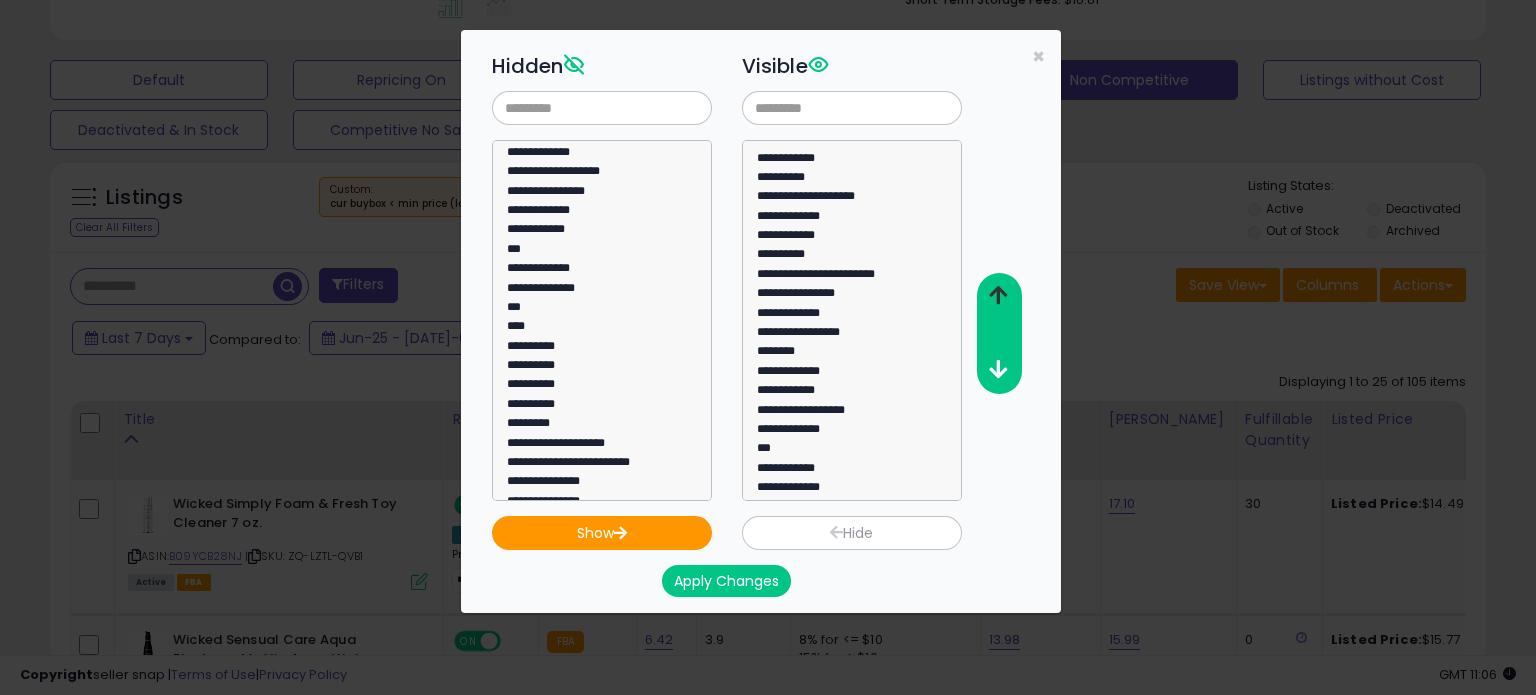 click at bounding box center [998, 295] 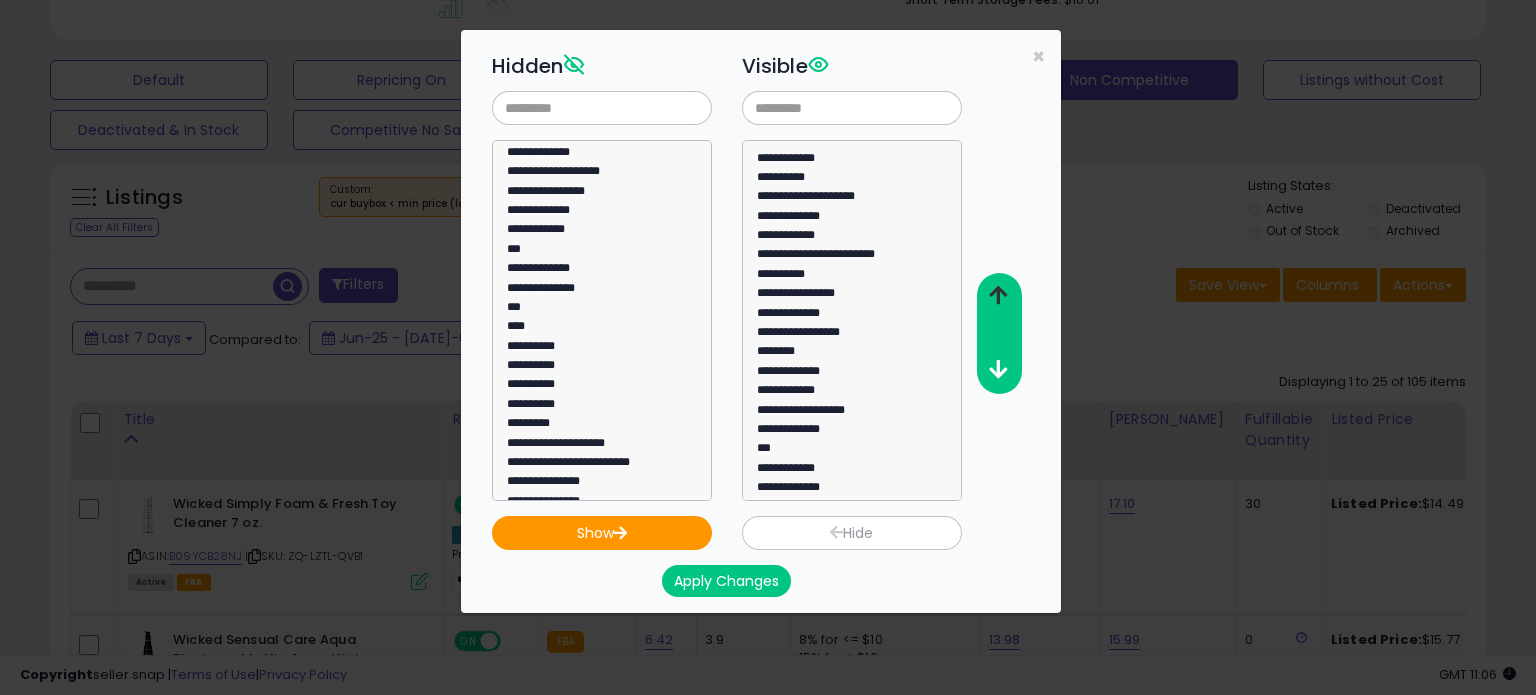 click at bounding box center [998, 295] 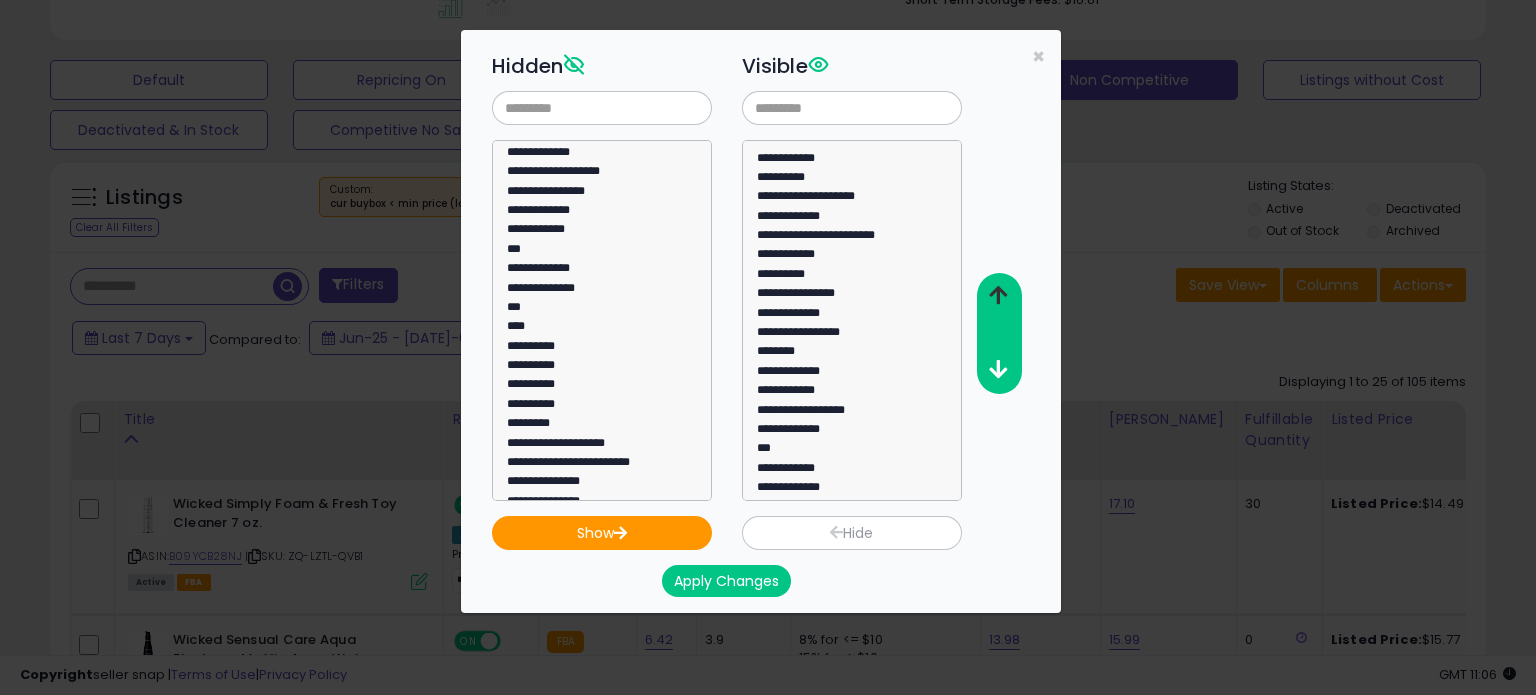 click at bounding box center (998, 295) 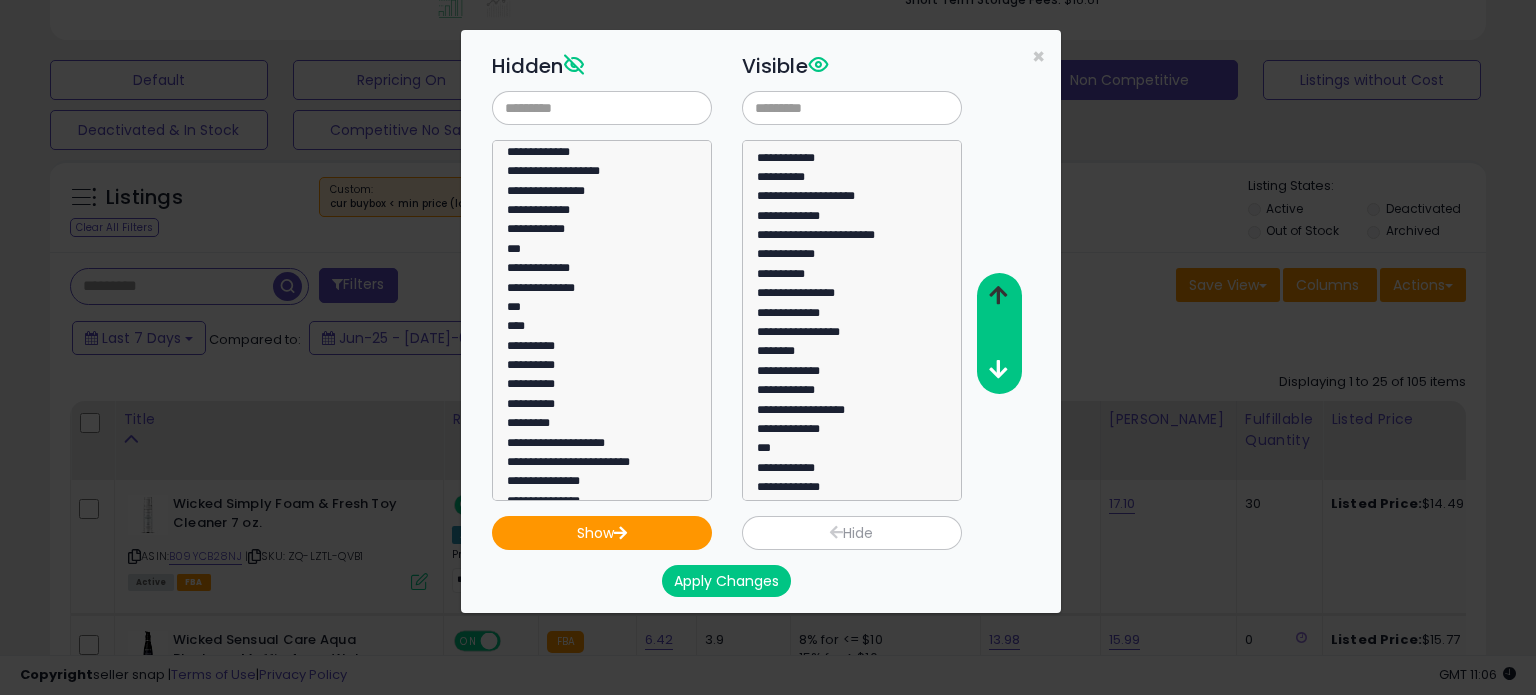 click at bounding box center [998, 295] 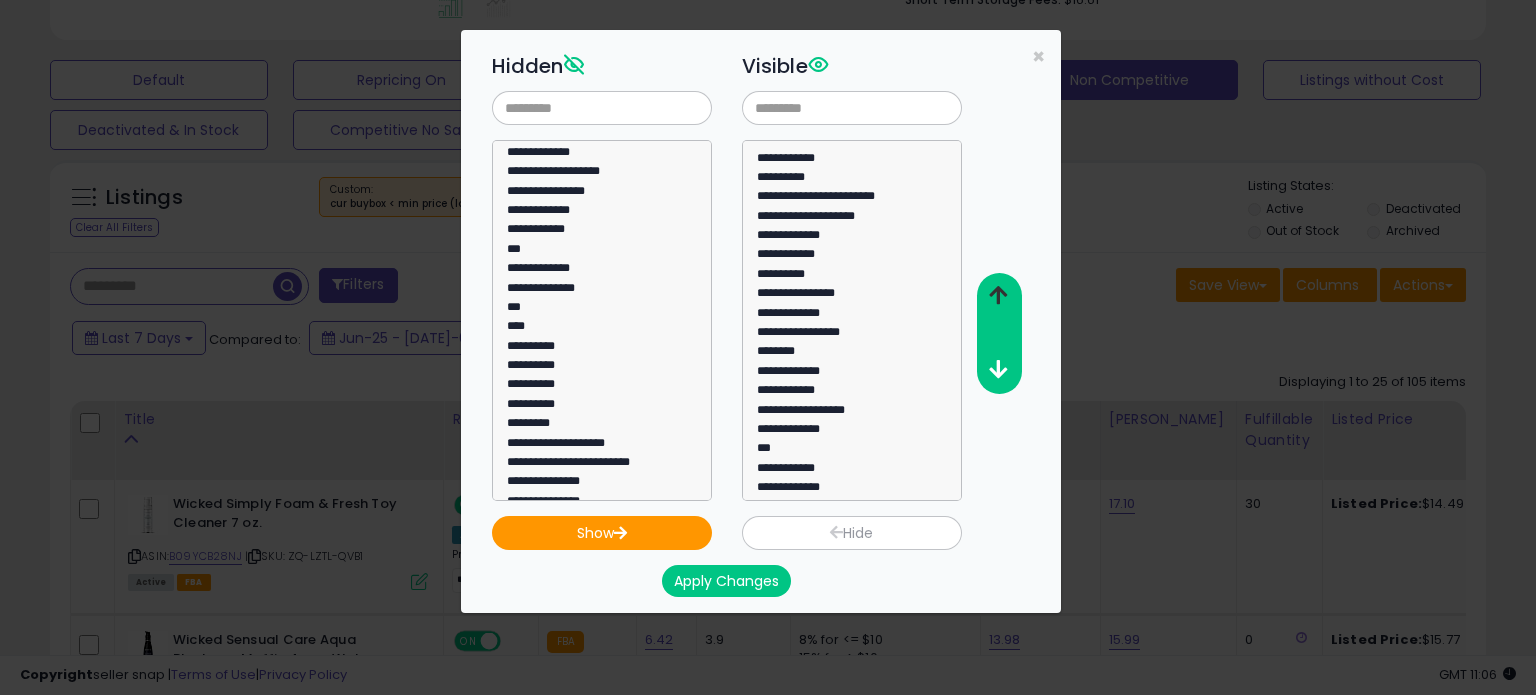 click at bounding box center [998, 295] 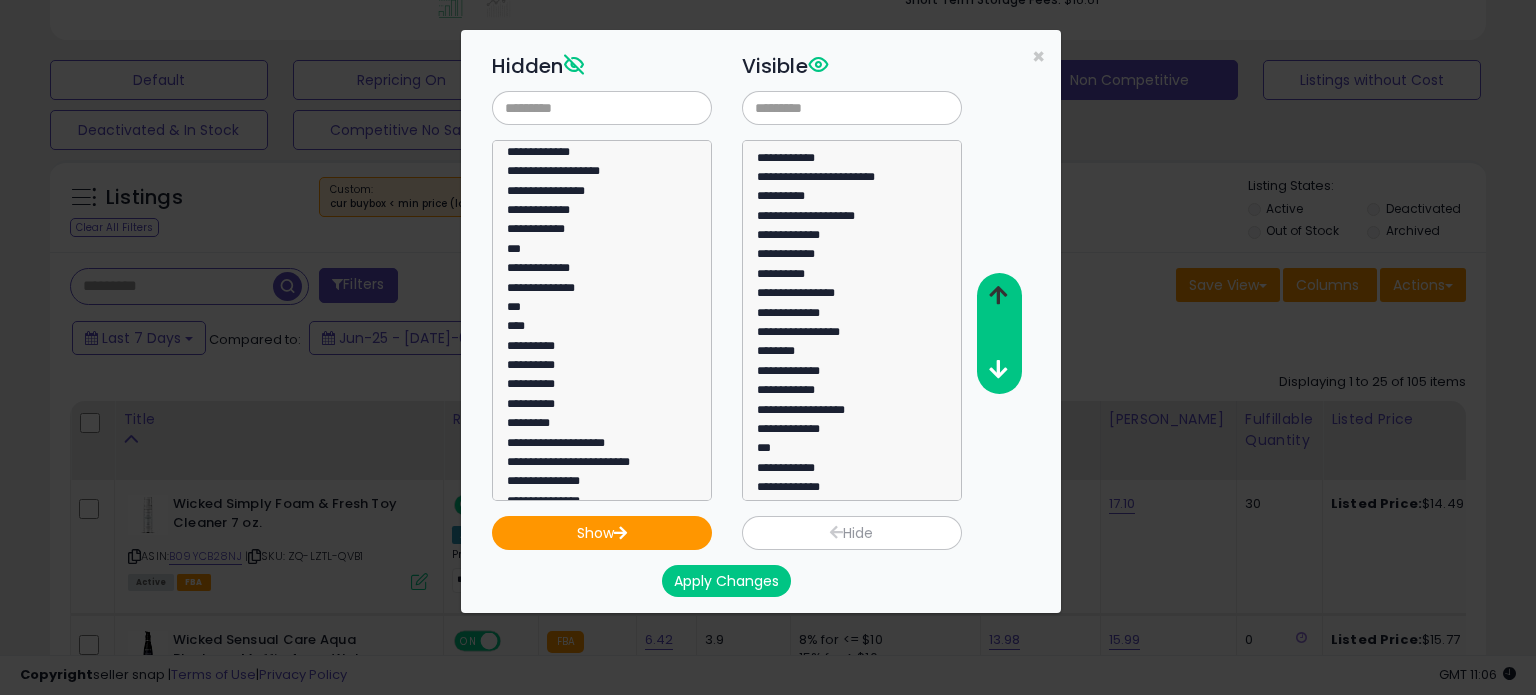 click at bounding box center [998, 295] 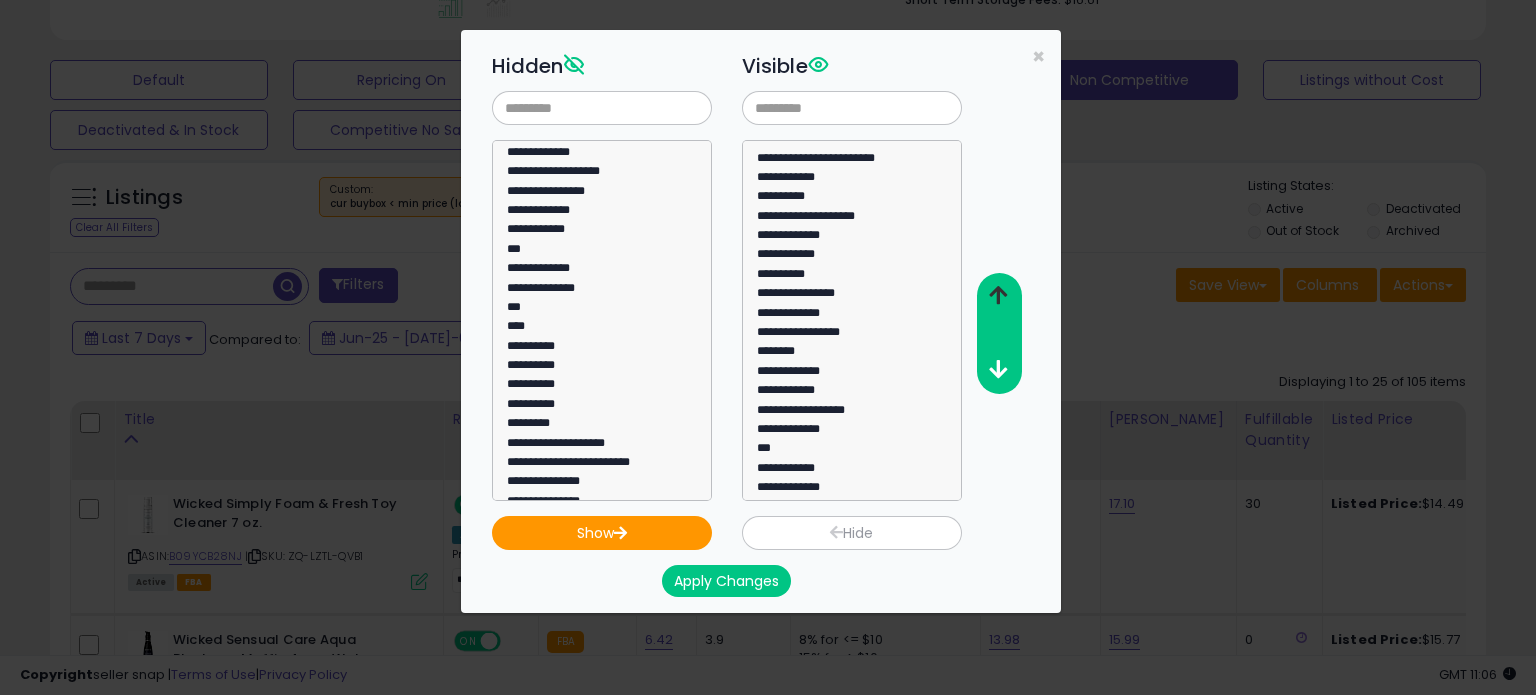 click at bounding box center [998, 295] 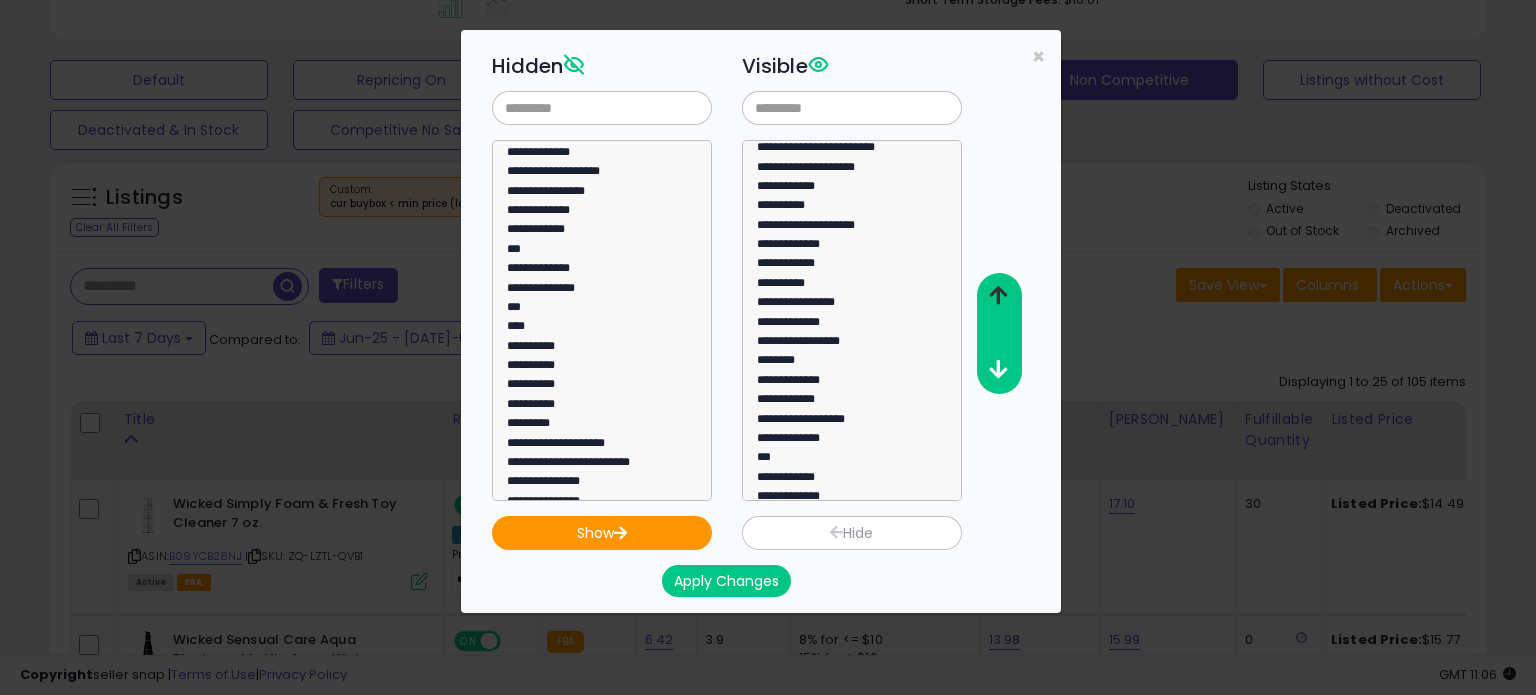 click at bounding box center (998, 295) 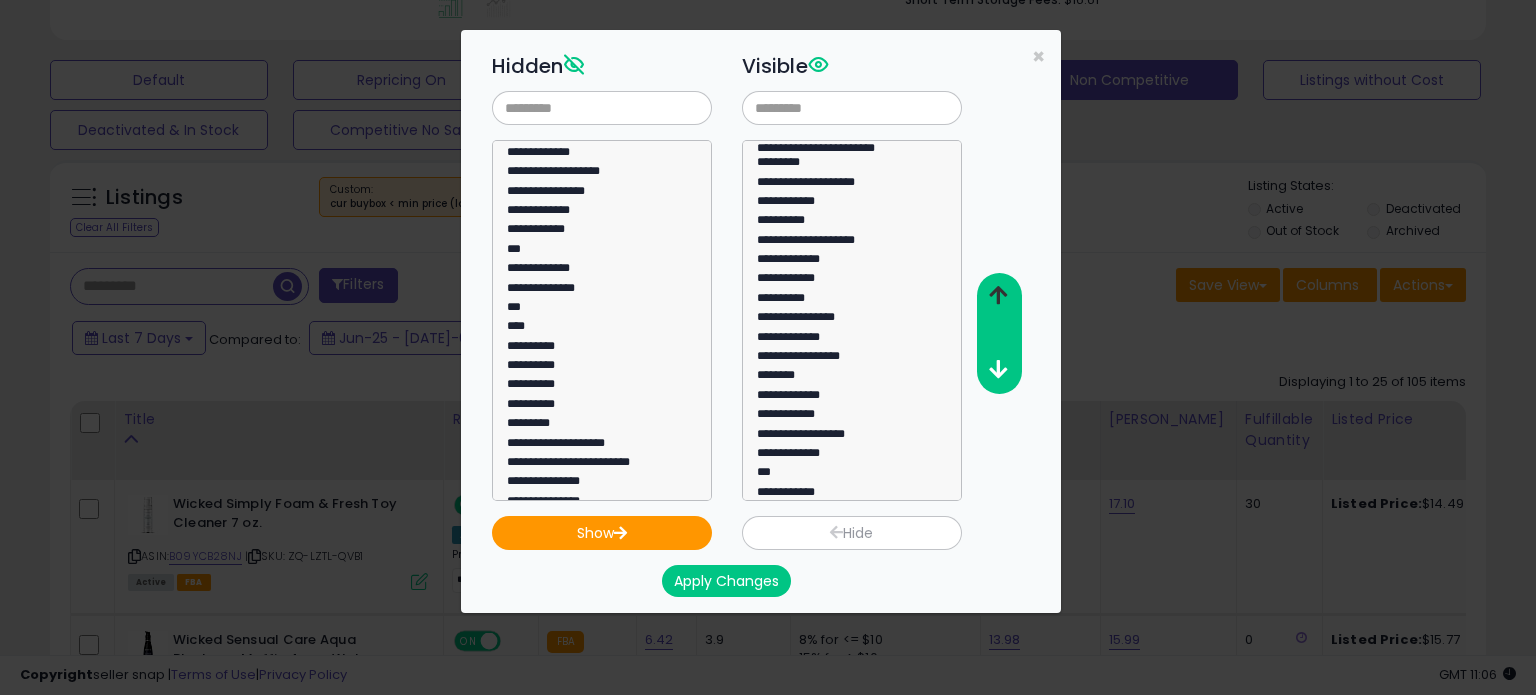 click at bounding box center [998, 295] 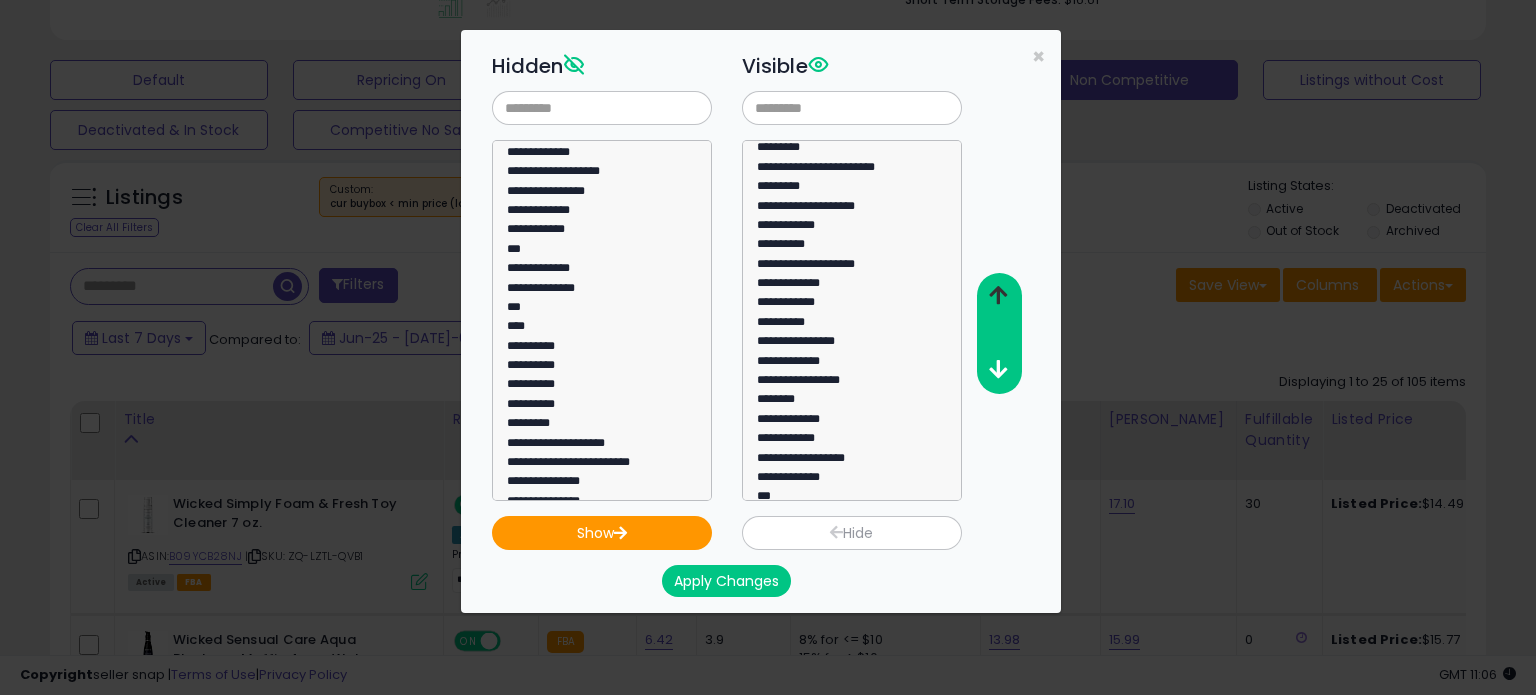 click at bounding box center (998, 295) 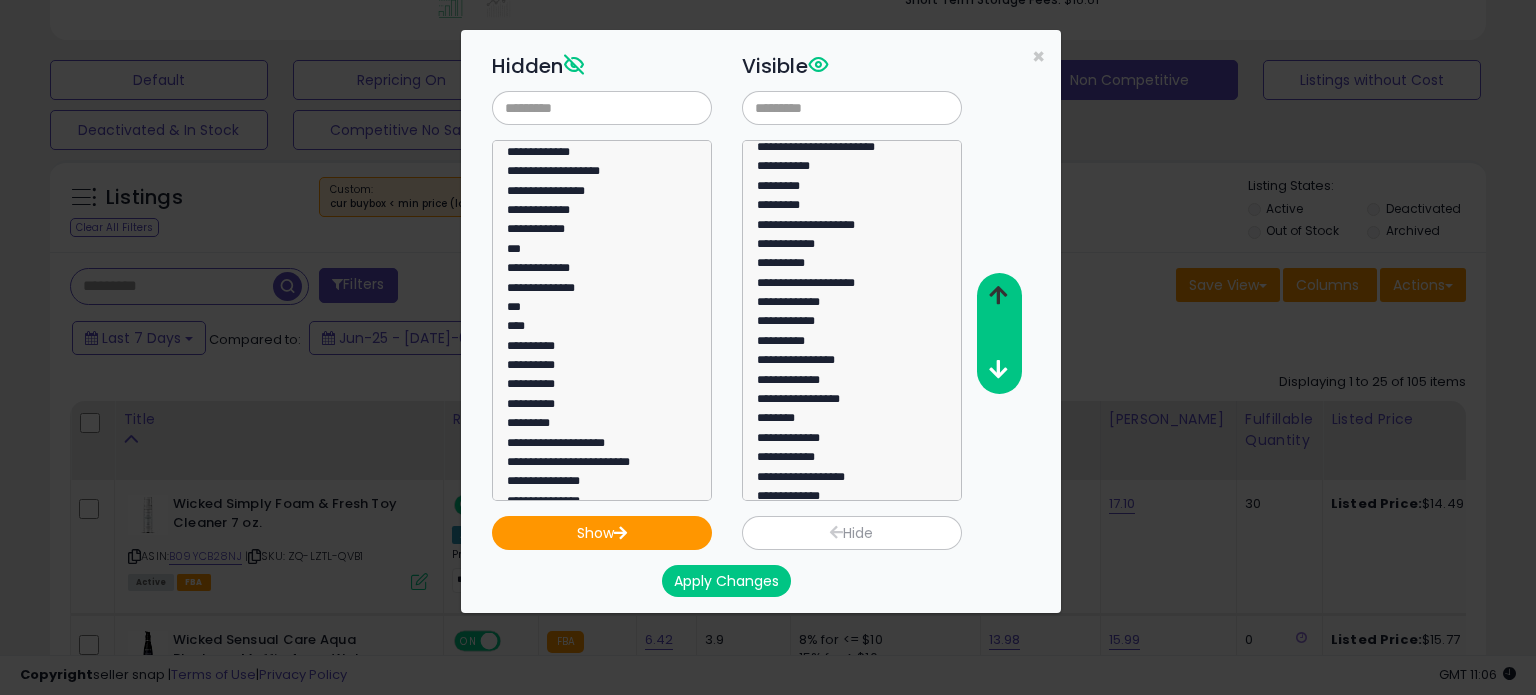 click at bounding box center [998, 295] 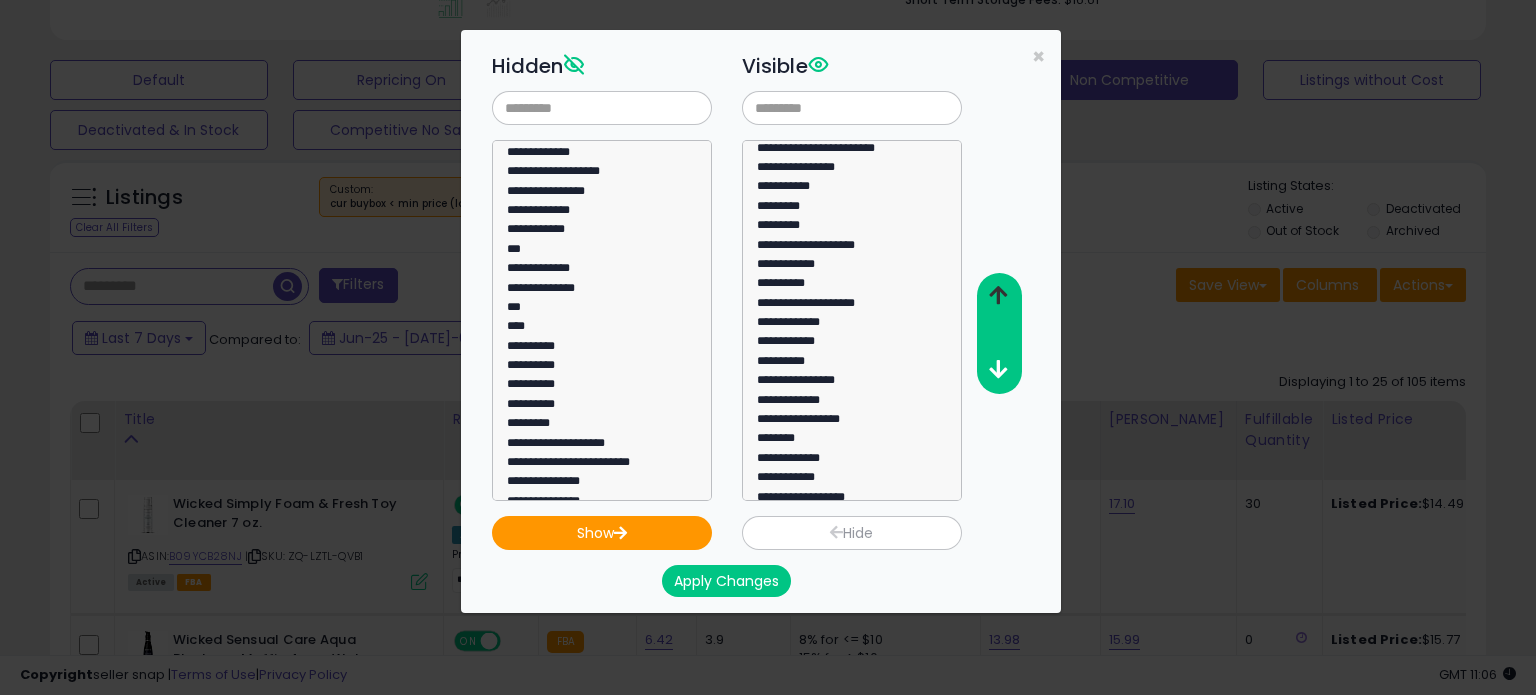 click at bounding box center (998, 295) 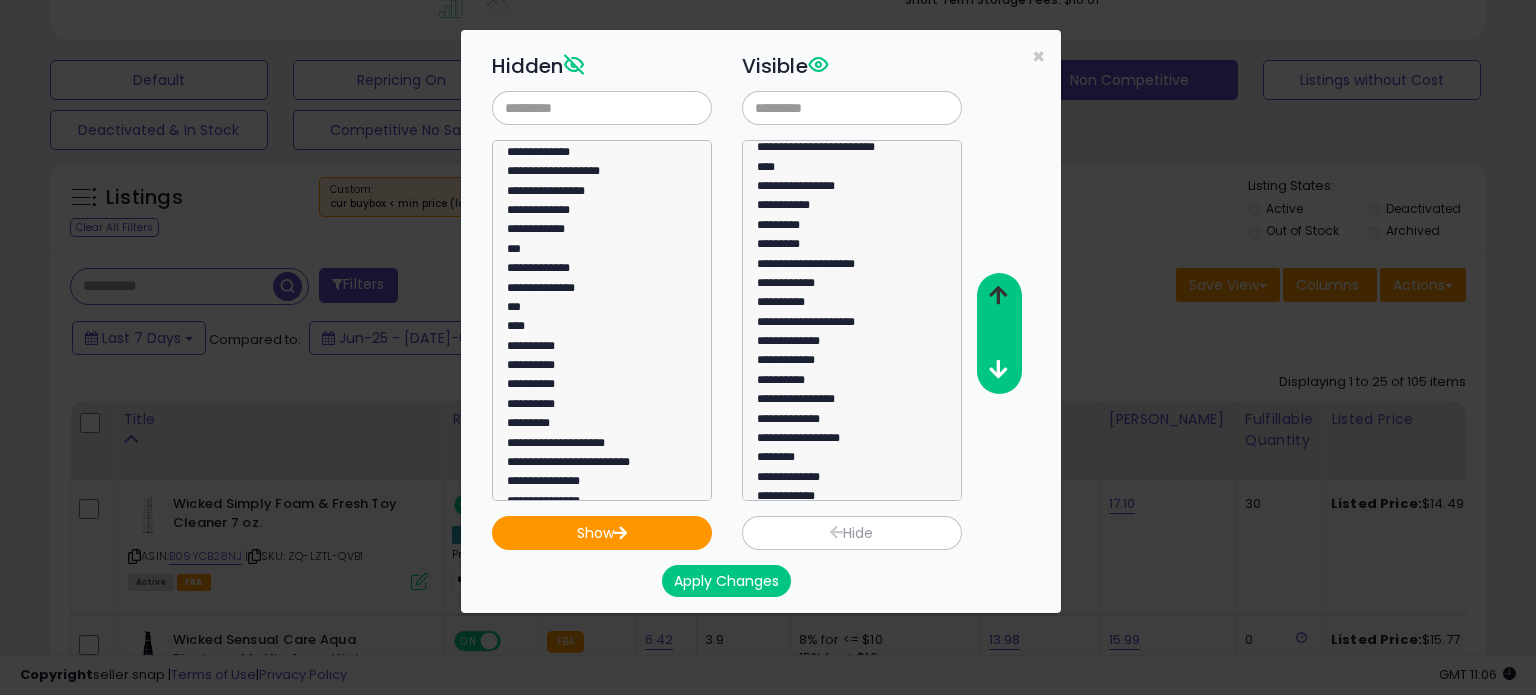 click at bounding box center [998, 295] 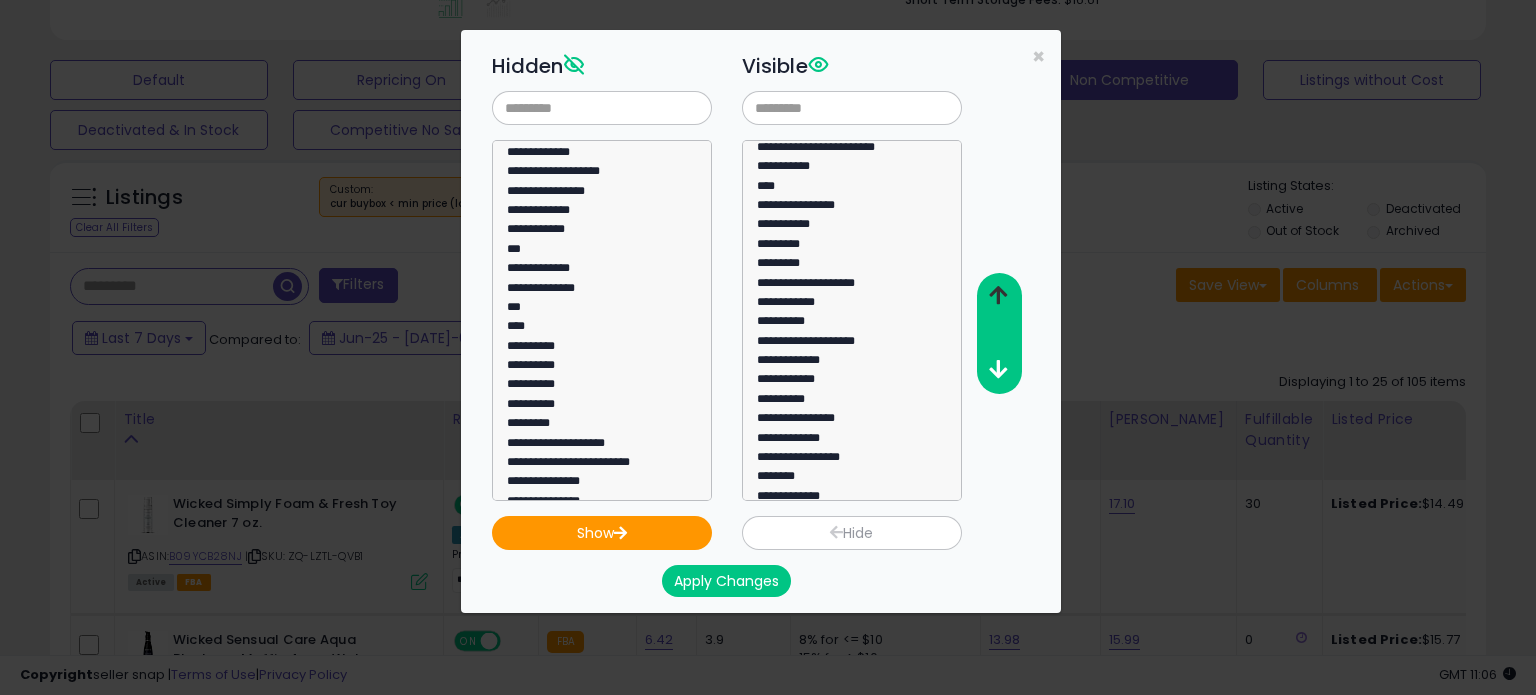 click at bounding box center [998, 295] 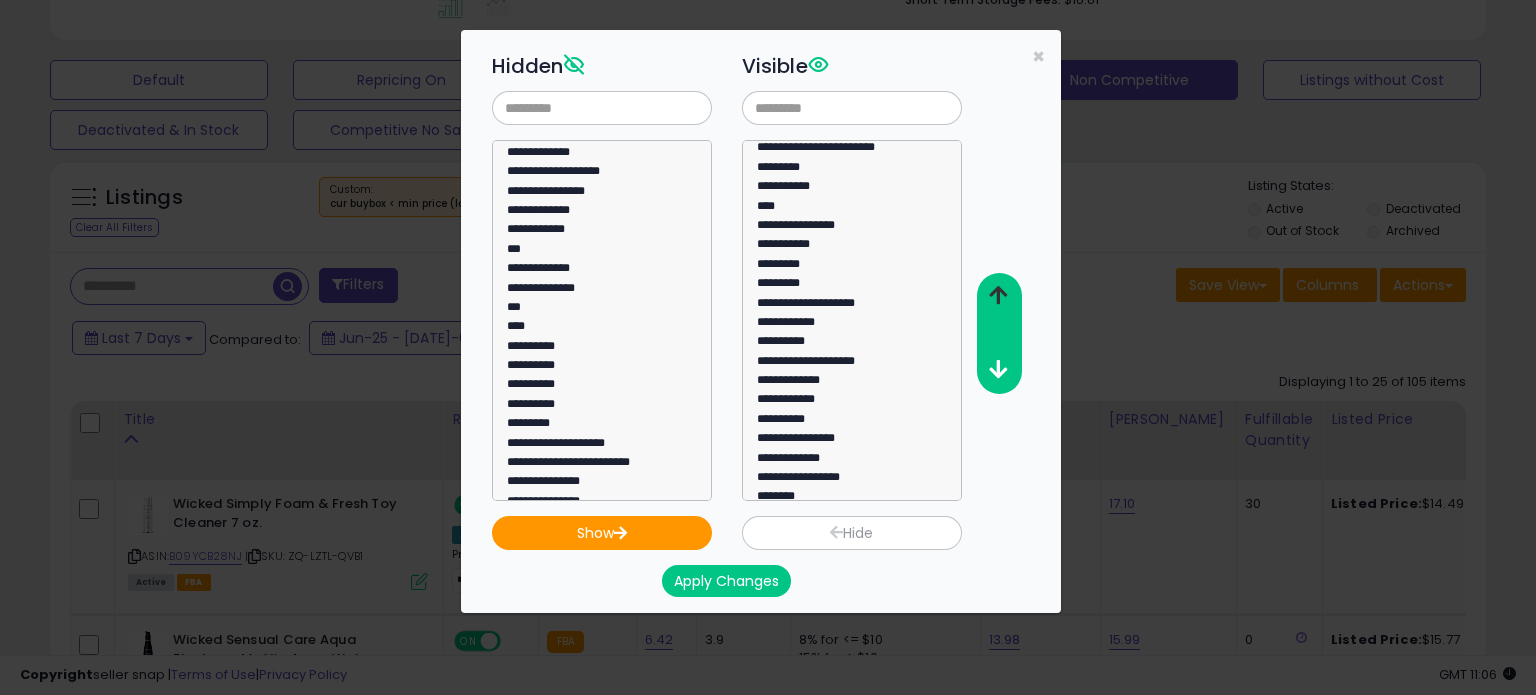 click at bounding box center (998, 295) 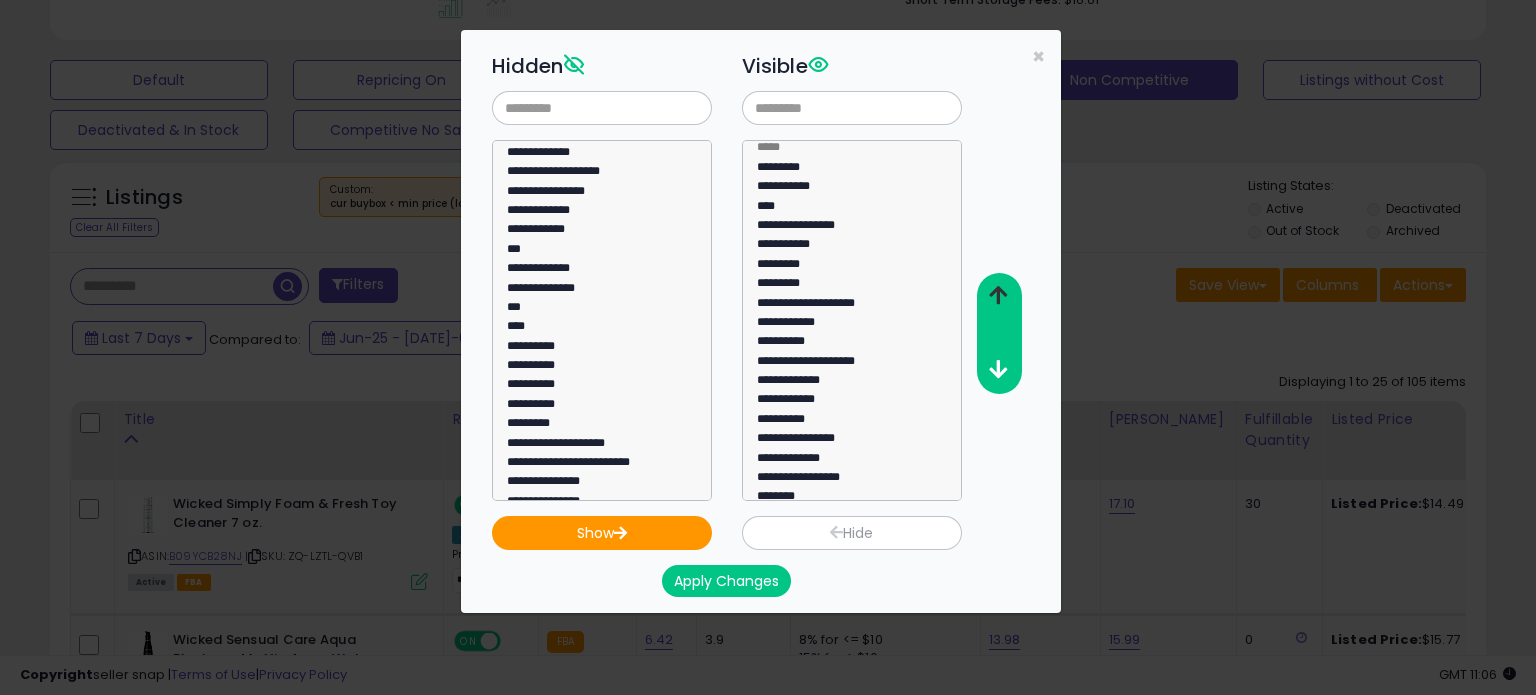 scroll, scrollTop: 4, scrollLeft: 0, axis: vertical 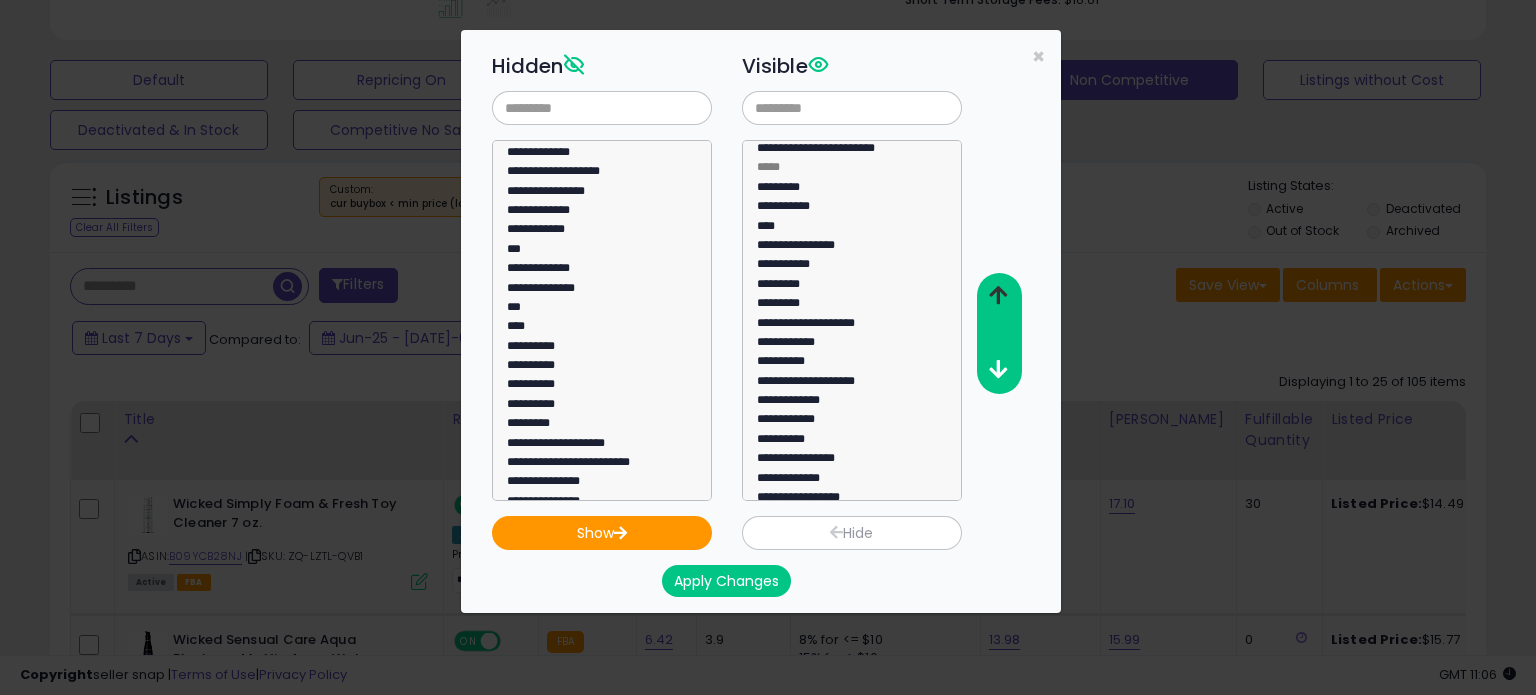 click at bounding box center (998, 295) 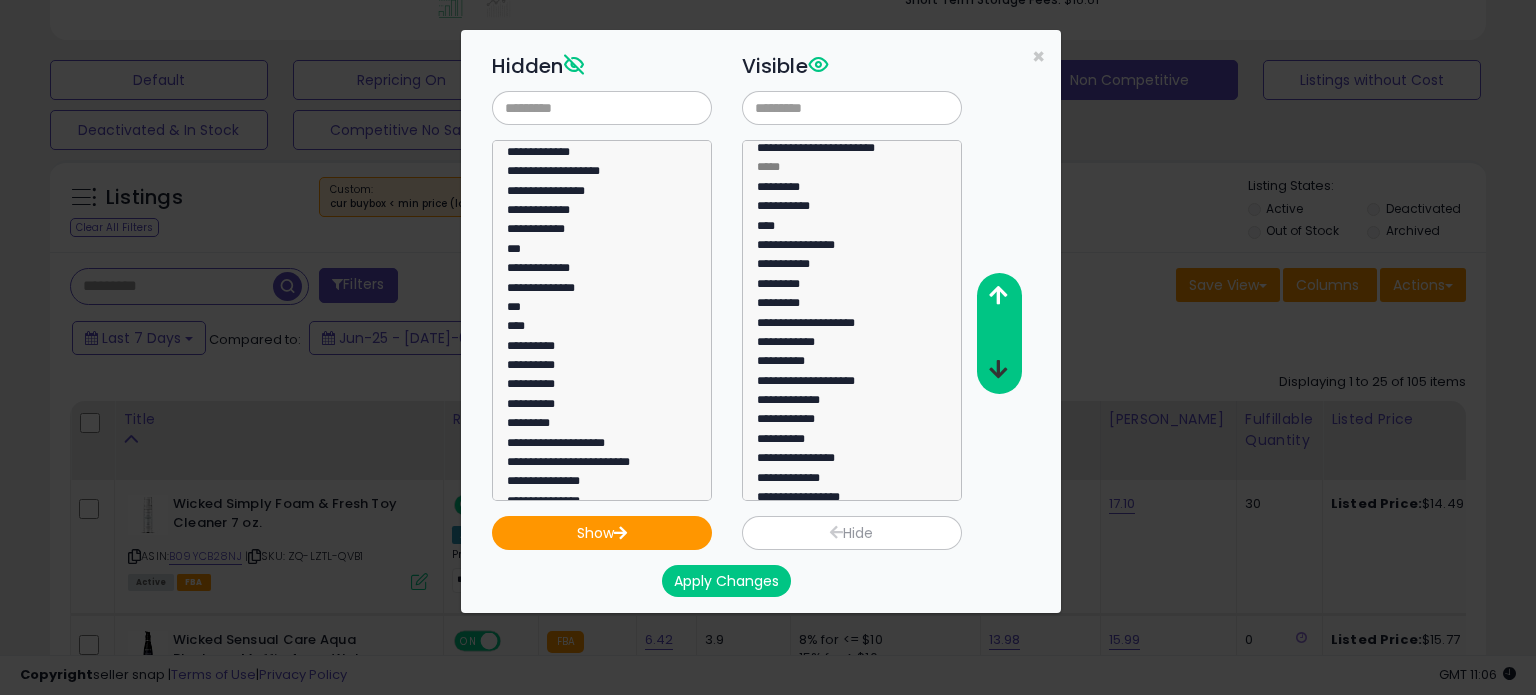 click at bounding box center (998, 369) 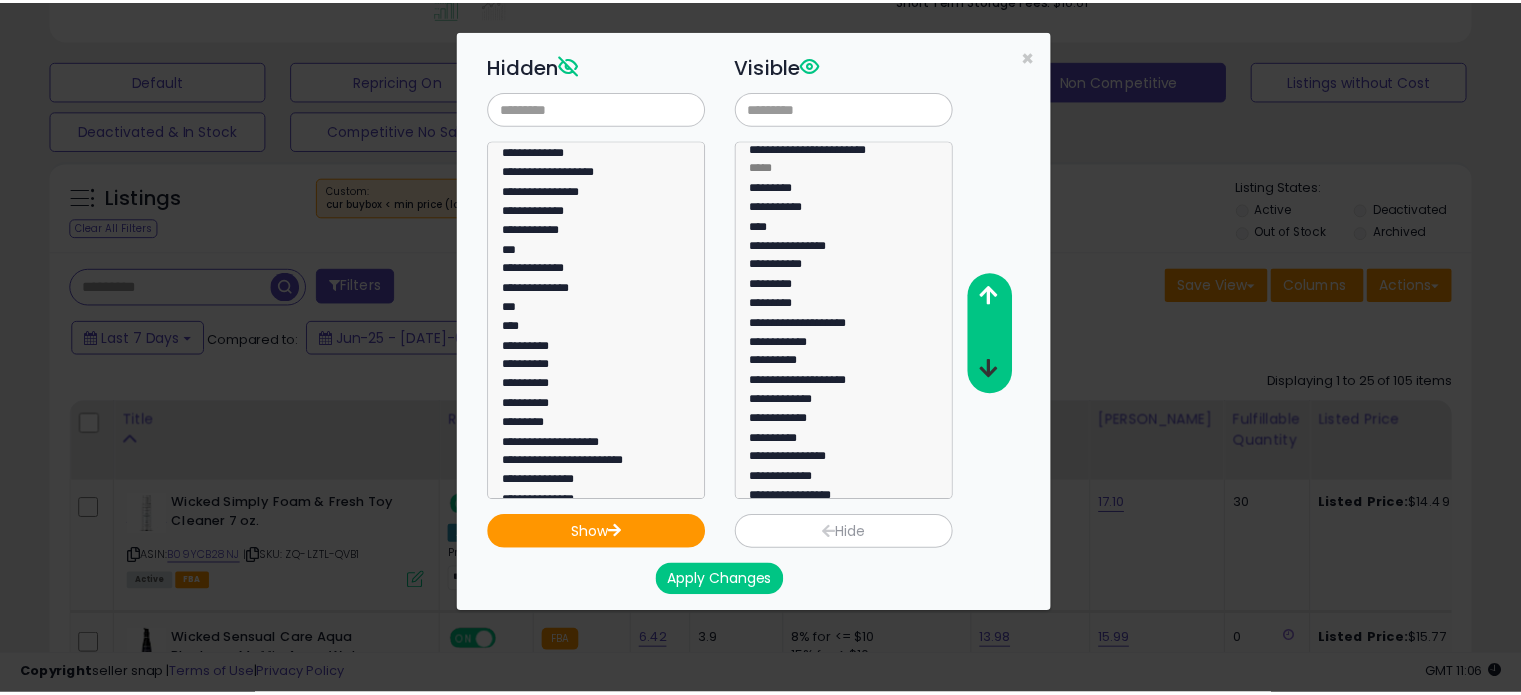 scroll, scrollTop: 0, scrollLeft: 0, axis: both 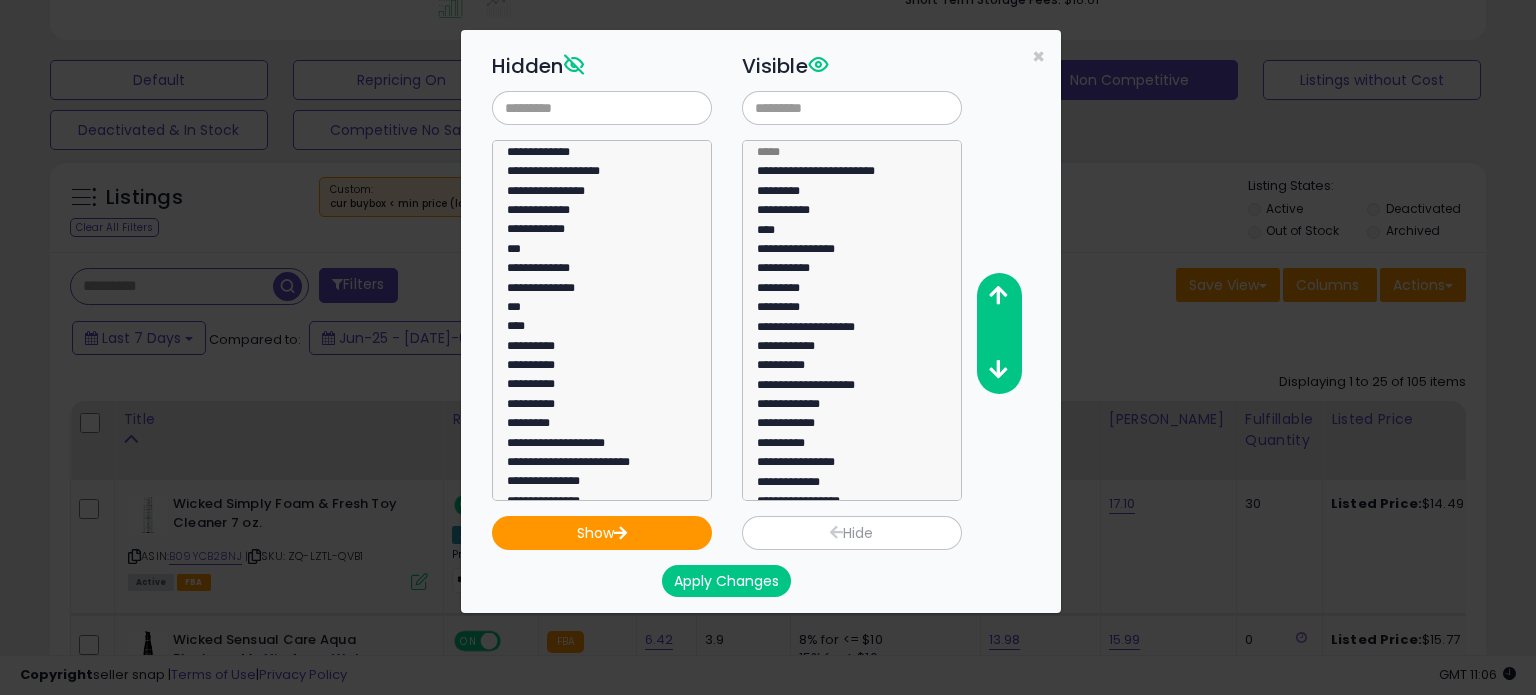click on "Apply Changes" at bounding box center [726, 581] 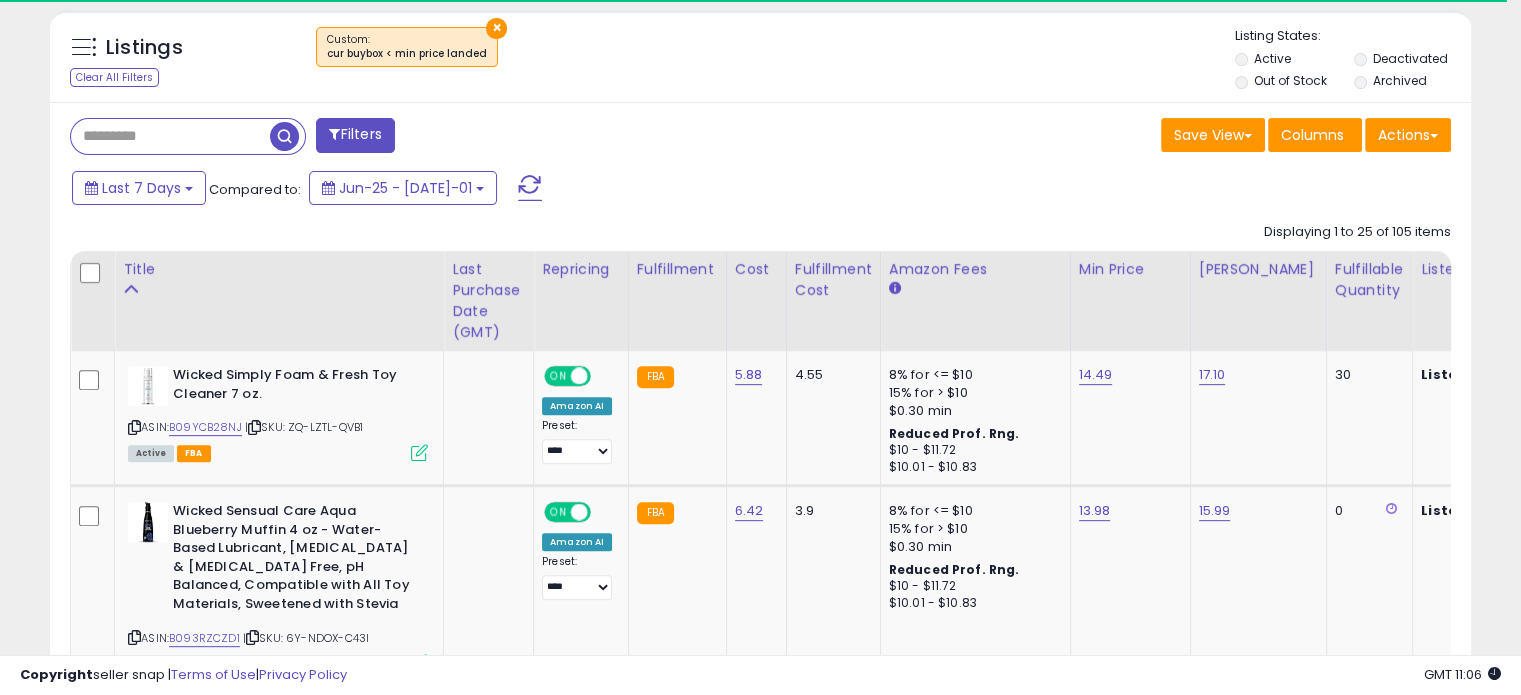 scroll, scrollTop: 724, scrollLeft: 0, axis: vertical 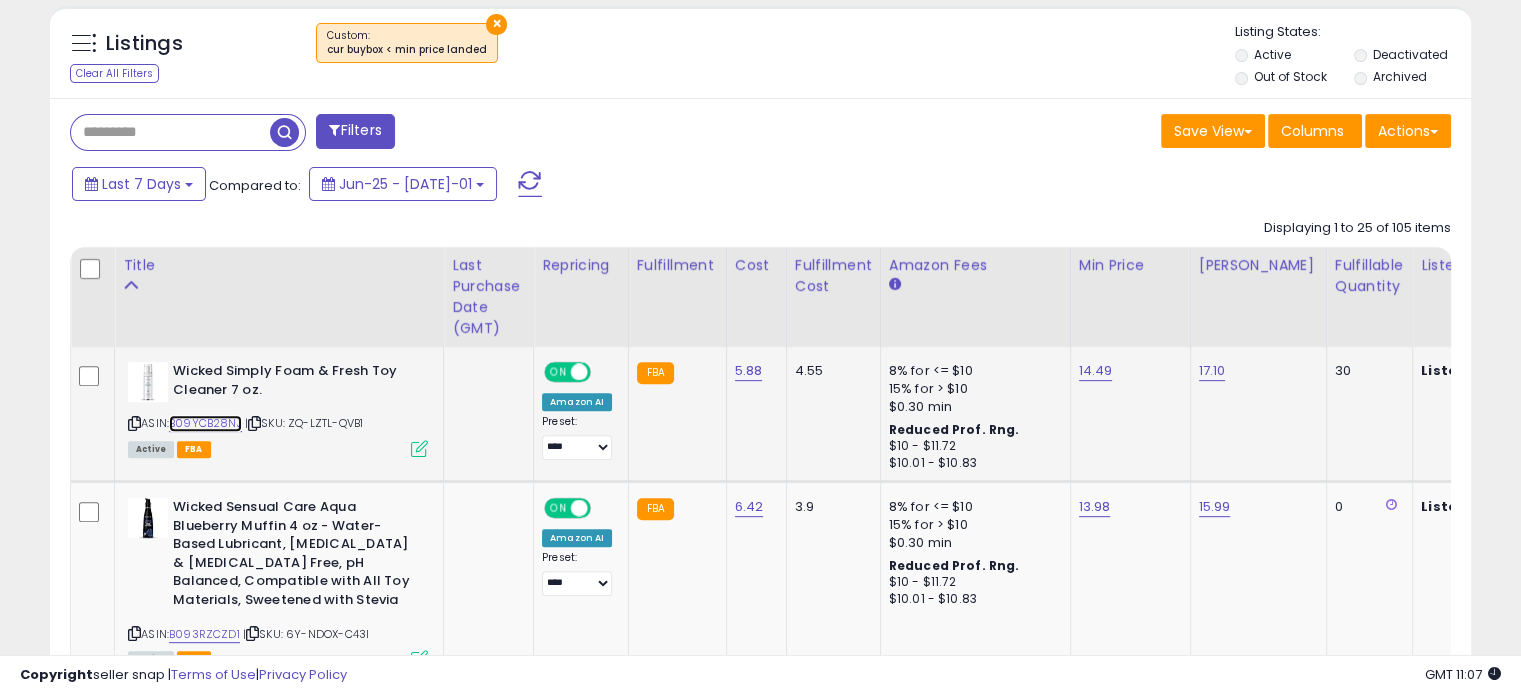 click on "B09YCB28NJ" at bounding box center (205, 423) 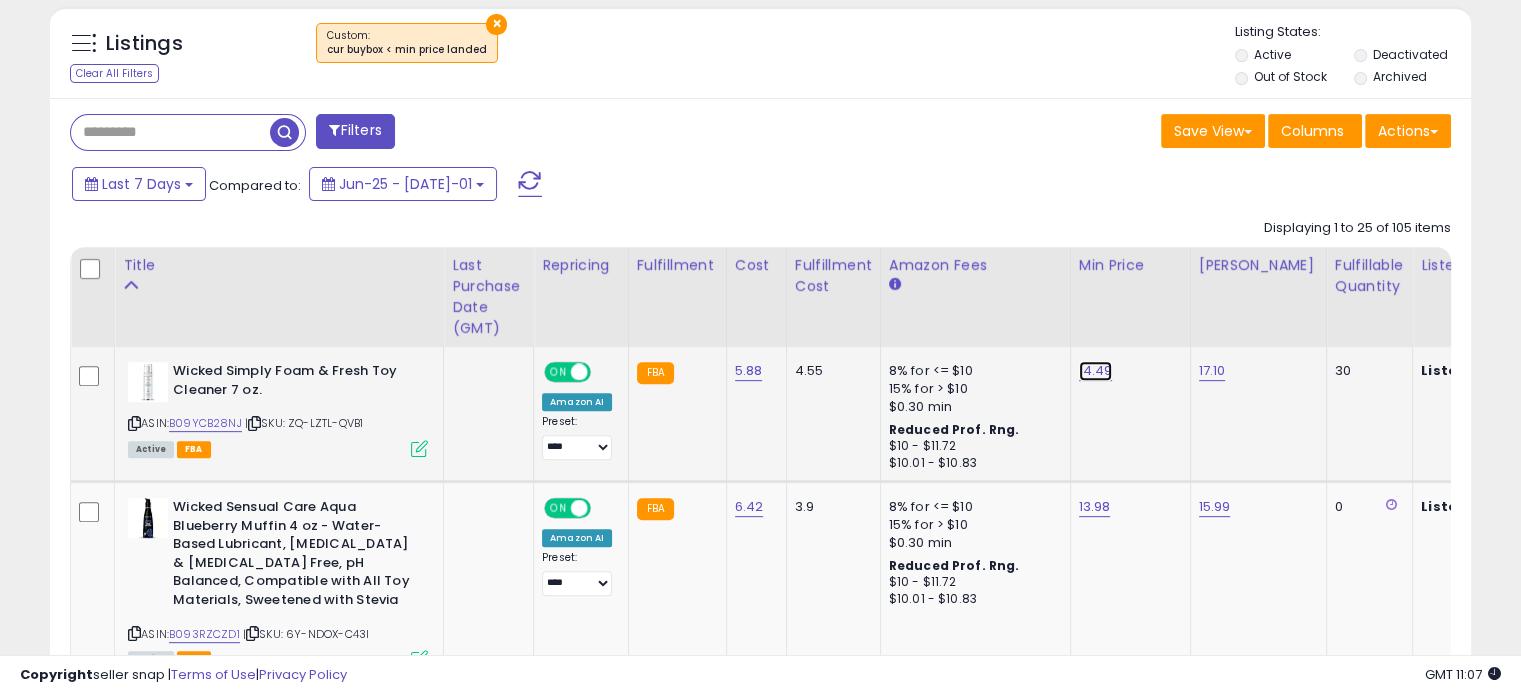 click on "14.49" at bounding box center (1096, 371) 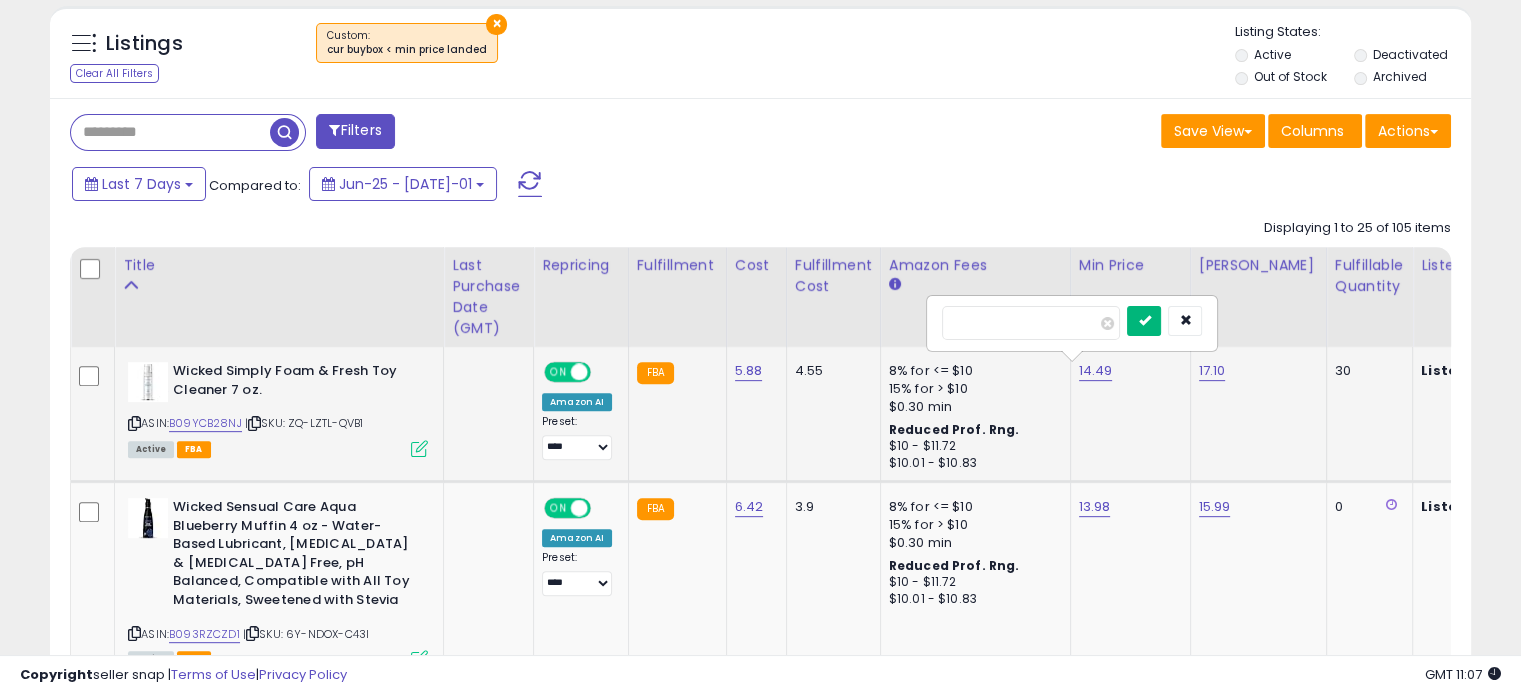 type on "****" 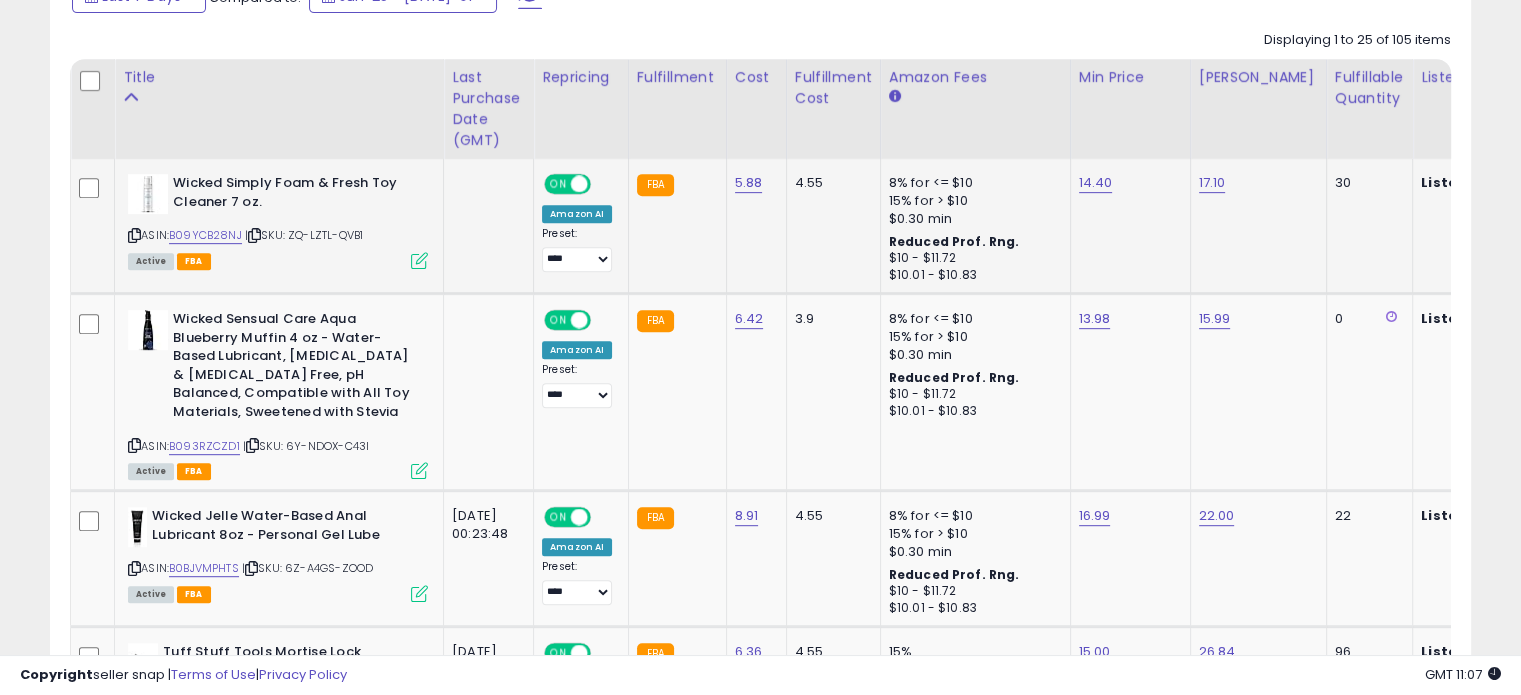 scroll, scrollTop: 915, scrollLeft: 0, axis: vertical 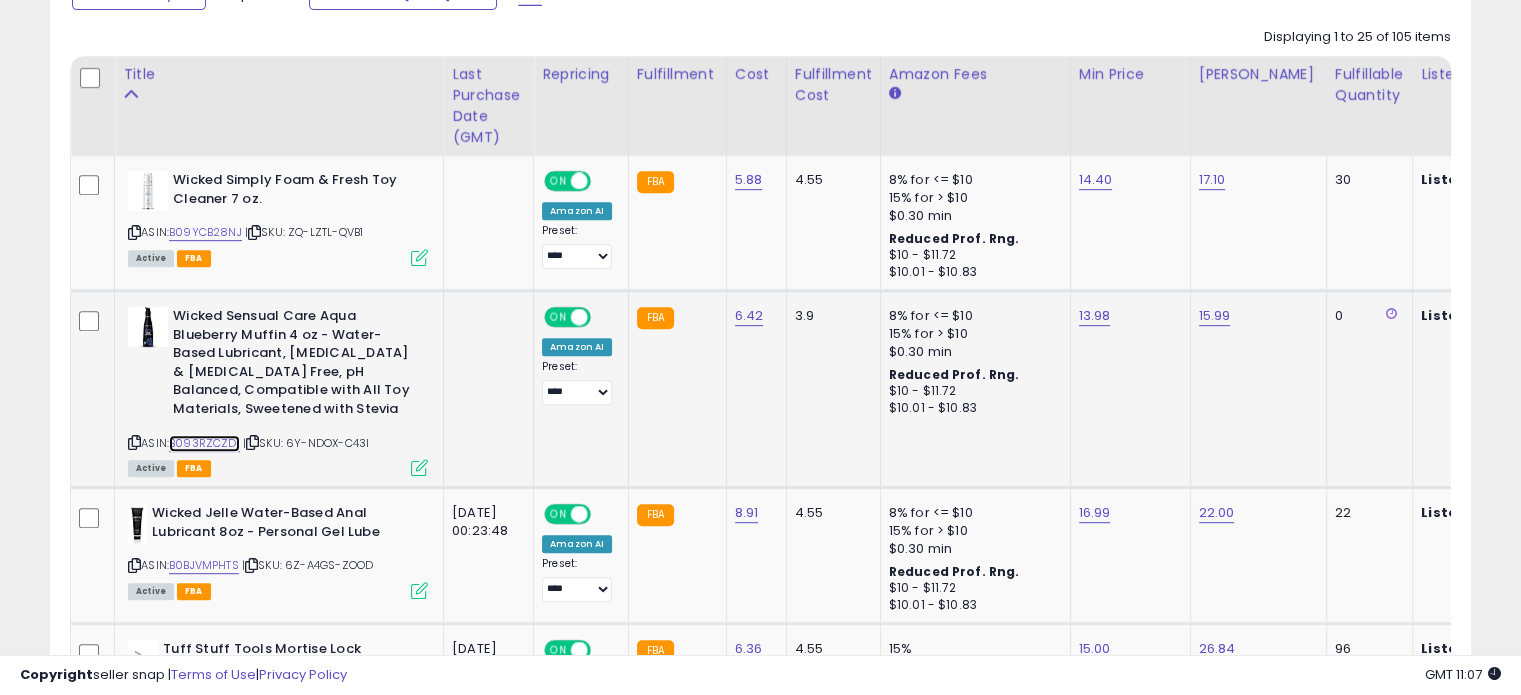 click on "B093RZCZD1" at bounding box center (204, 443) 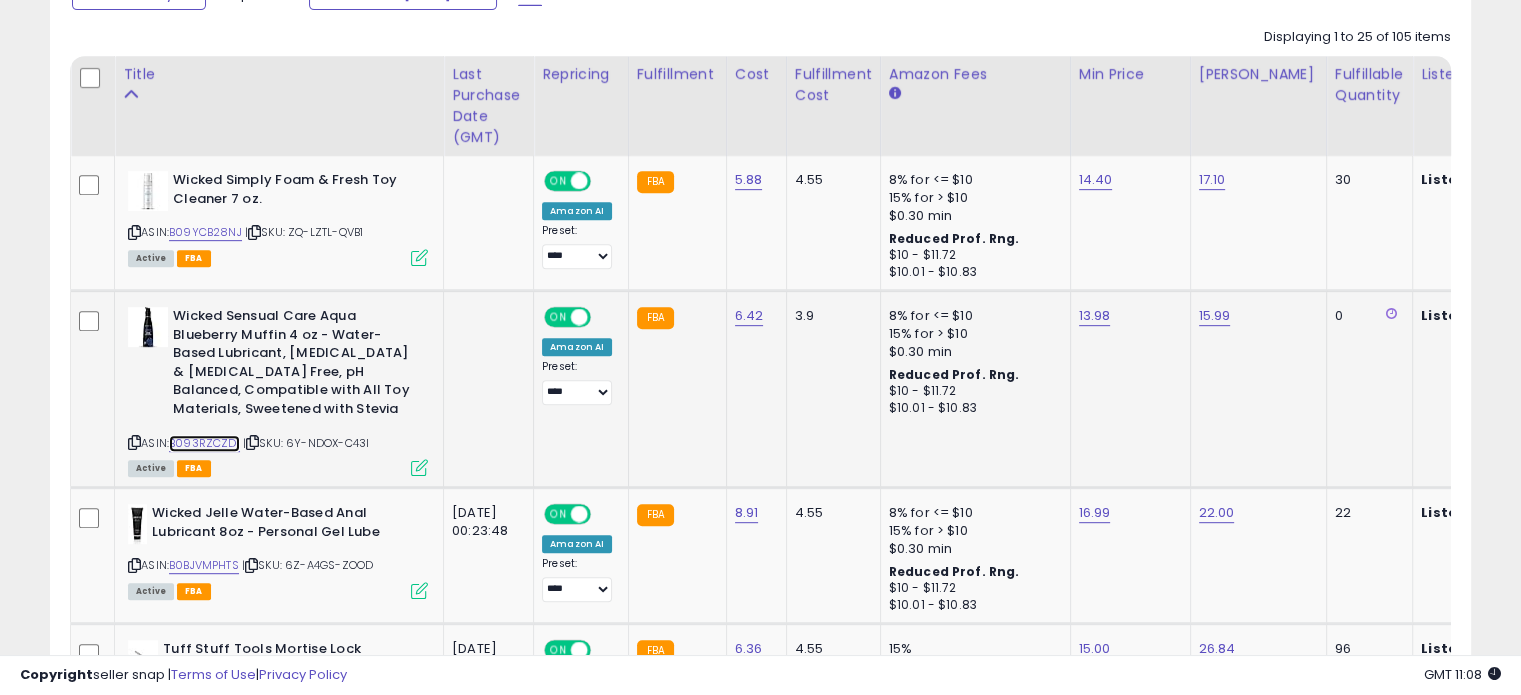 scroll, scrollTop: 0, scrollLeft: 360, axis: horizontal 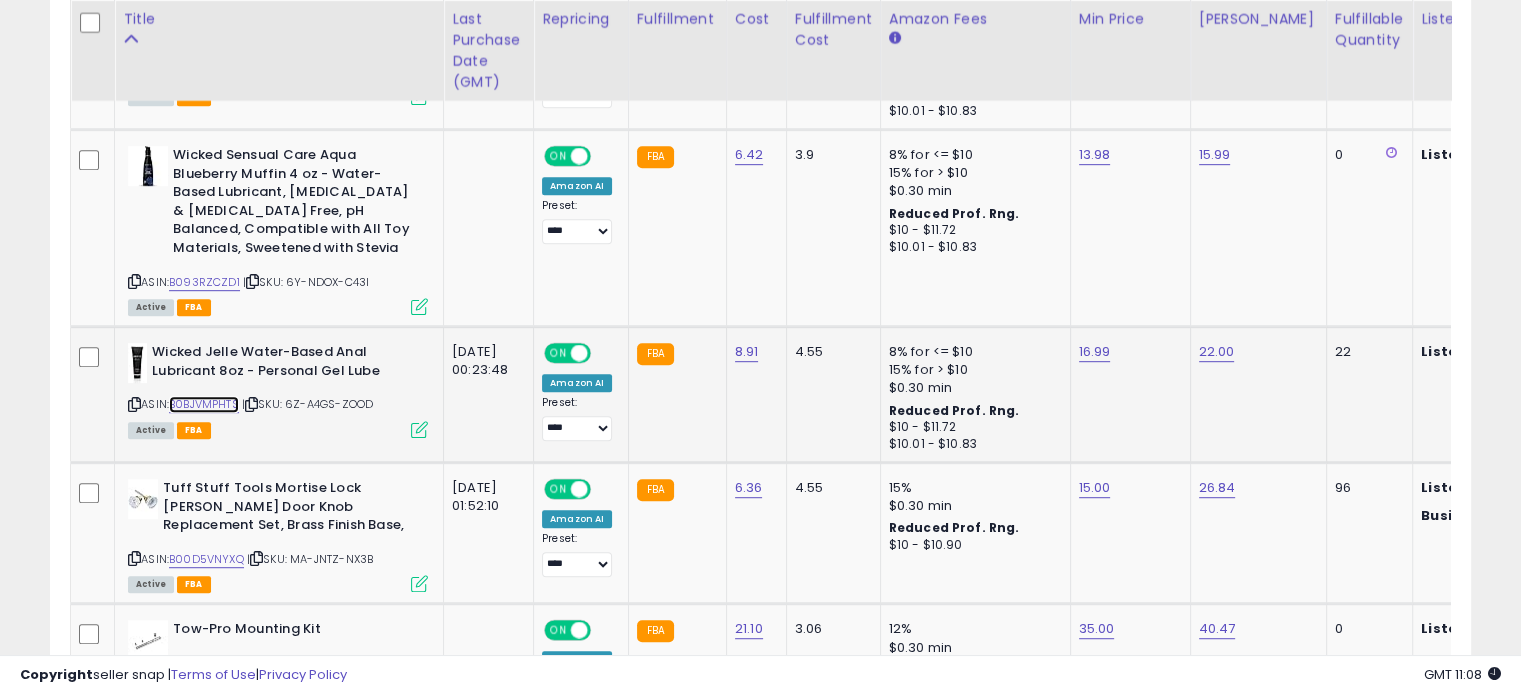 click on "B0BJVMPHTS" at bounding box center [204, 404] 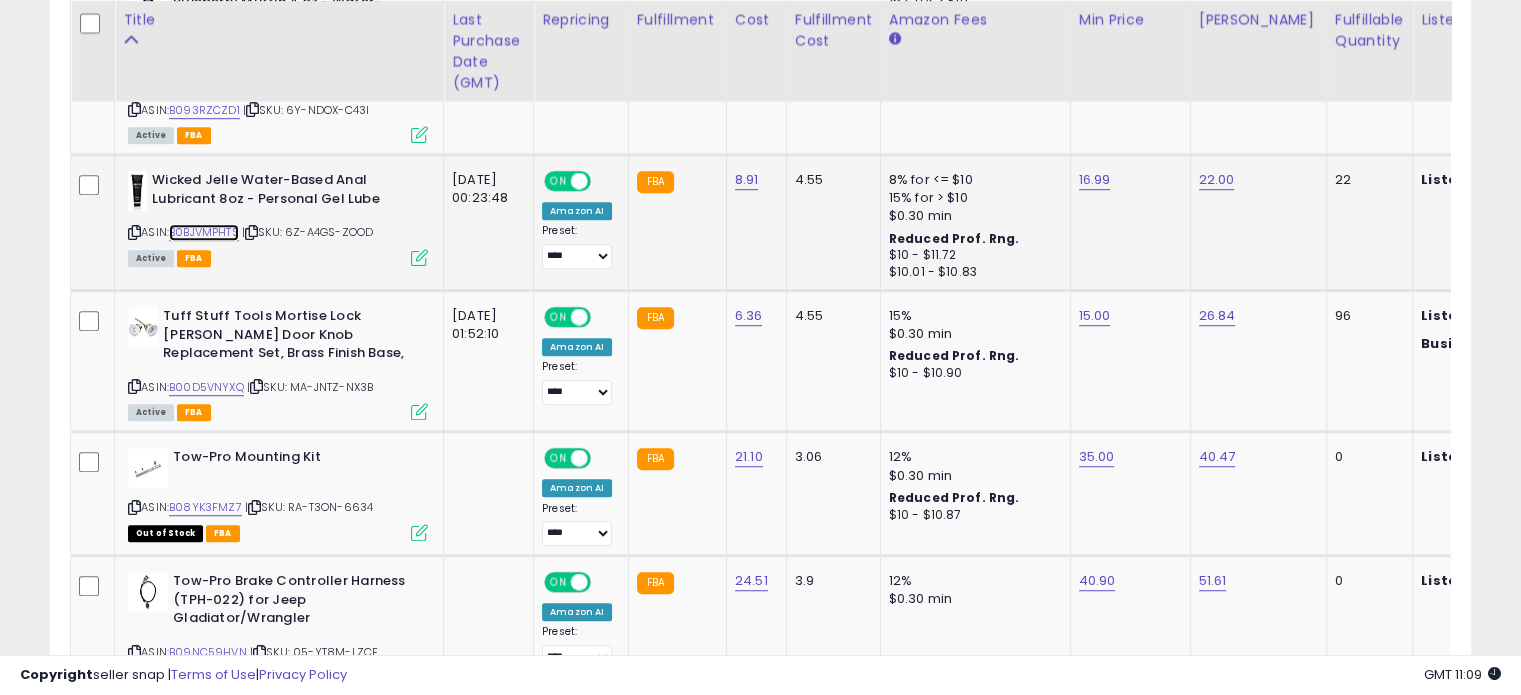 scroll, scrollTop: 1249, scrollLeft: 0, axis: vertical 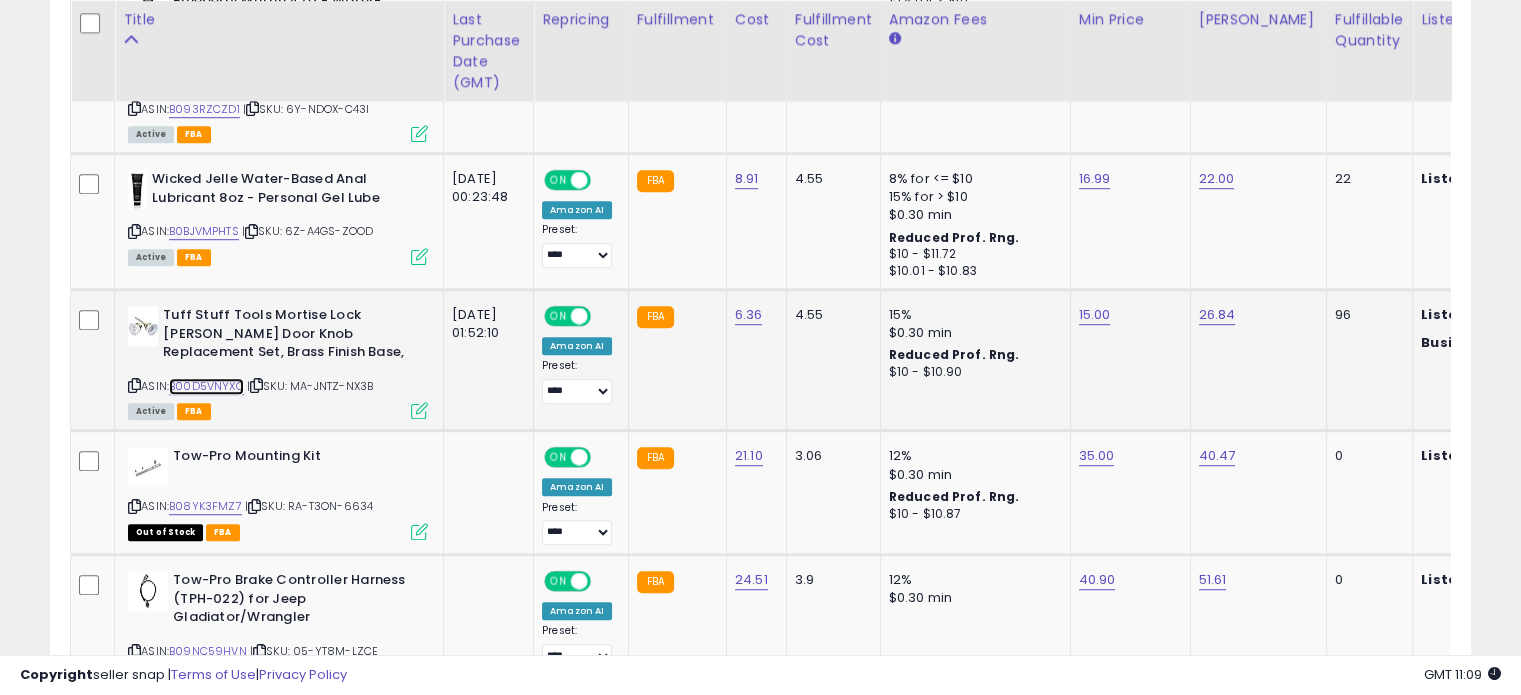 click on "B00D5VNYXQ" at bounding box center (206, 386) 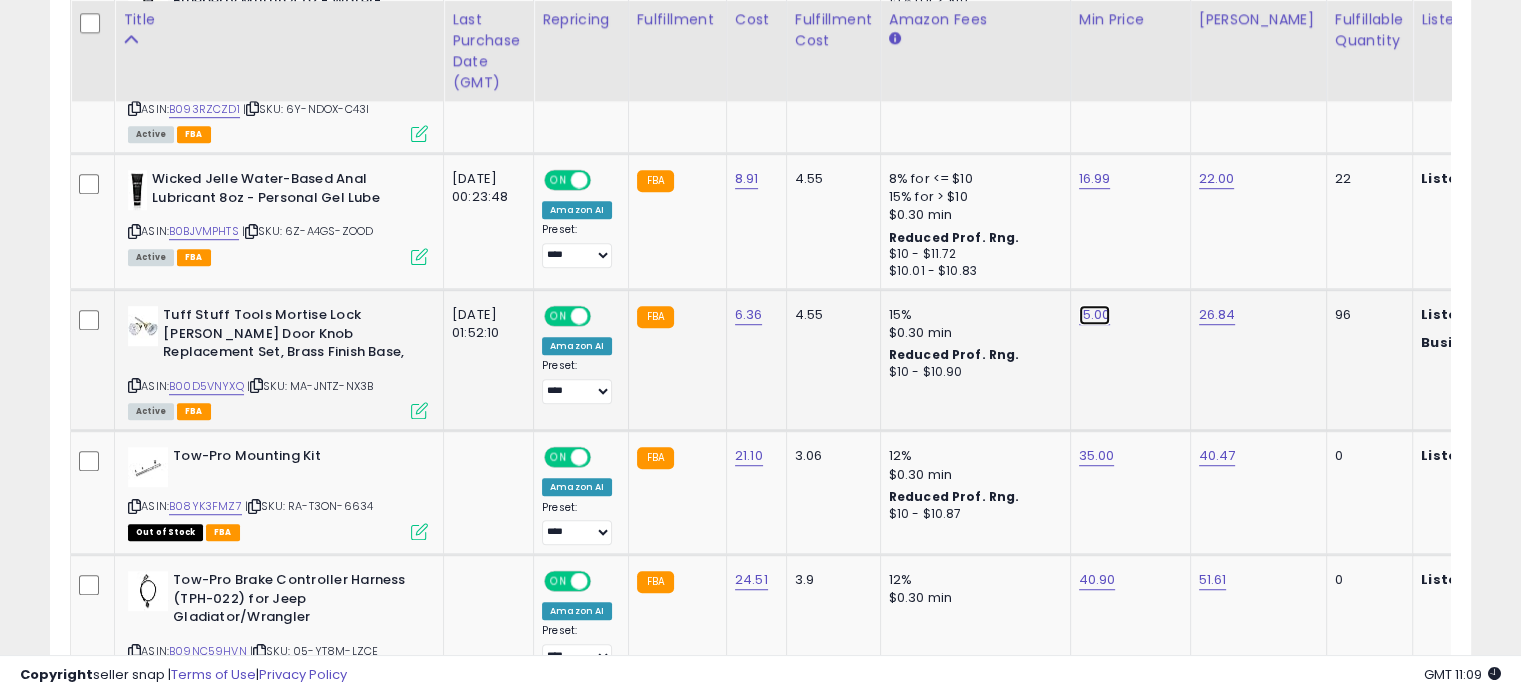 click on "15.00" at bounding box center (1096, -154) 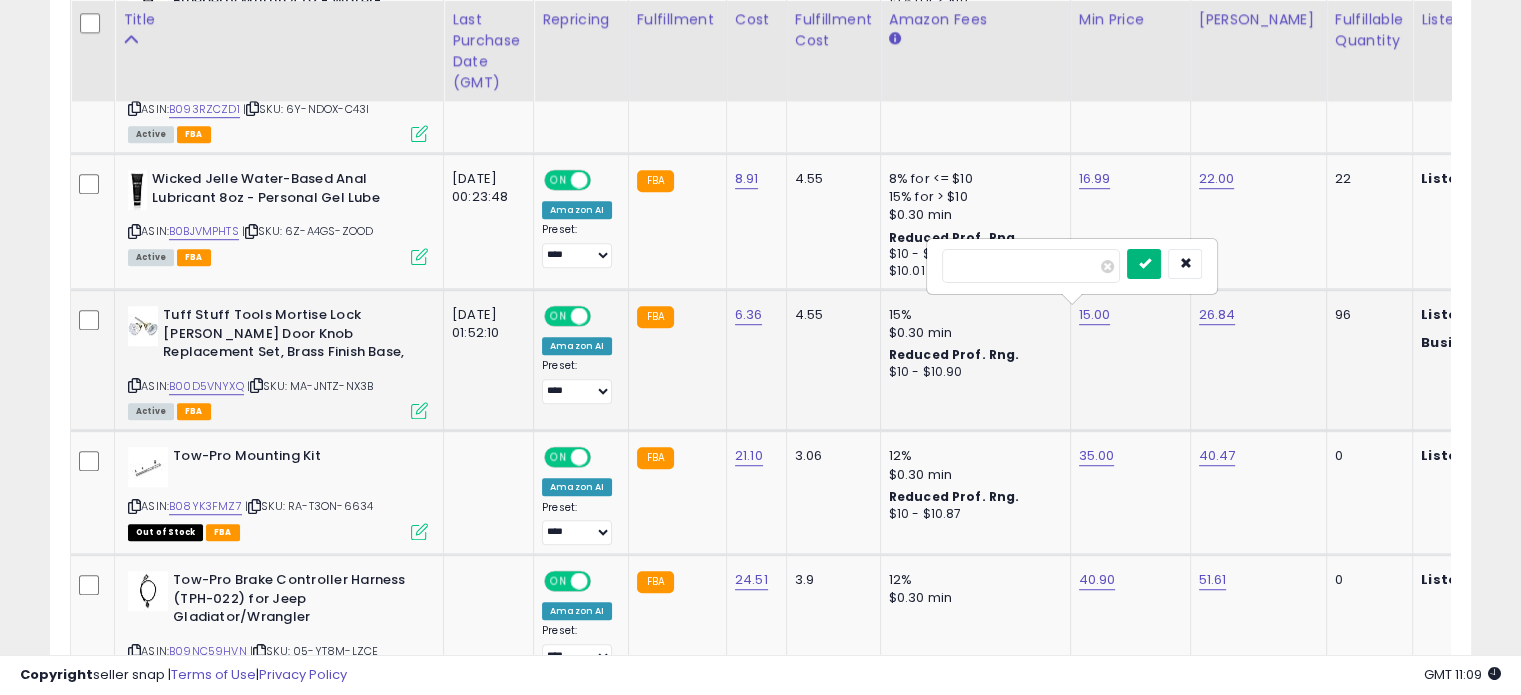 type on "*****" 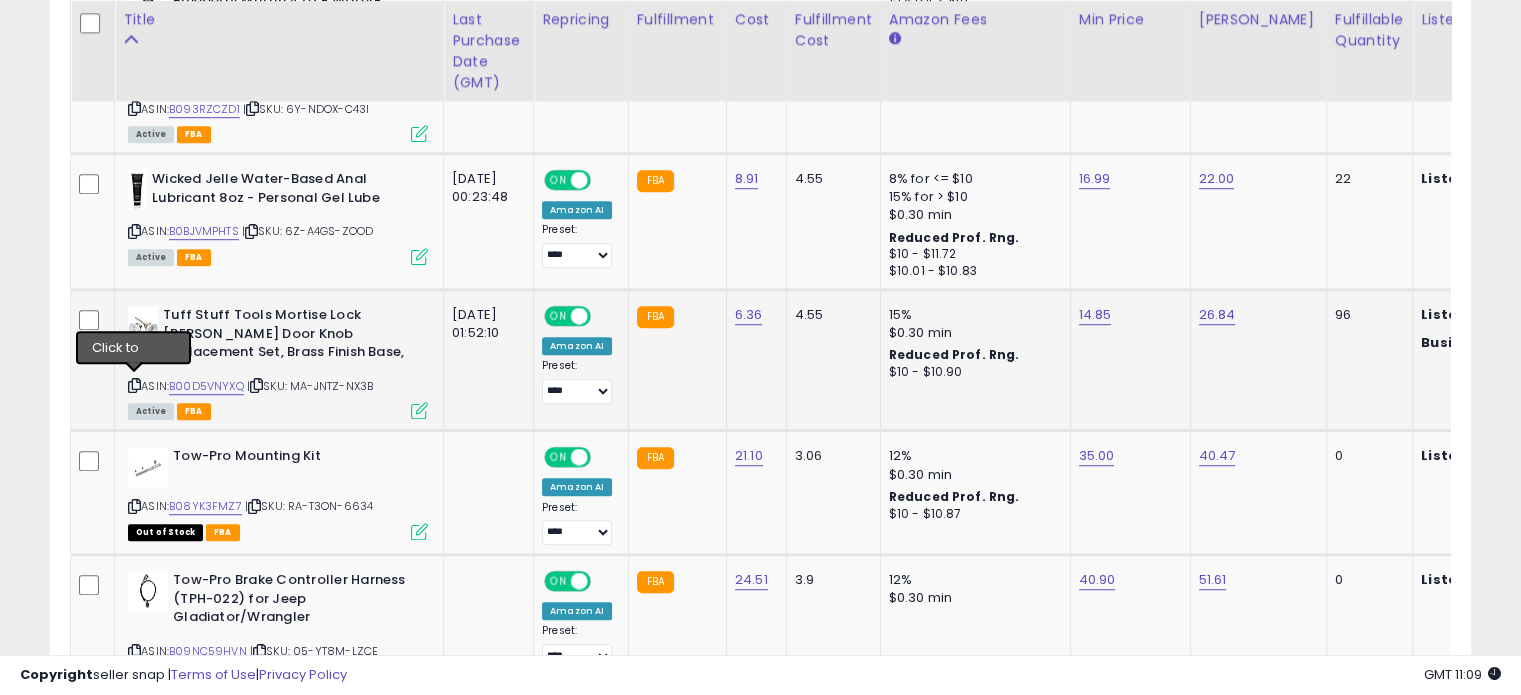 click at bounding box center [134, 385] 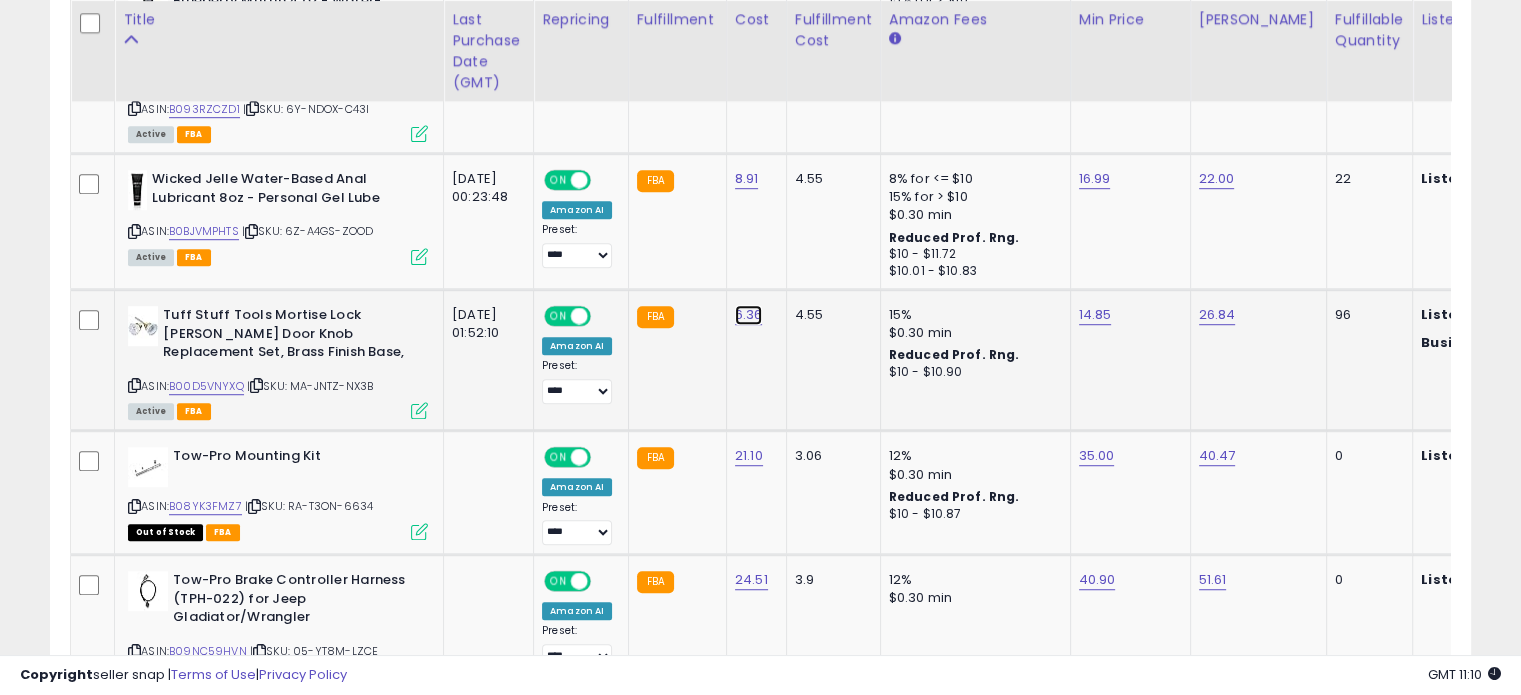 click on "6.36" at bounding box center [749, -154] 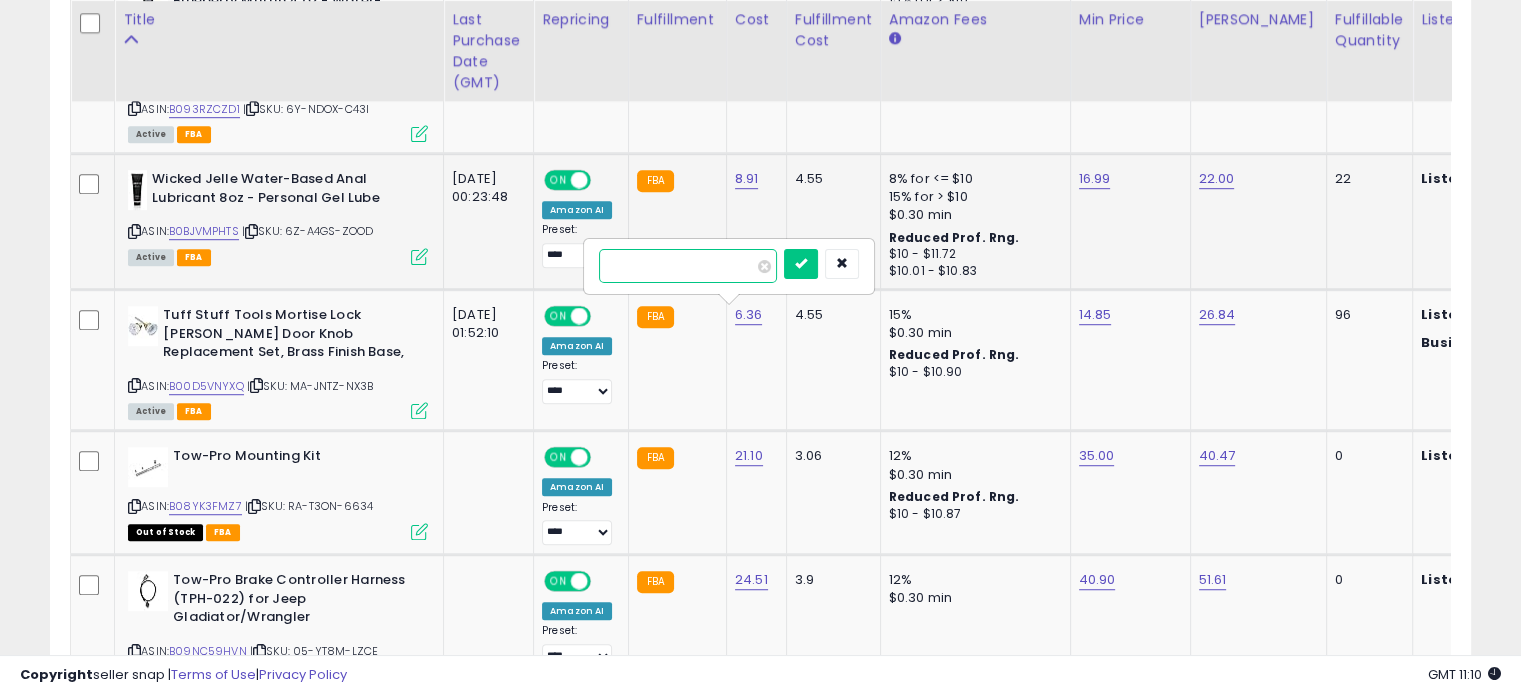 drag, startPoint x: 685, startPoint y: 264, endPoint x: 564, endPoint y: 243, distance: 122.80879 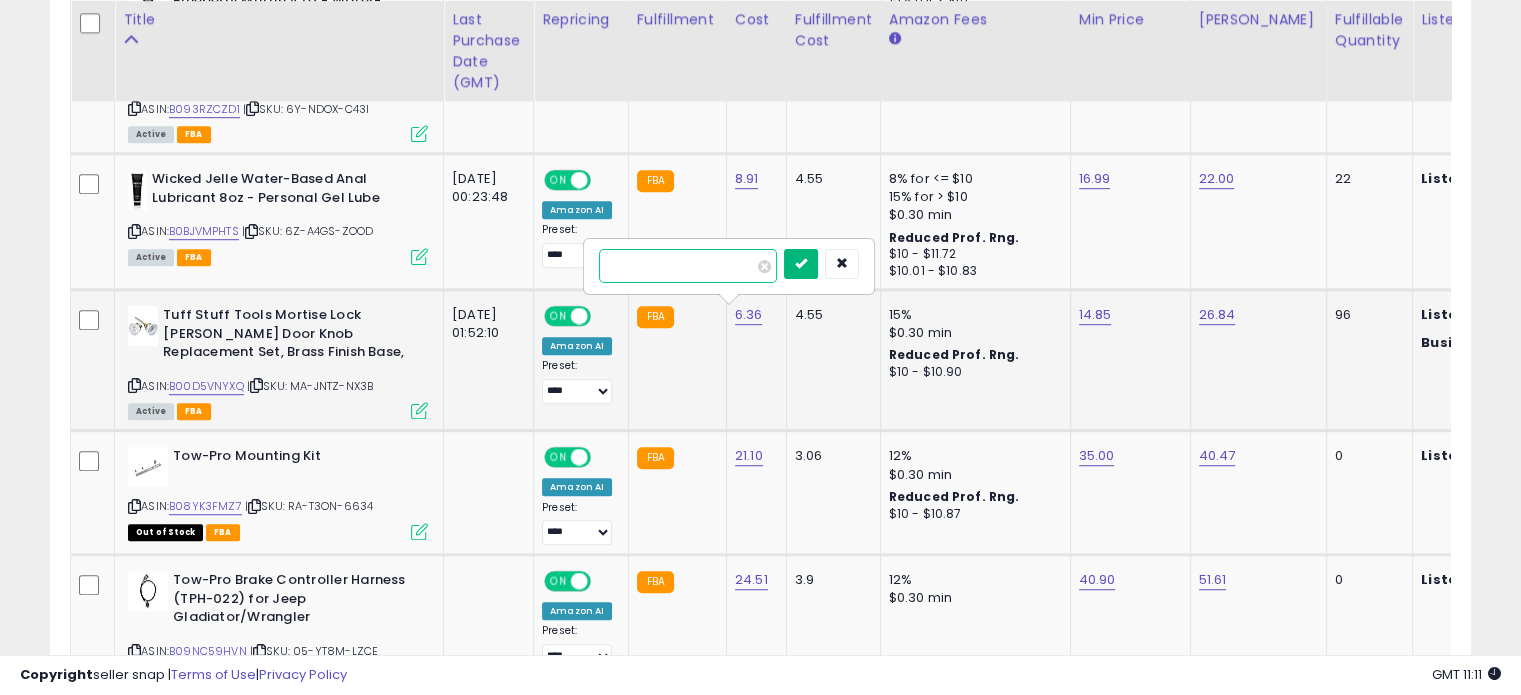 type on "****" 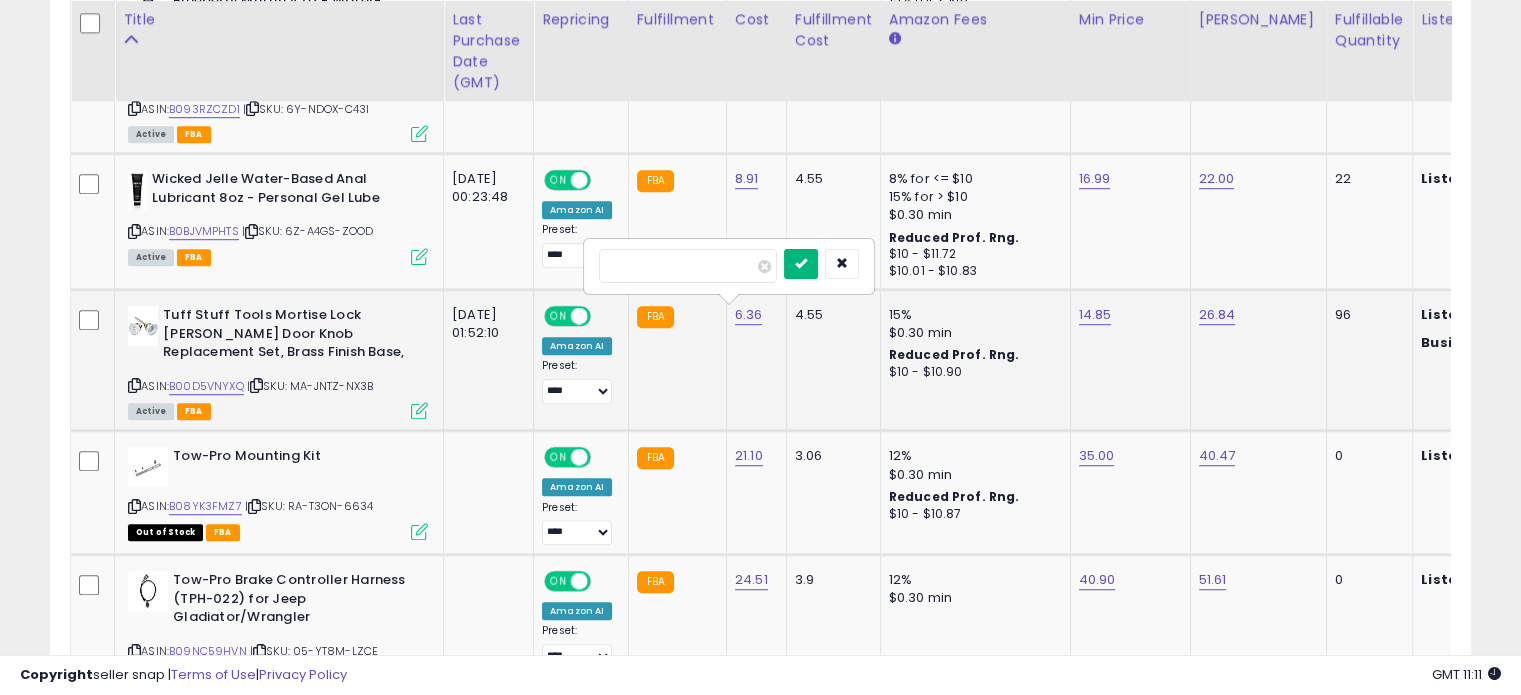 click at bounding box center [801, 263] 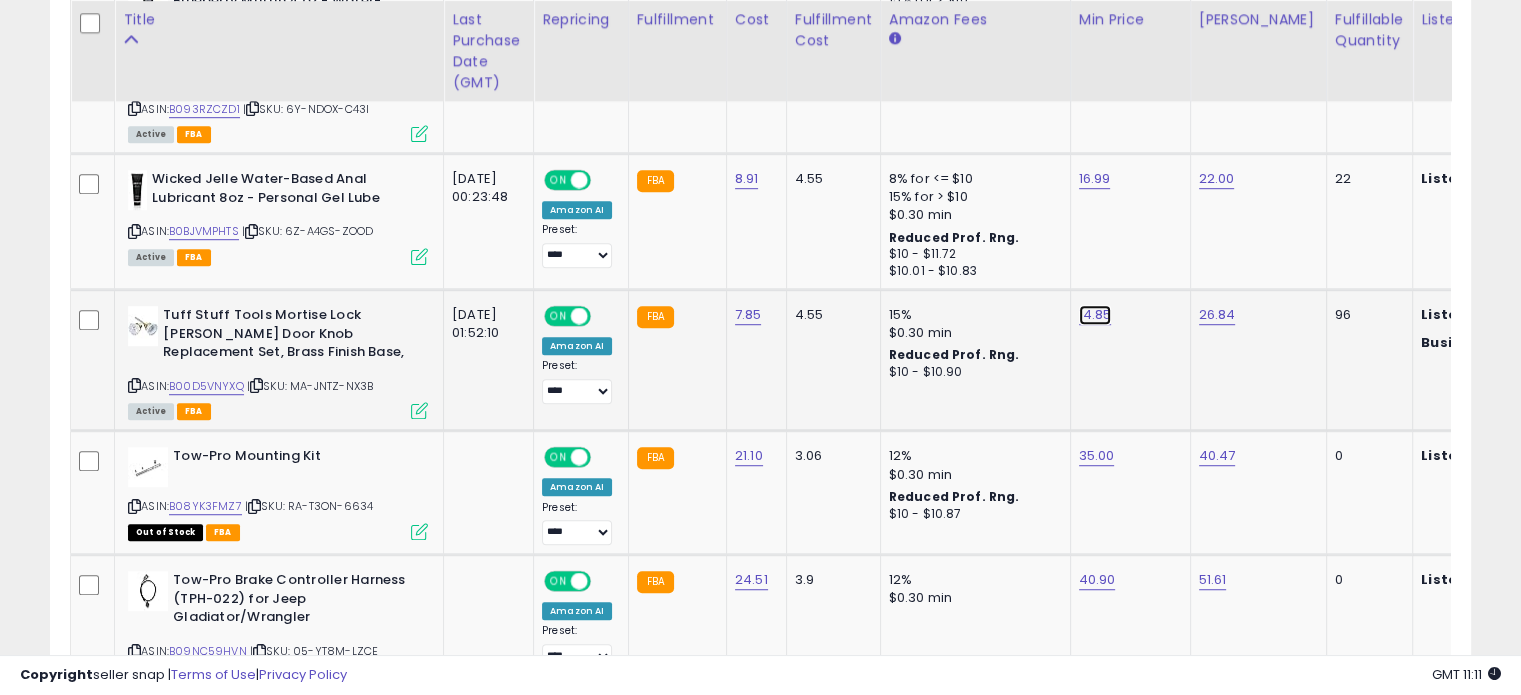click on "14.85" at bounding box center (1096, -154) 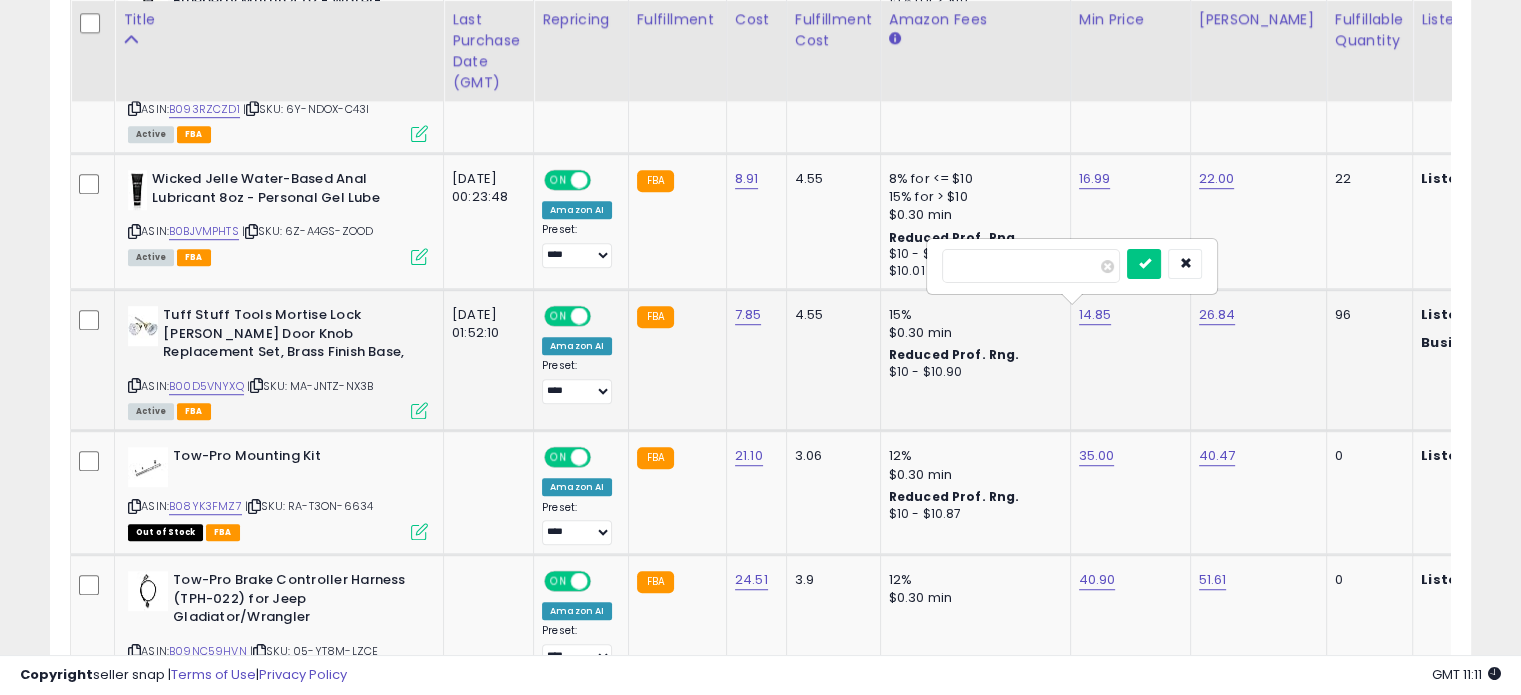 type on "*" 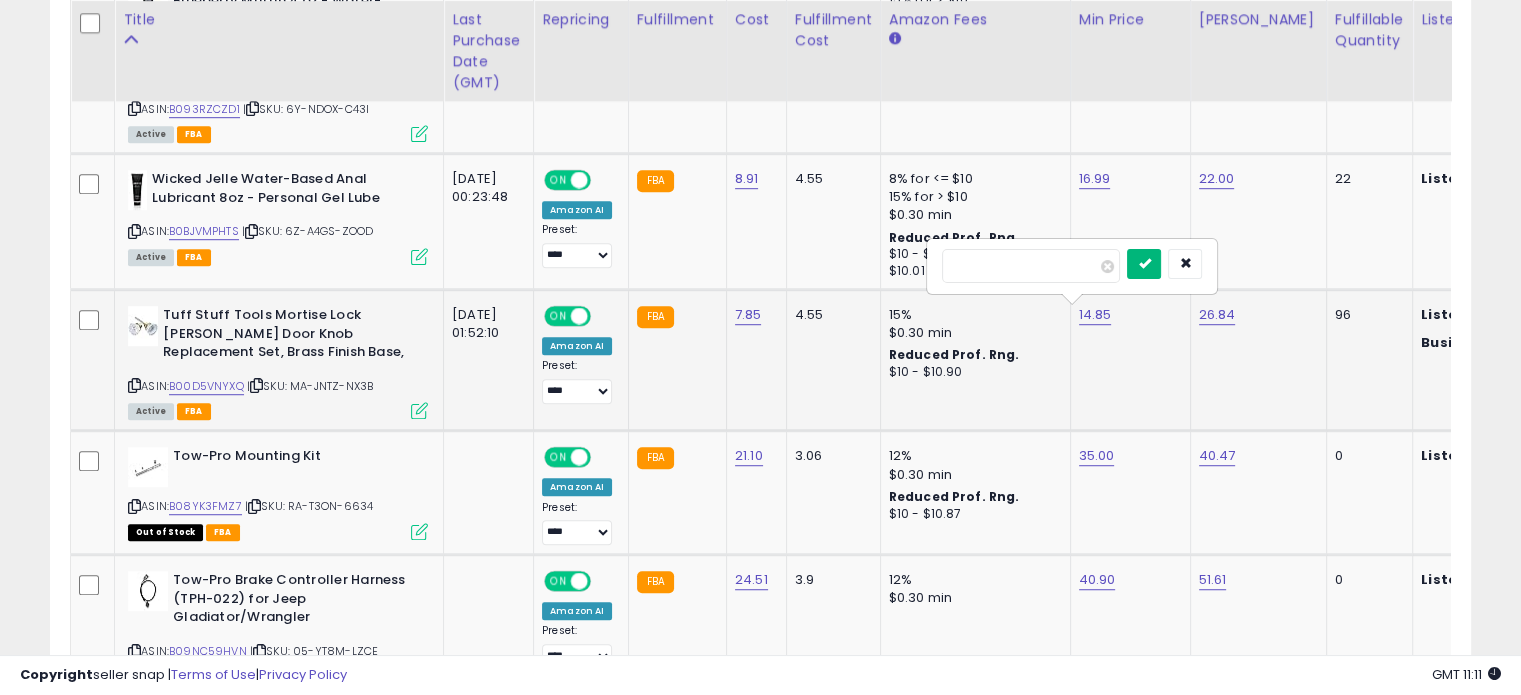 type on "**" 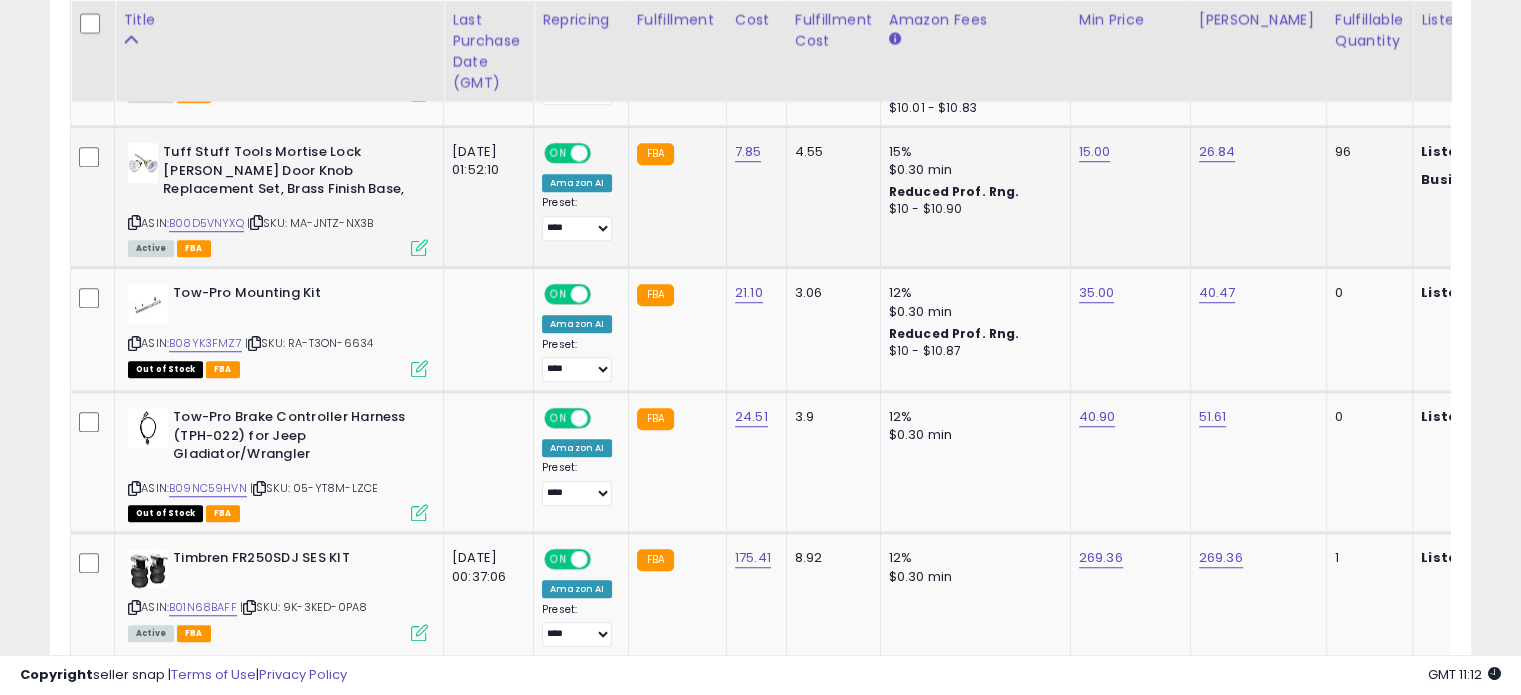 scroll, scrollTop: 1412, scrollLeft: 0, axis: vertical 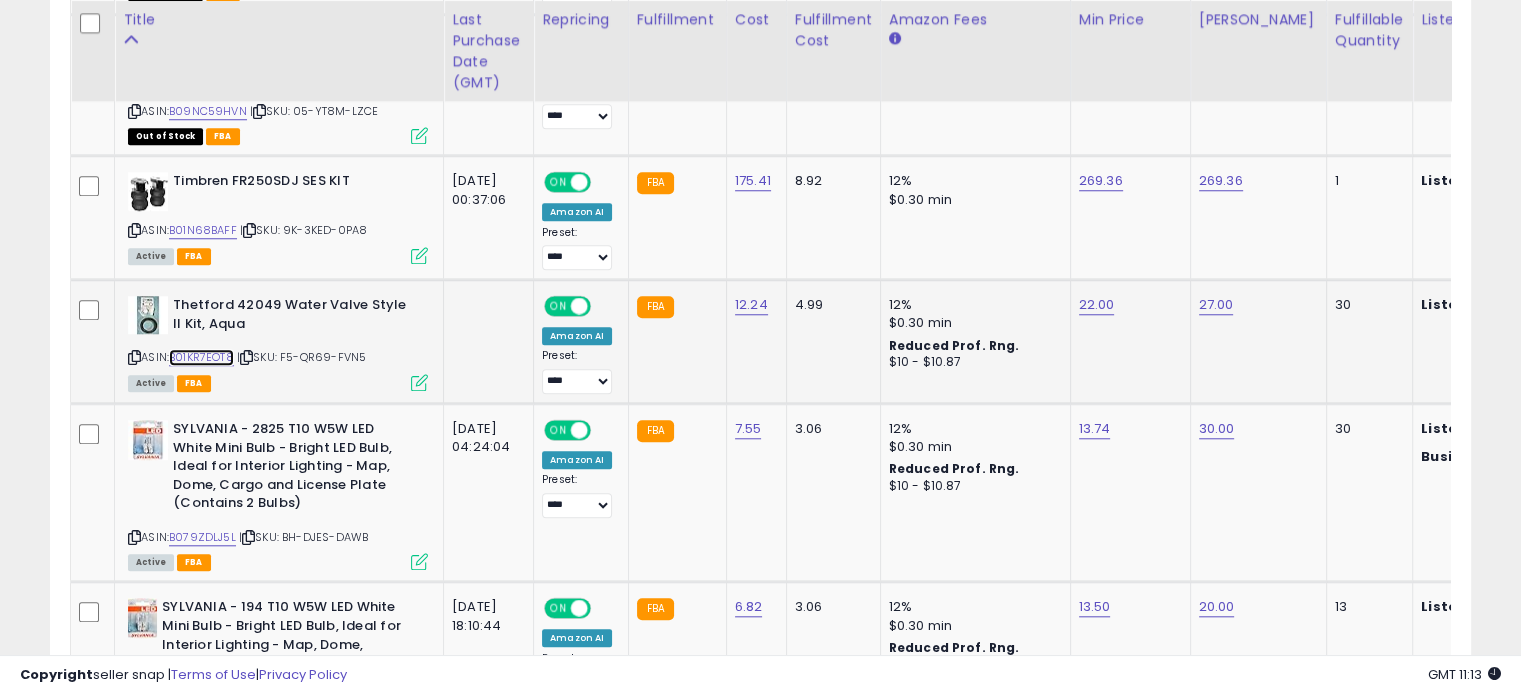 click on "B01KR7EOT8" at bounding box center [201, 357] 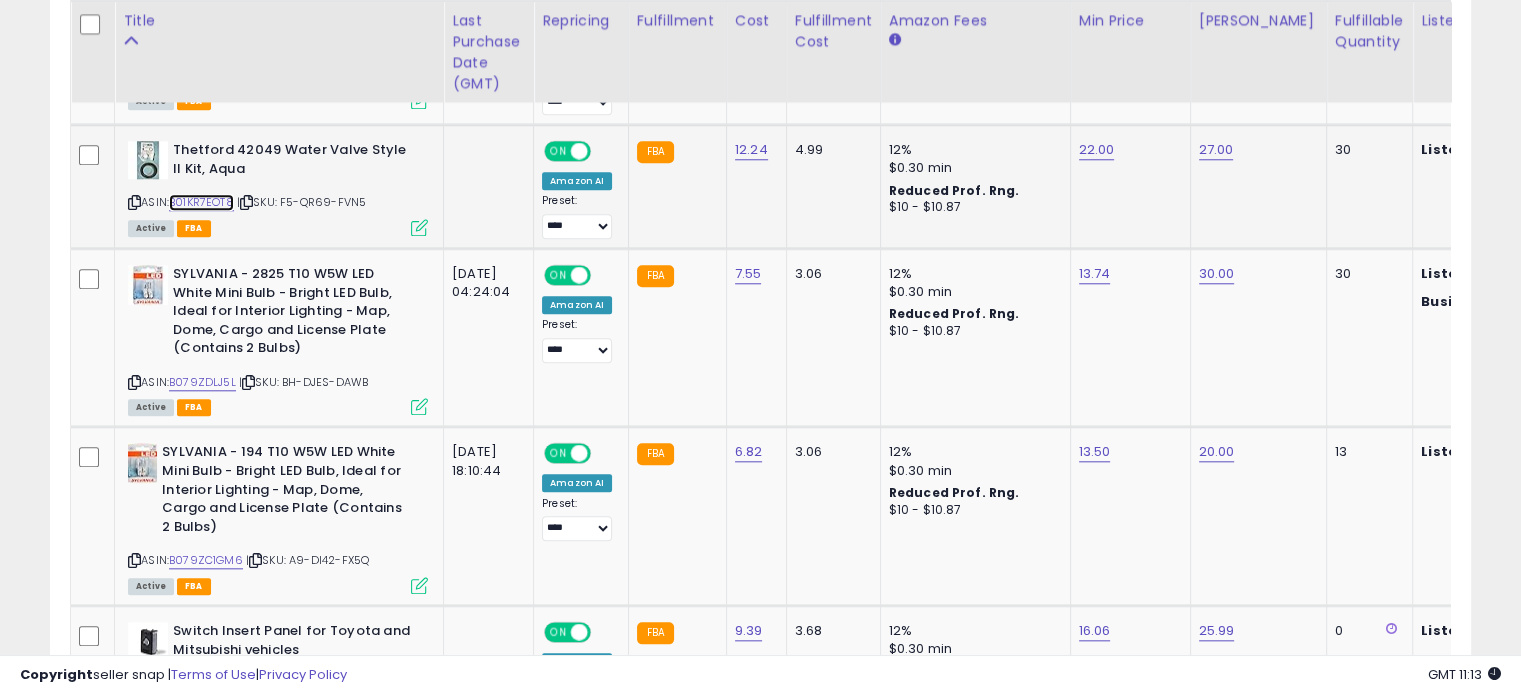 scroll, scrollTop: 1945, scrollLeft: 0, axis: vertical 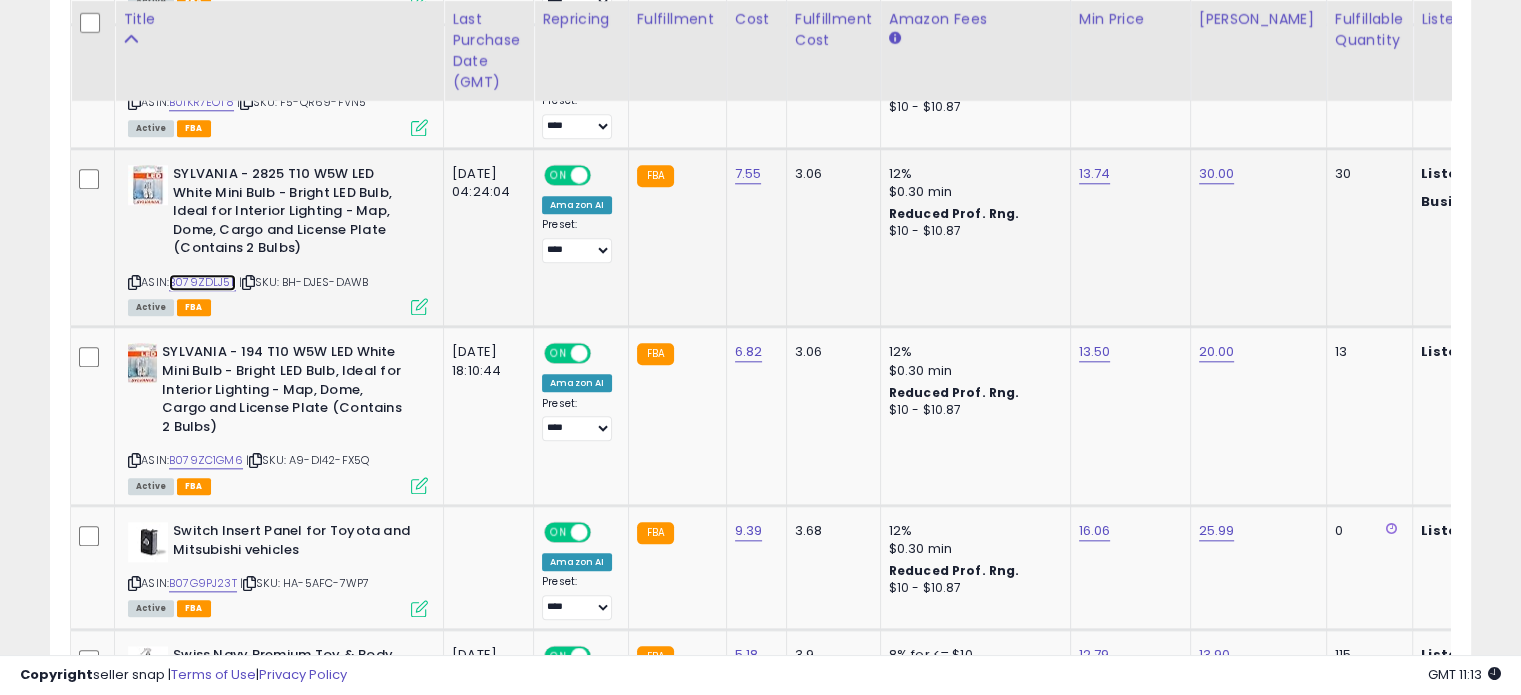 click on "B079ZDLJ5L" at bounding box center [202, 282] 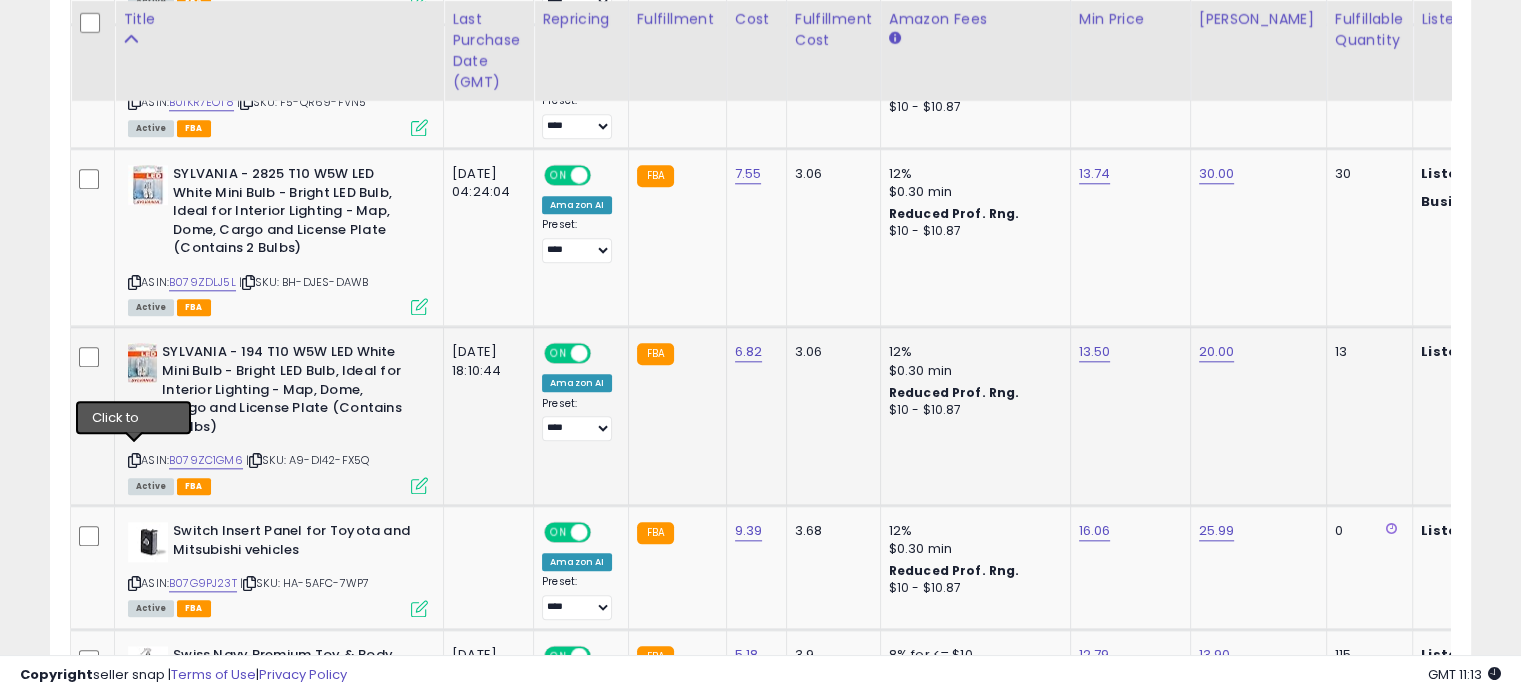 click at bounding box center [134, 460] 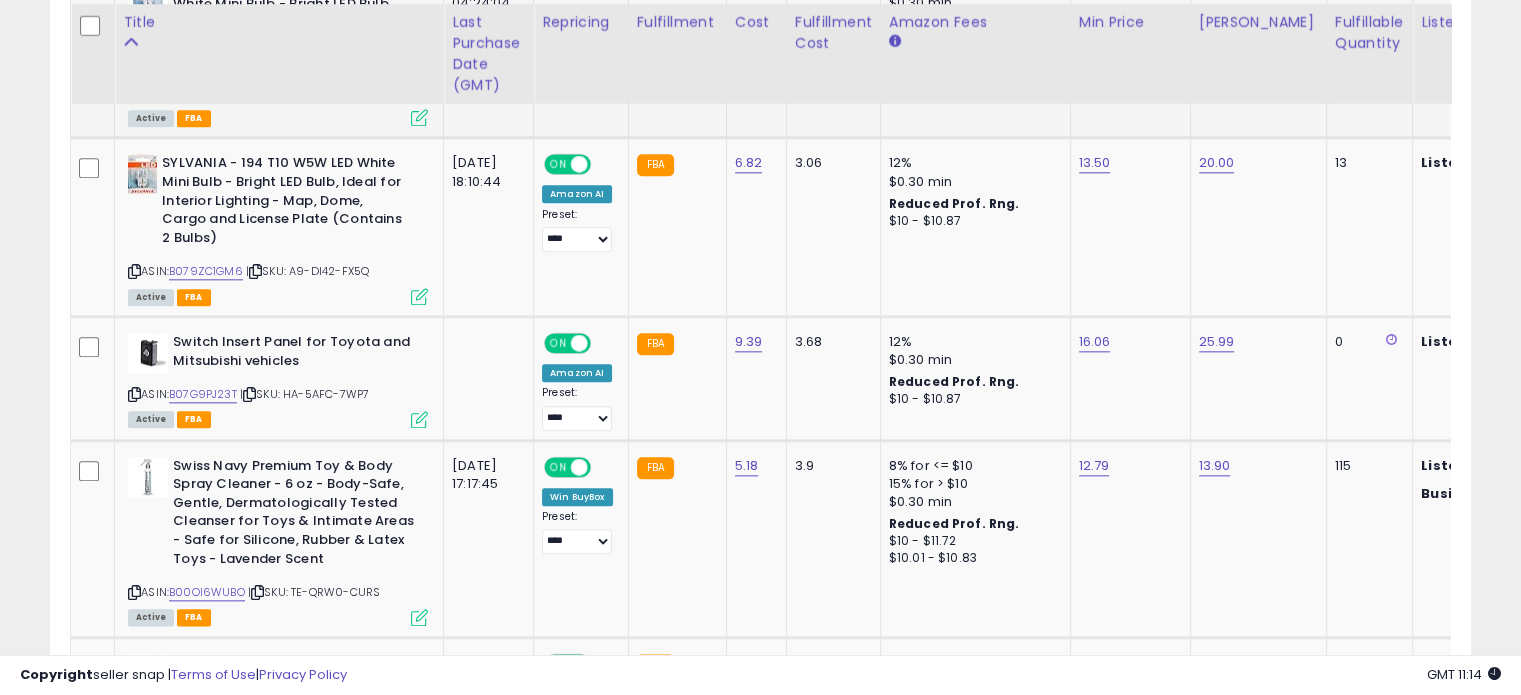 scroll, scrollTop: 2236, scrollLeft: 0, axis: vertical 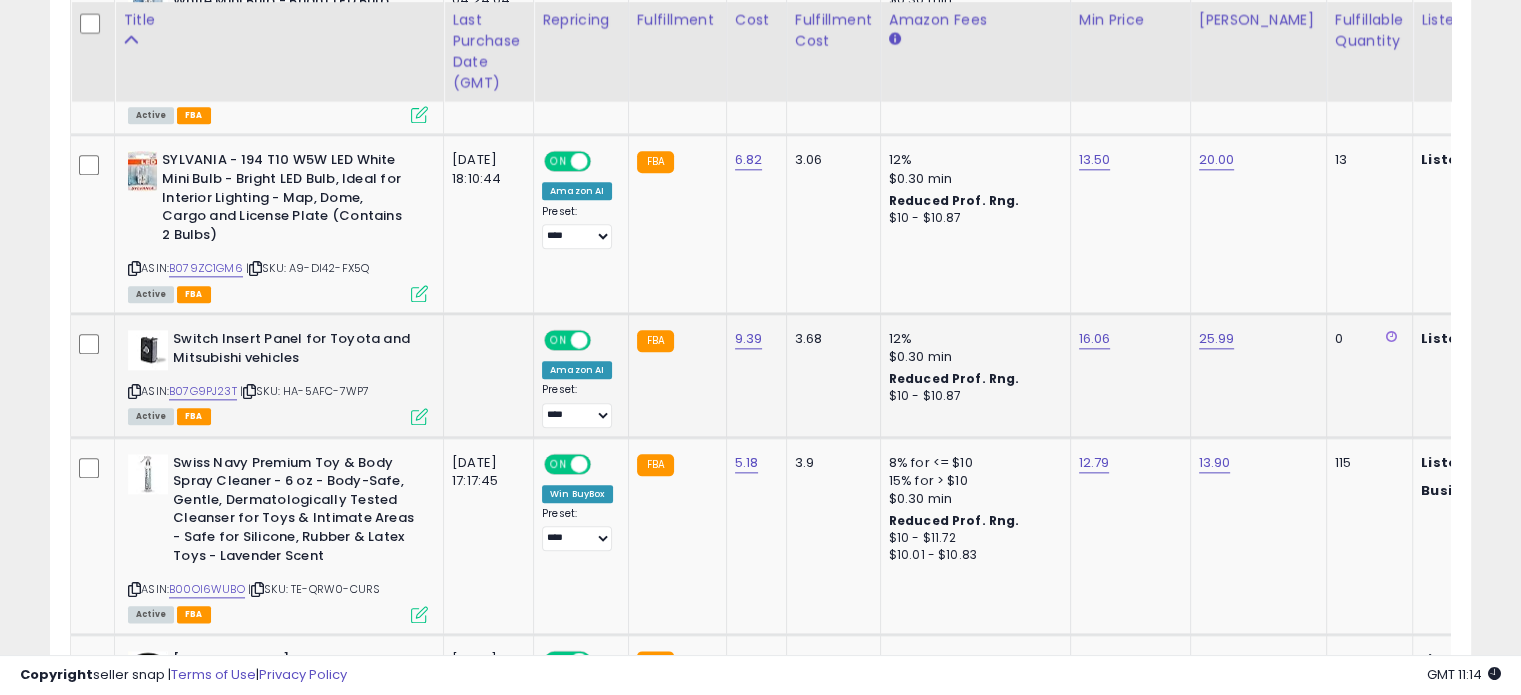 click at bounding box center [134, 391] 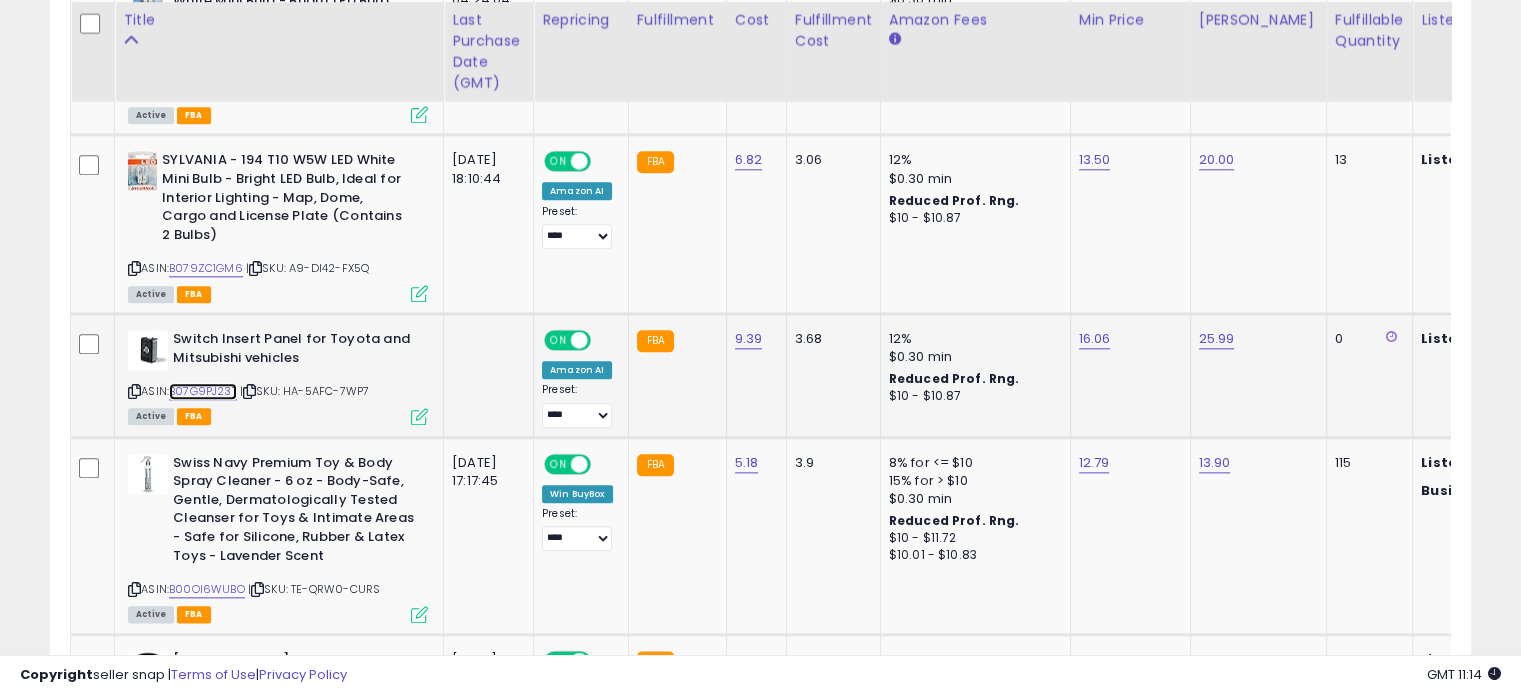 click on "B07G9PJ23T" at bounding box center [203, 391] 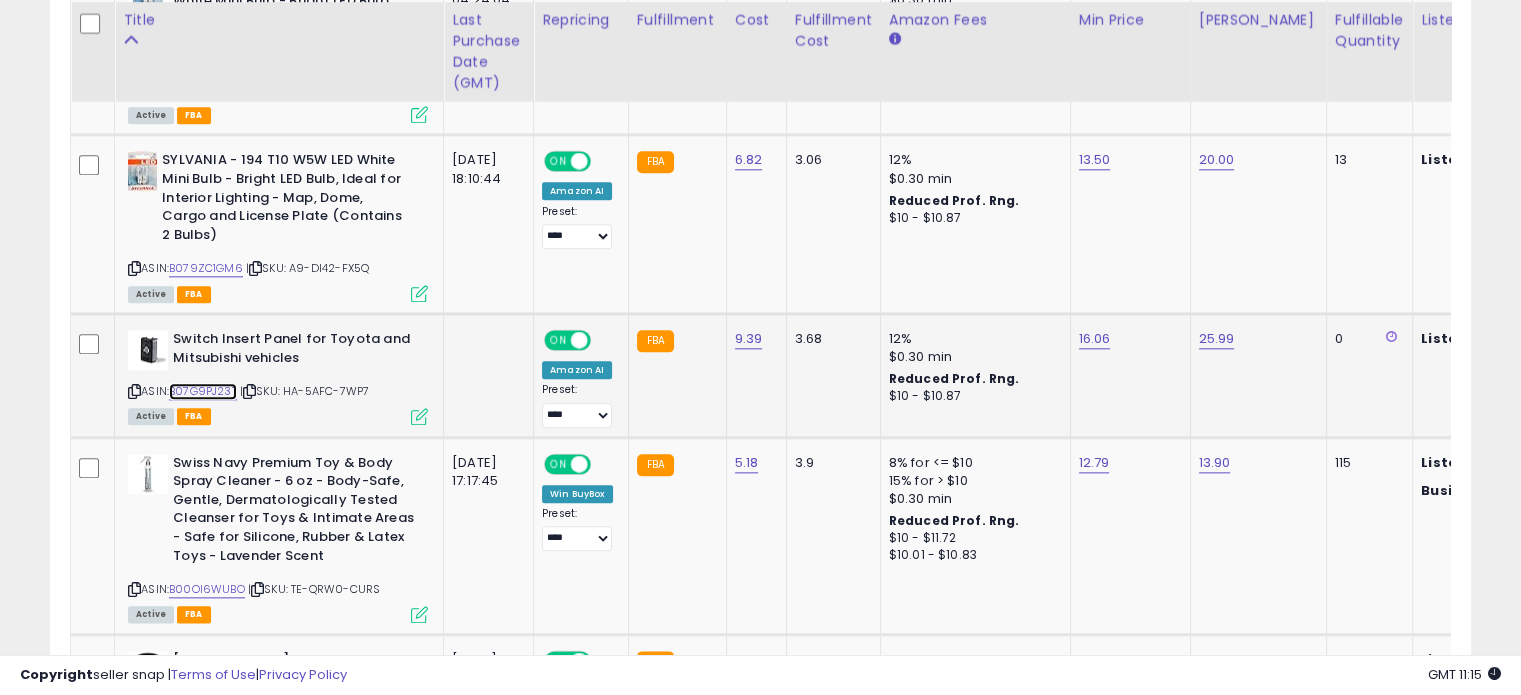 click on "B07G9PJ23T" at bounding box center (203, 391) 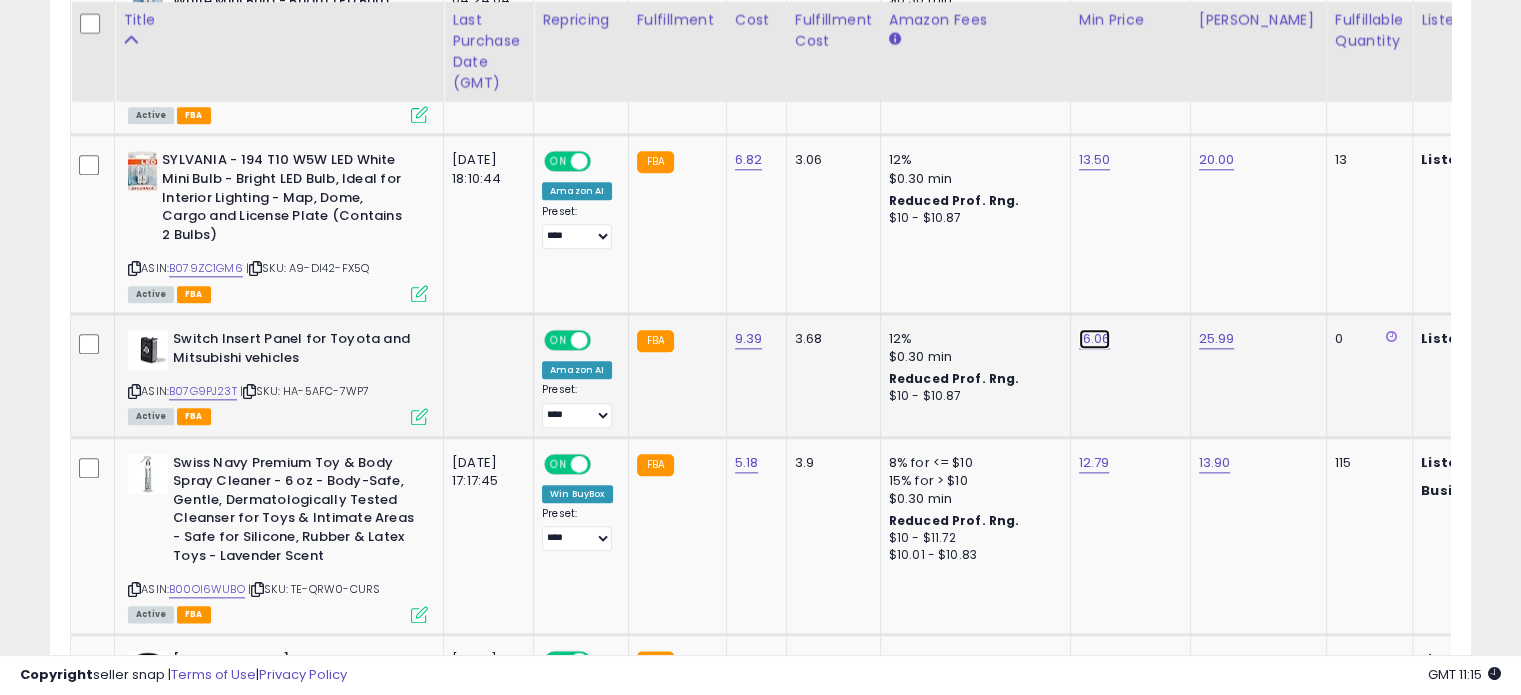 click on "16.06" at bounding box center [1096, -1141] 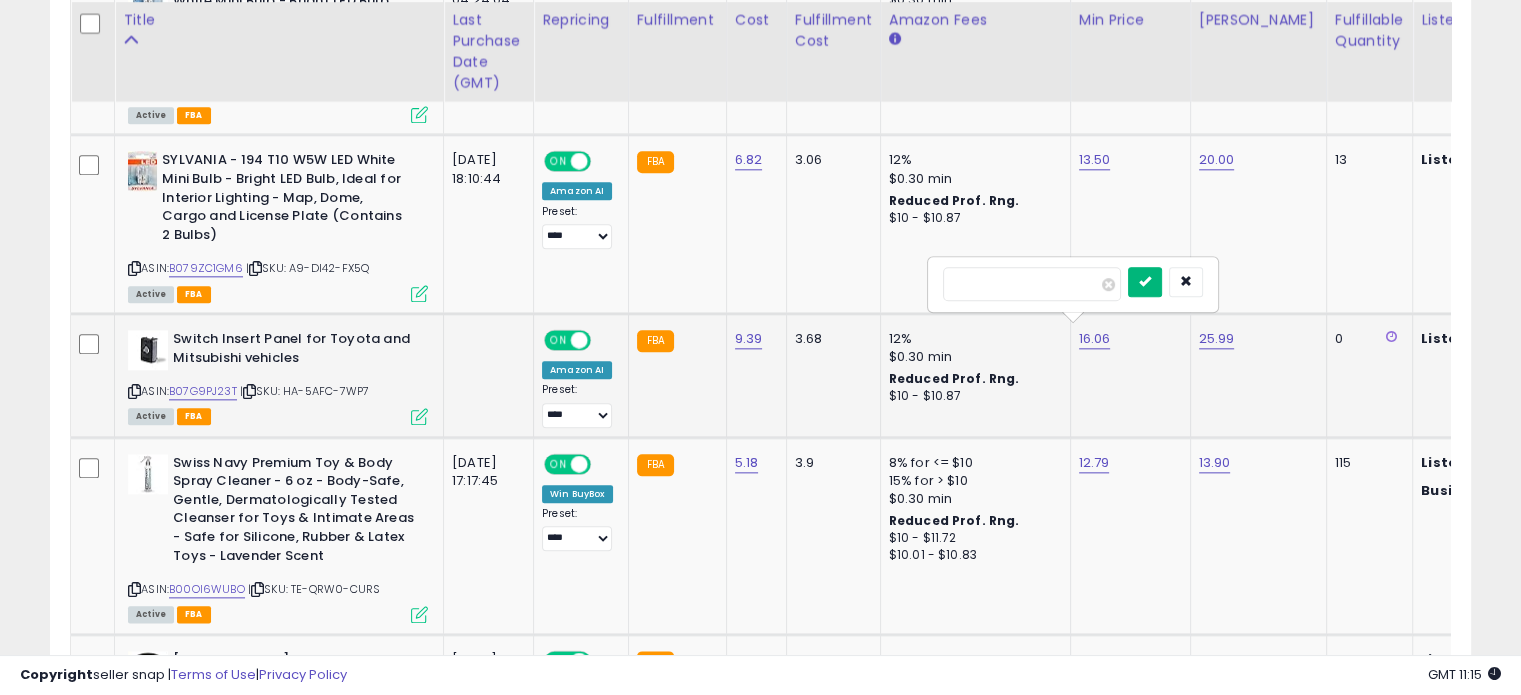 type on "*****" 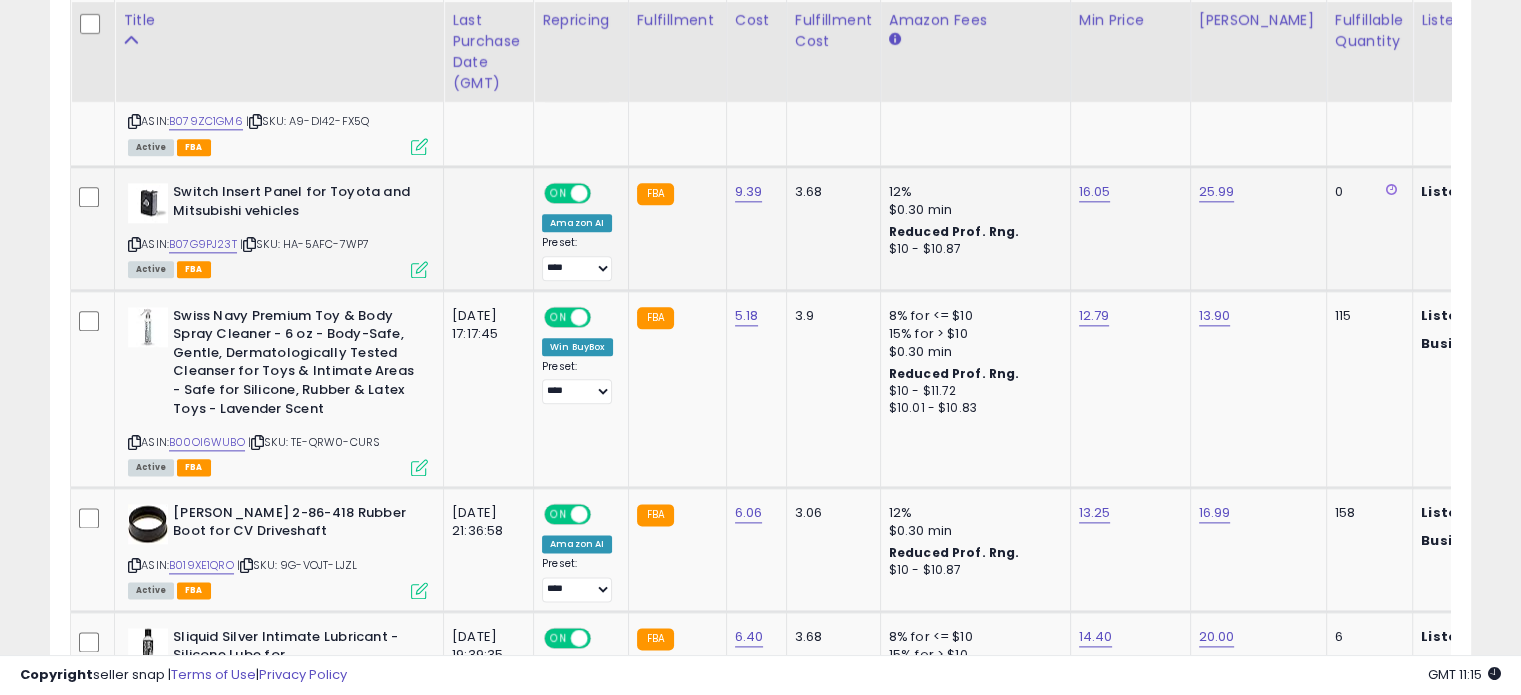 scroll, scrollTop: 2384, scrollLeft: 0, axis: vertical 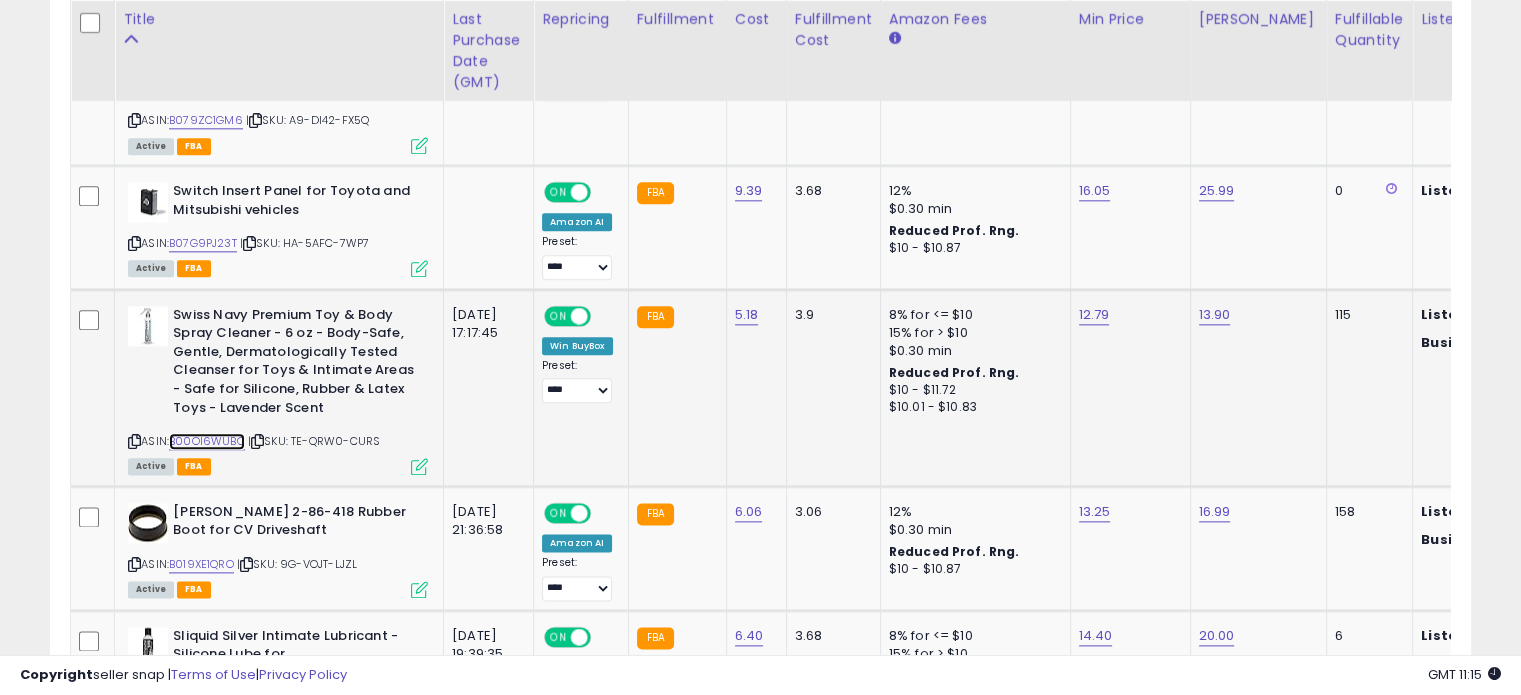 click on "B00OI6WUBO" at bounding box center (207, 441) 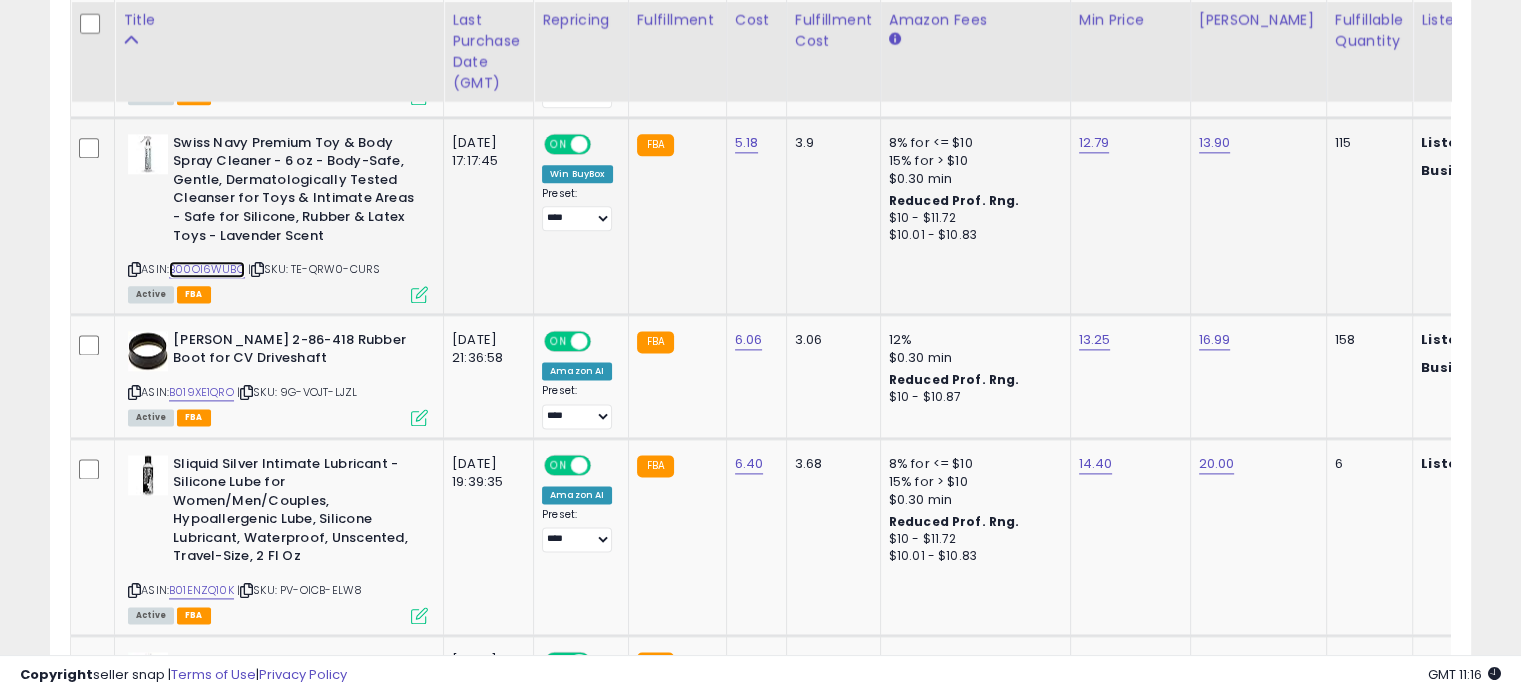 scroll, scrollTop: 2556, scrollLeft: 0, axis: vertical 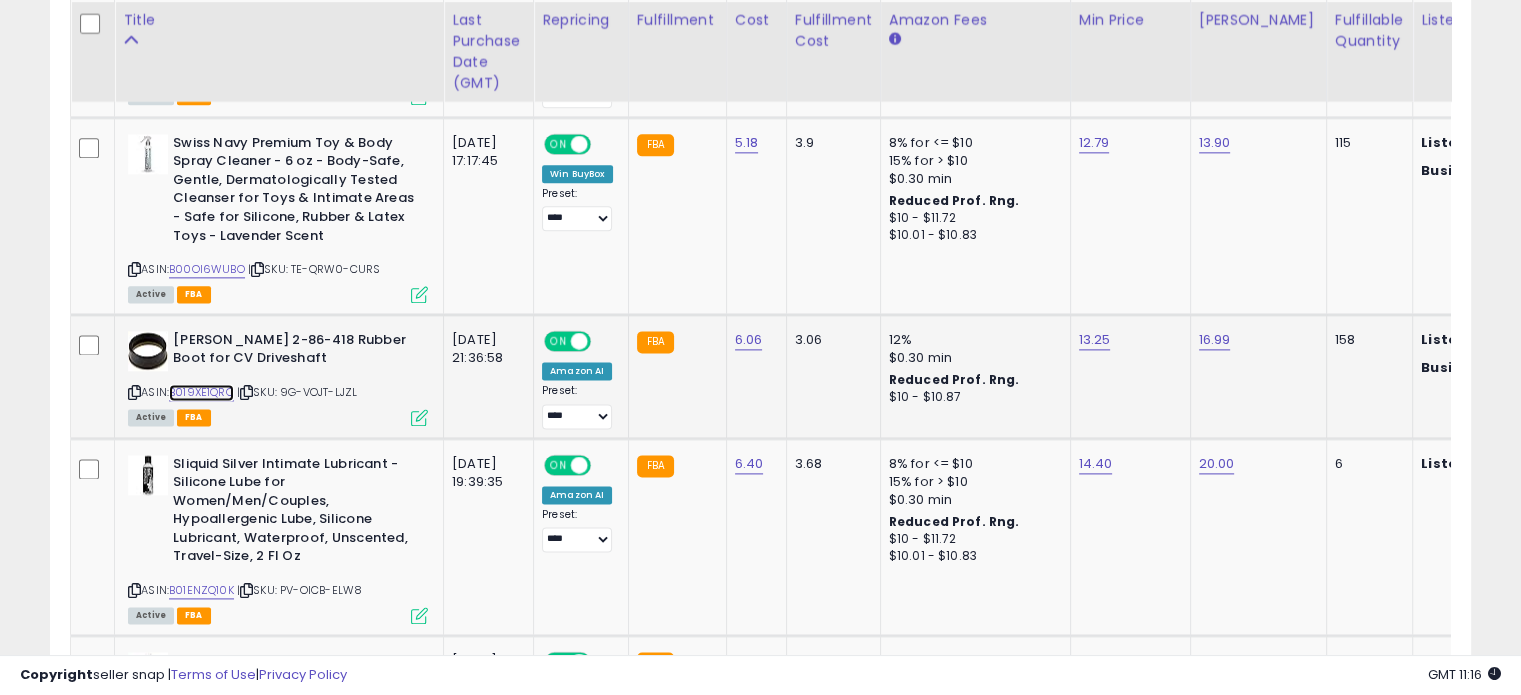 click on "B019XE1QRO" at bounding box center (201, 392) 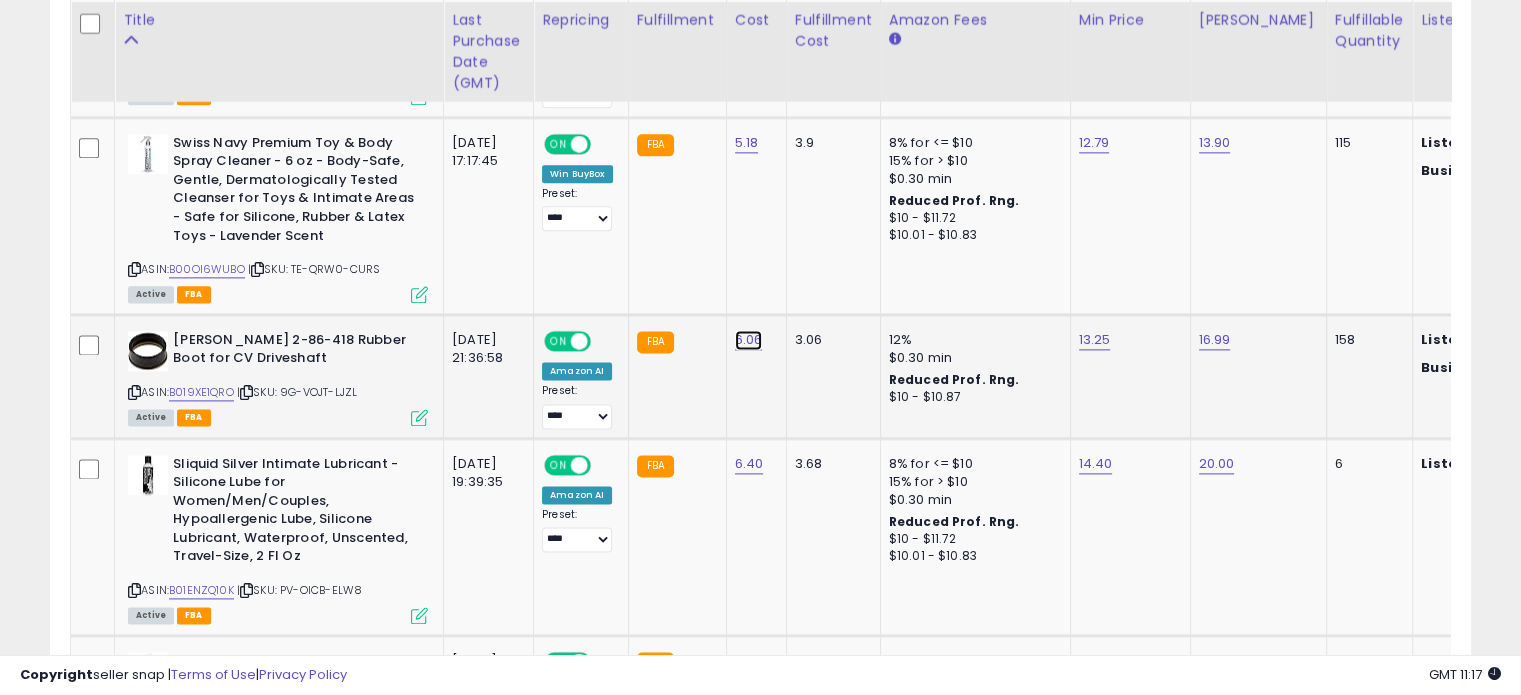 click on "6.06" at bounding box center (749, -1461) 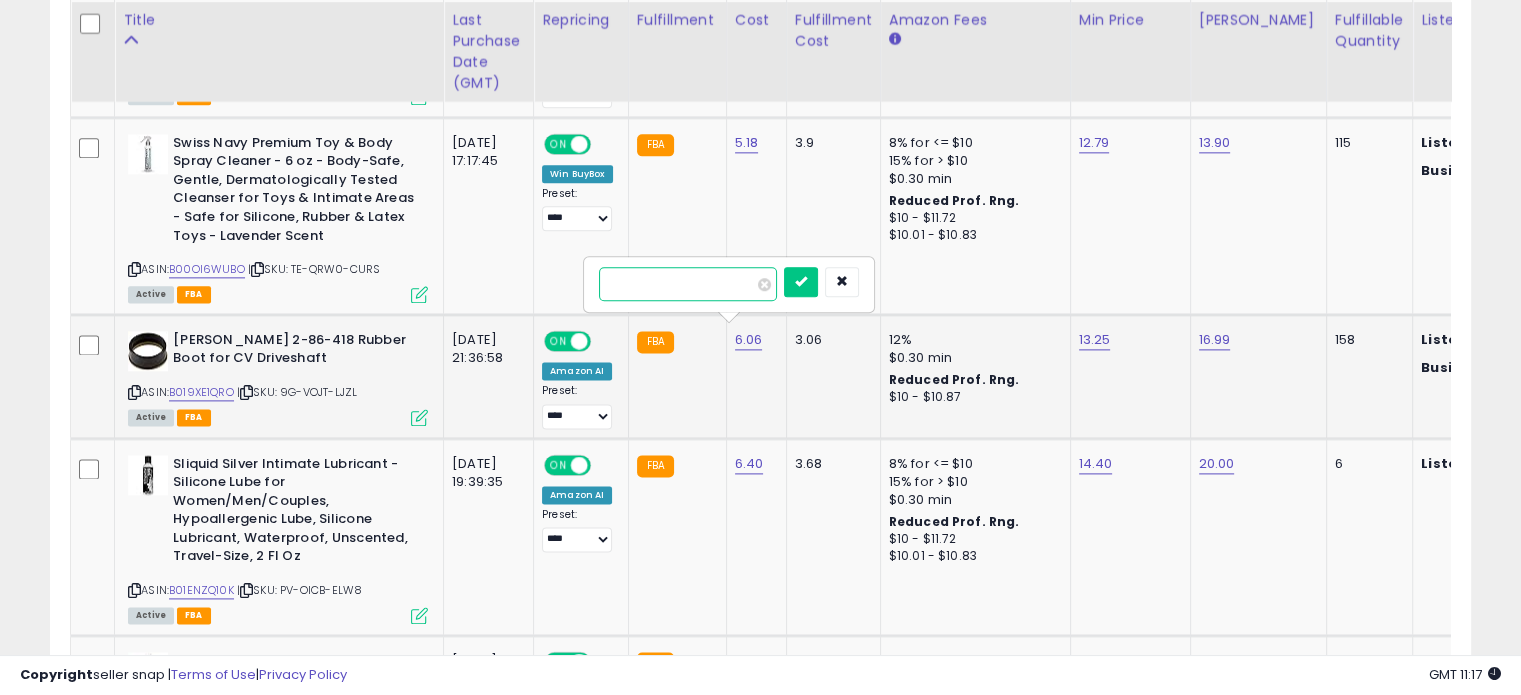 type on "*" 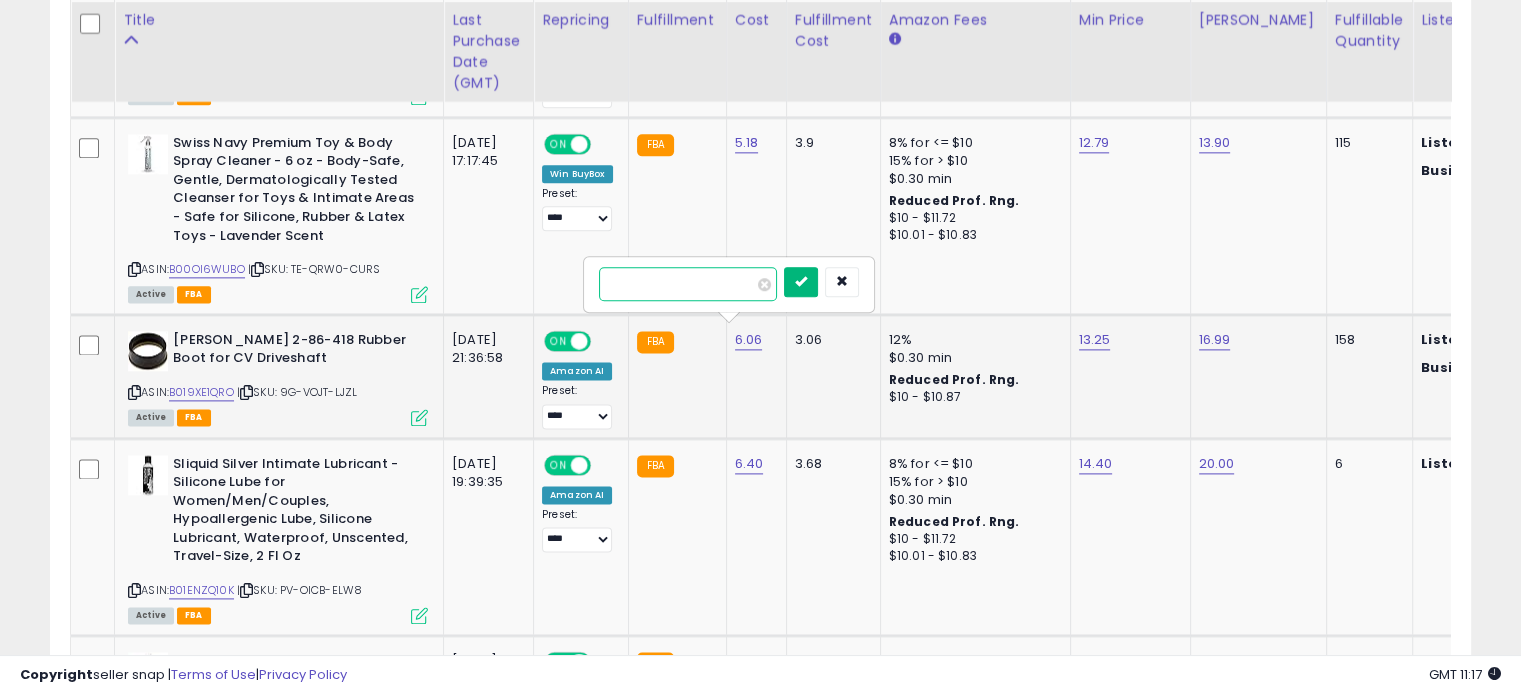 type on "****" 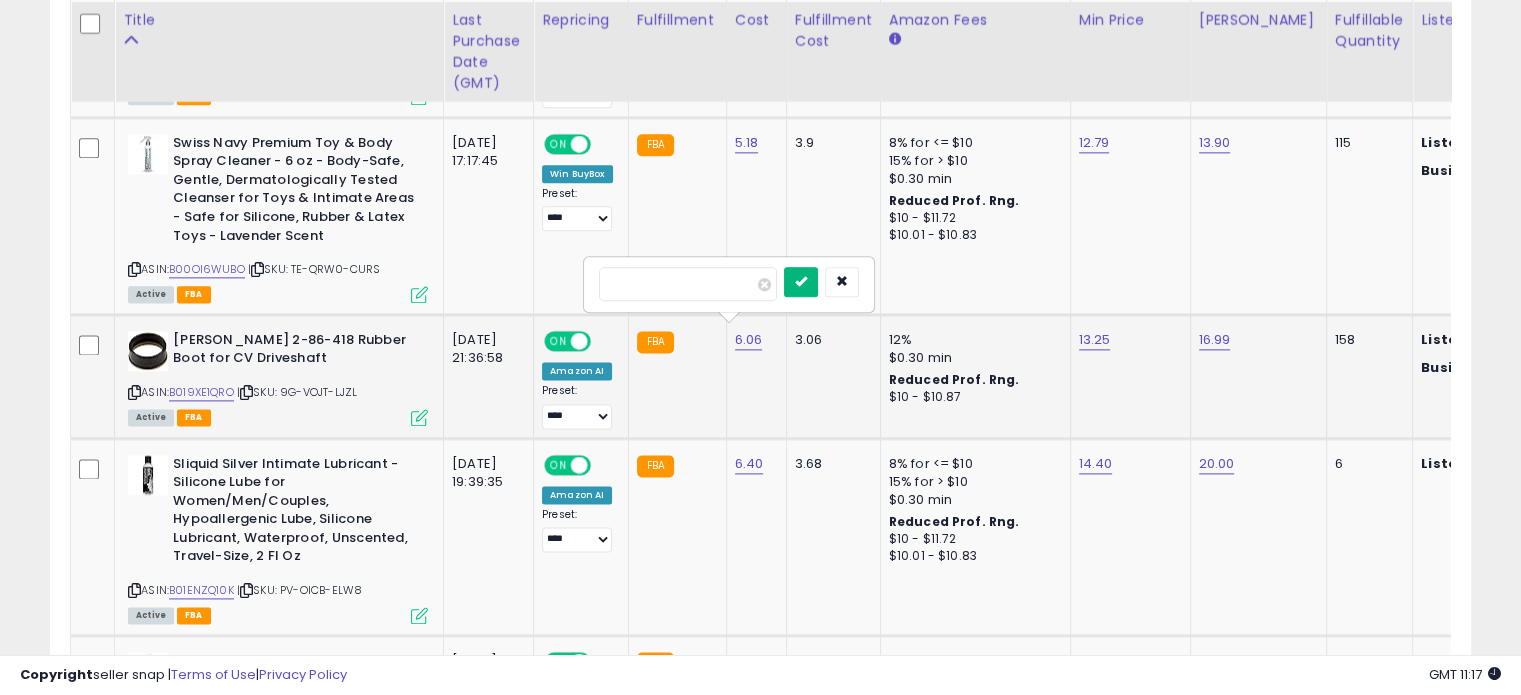 click at bounding box center (801, 282) 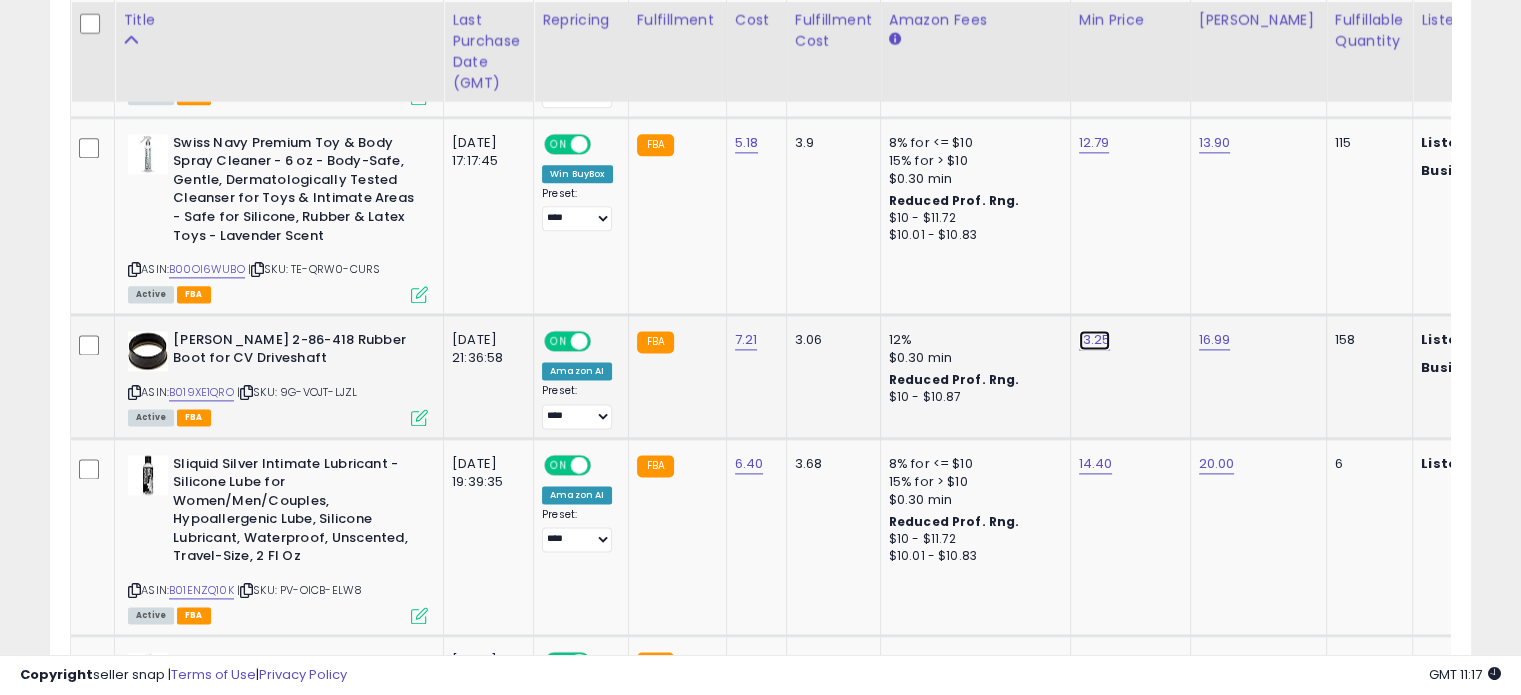 click on "13.25" at bounding box center [1096, -1461] 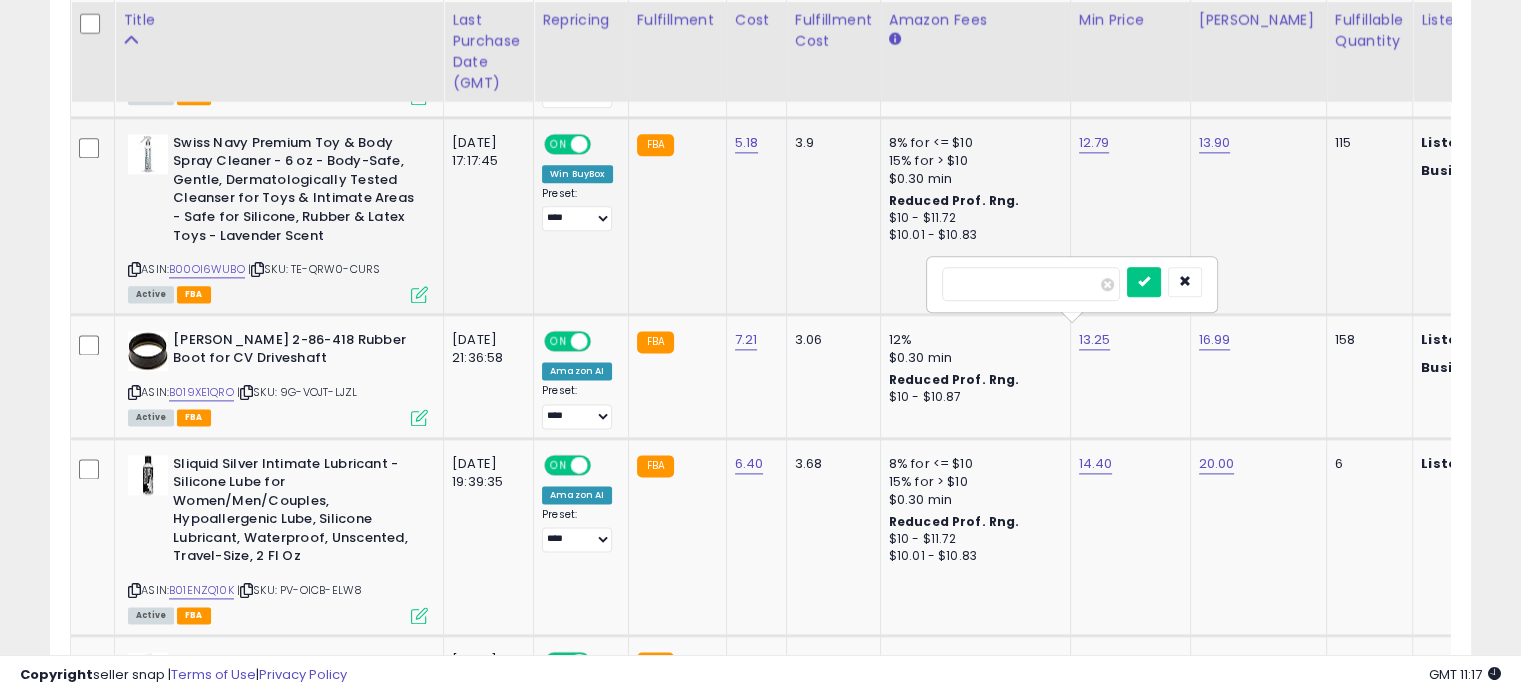 drag, startPoint x: 1039, startPoint y: 283, endPoint x: 884, endPoint y: 270, distance: 155.5442 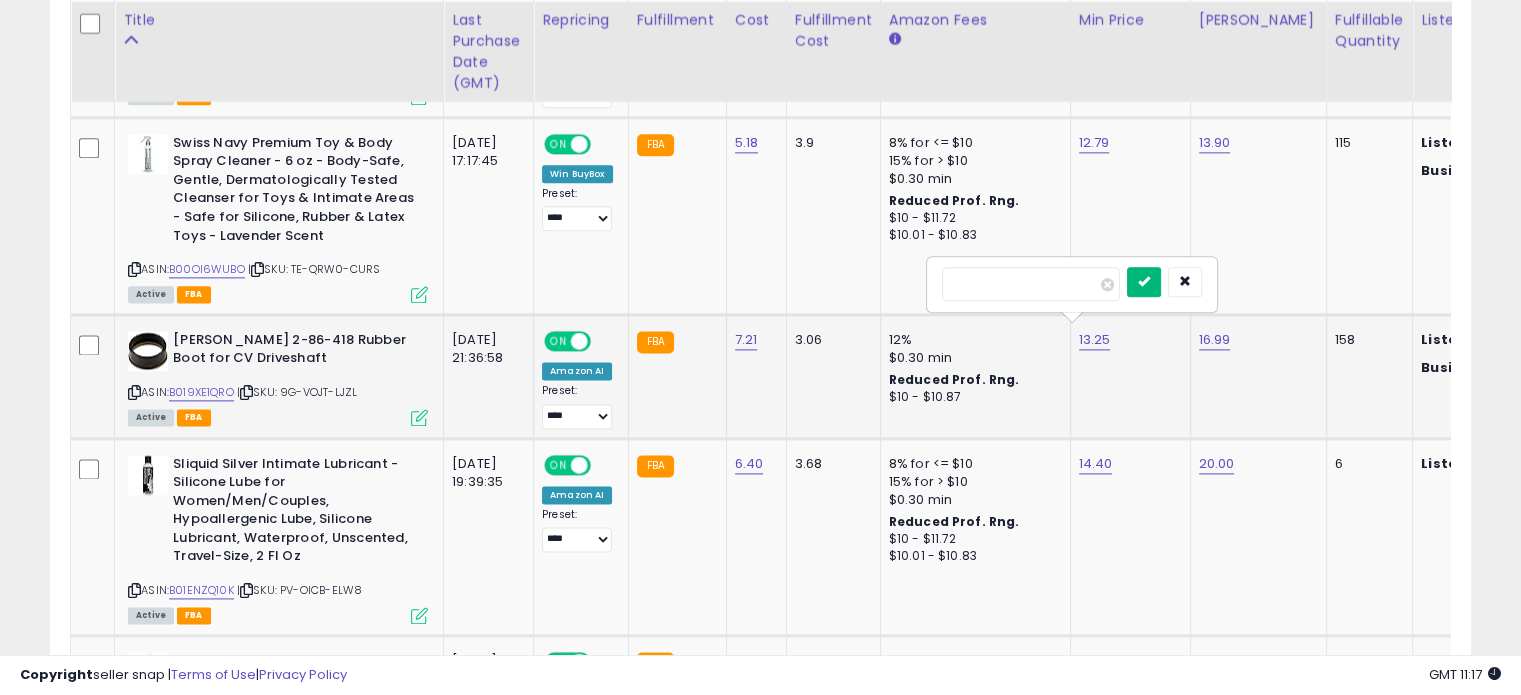 type on "*****" 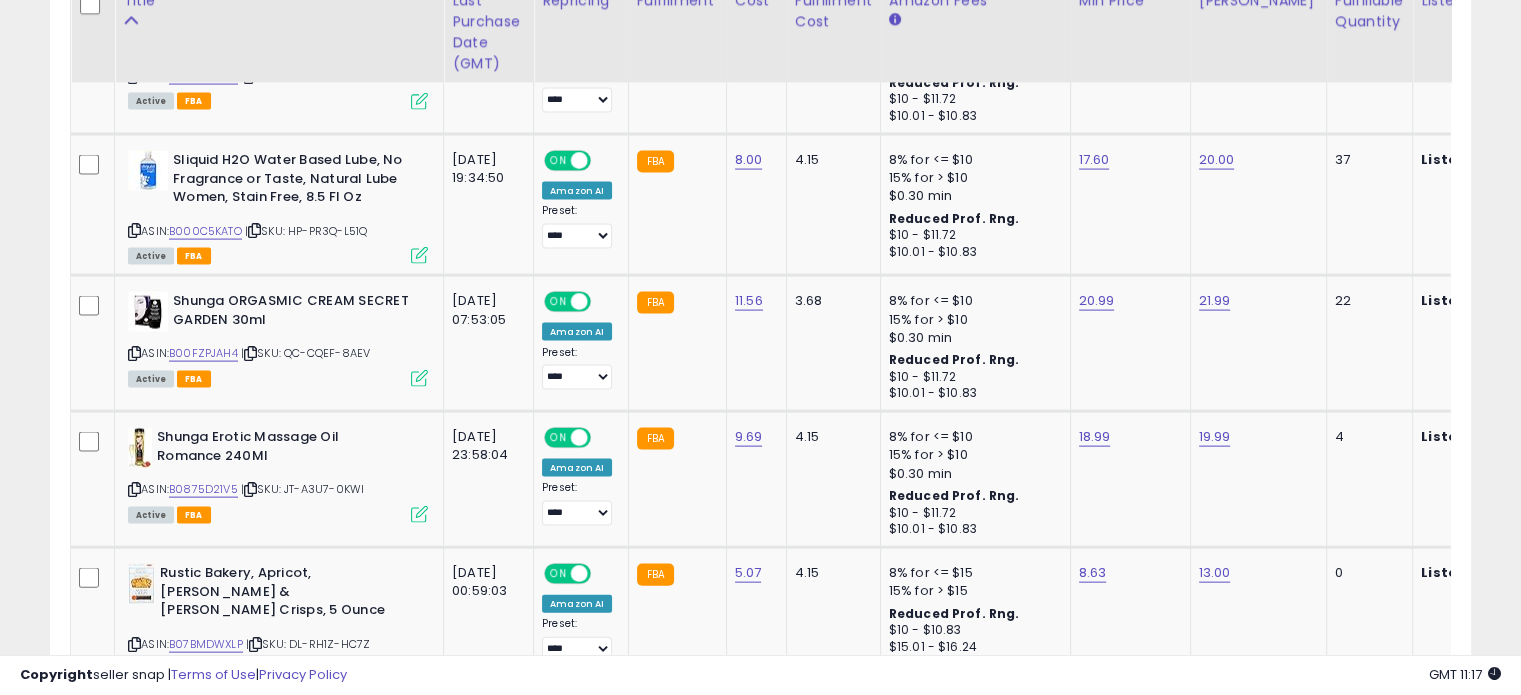 scroll, scrollTop: 4177, scrollLeft: 0, axis: vertical 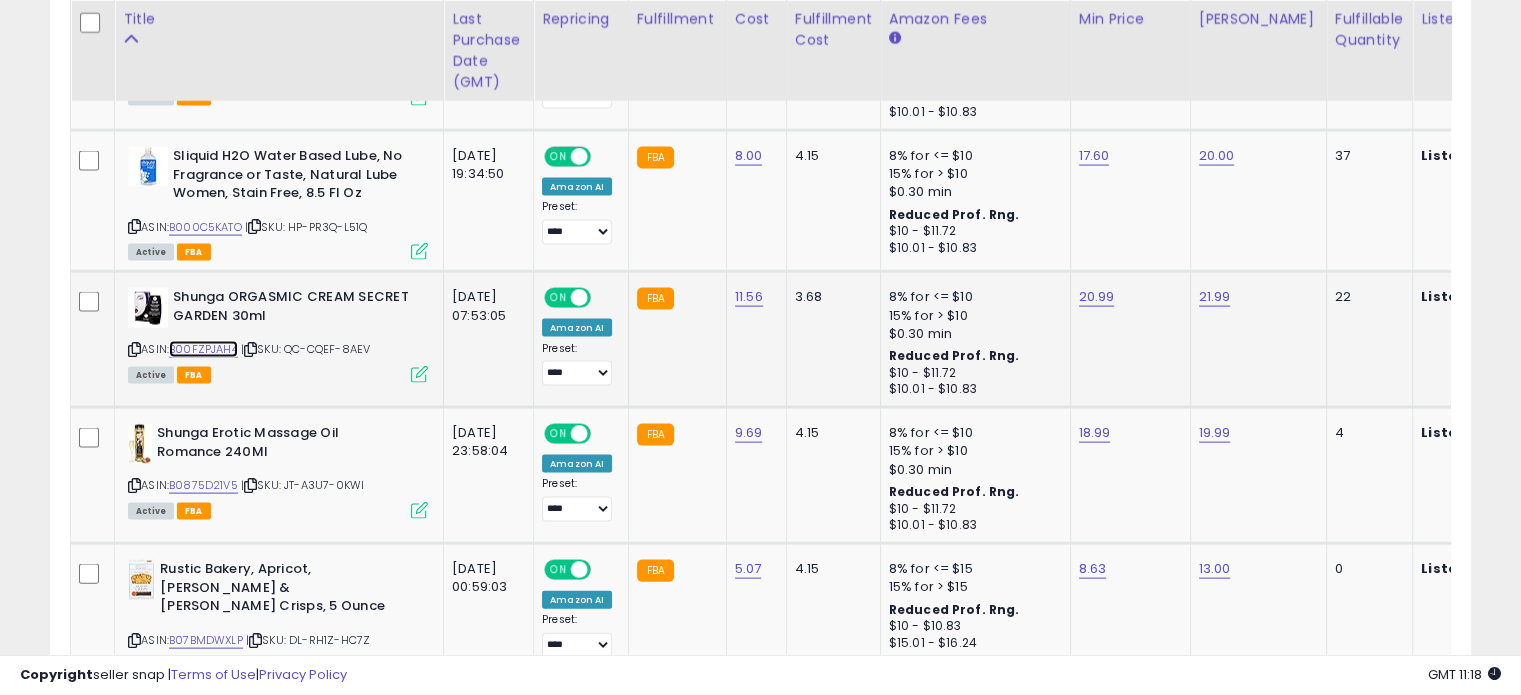 click on "B00FZPJAH4" at bounding box center [203, 349] 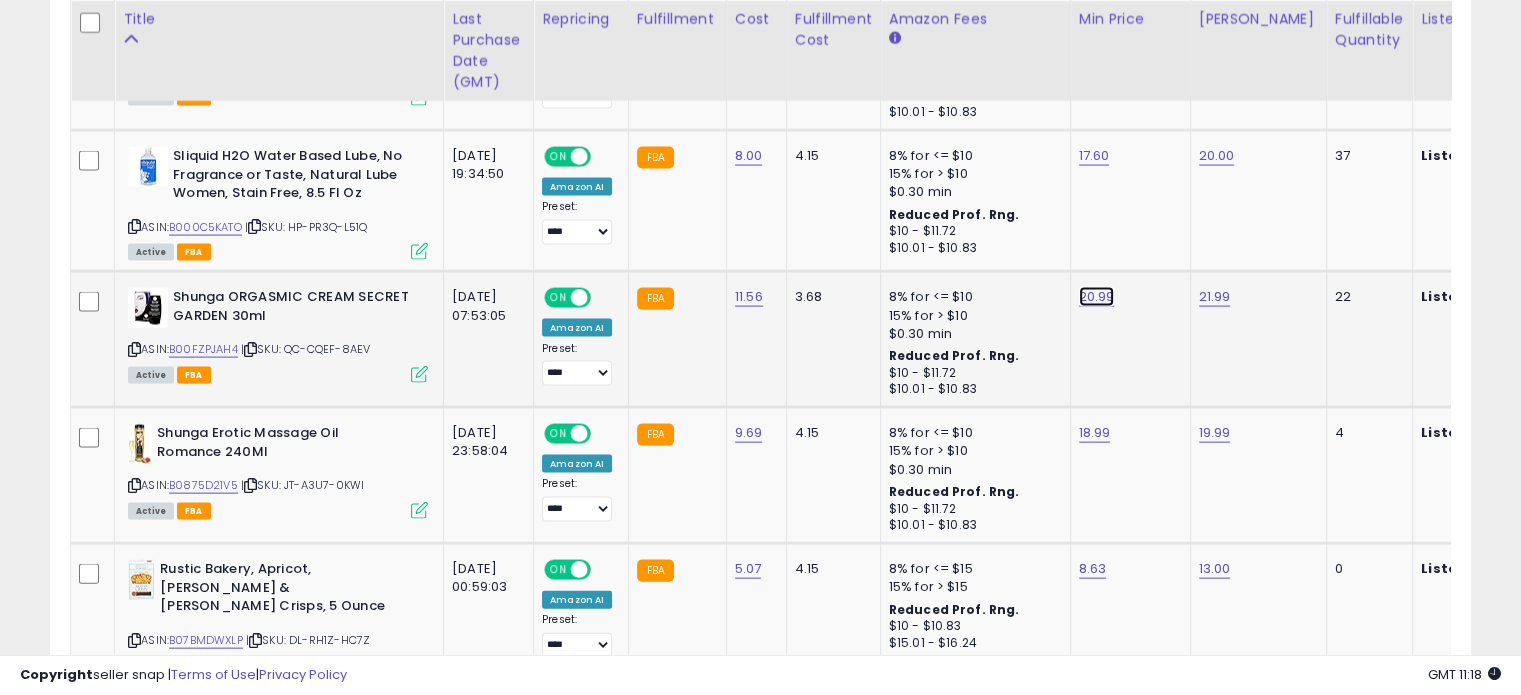 click on "20.99" at bounding box center (1096, -3082) 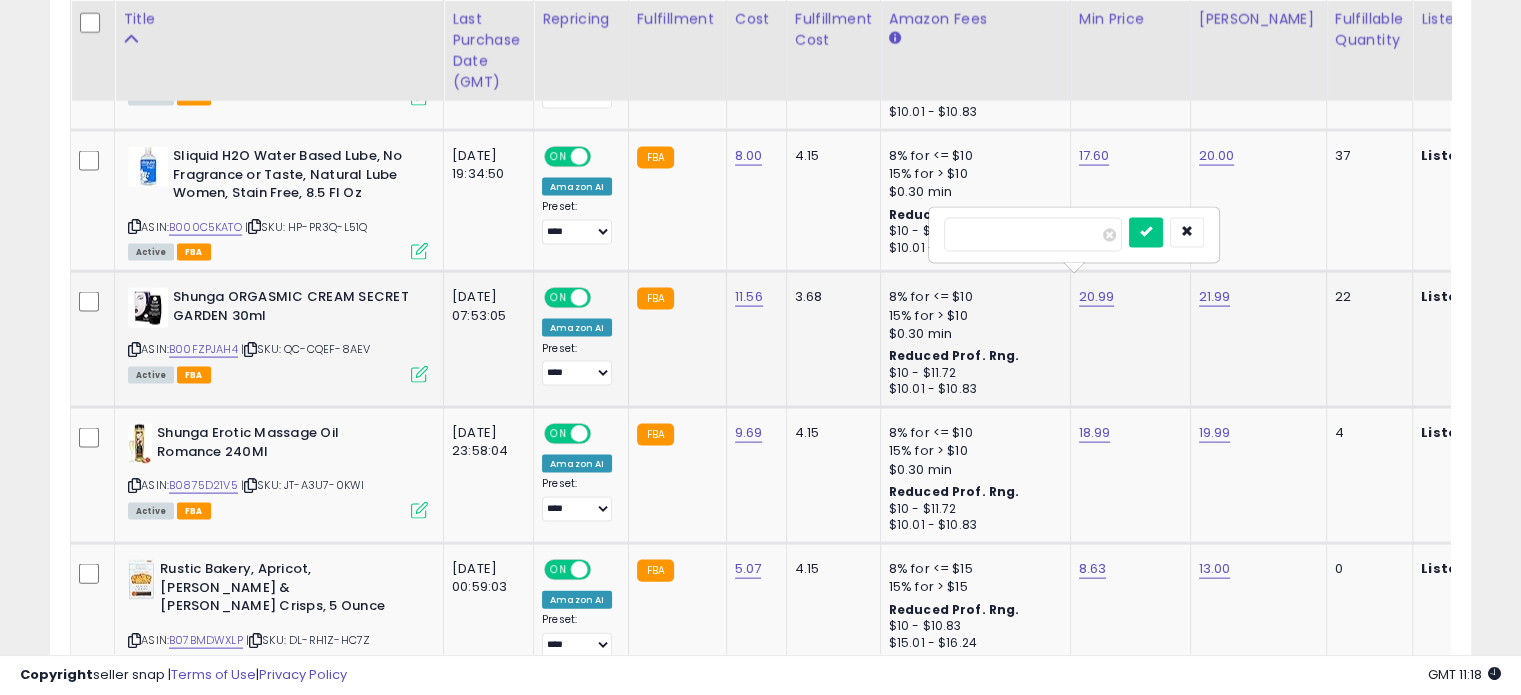 click on "*****" at bounding box center (1033, 235) 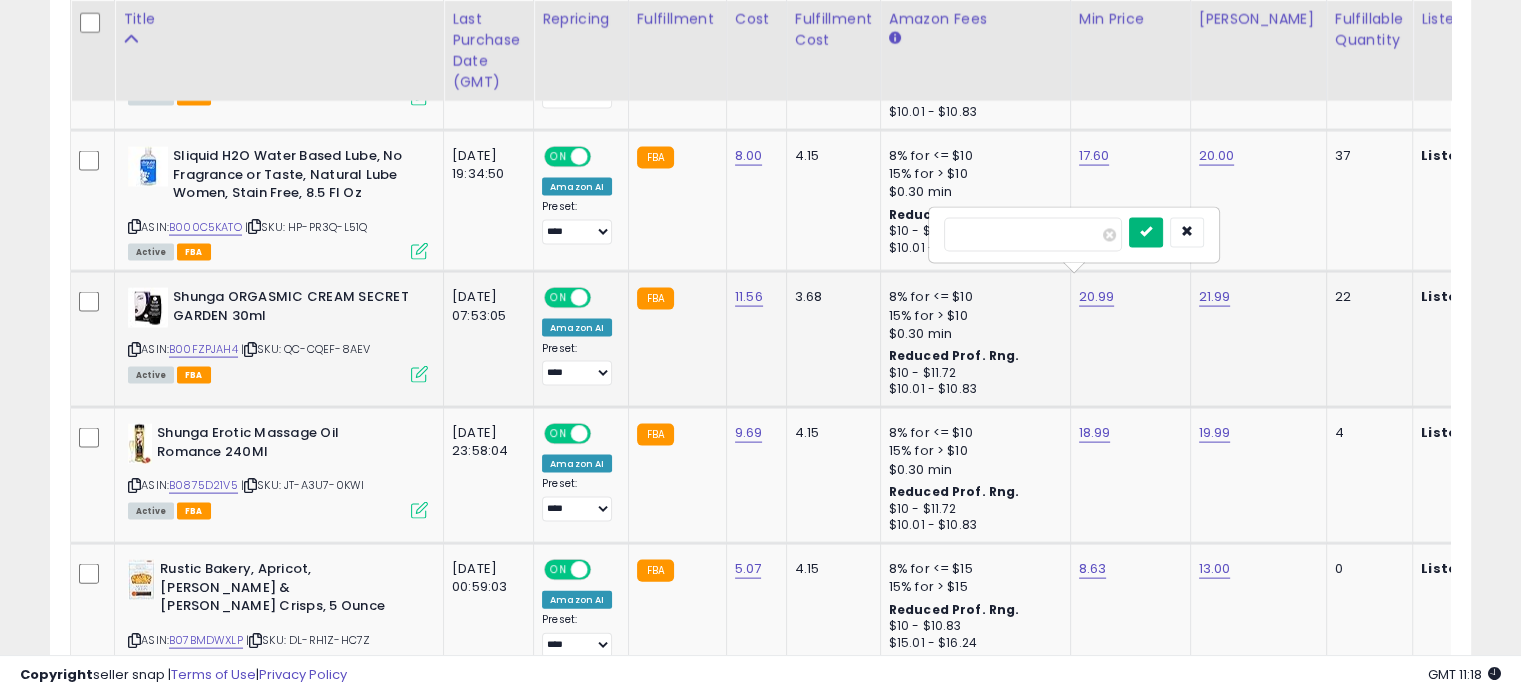 type on "*****" 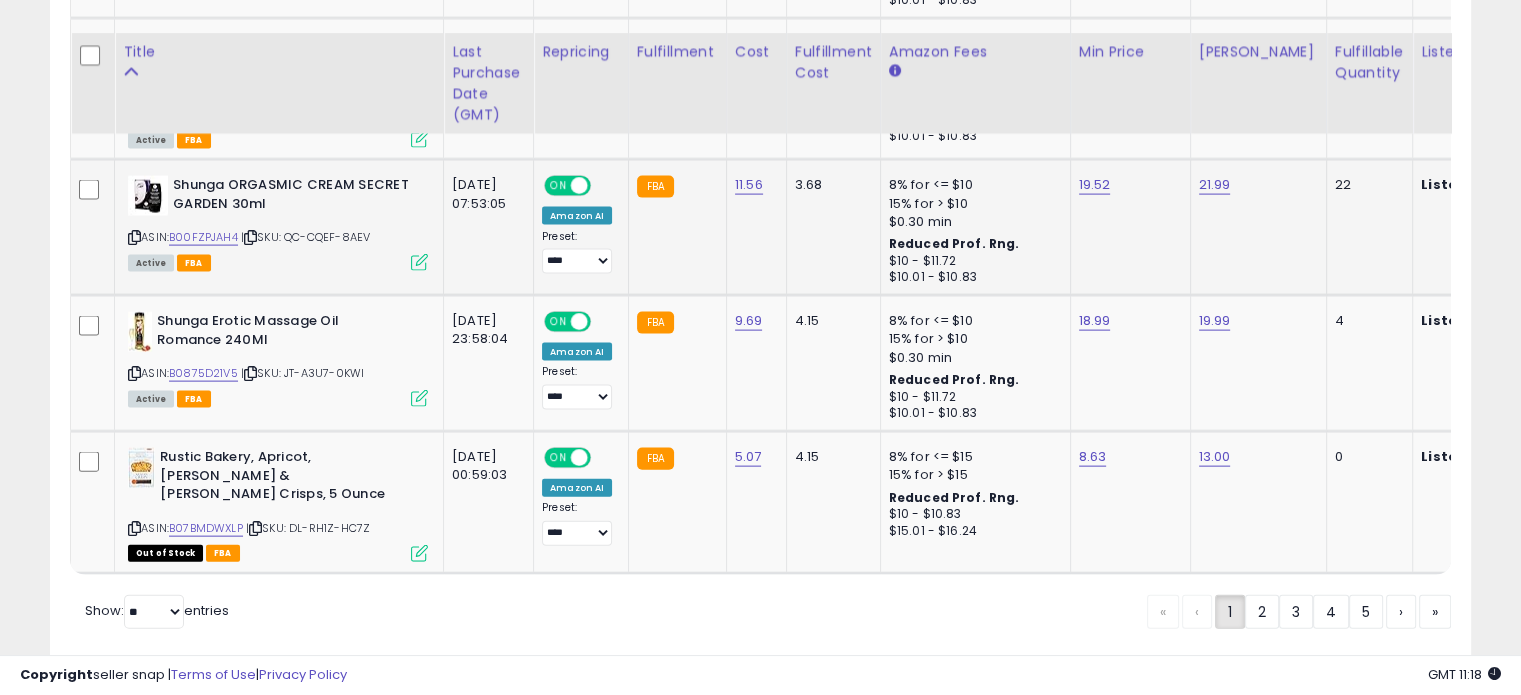 scroll, scrollTop: 4322, scrollLeft: 0, axis: vertical 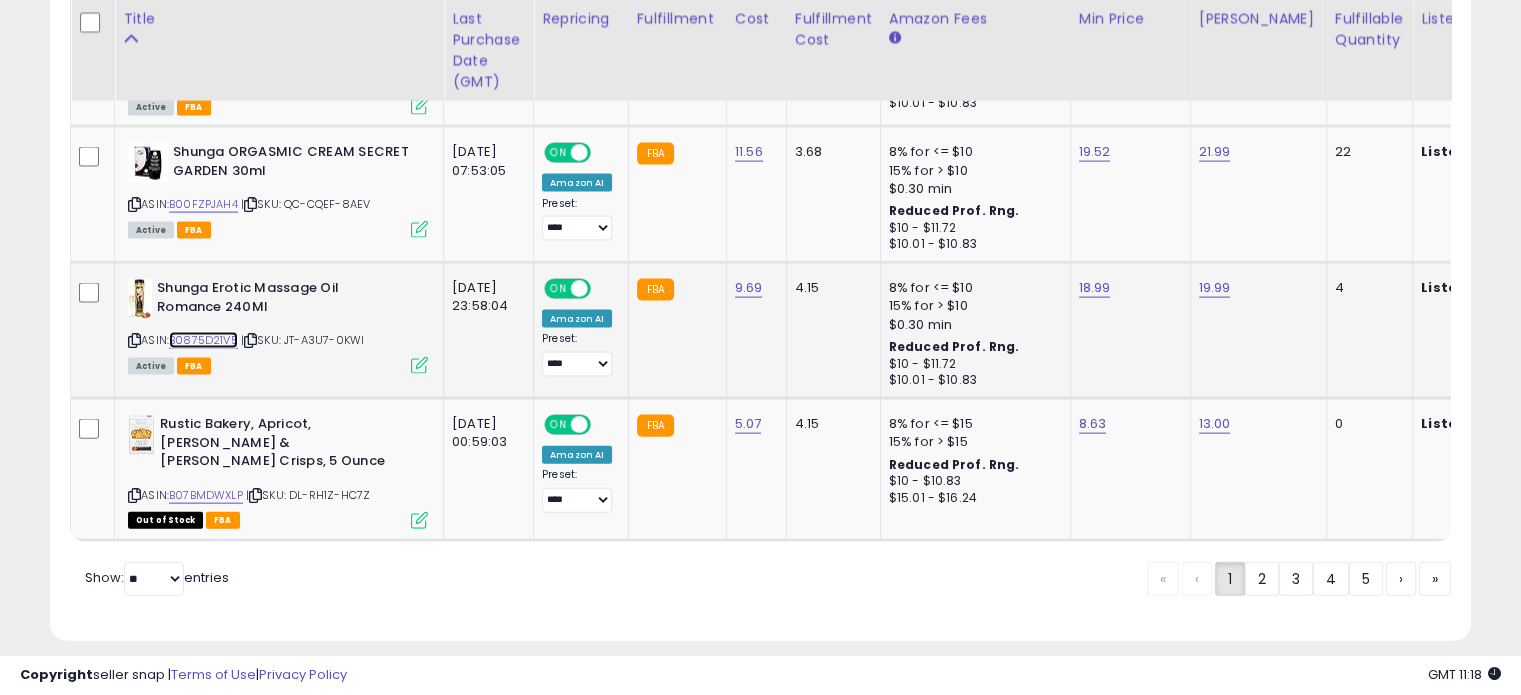 click on "B0875D21V5" at bounding box center [203, 340] 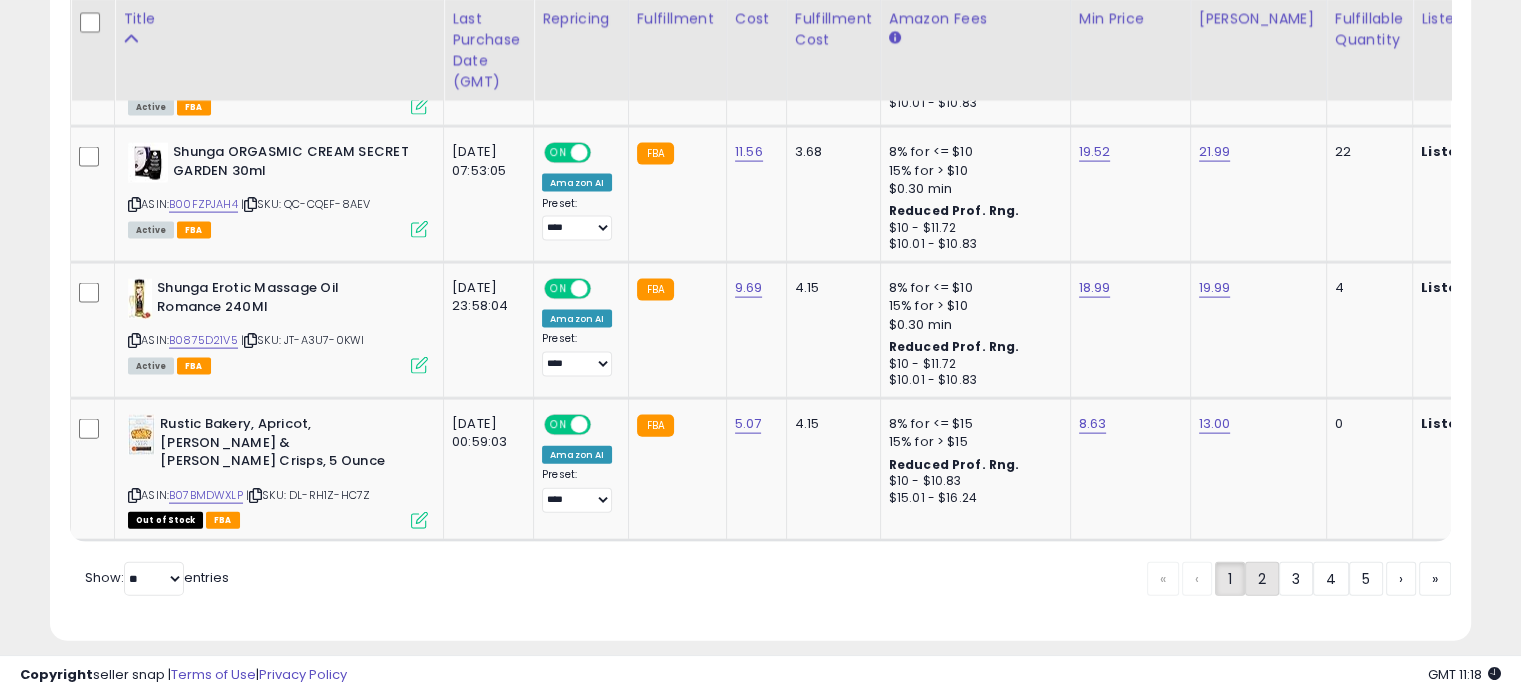 click on "2" 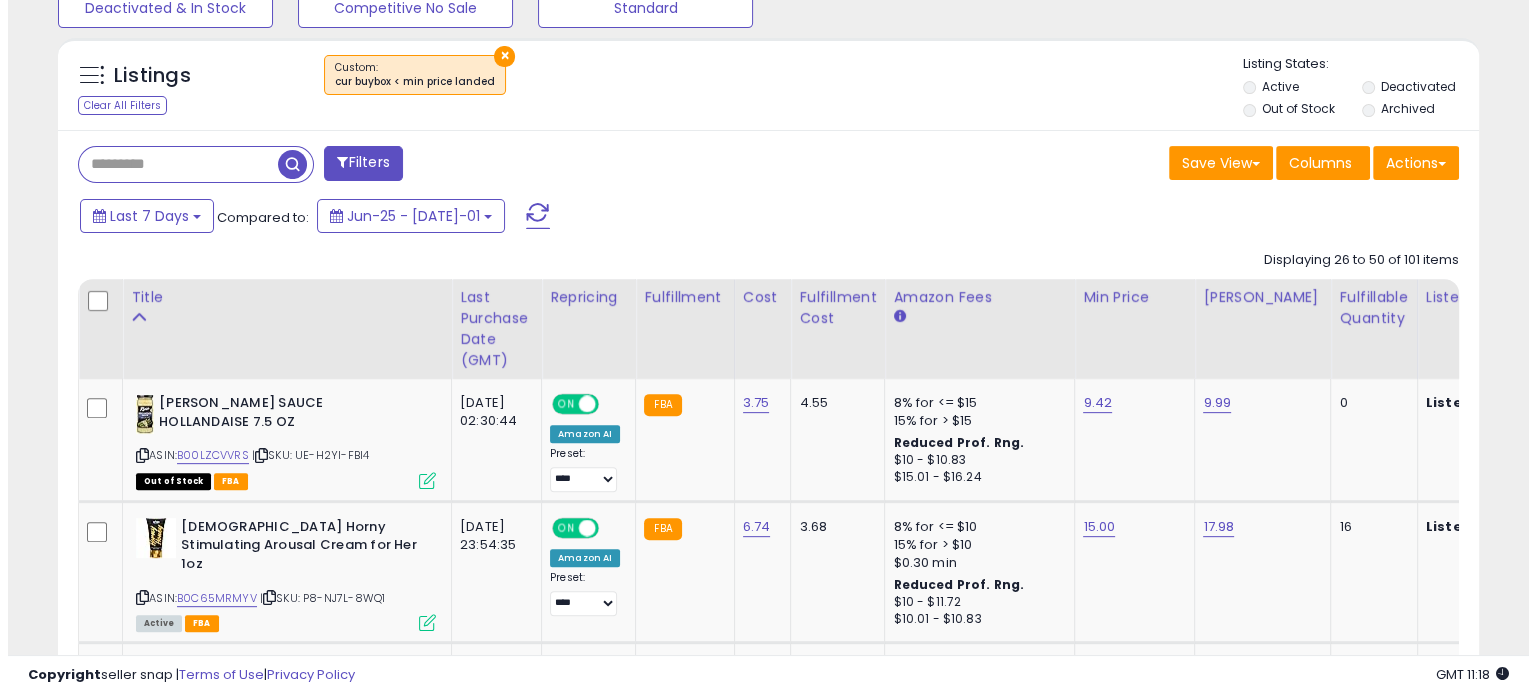 scroll, scrollTop: 676, scrollLeft: 0, axis: vertical 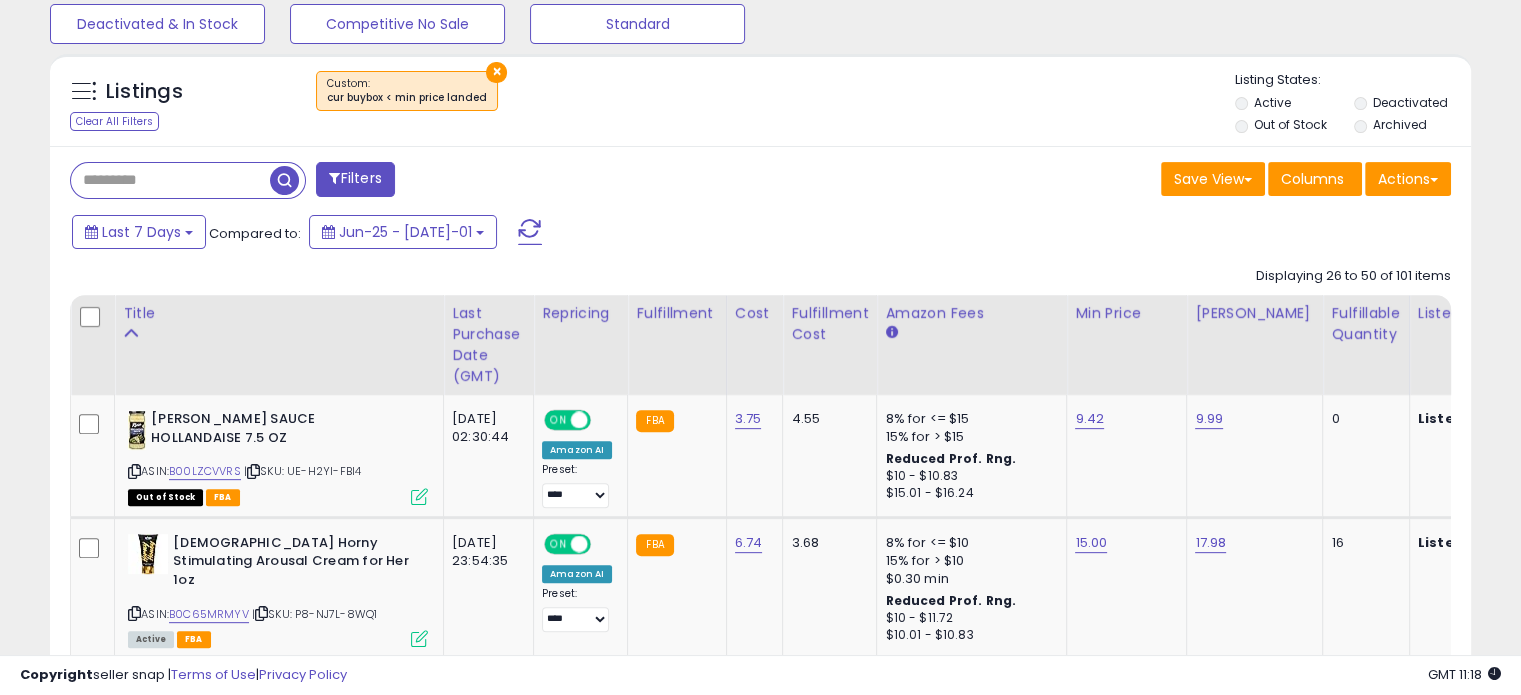 click on "Filters" at bounding box center (355, 179) 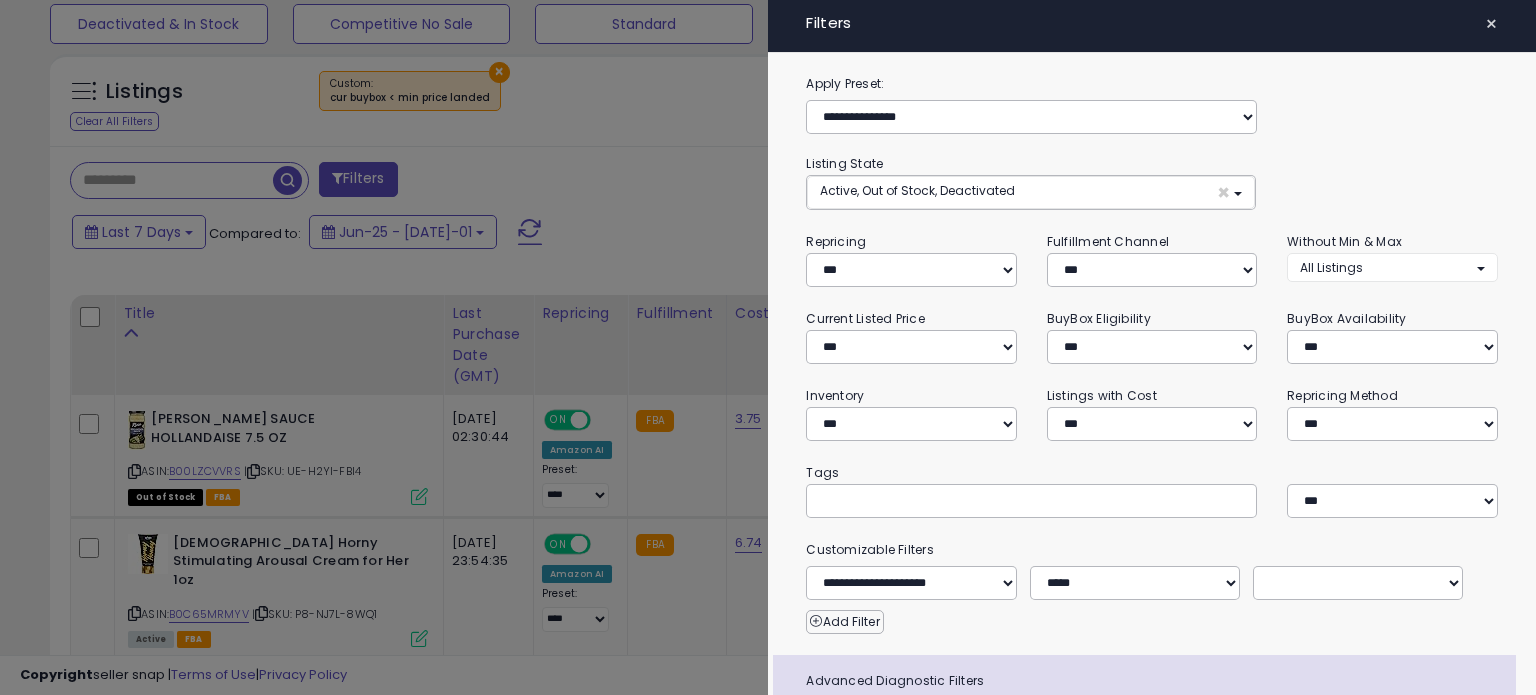 scroll, scrollTop: 999589, scrollLeft: 999168, axis: both 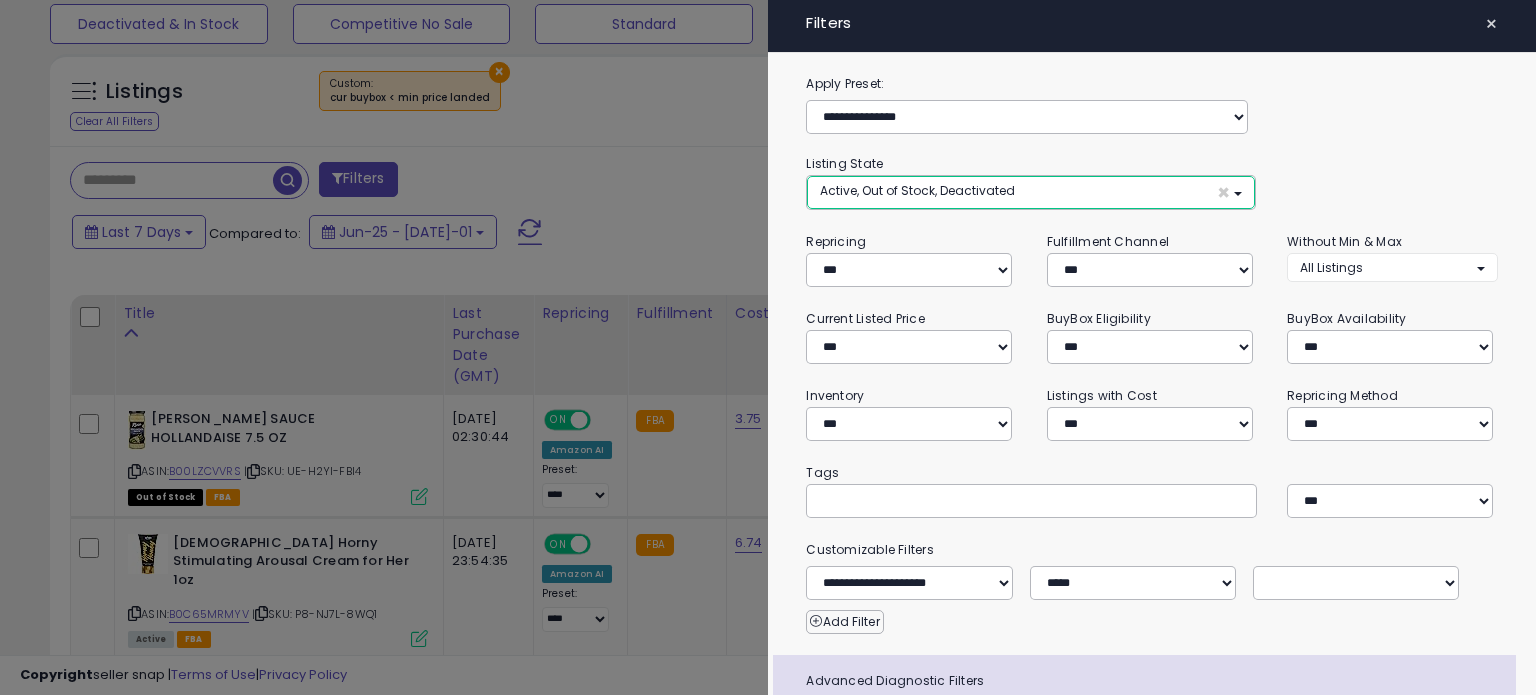 click on "Active, Out of Stock, Deactivated
×" at bounding box center [1030, 192] 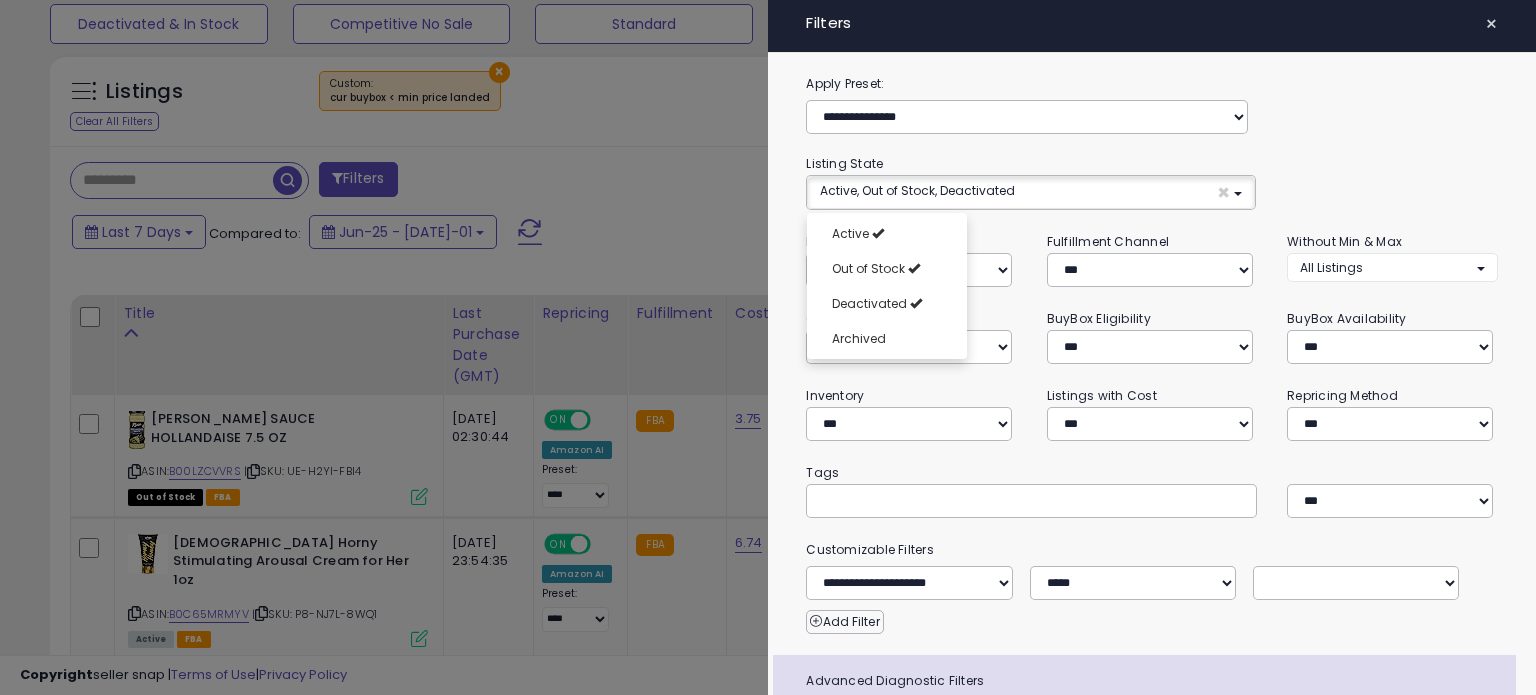 click on "**********" 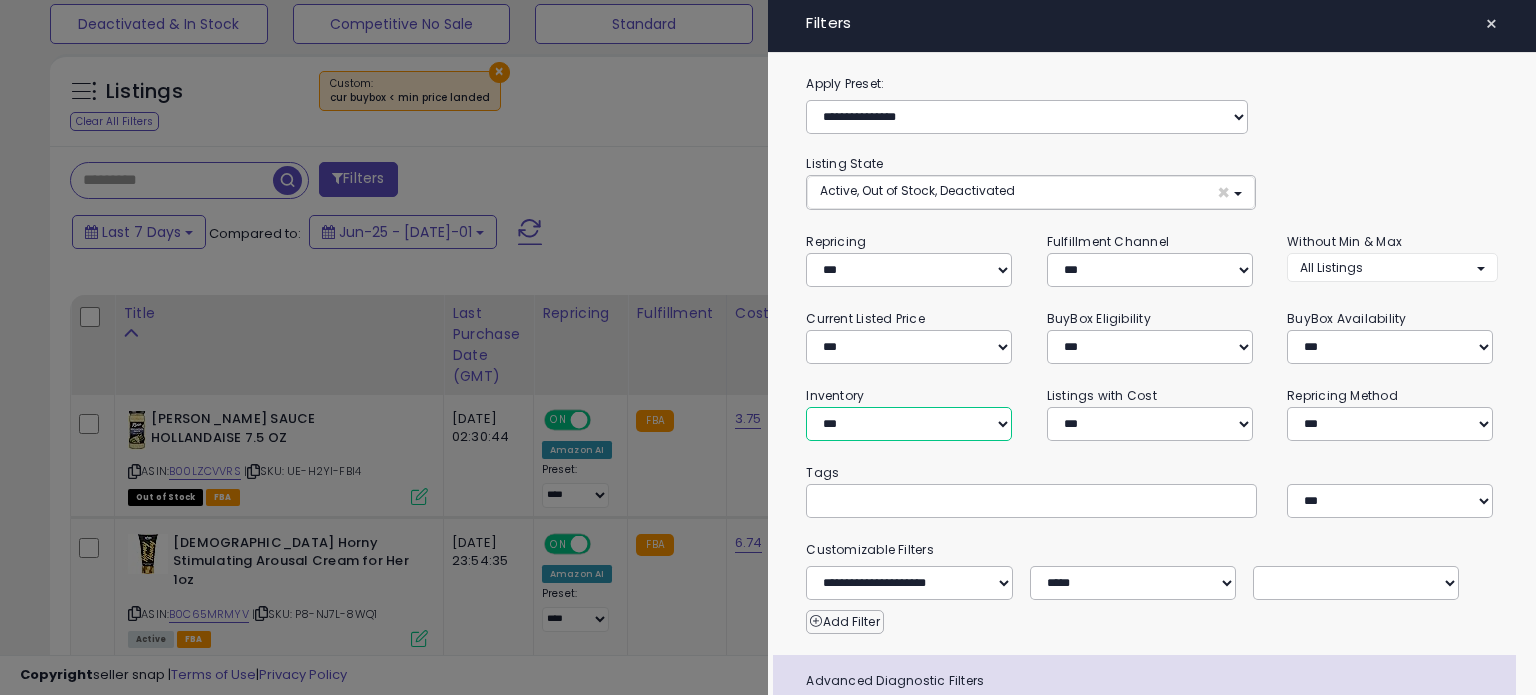 click on "**********" at bounding box center (909, 424) 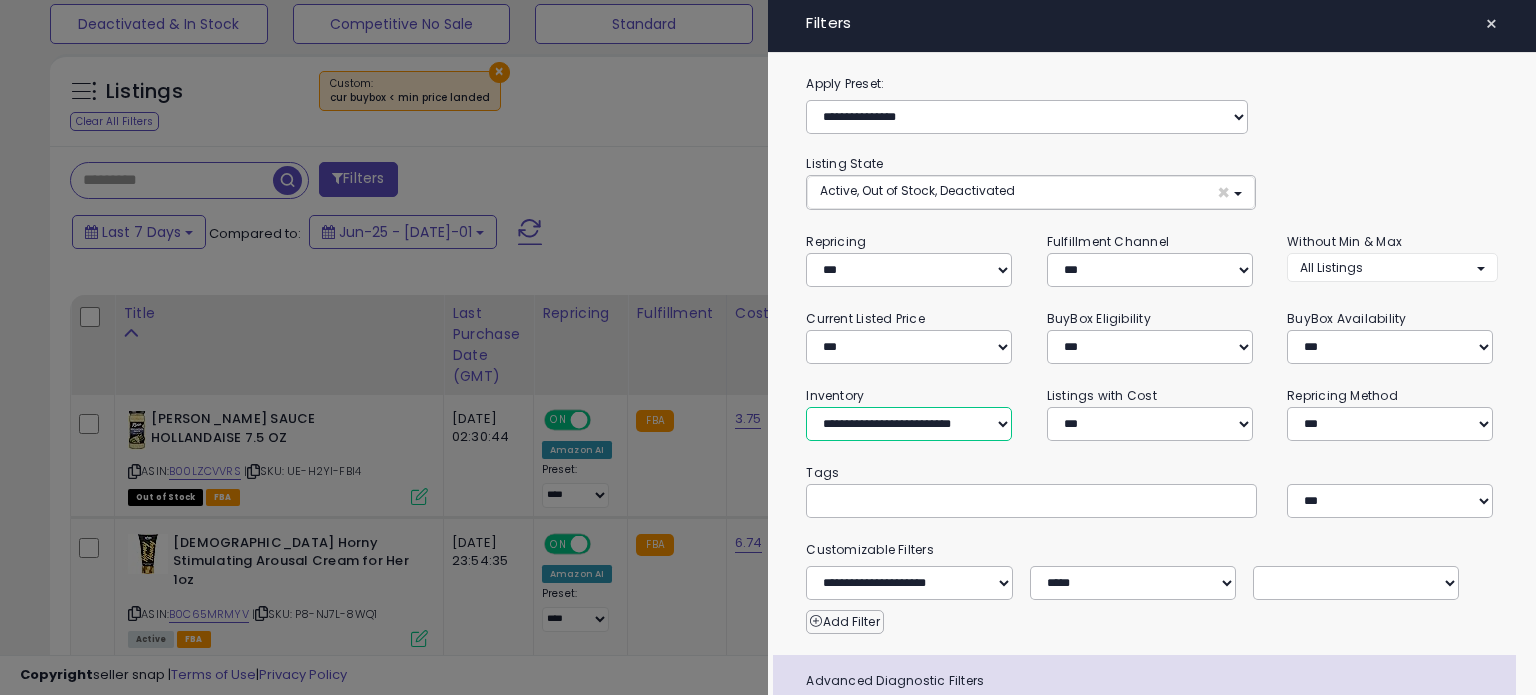 click on "**********" at bounding box center [909, 424] 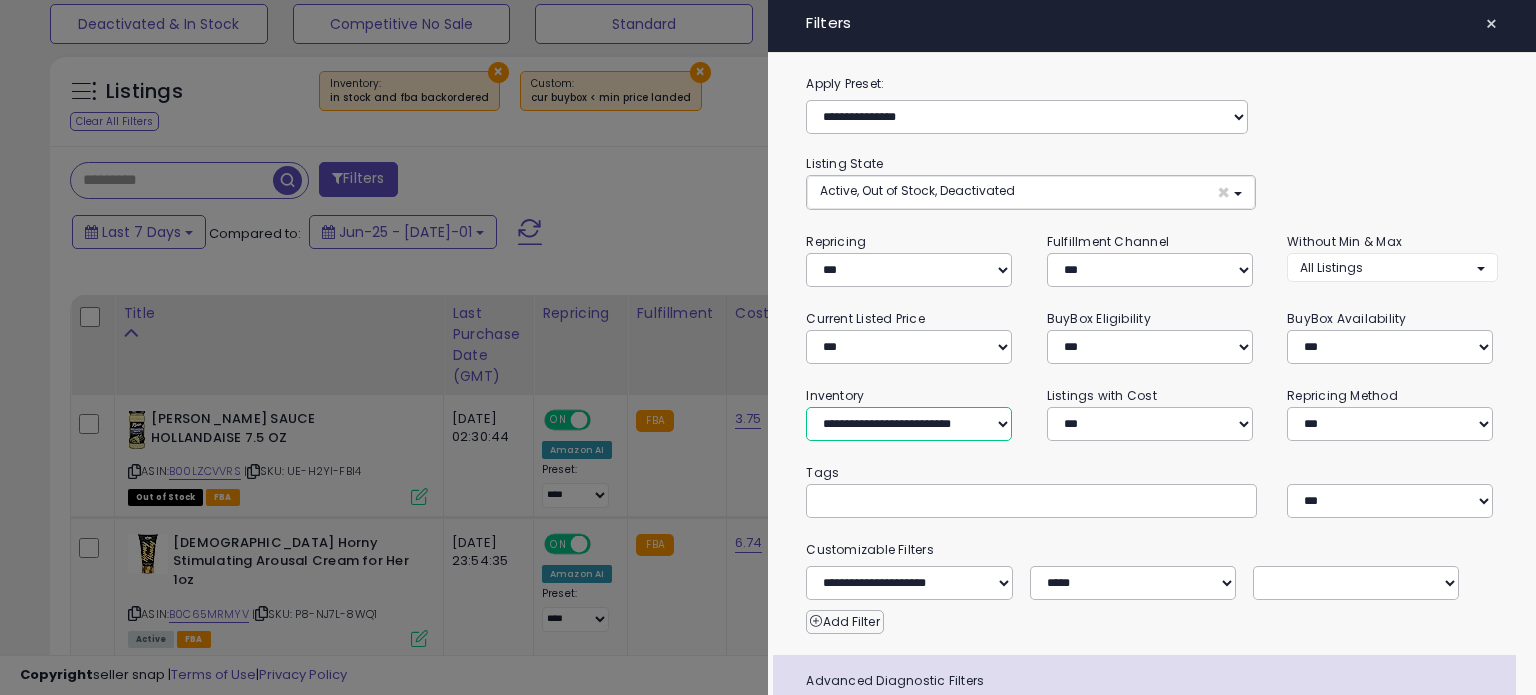 scroll, scrollTop: 154, scrollLeft: 0, axis: vertical 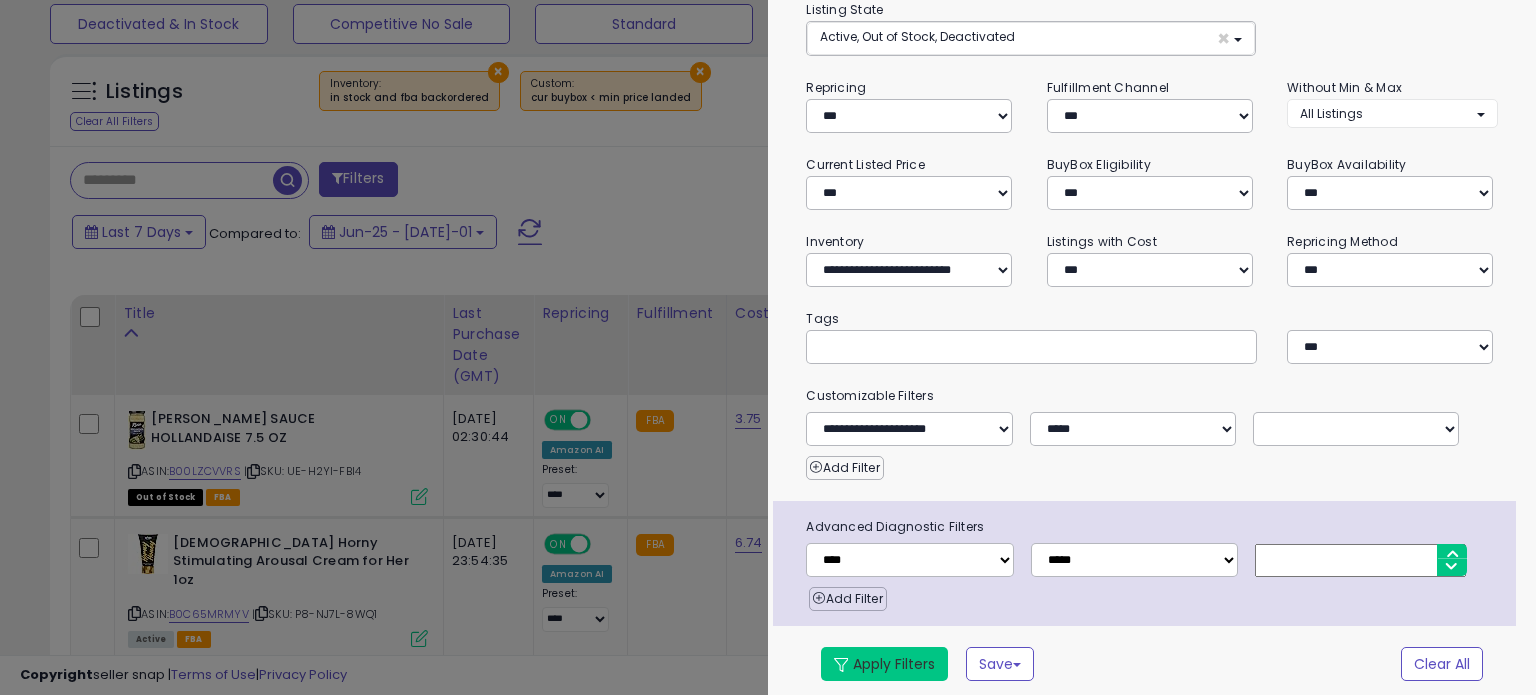 click on "Apply Filters" at bounding box center [884, 664] 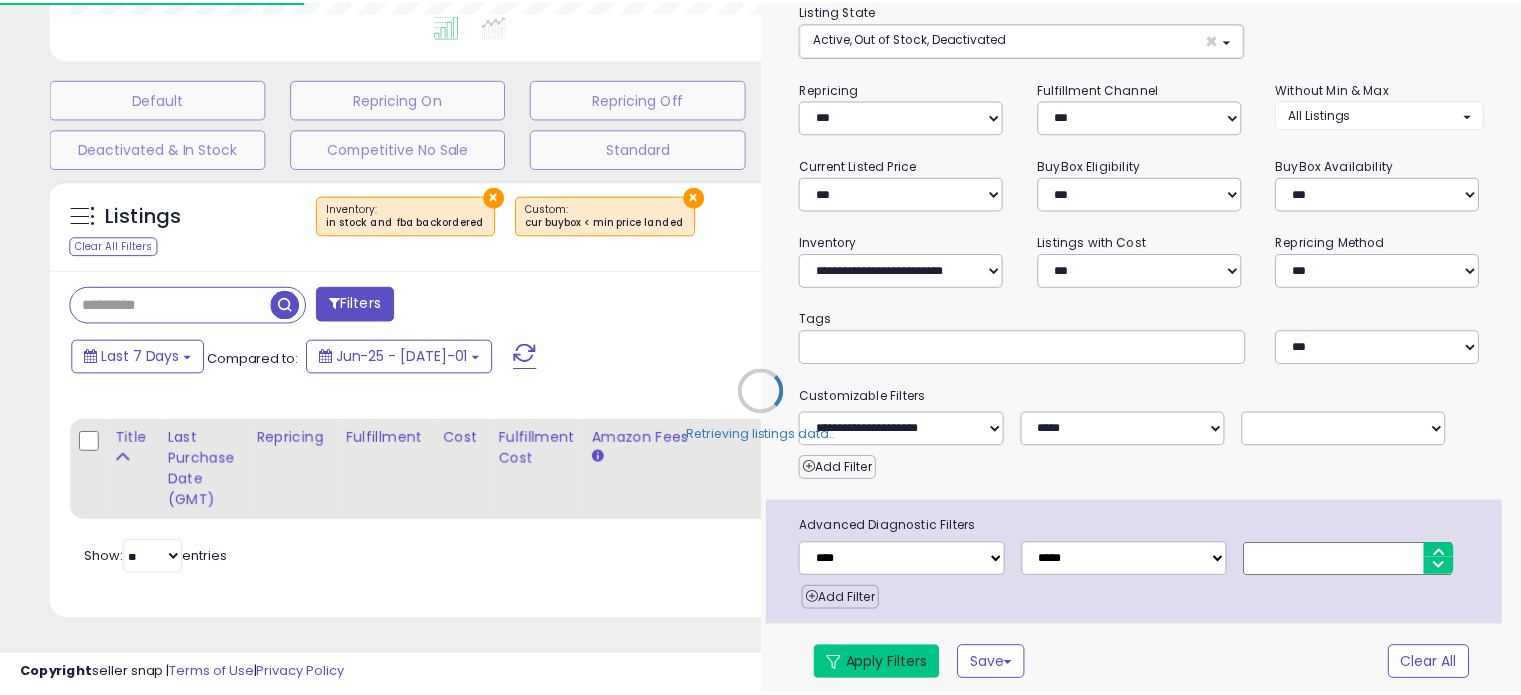 scroll, scrollTop: 564, scrollLeft: 0, axis: vertical 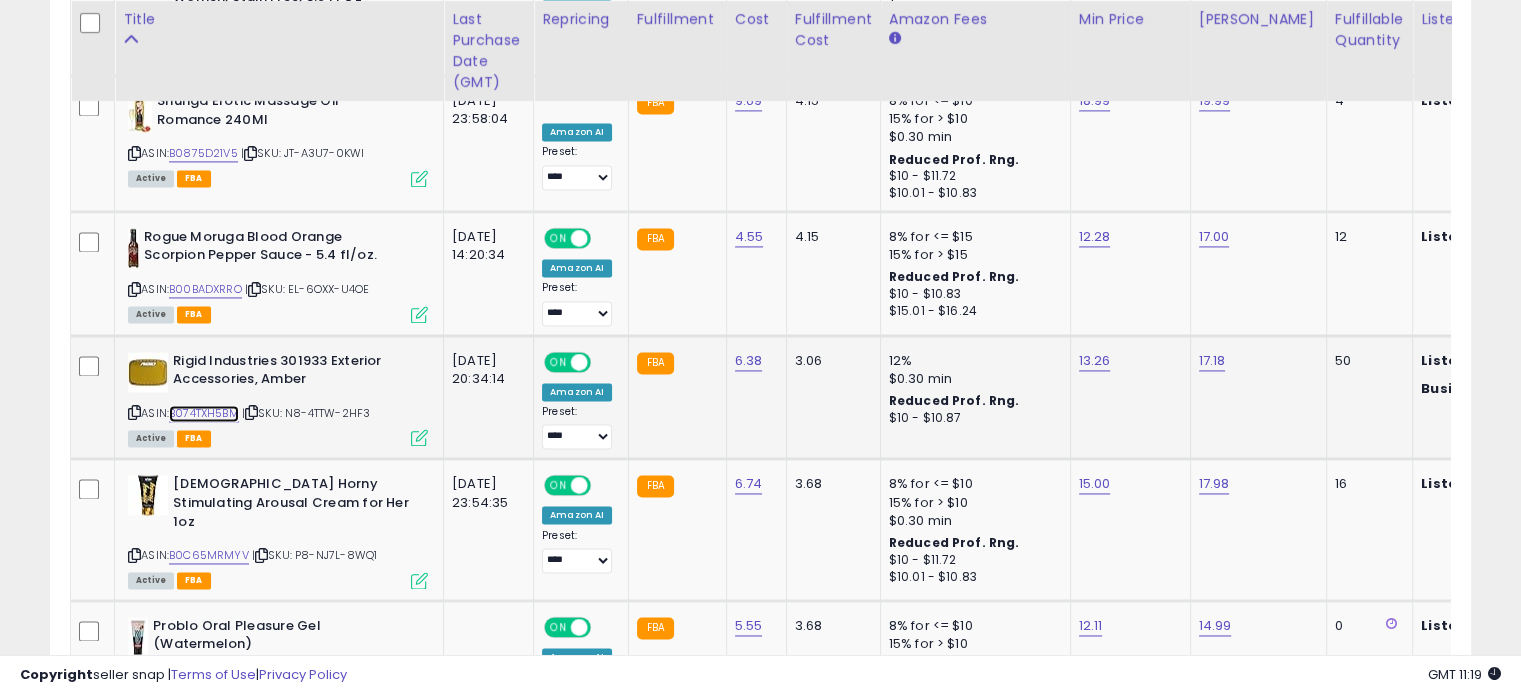 click on "B074TXH5BM" at bounding box center (204, 413) 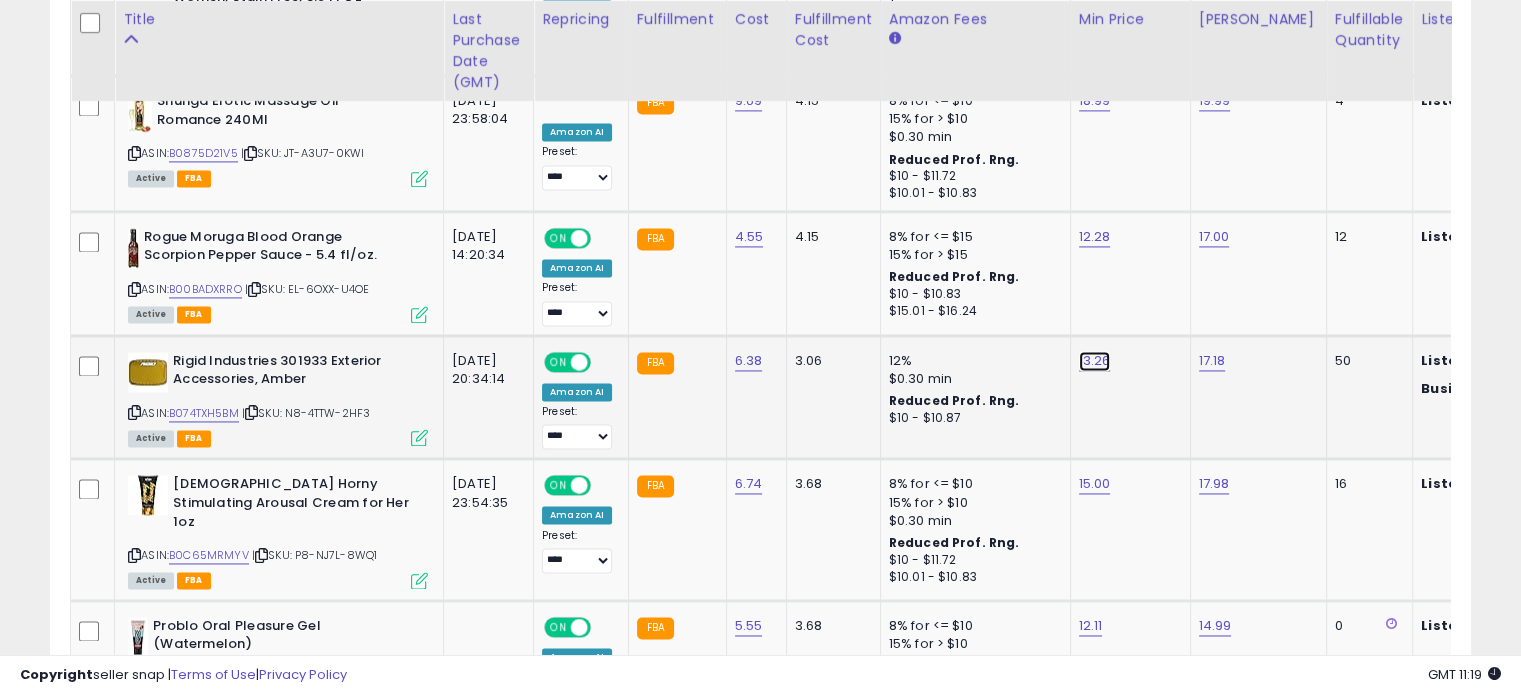 click on "13.26" at bounding box center [1095, -1865] 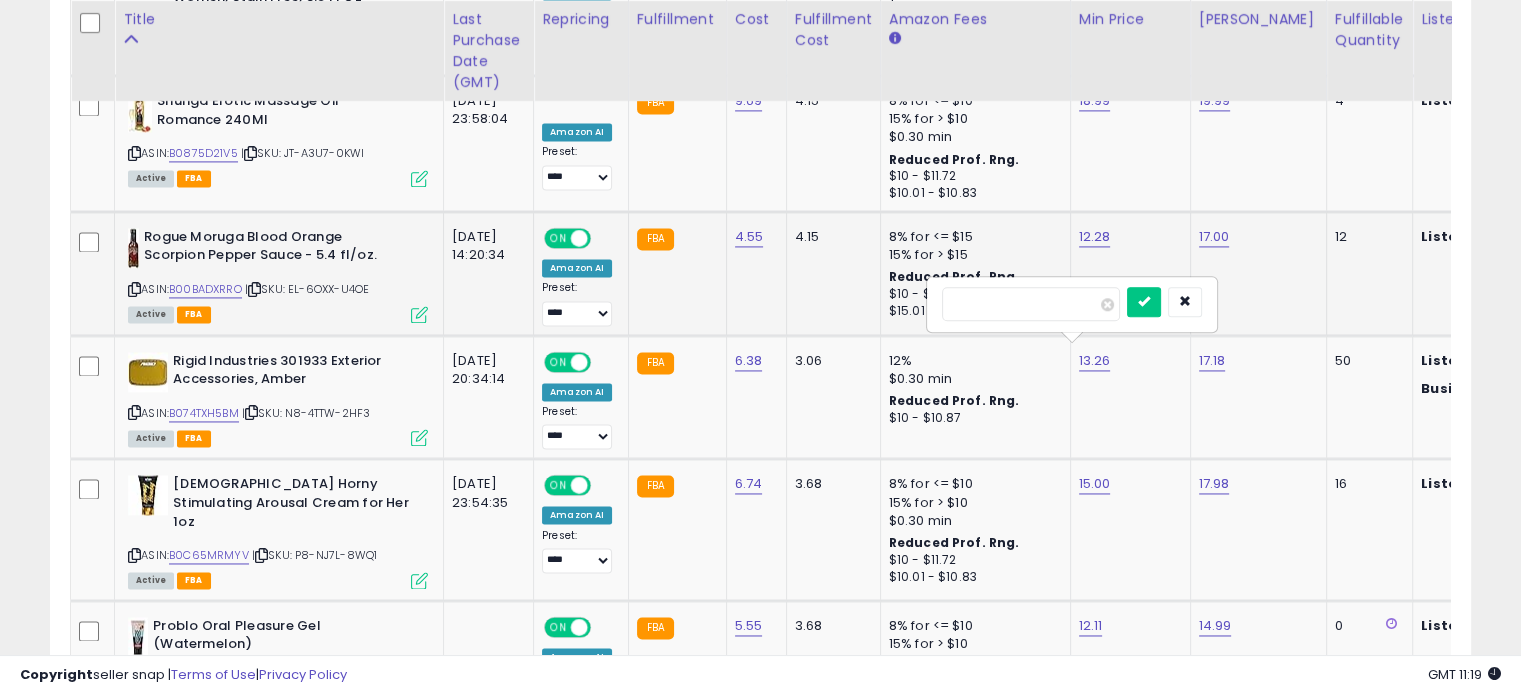 drag, startPoint x: 1002, startPoint y: 295, endPoint x: 906, endPoint y: 300, distance: 96.13012 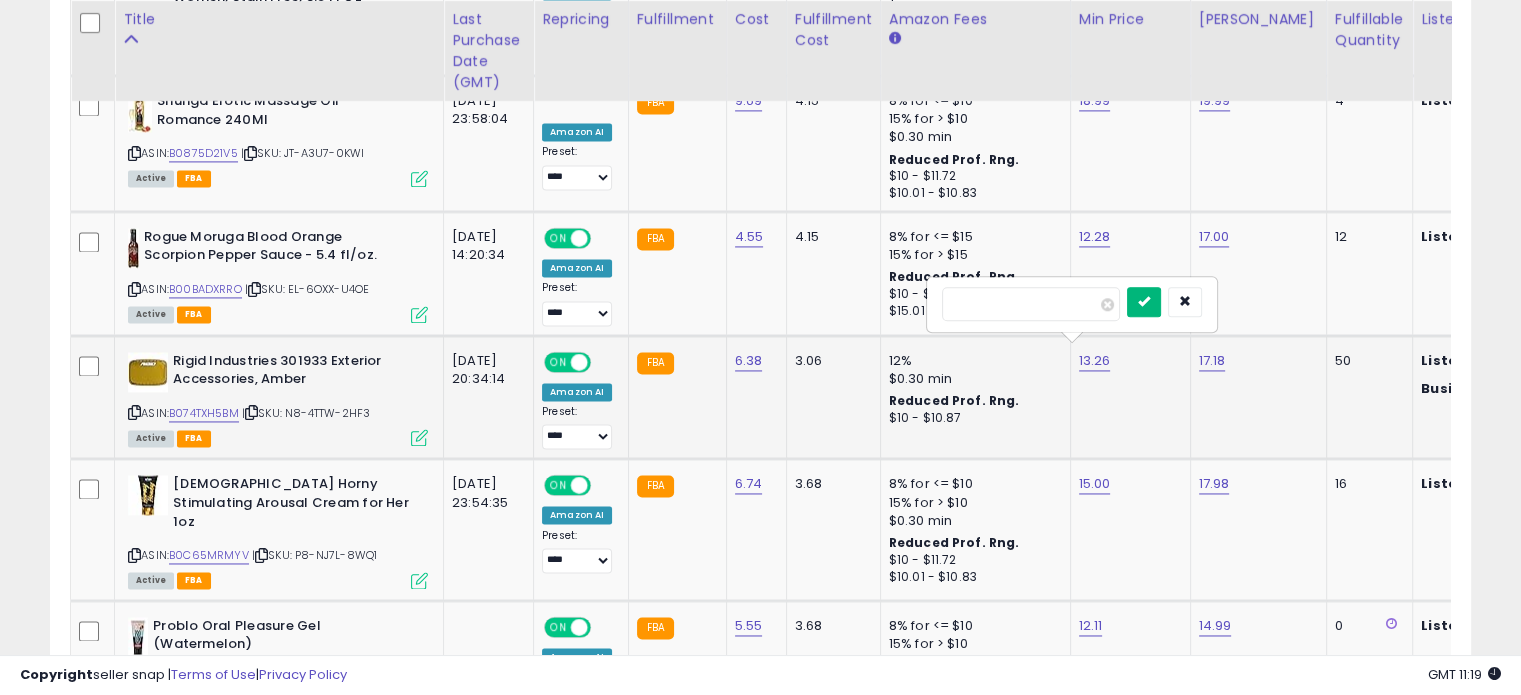 type on "*****" 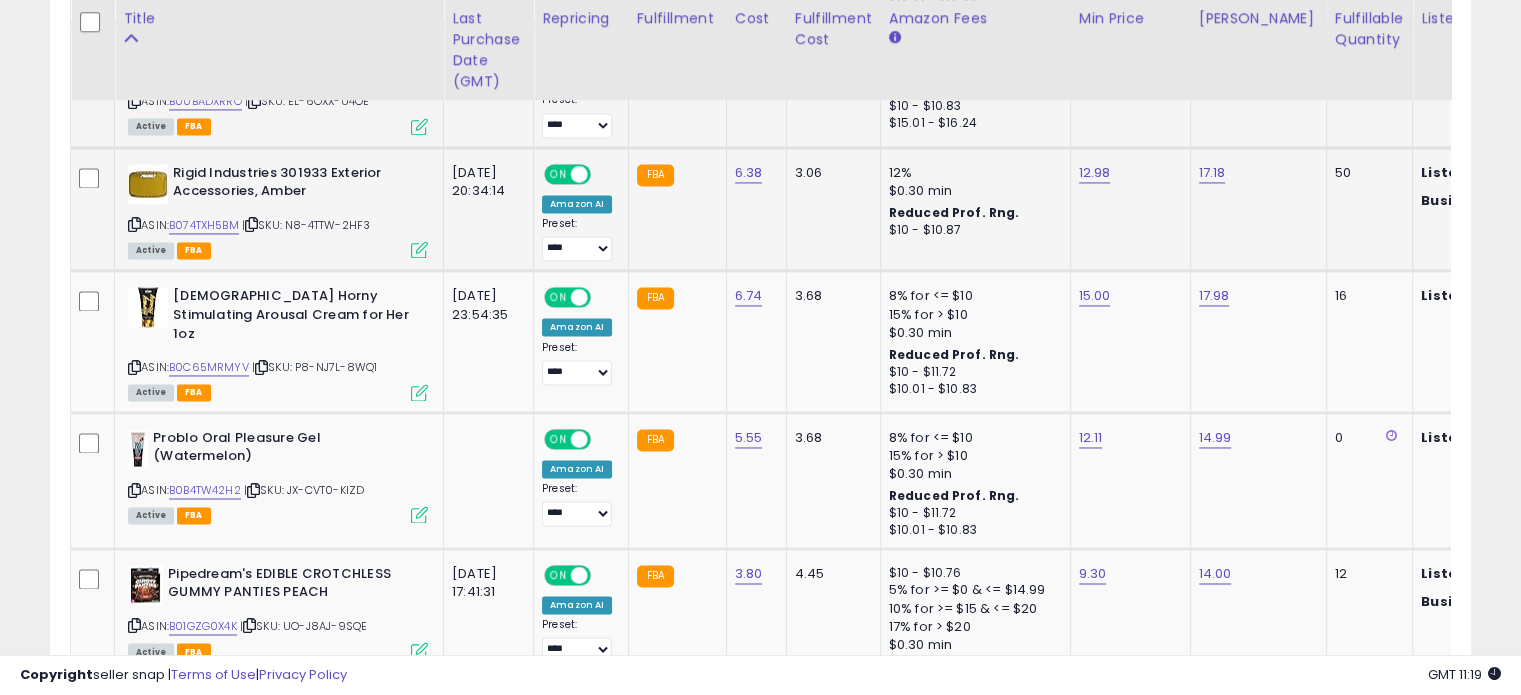scroll, scrollTop: 3151, scrollLeft: 0, axis: vertical 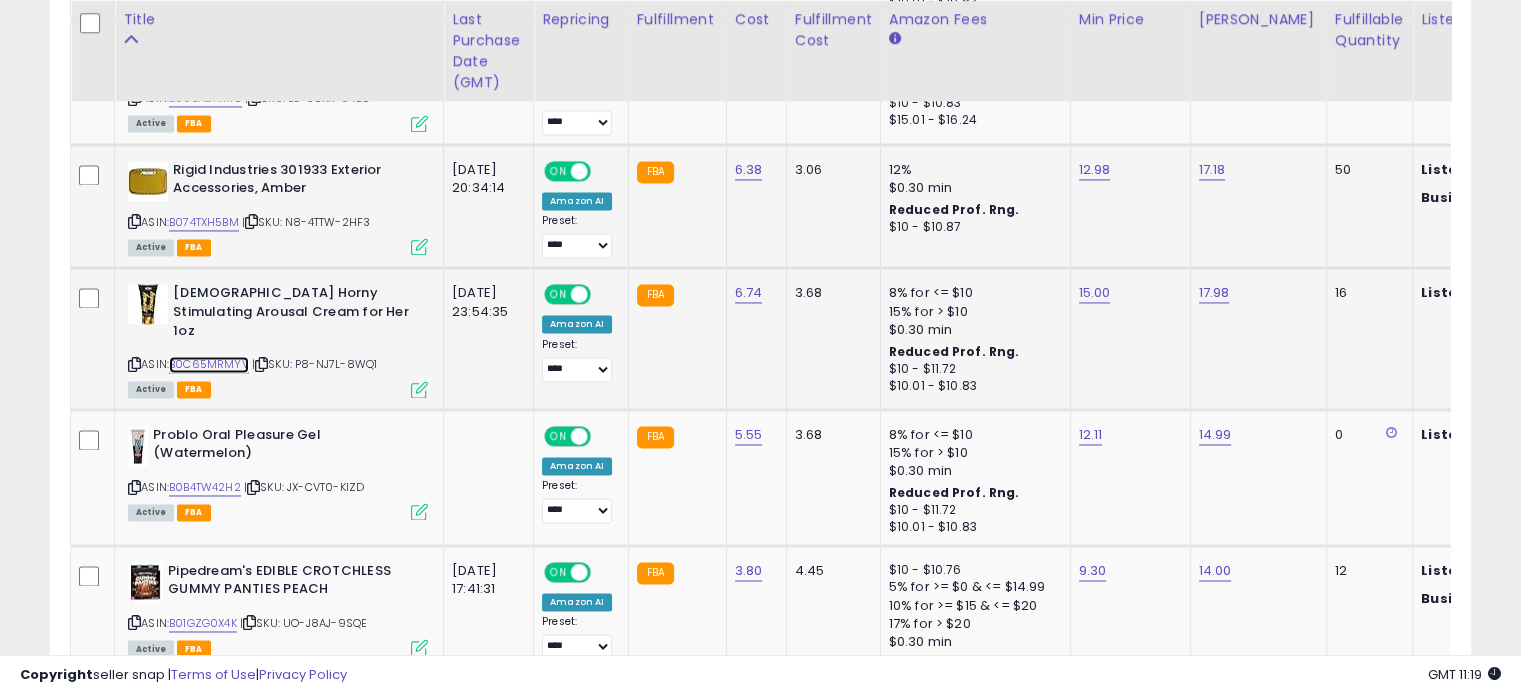 click on "B0C65MRMYV" at bounding box center [209, 364] 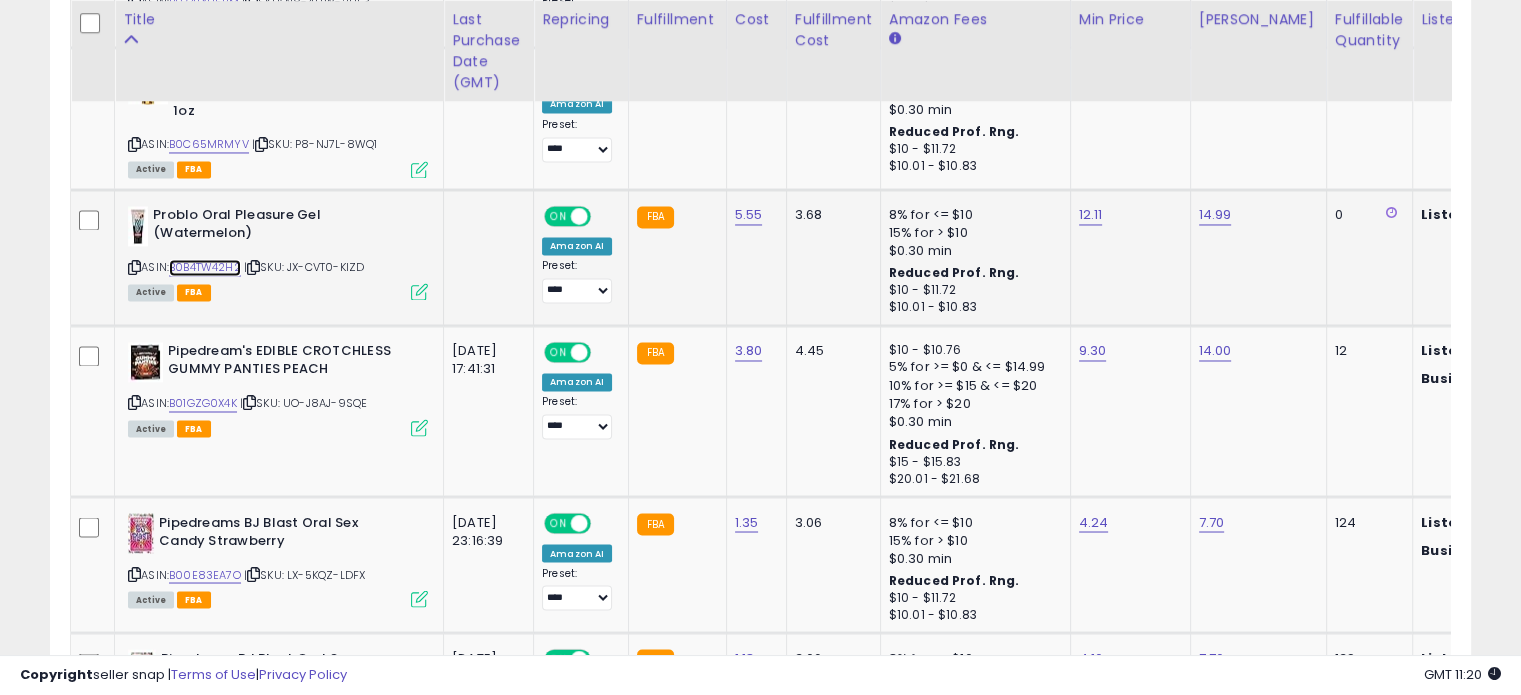 click on "B0B4TW42H2" at bounding box center (205, 267) 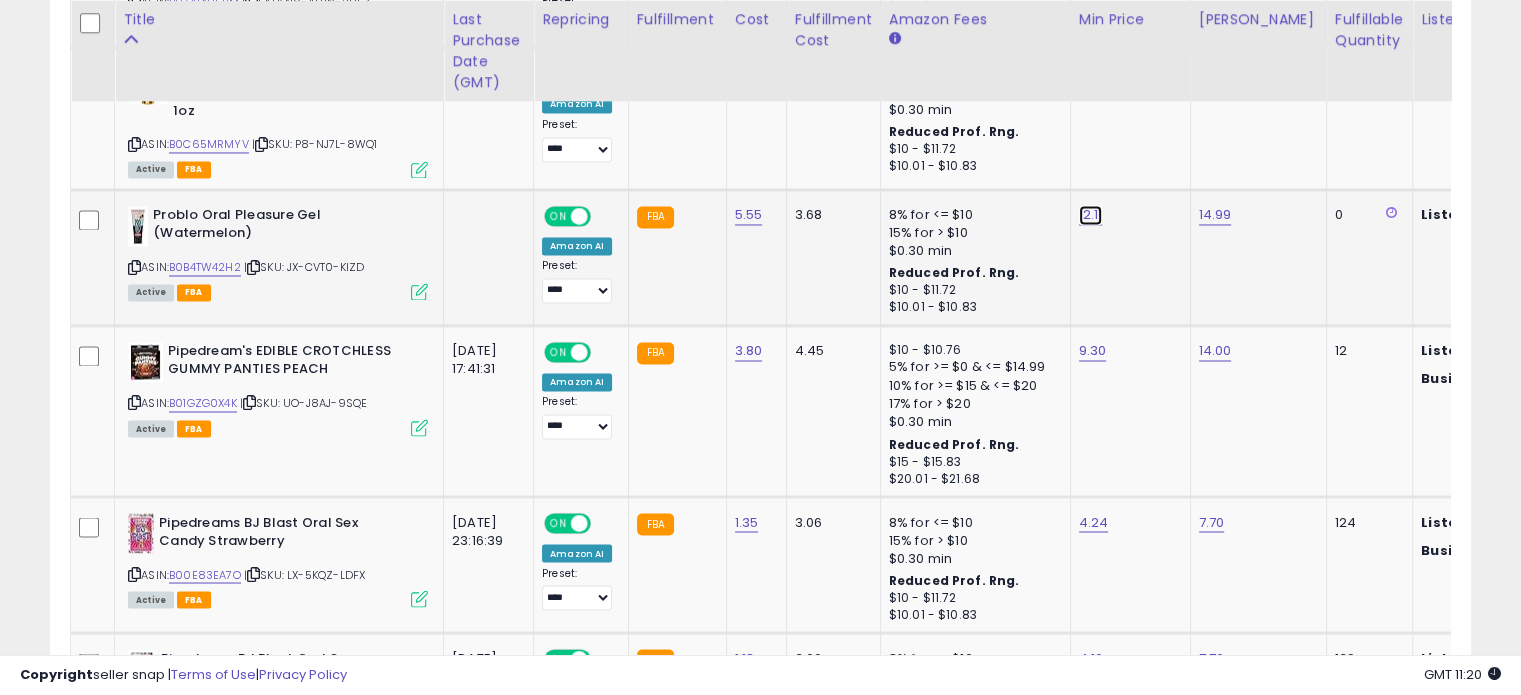 click on "12.11" at bounding box center (1095, -2276) 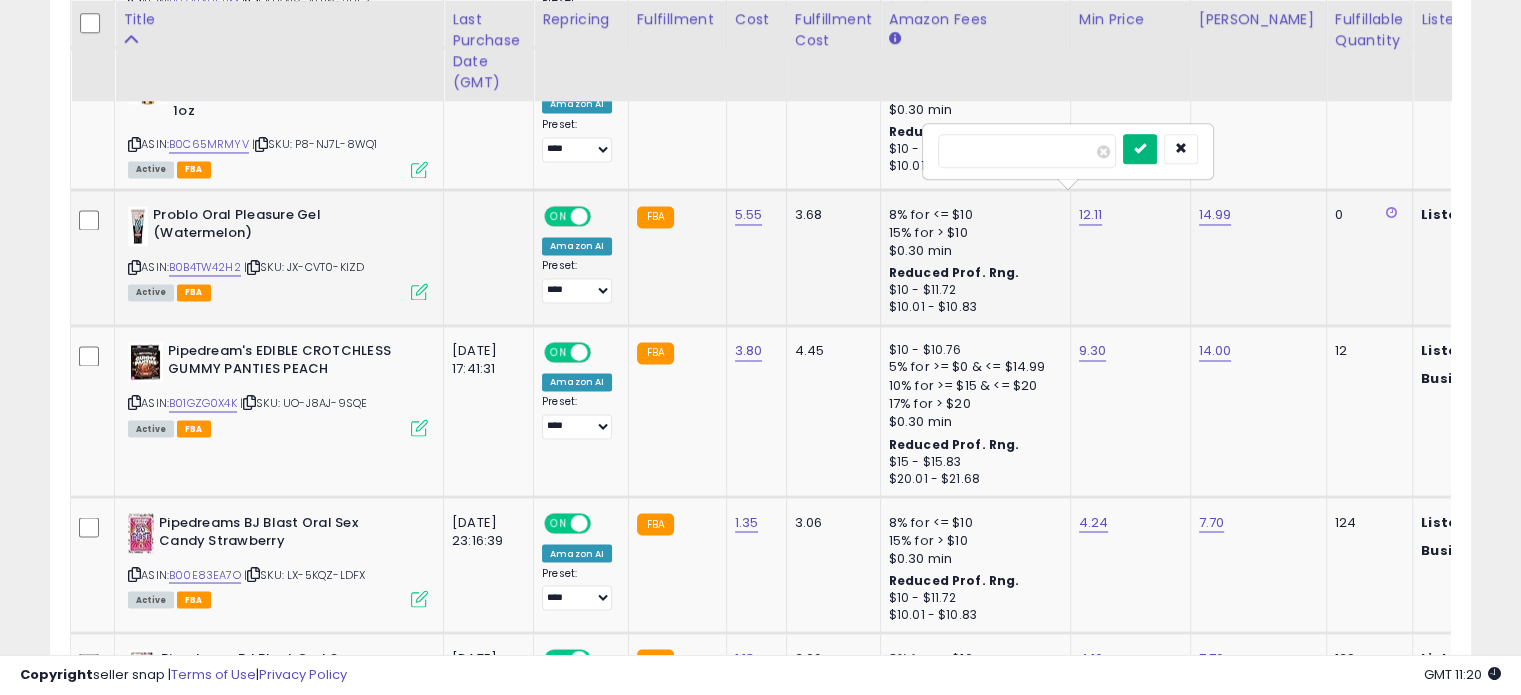 type on "*****" 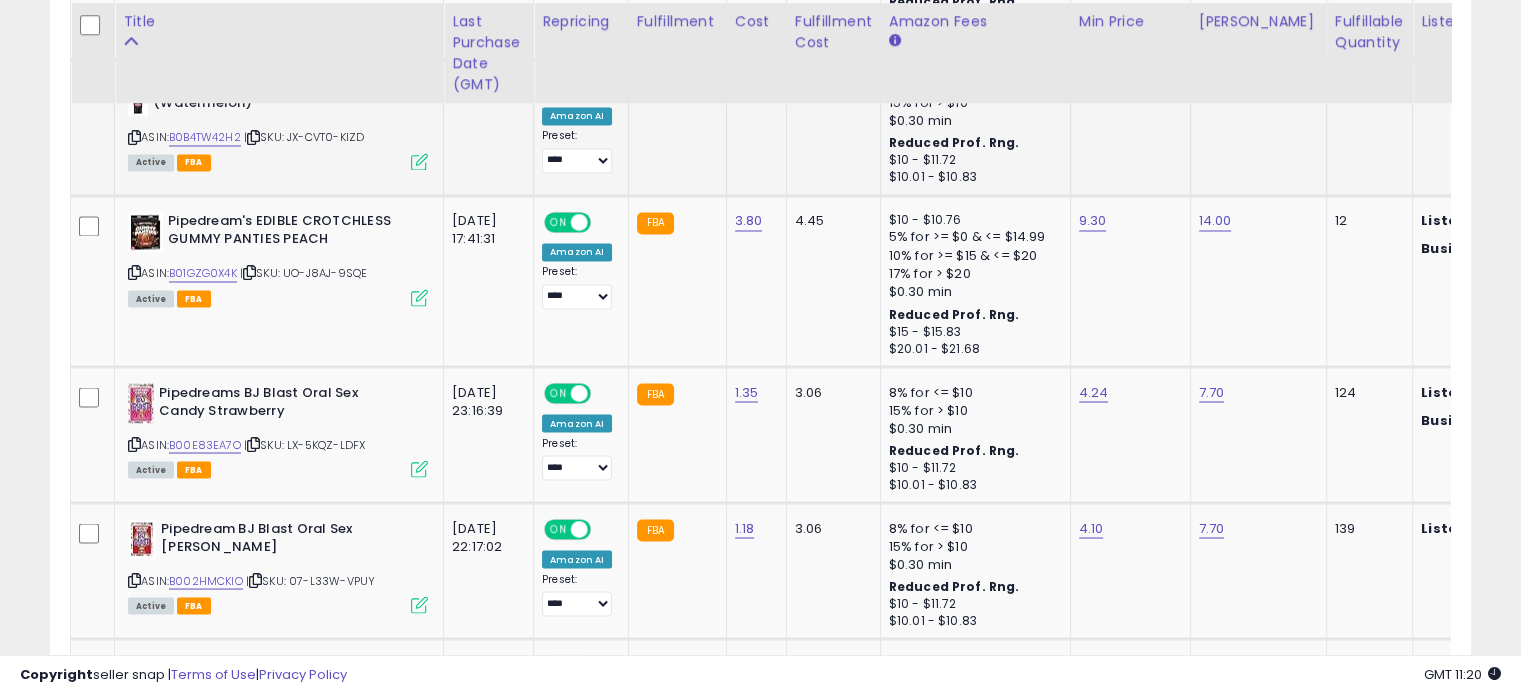 scroll, scrollTop: 3504, scrollLeft: 0, axis: vertical 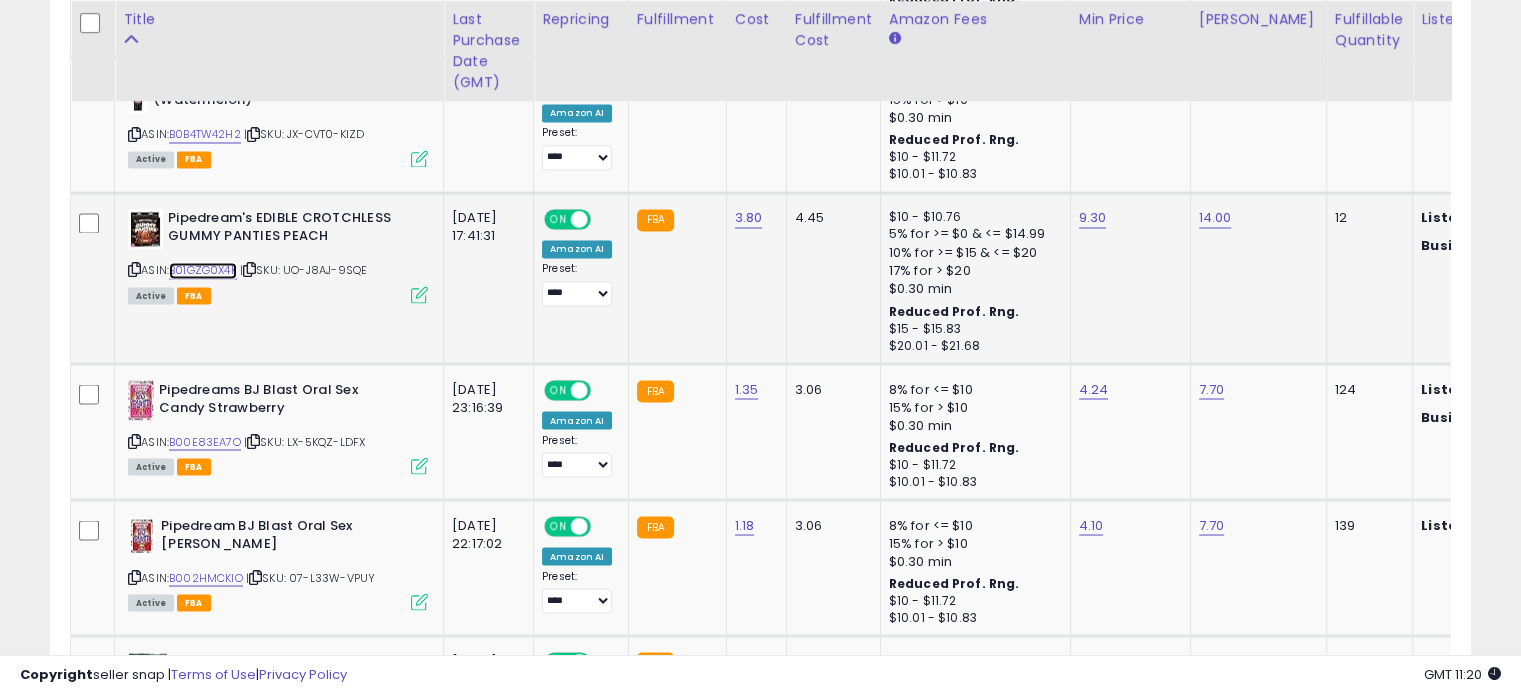 click on "B01GZG0X4K" at bounding box center [203, 270] 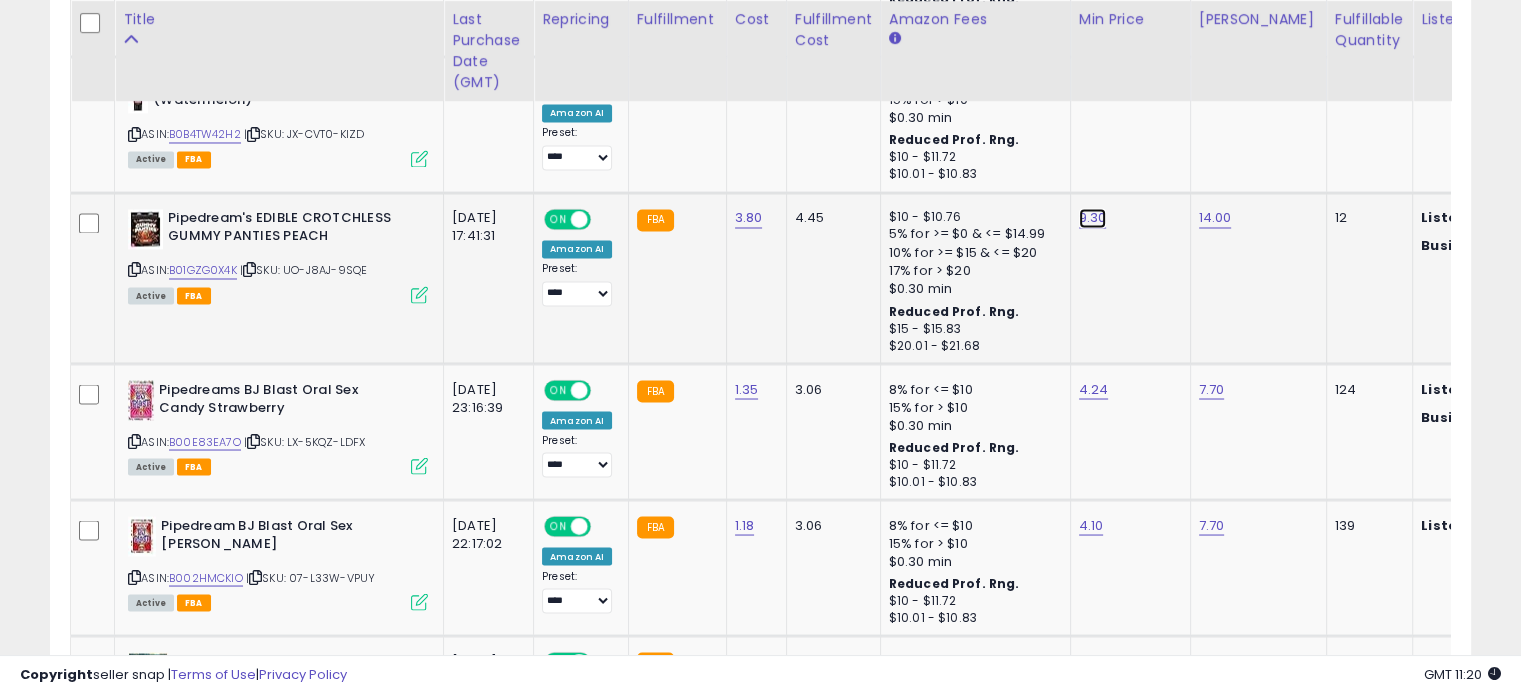 click on "9.30" at bounding box center [1095, -2409] 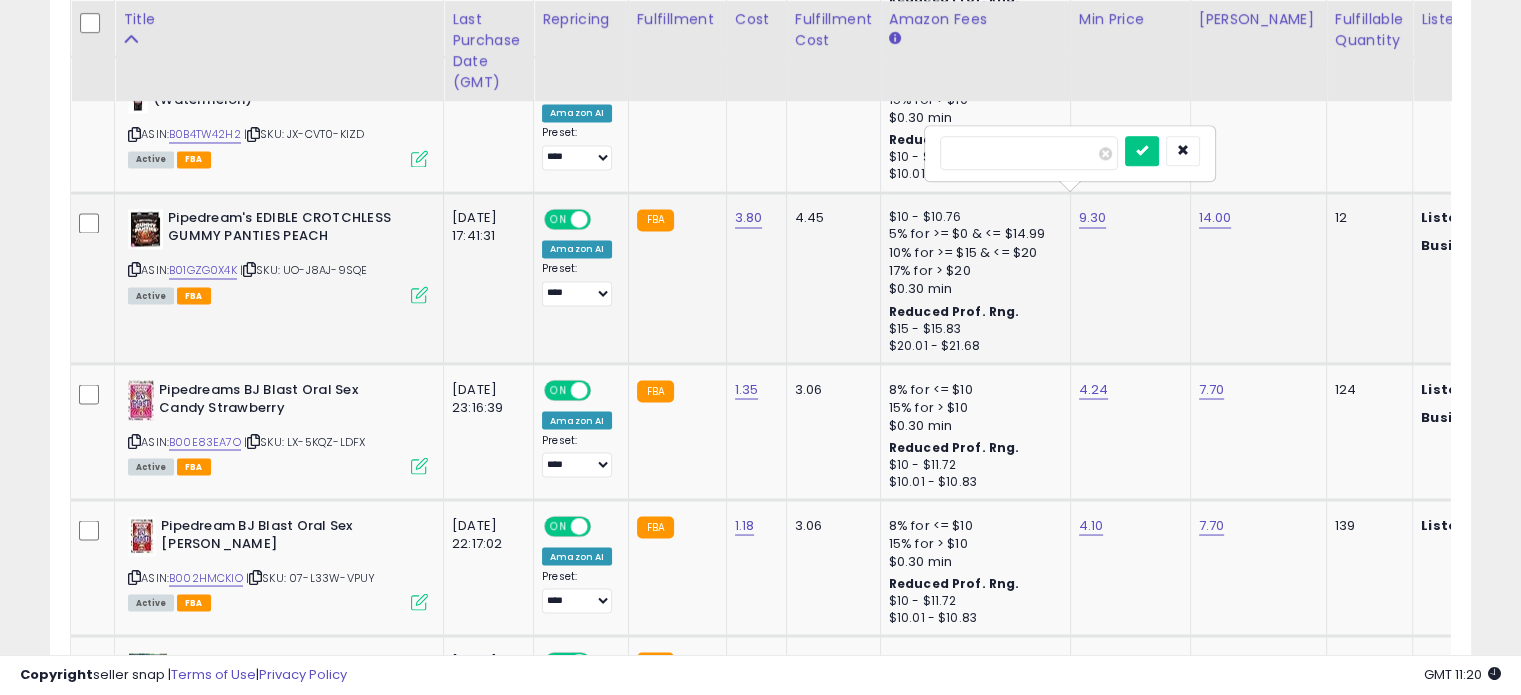 drag, startPoint x: 992, startPoint y: 151, endPoint x: 940, endPoint y: 151, distance: 52 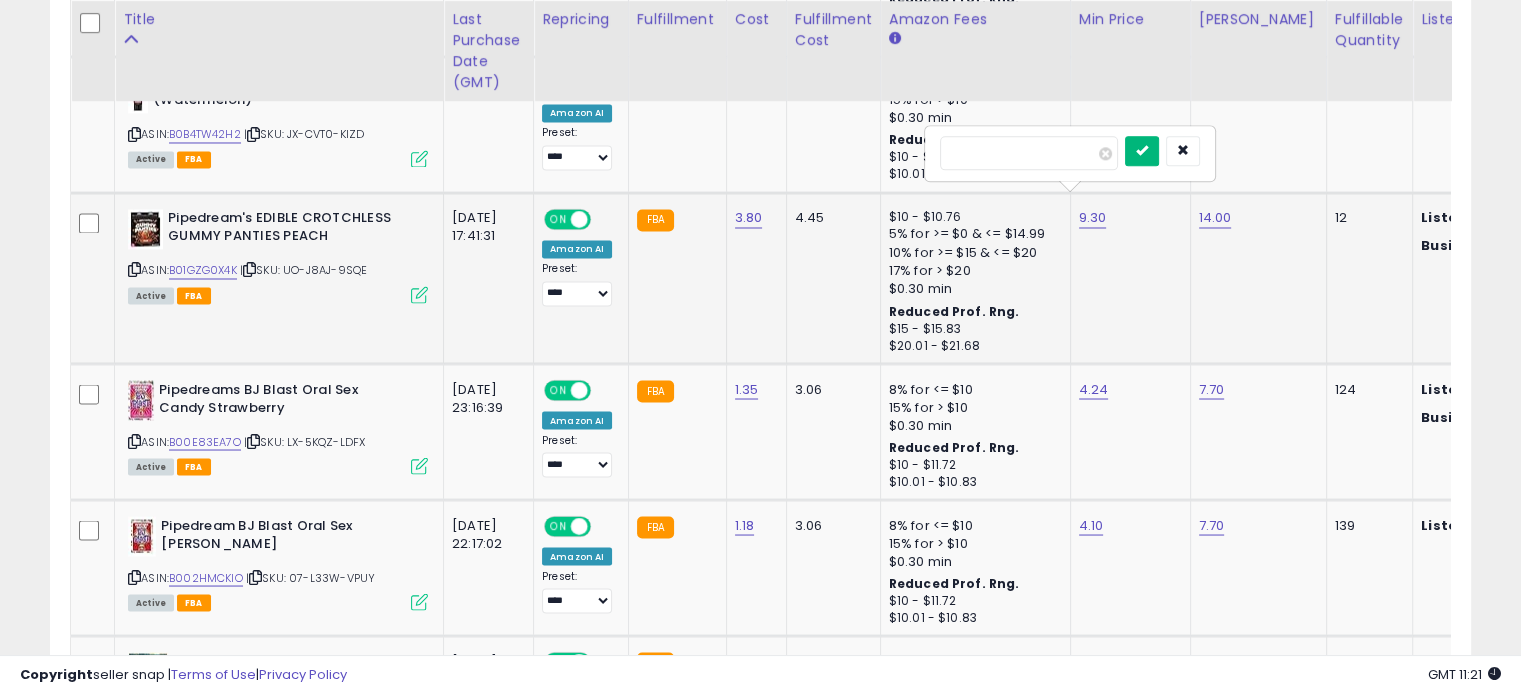 type on "****" 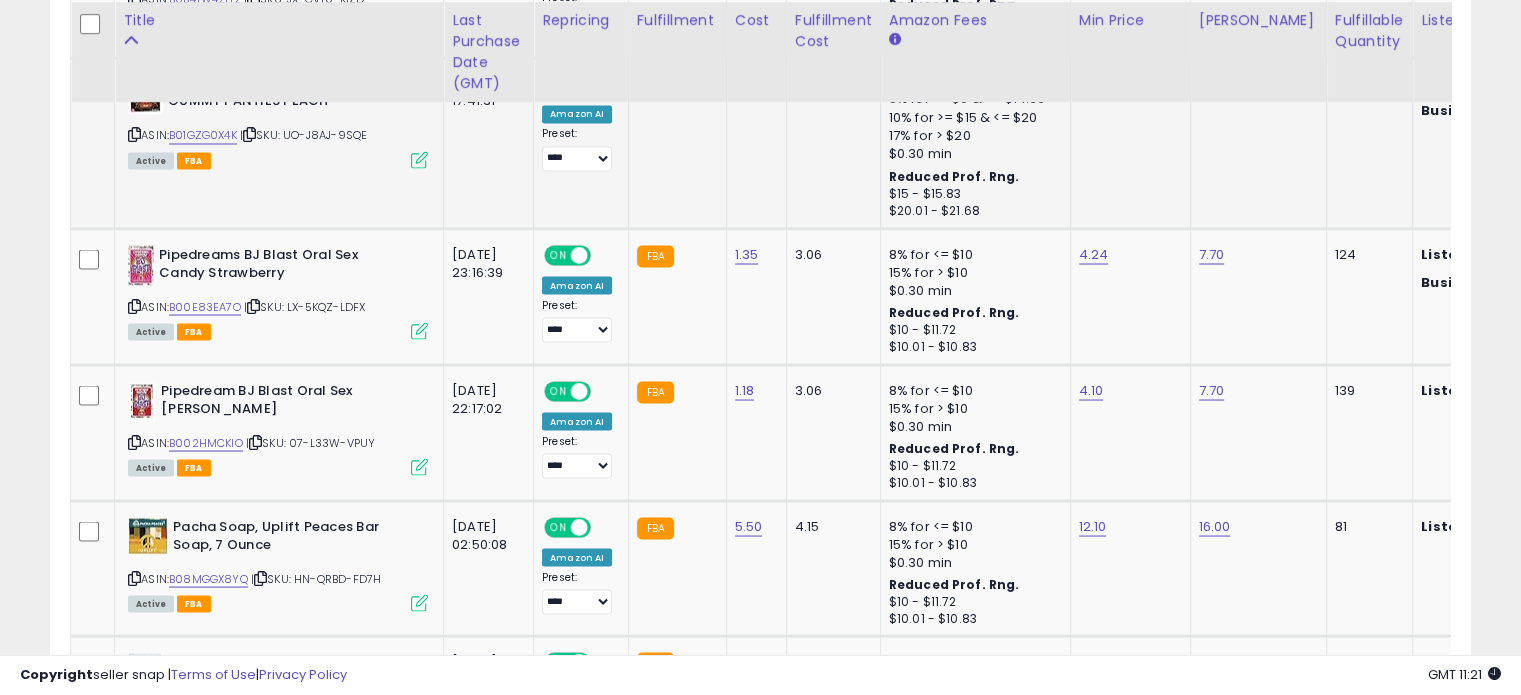 scroll, scrollTop: 3640, scrollLeft: 0, axis: vertical 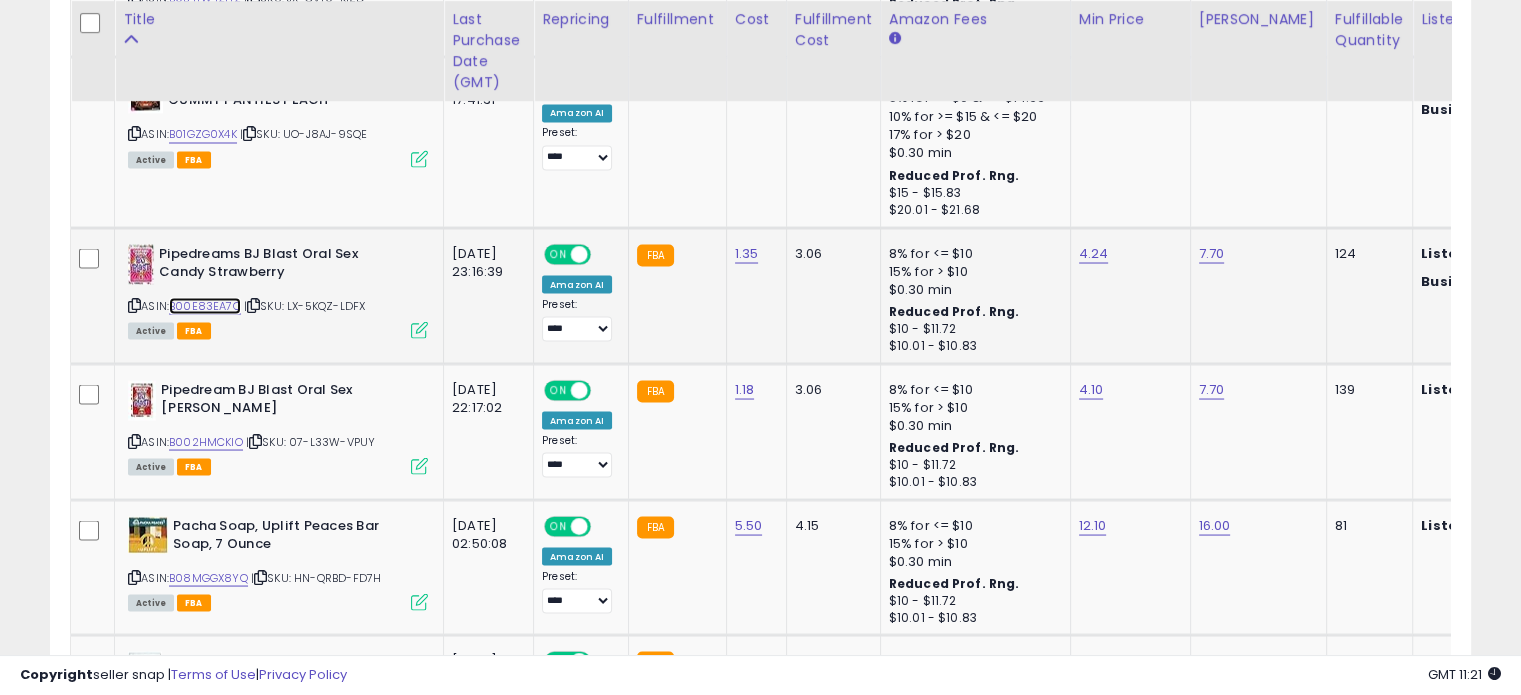 click on "B00E83EA7O" at bounding box center (205, 305) 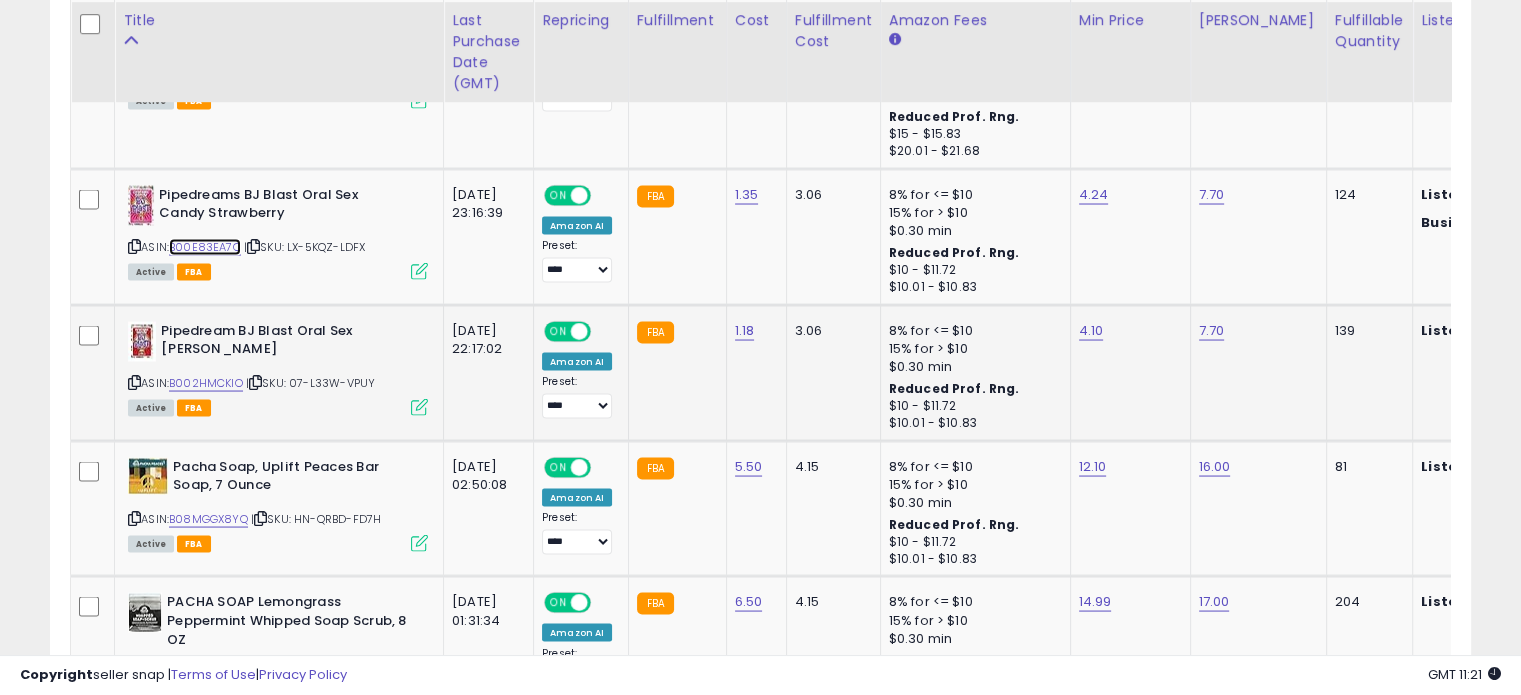 scroll, scrollTop: 3700, scrollLeft: 0, axis: vertical 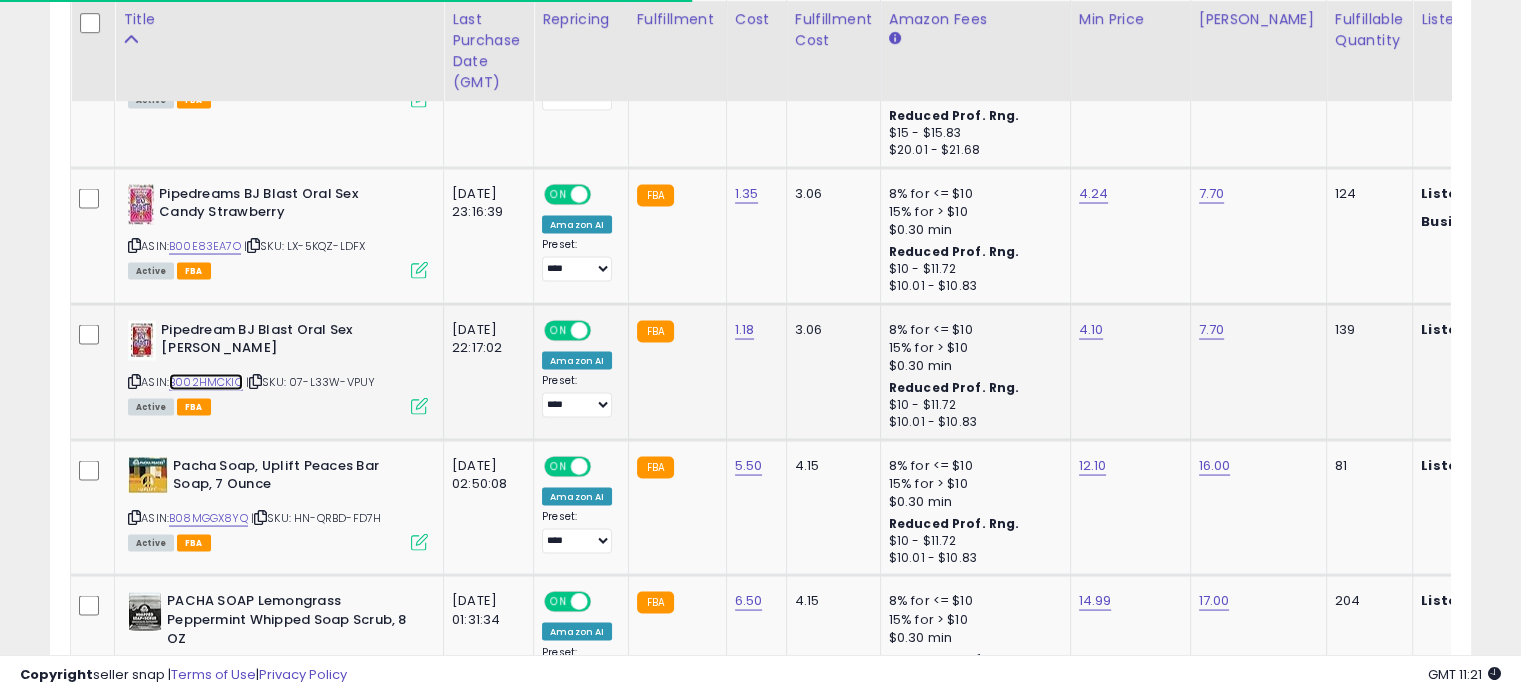click on "B002HMCKIO" at bounding box center [206, 381] 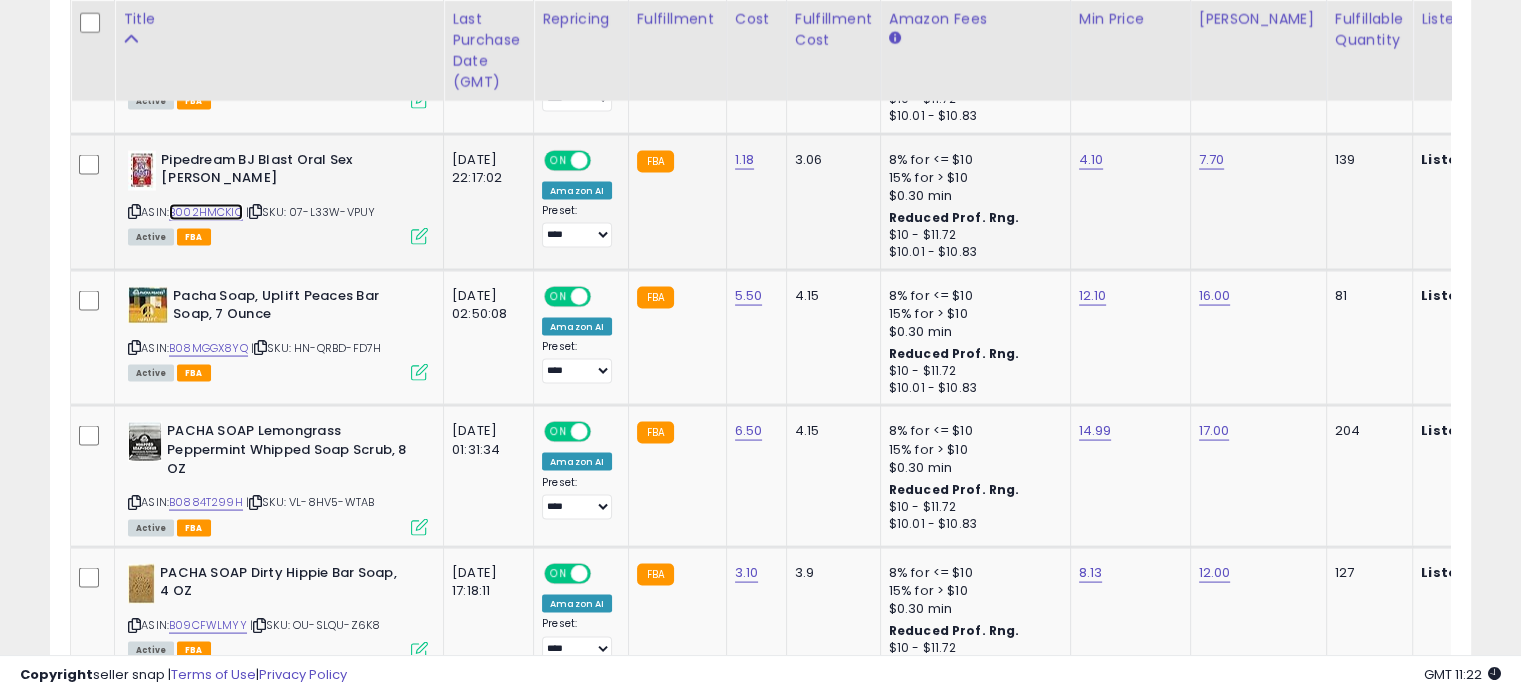 scroll, scrollTop: 3871, scrollLeft: 0, axis: vertical 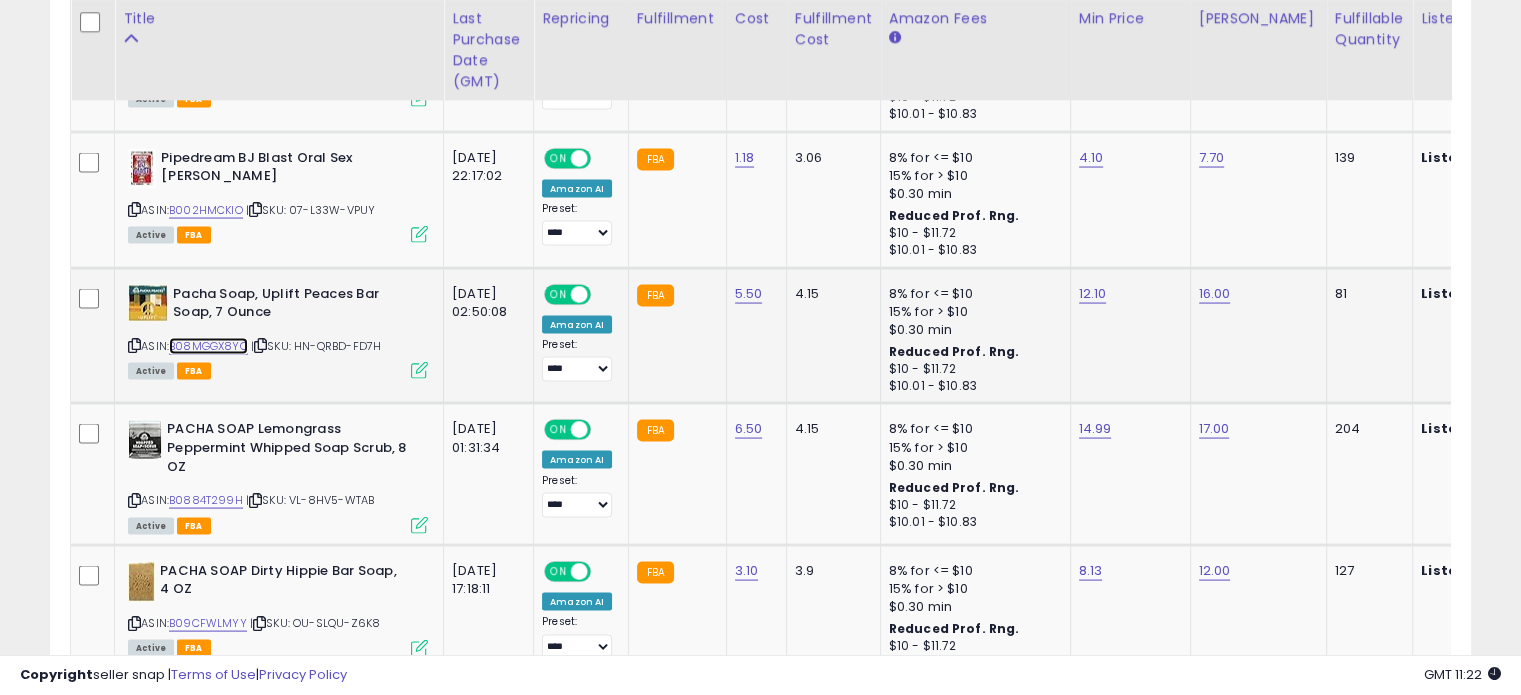click on "B08MGGX8YQ" at bounding box center (208, 346) 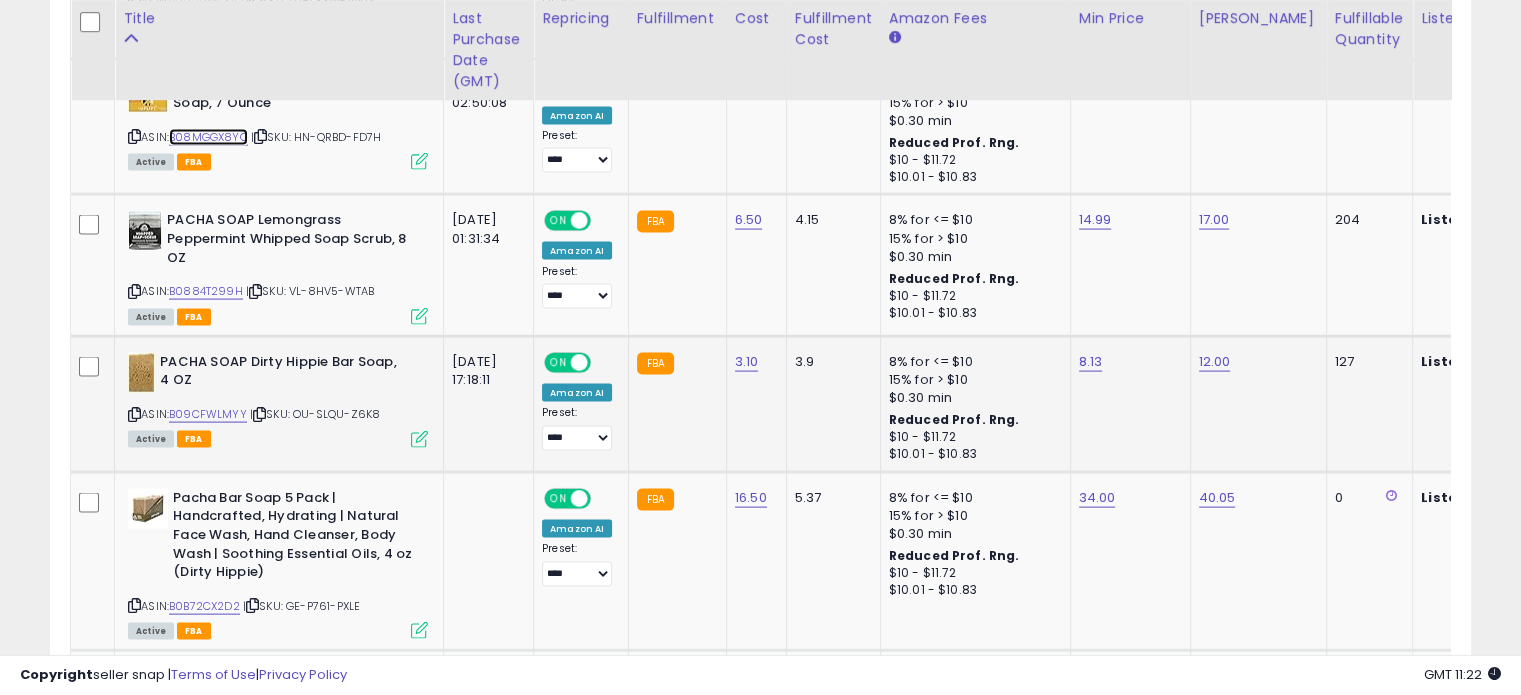 scroll, scrollTop: 4079, scrollLeft: 0, axis: vertical 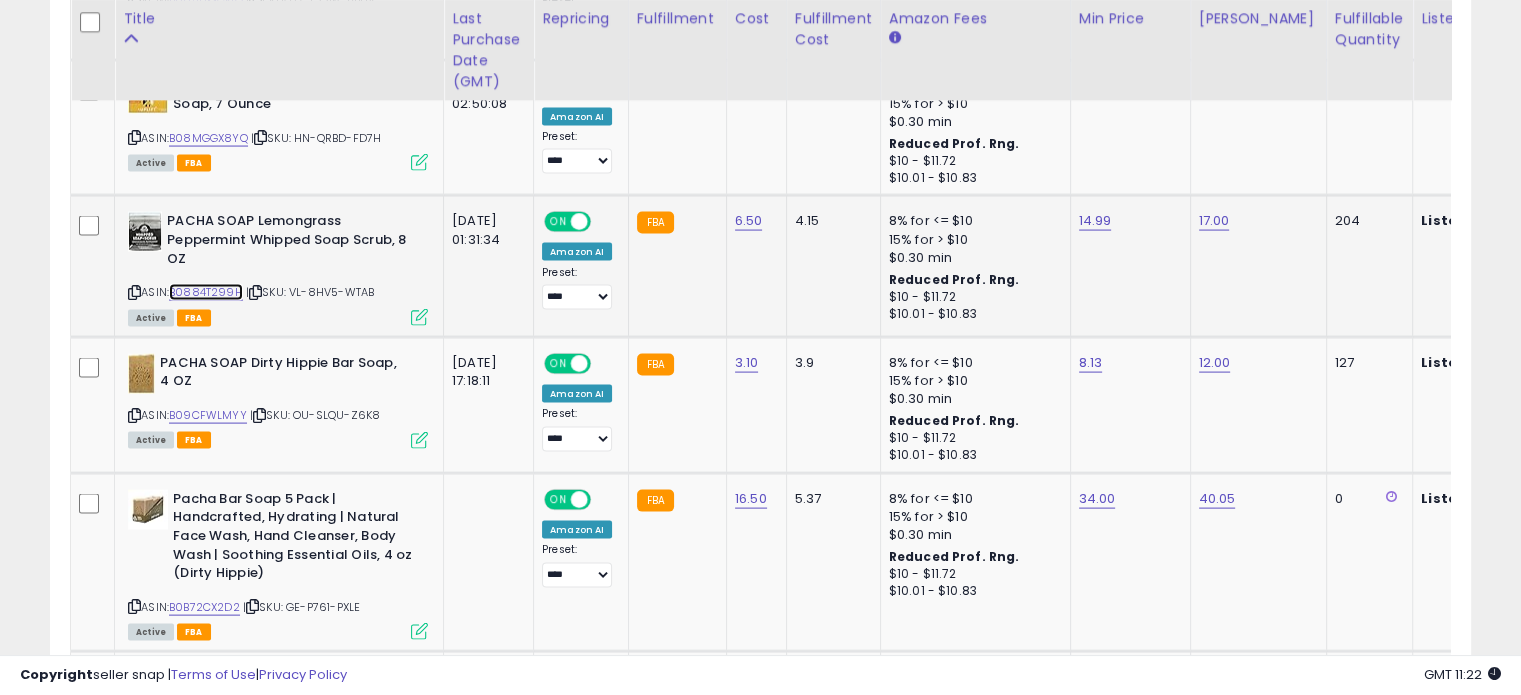 click on "B0884T299H" at bounding box center [206, 292] 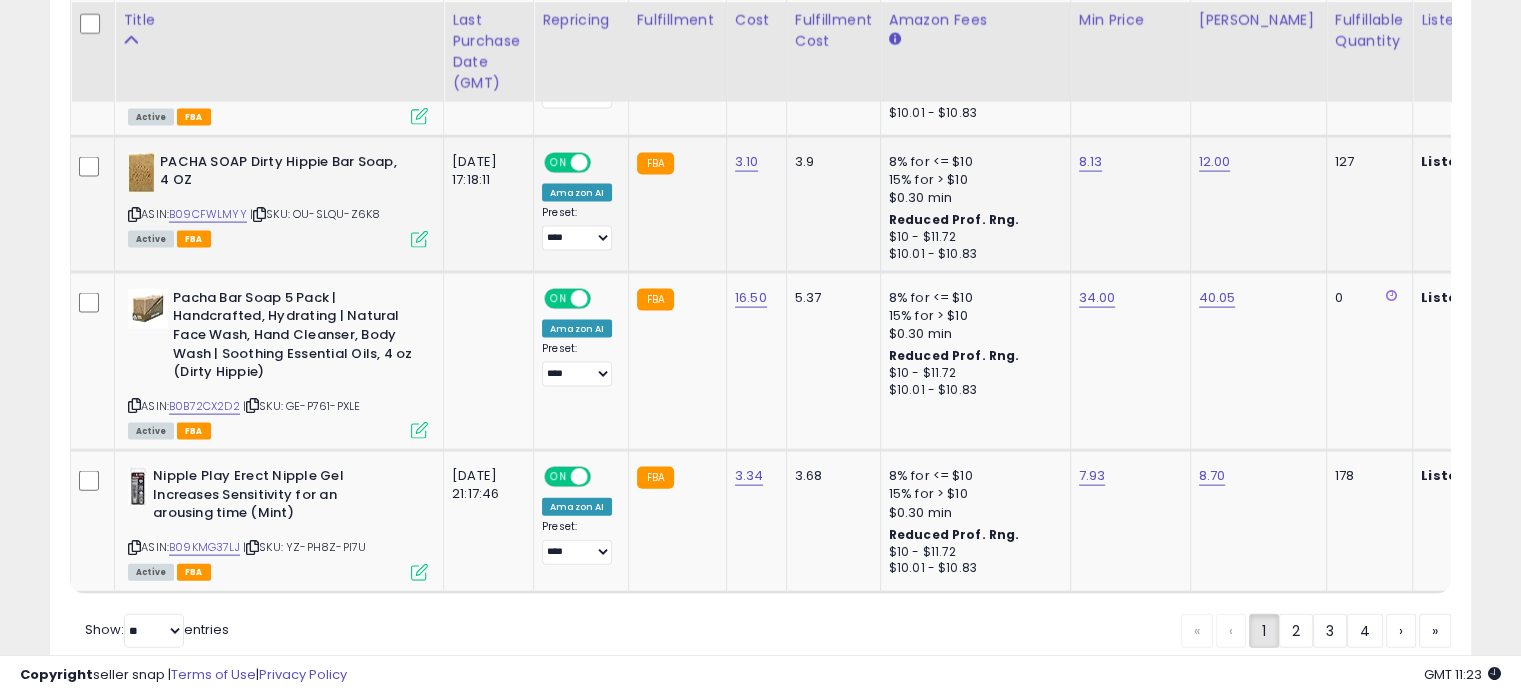 scroll, scrollTop: 4281, scrollLeft: 0, axis: vertical 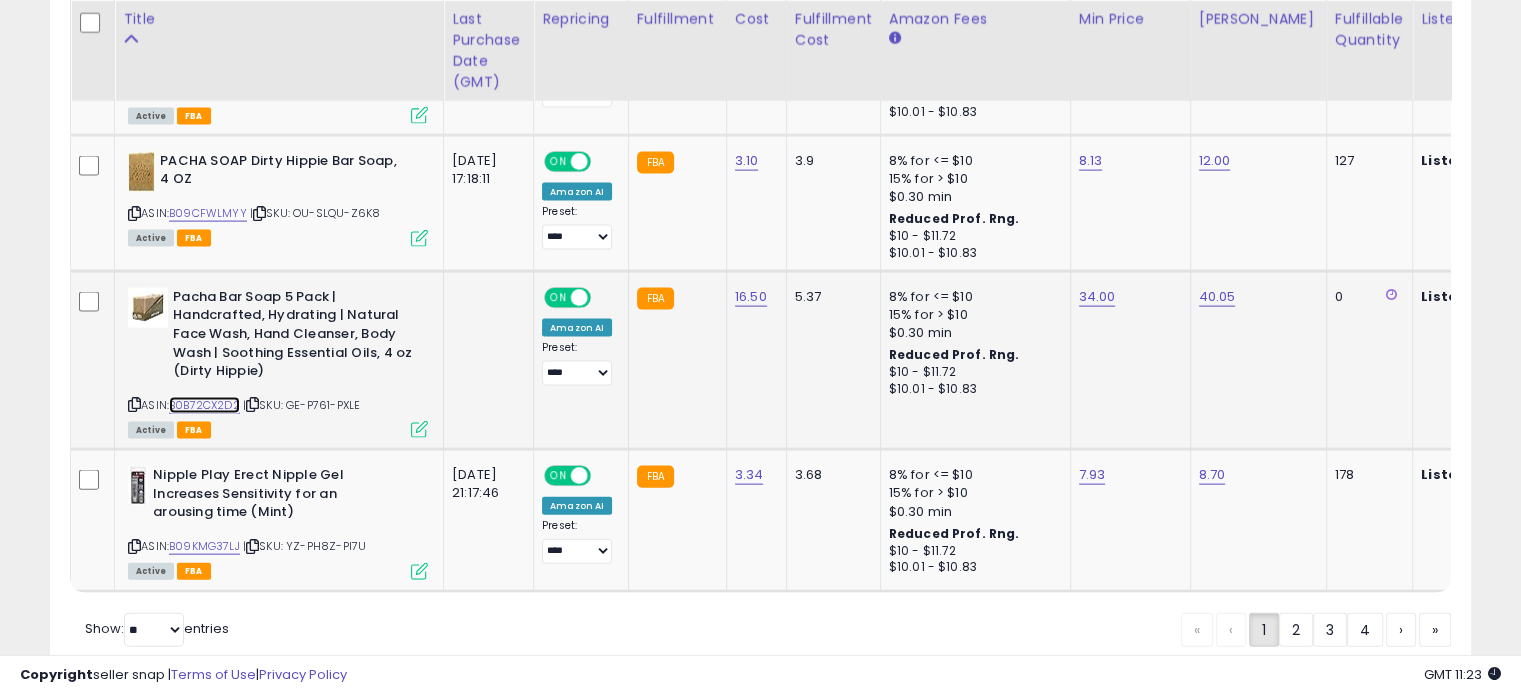 click on "B0B72CX2D2" at bounding box center (204, 405) 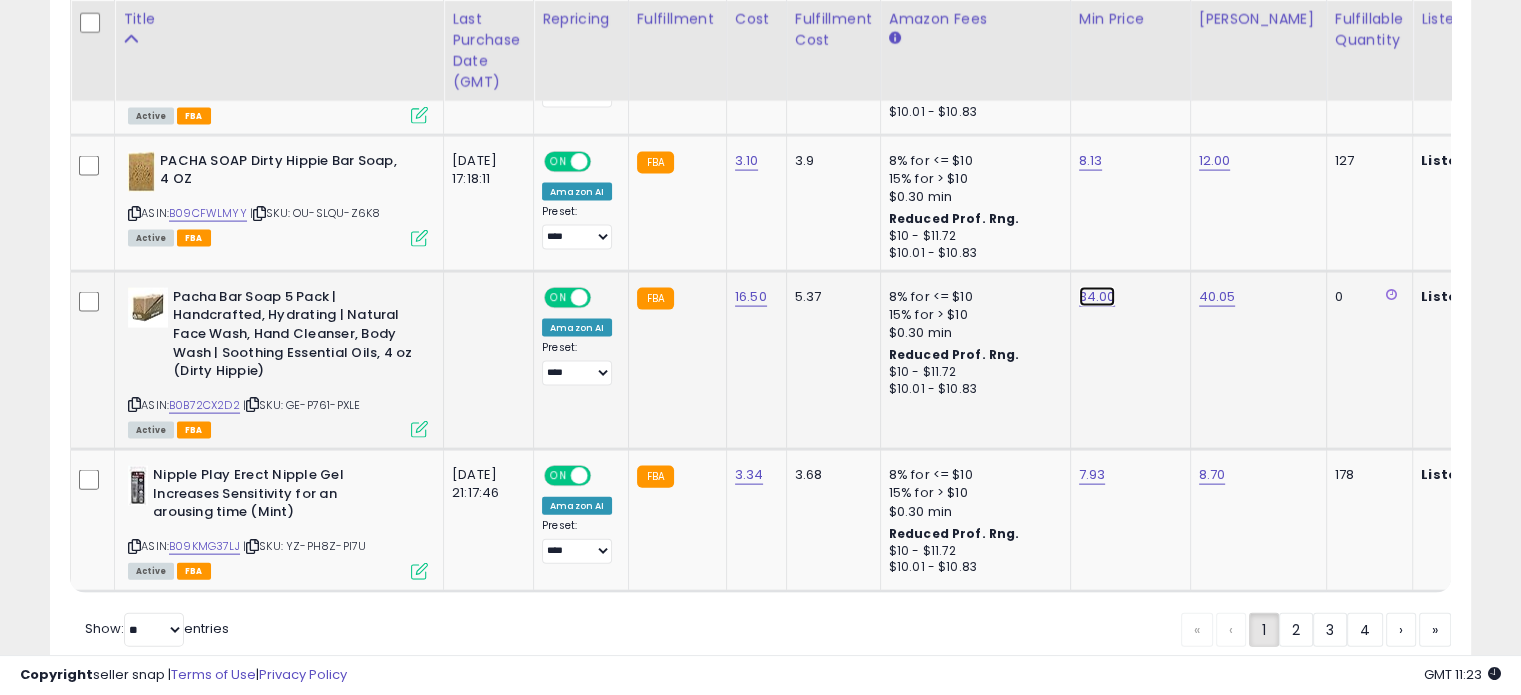 click on "34.00" at bounding box center [1095, -3186] 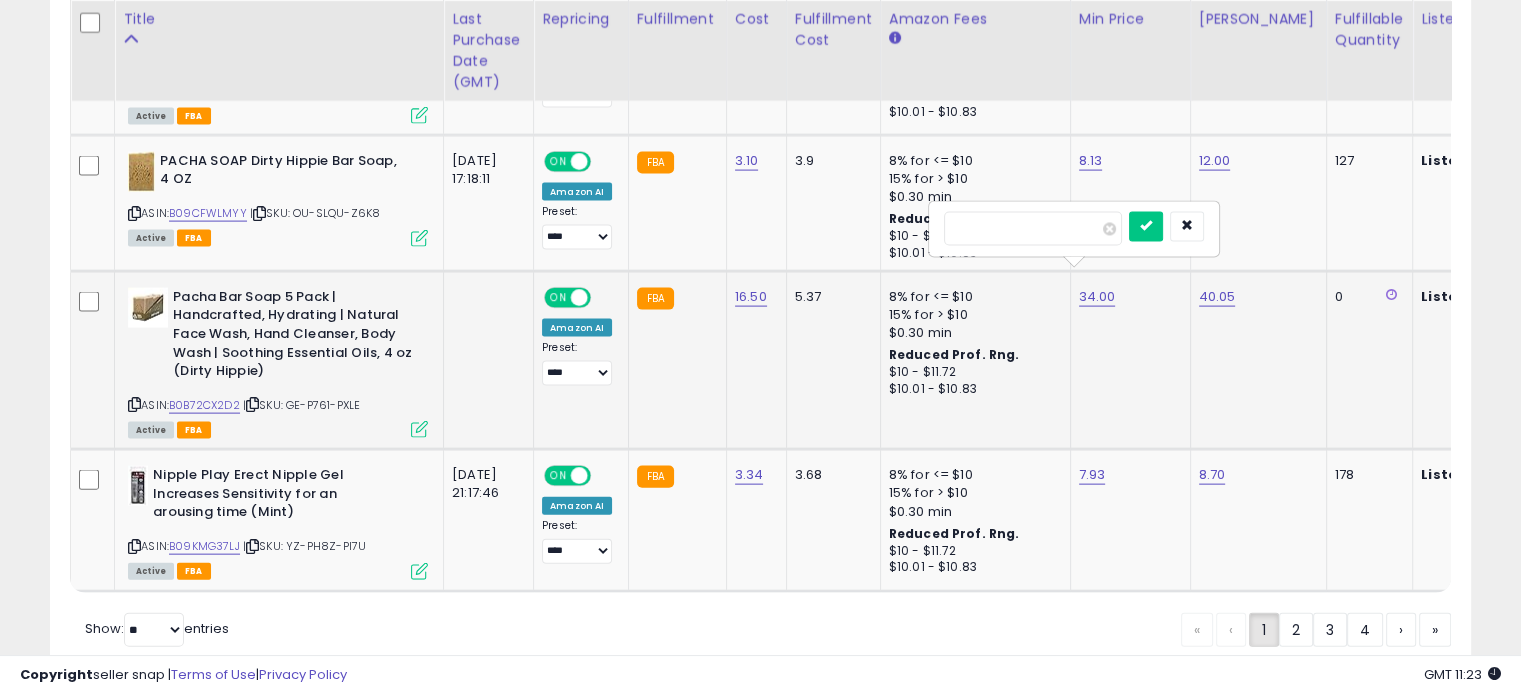 click on "*****" at bounding box center (1033, 229) 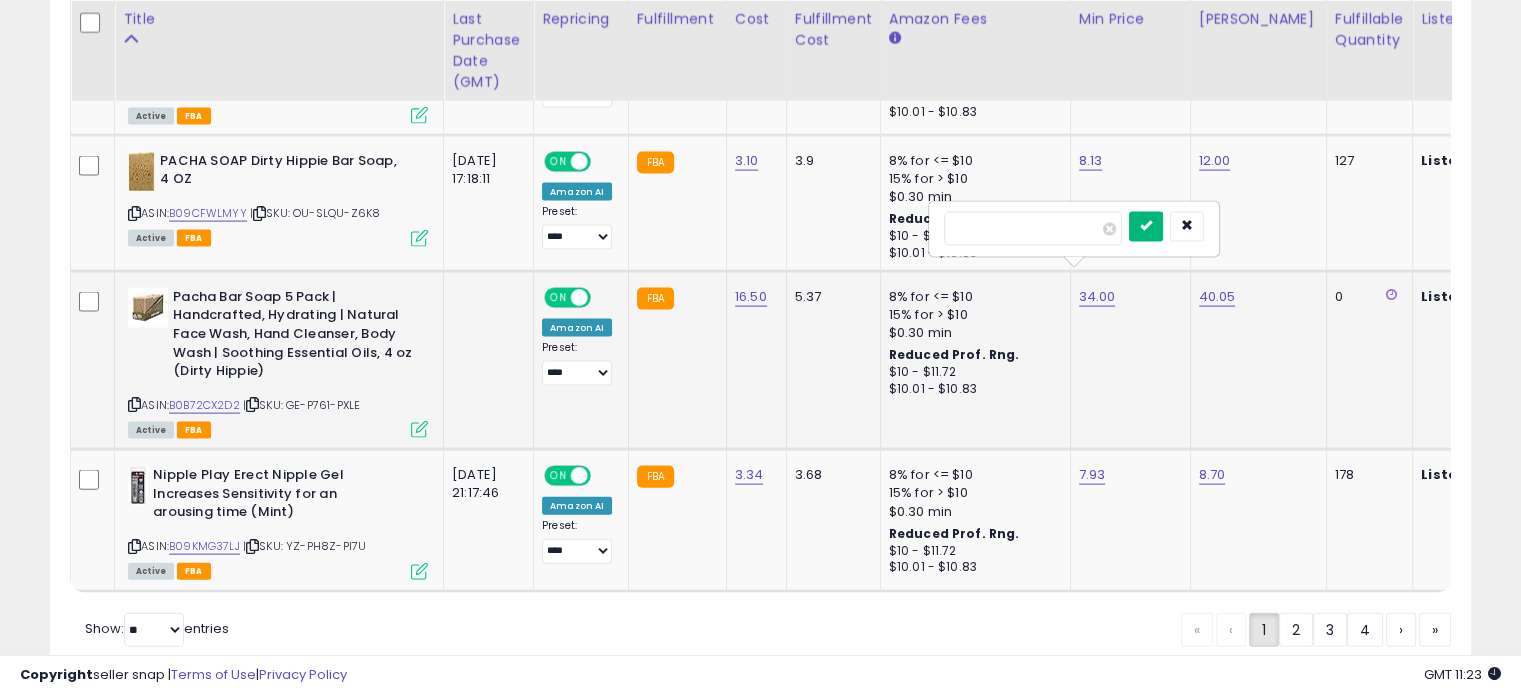 type on "*****" 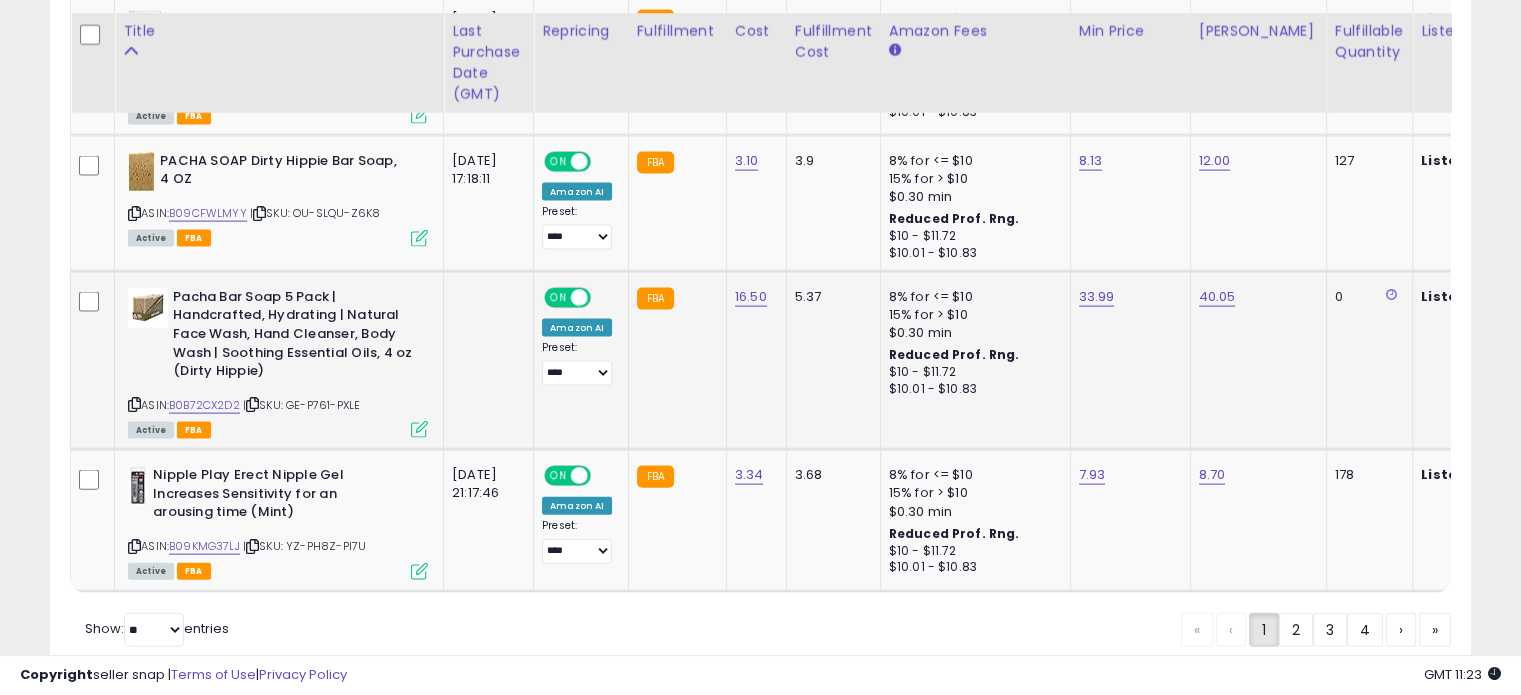 scroll, scrollTop: 4345, scrollLeft: 0, axis: vertical 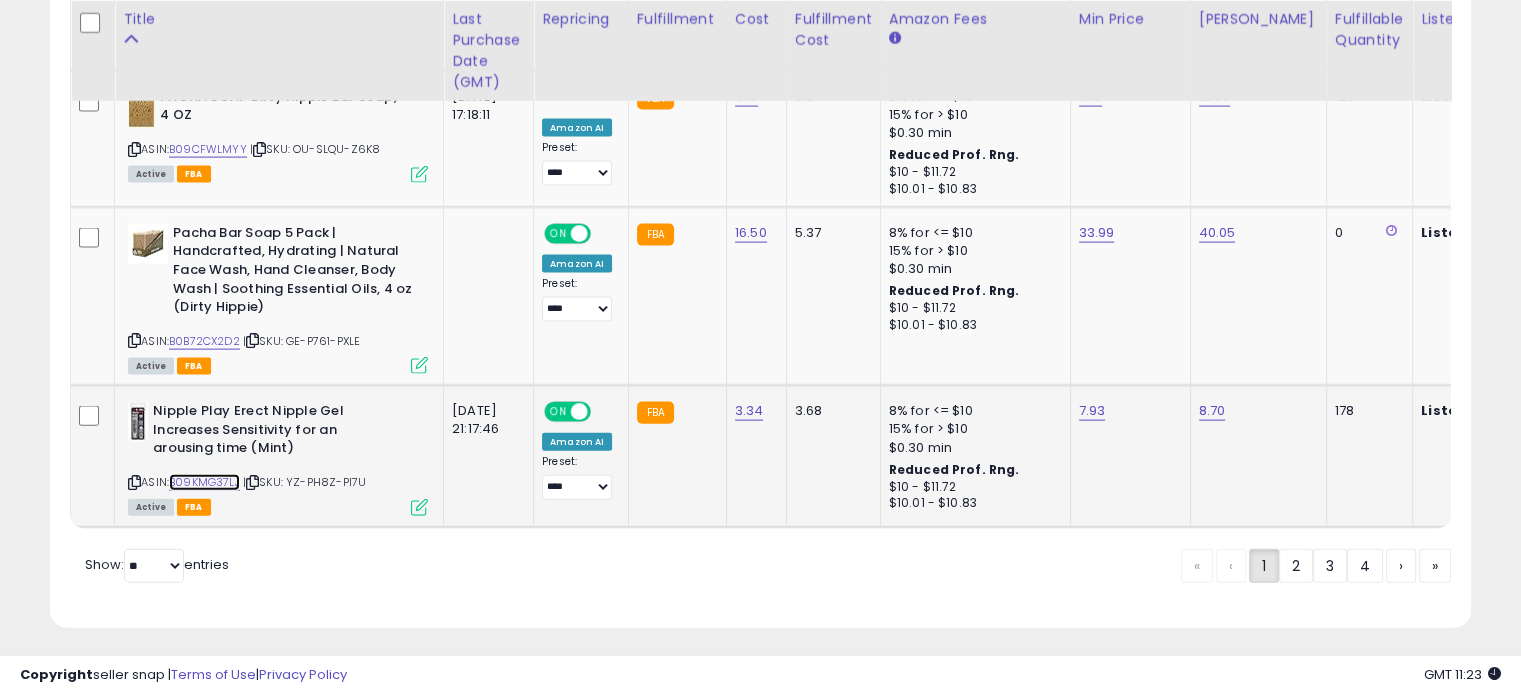 click on "B09KMG37LJ" at bounding box center [204, 482] 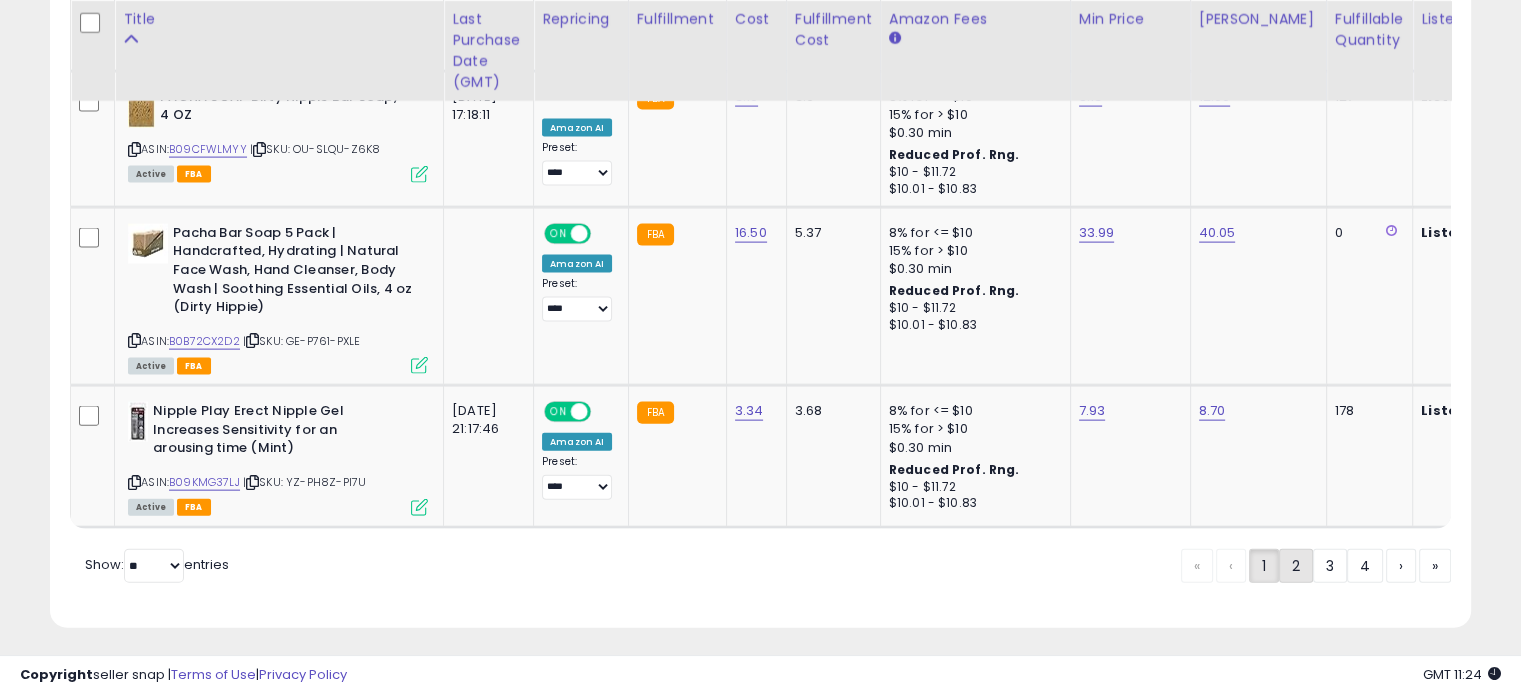 click on "2" 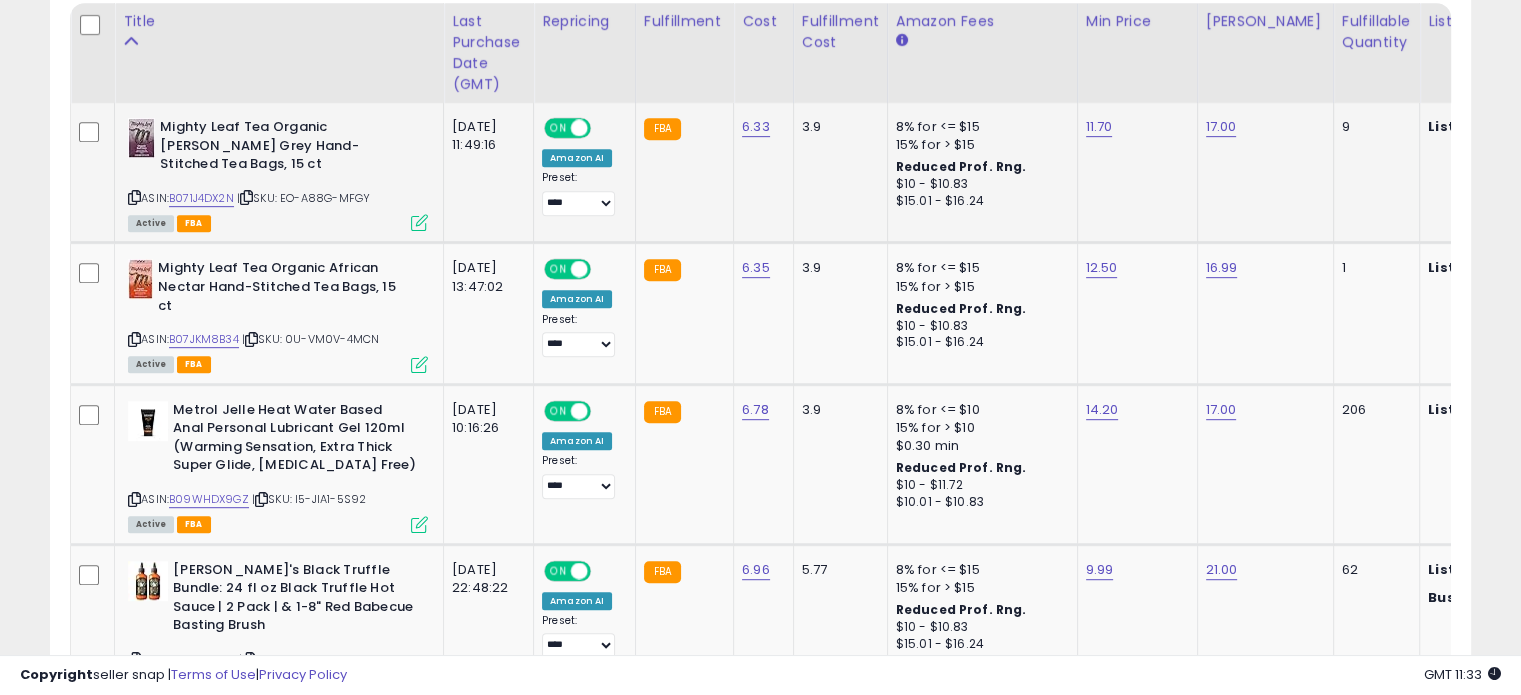 scroll, scrollTop: 968, scrollLeft: 0, axis: vertical 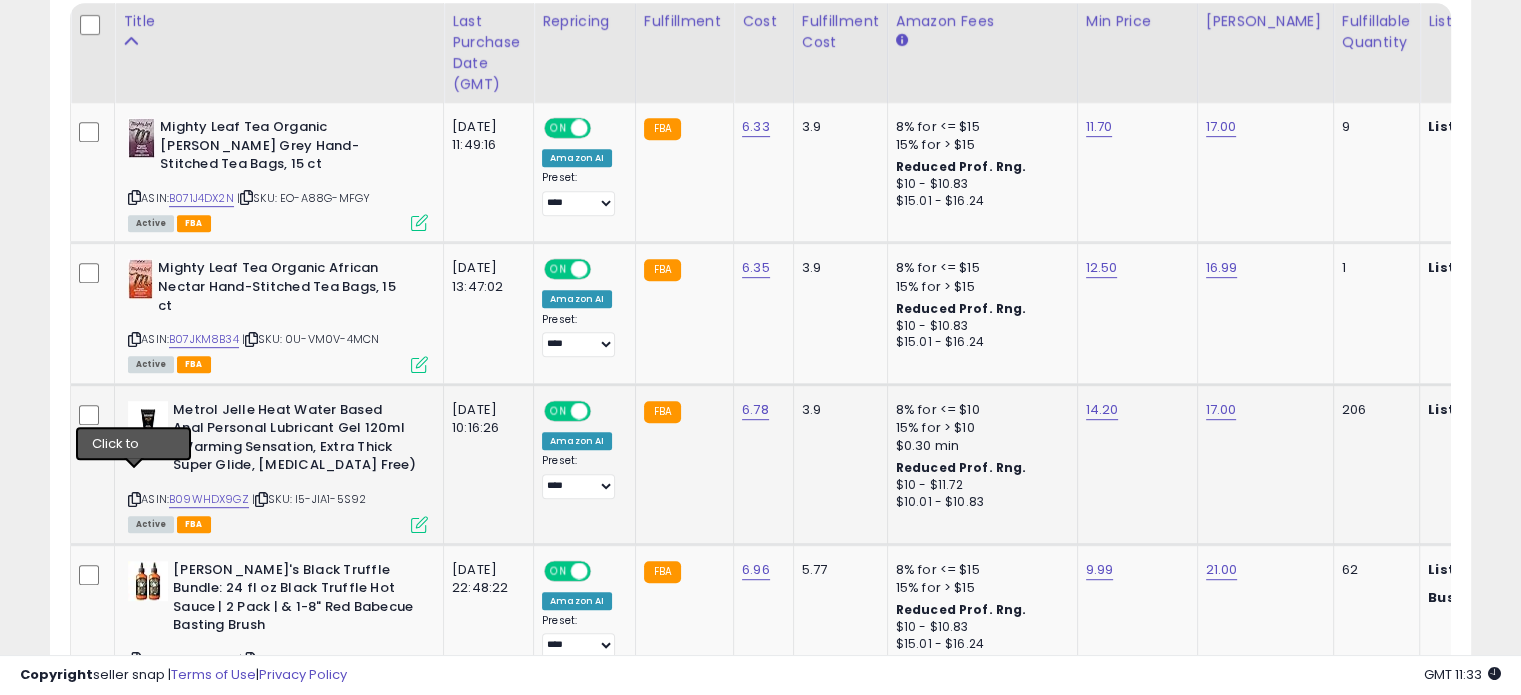 click at bounding box center (134, 499) 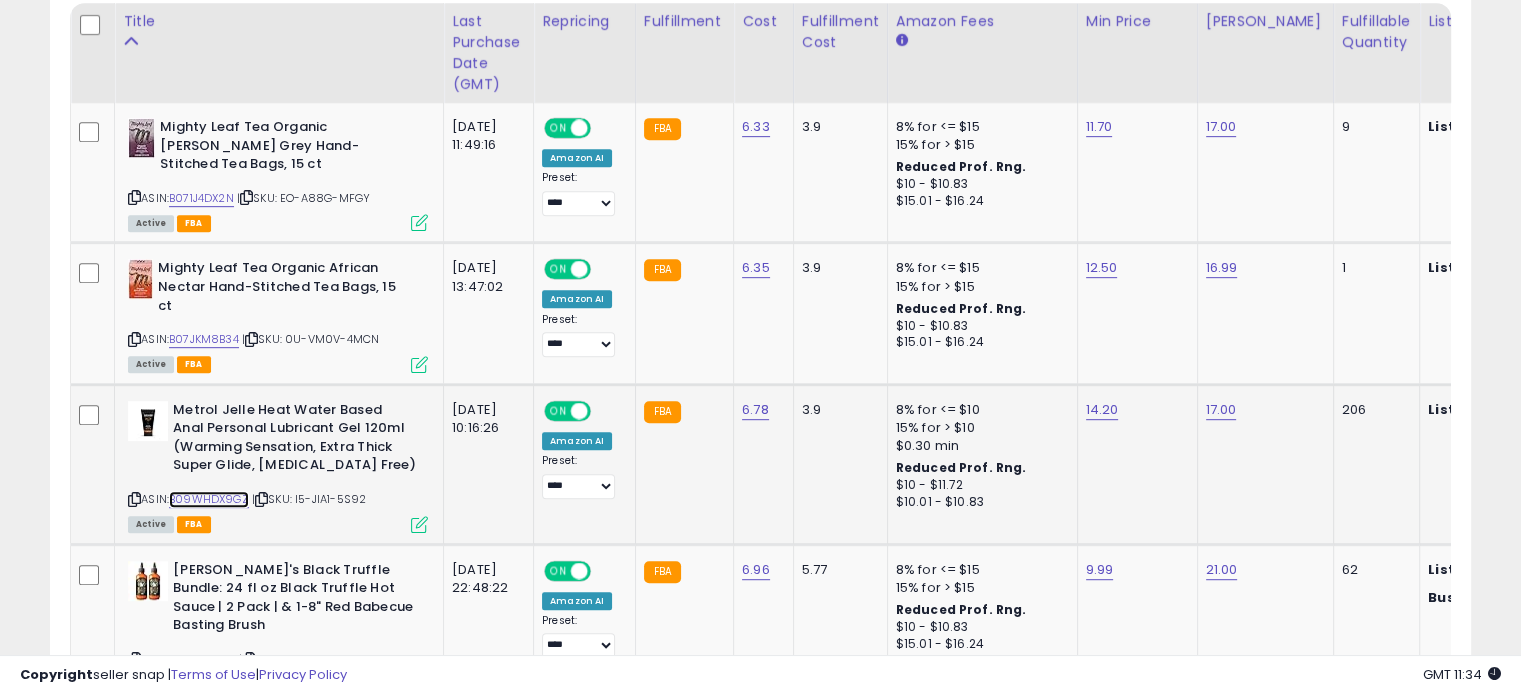 click on "B09WHDX9GZ" at bounding box center (209, 499) 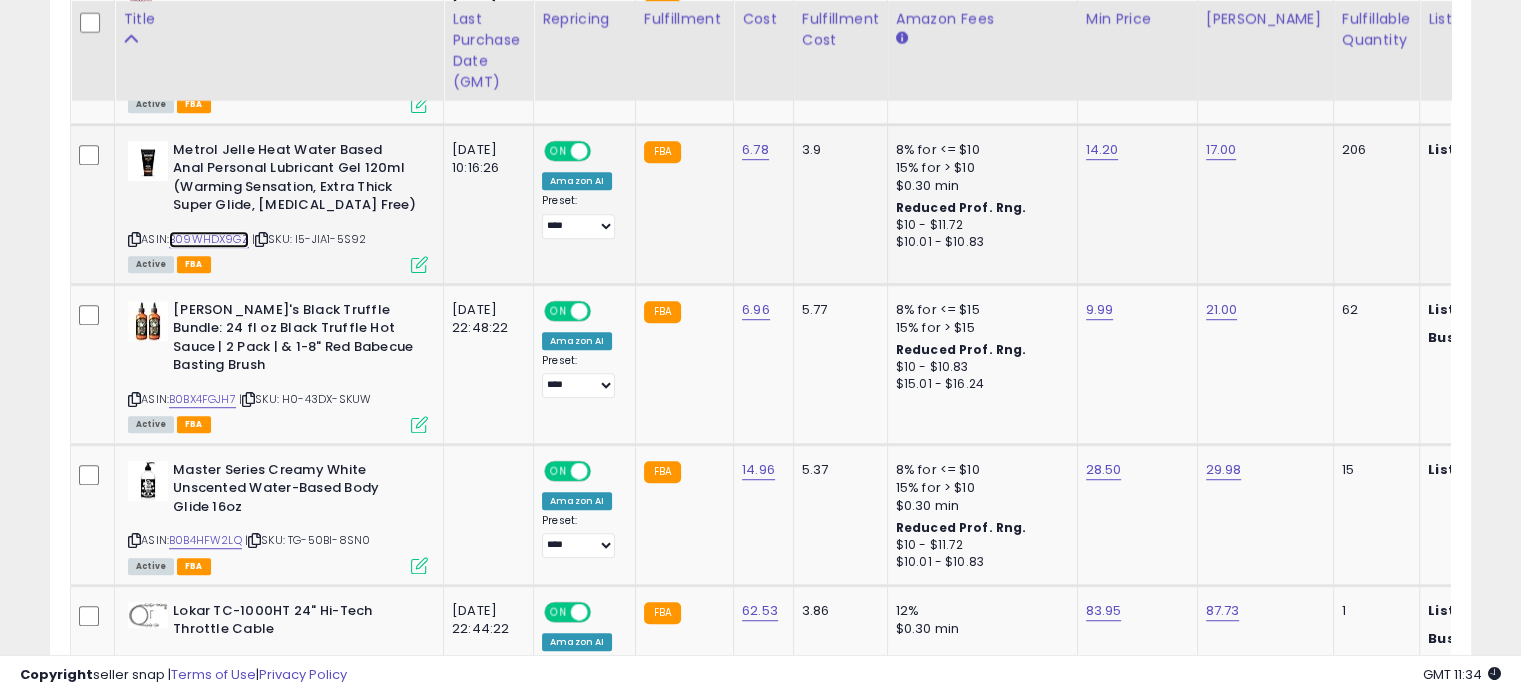 scroll, scrollTop: 1228, scrollLeft: 0, axis: vertical 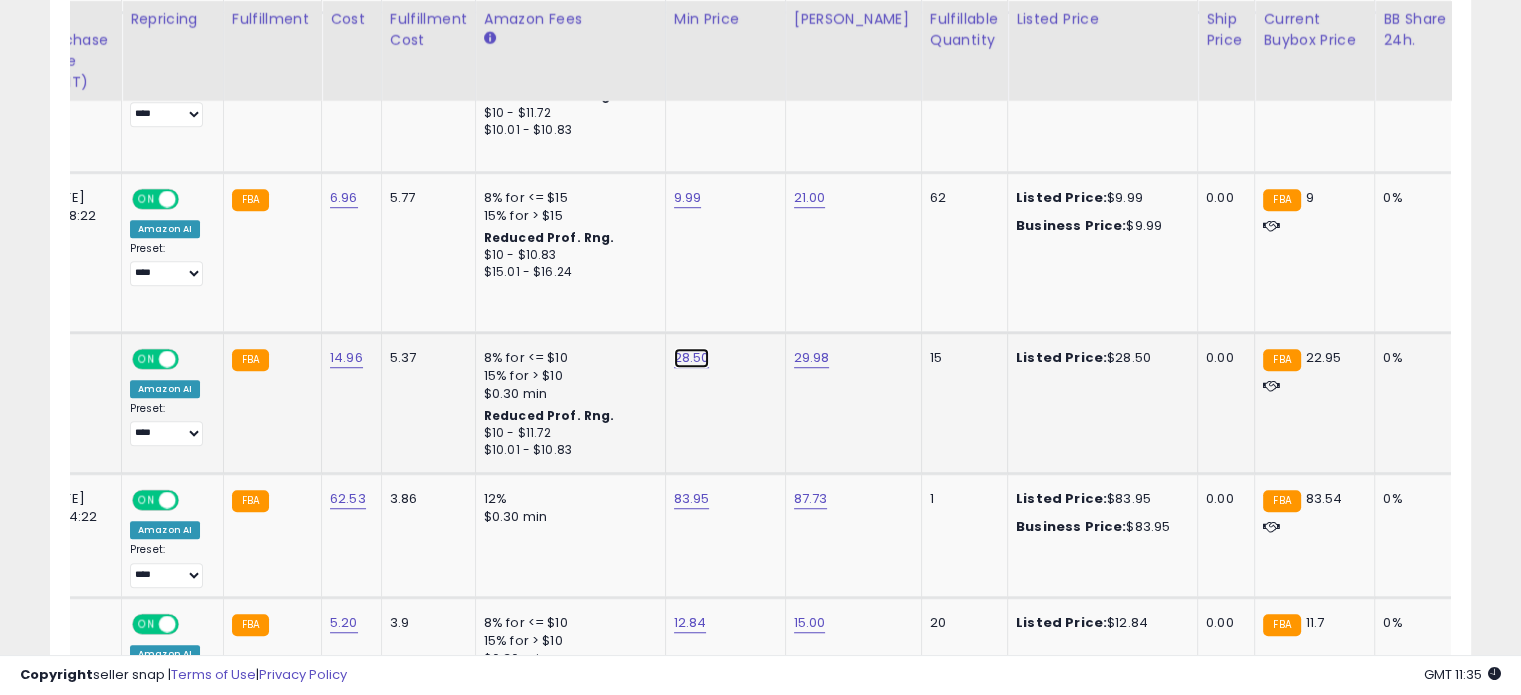 click on "28.50" at bounding box center [687, -245] 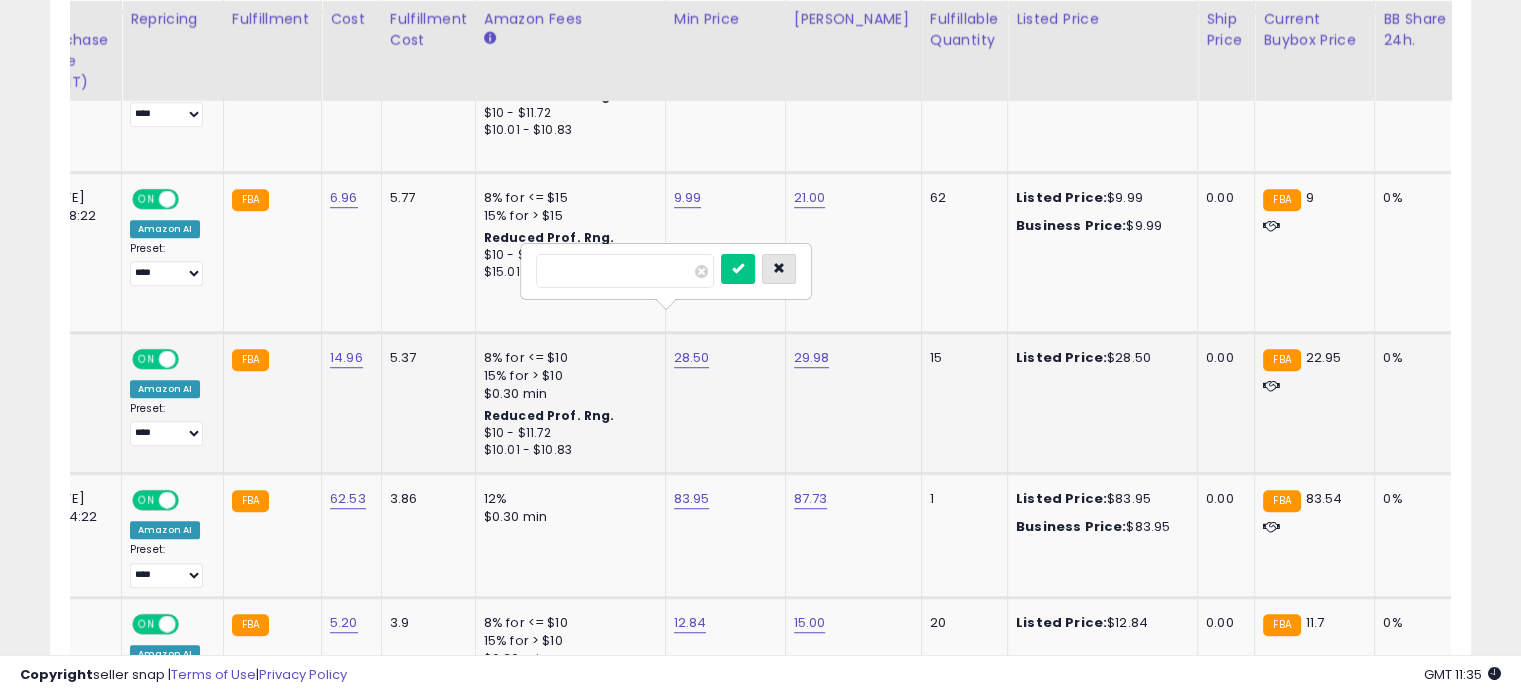 click at bounding box center (779, 269) 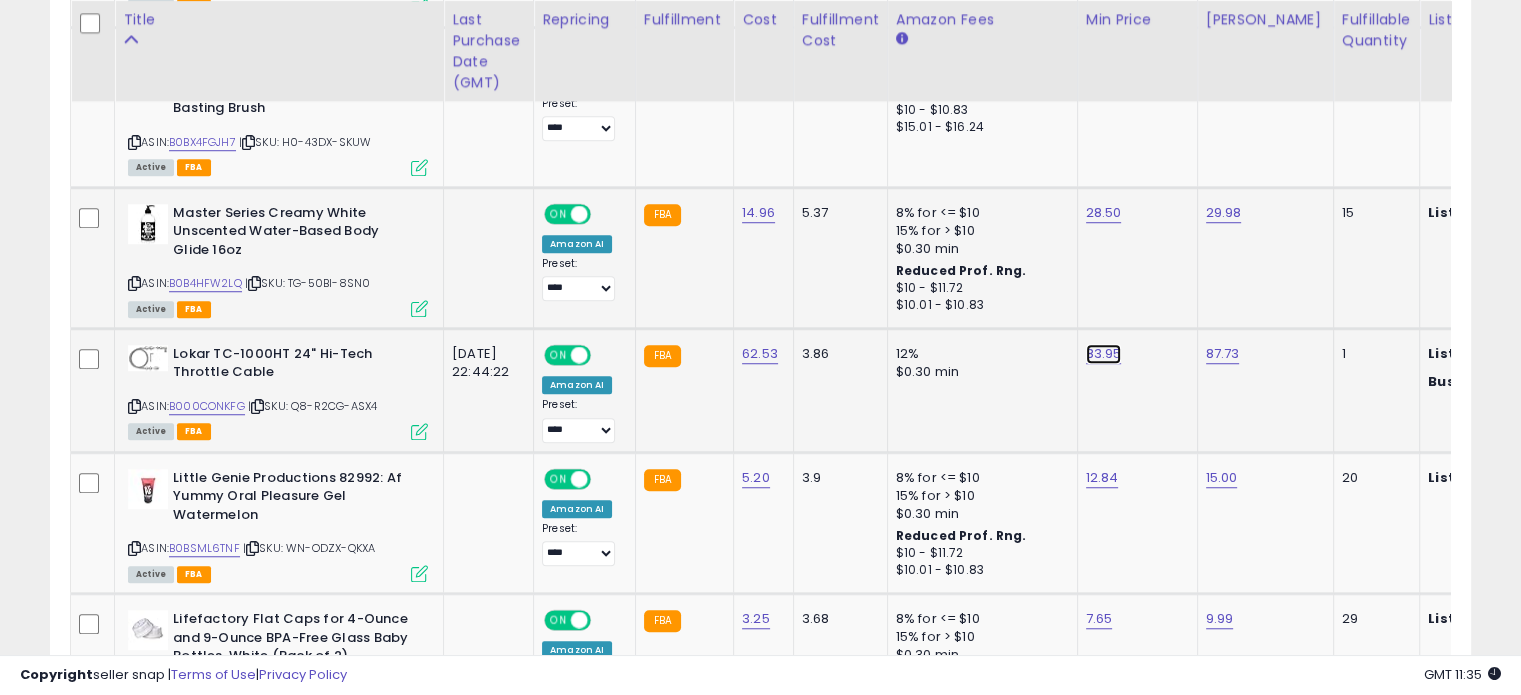click on "83.95" at bounding box center [1099, -390] 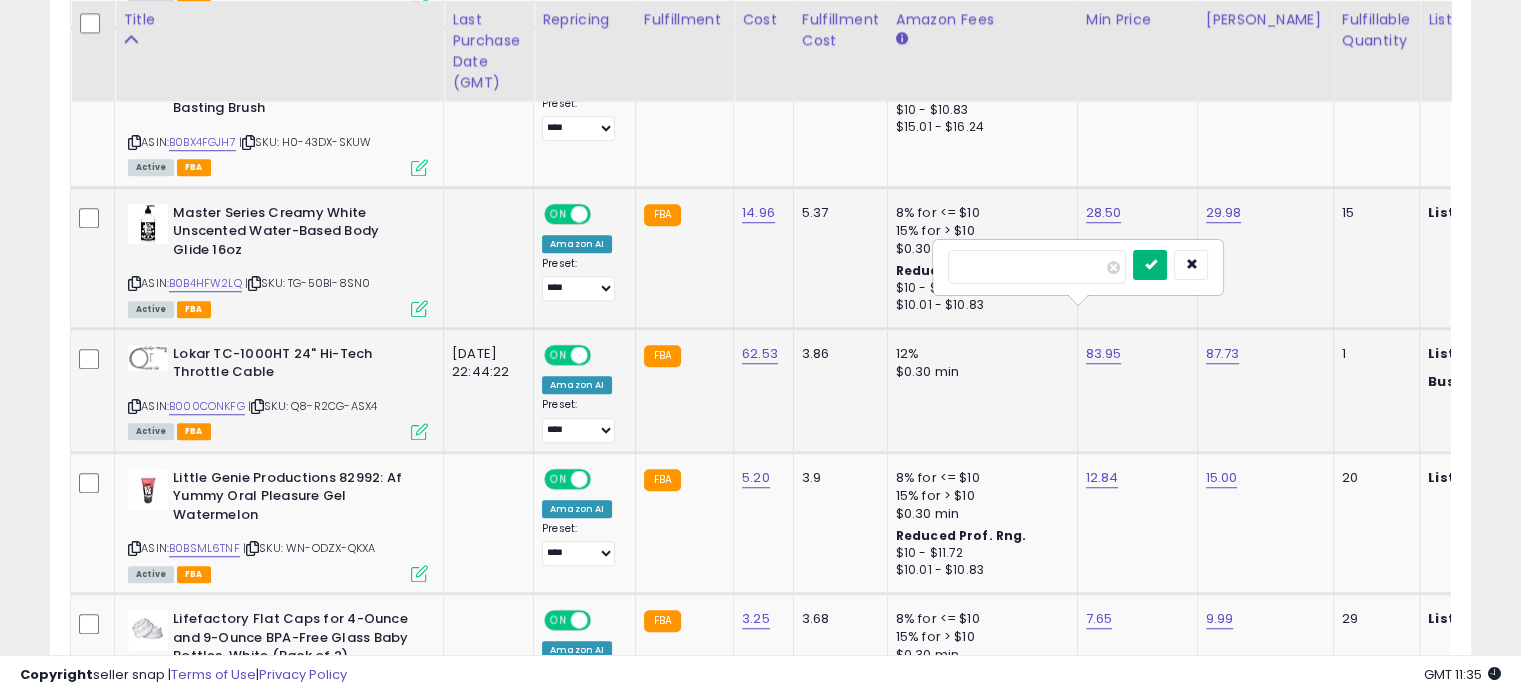 type on "*****" 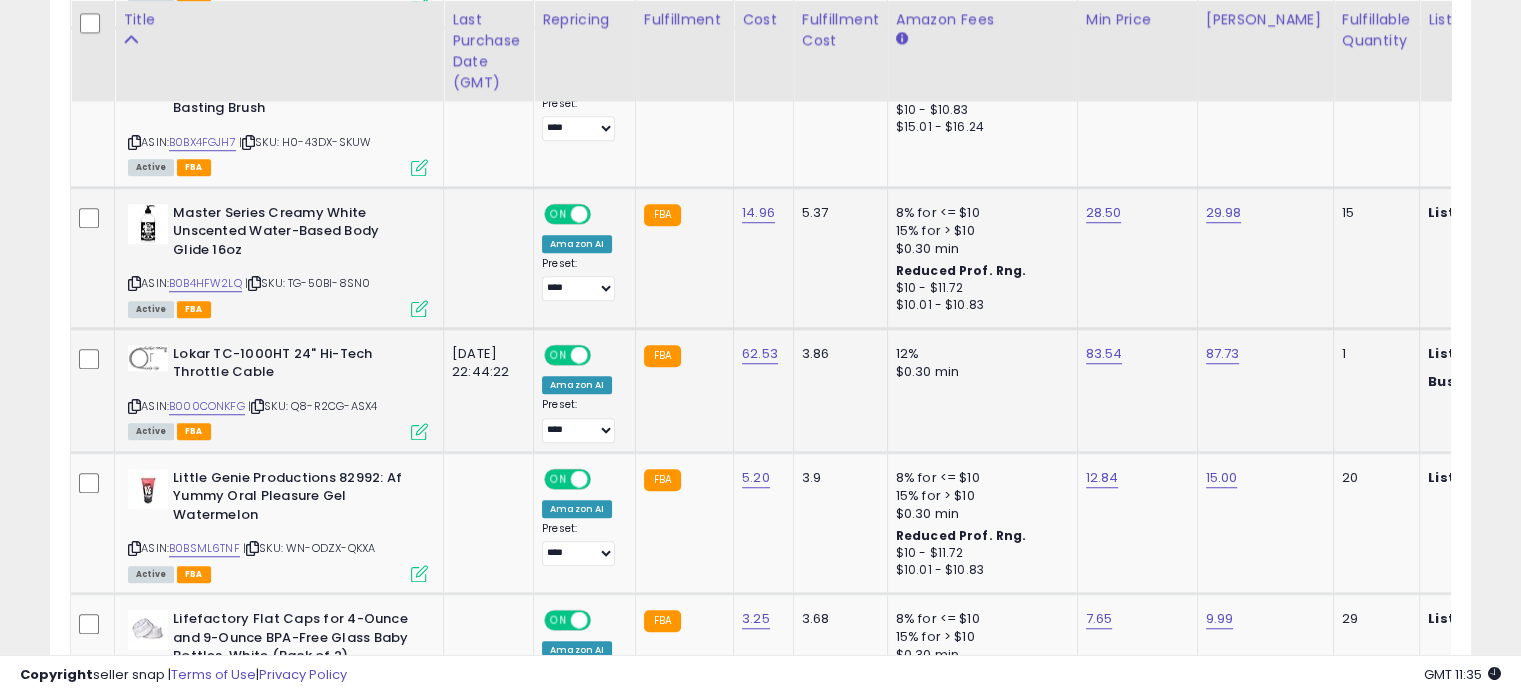 click at bounding box center (134, 406) 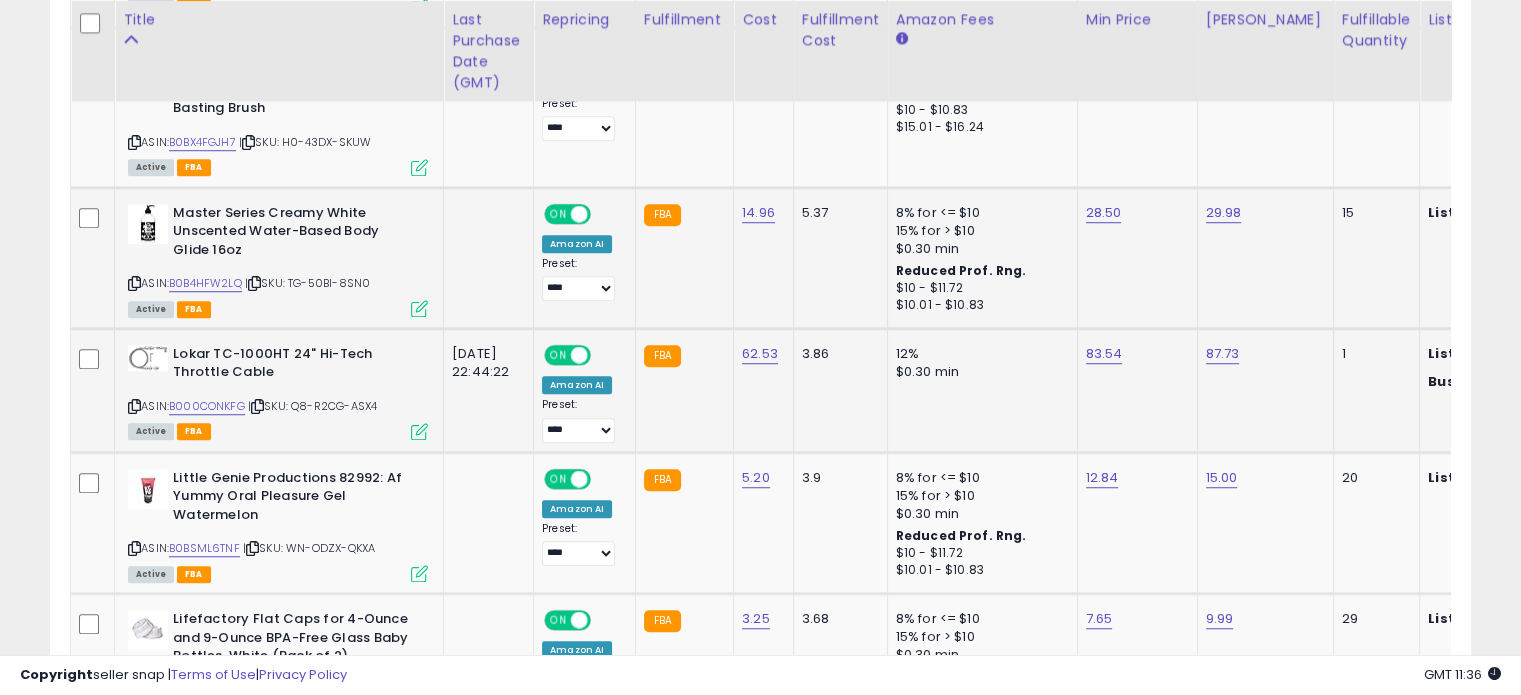 click at bounding box center [134, 406] 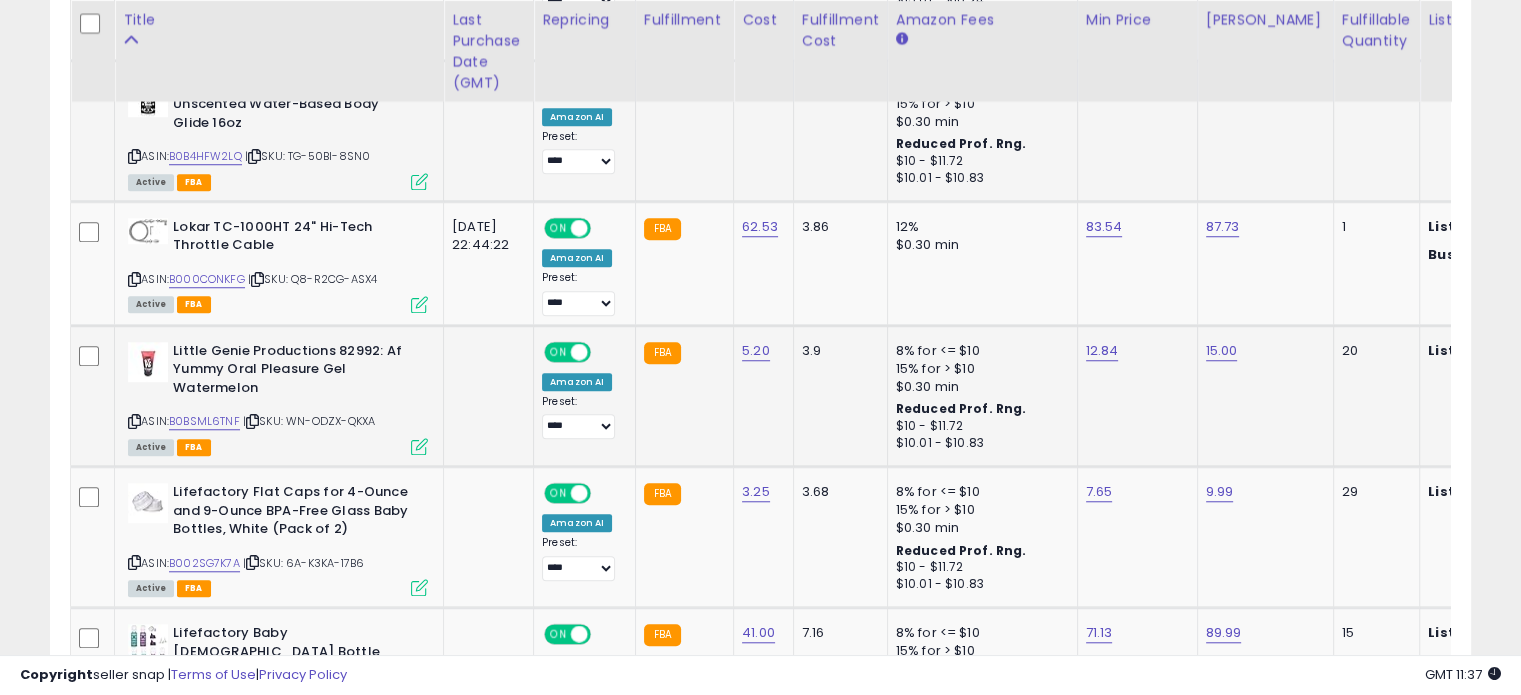 scroll, scrollTop: 1613, scrollLeft: 0, axis: vertical 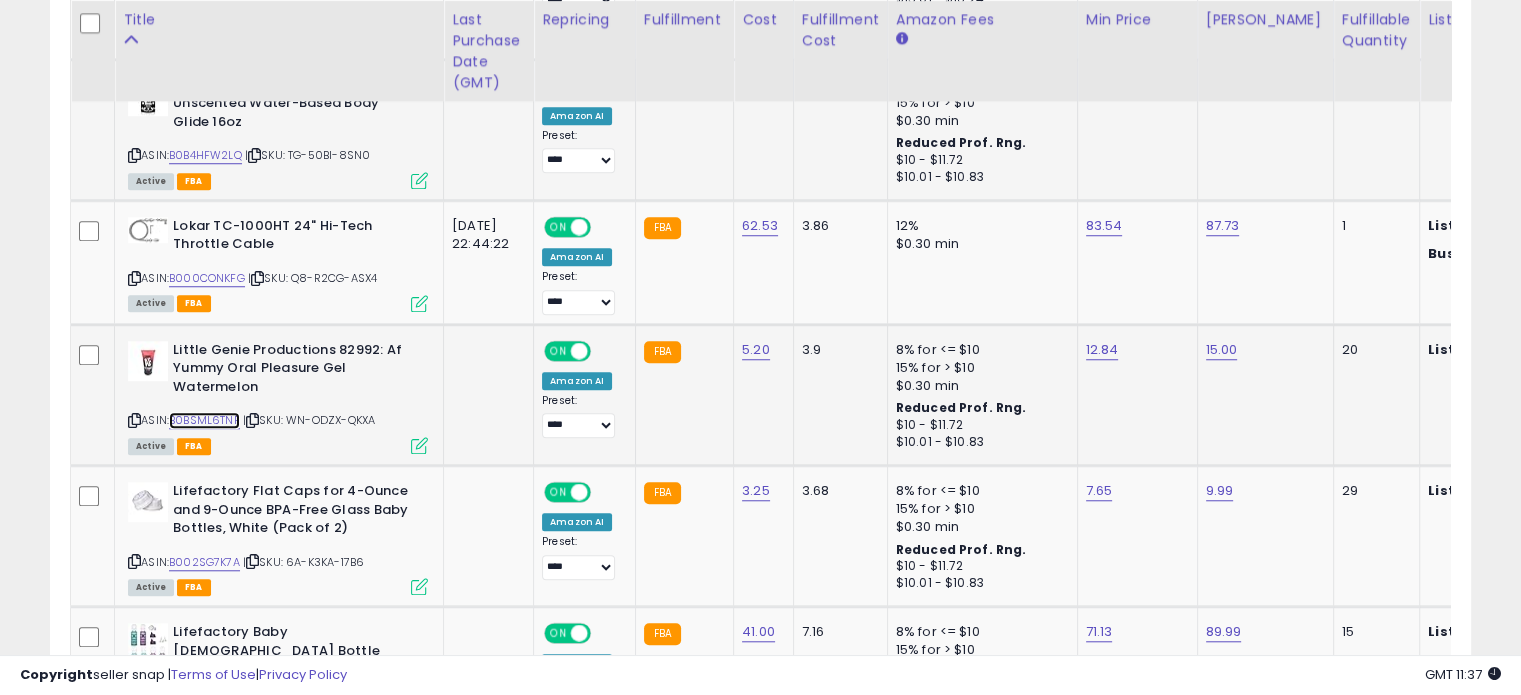 click on "B0BSML6TNF" at bounding box center [204, 420] 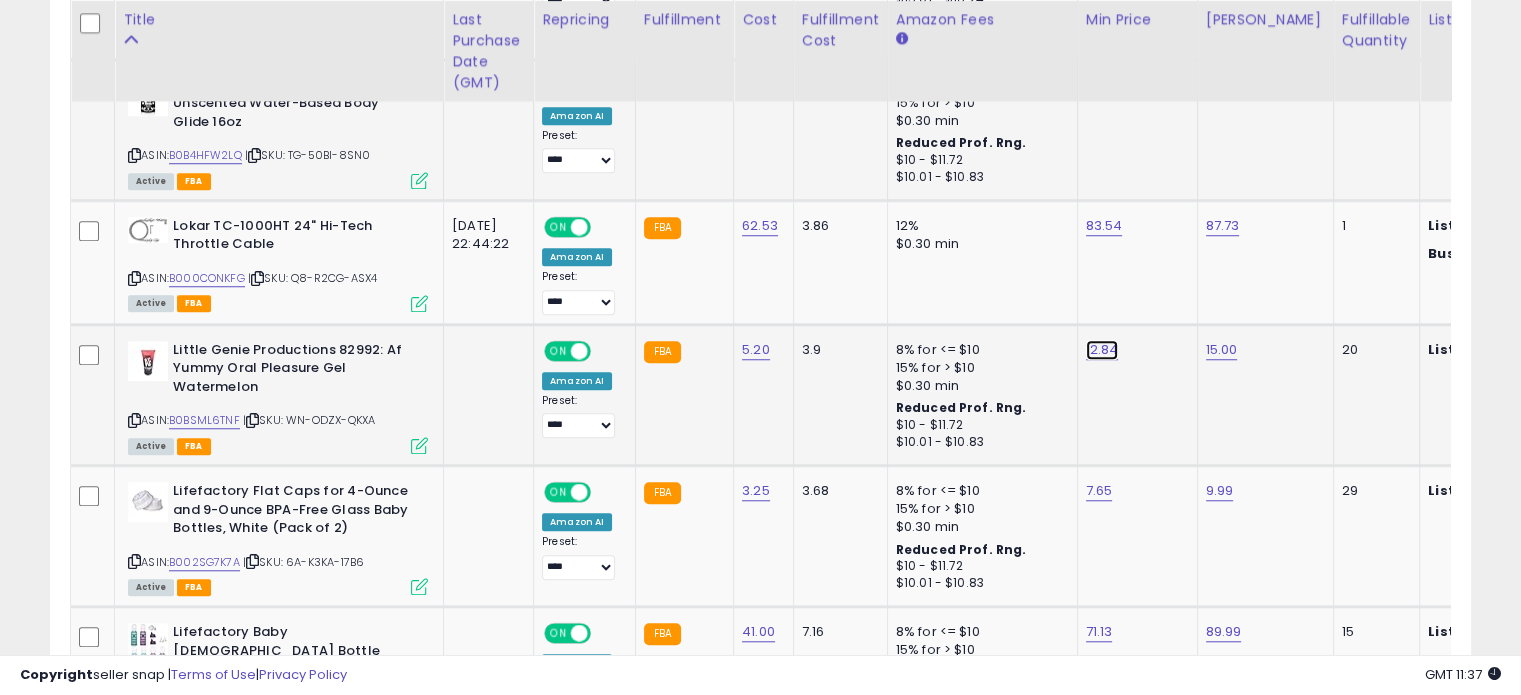 click on "12.84" at bounding box center [1099, -518] 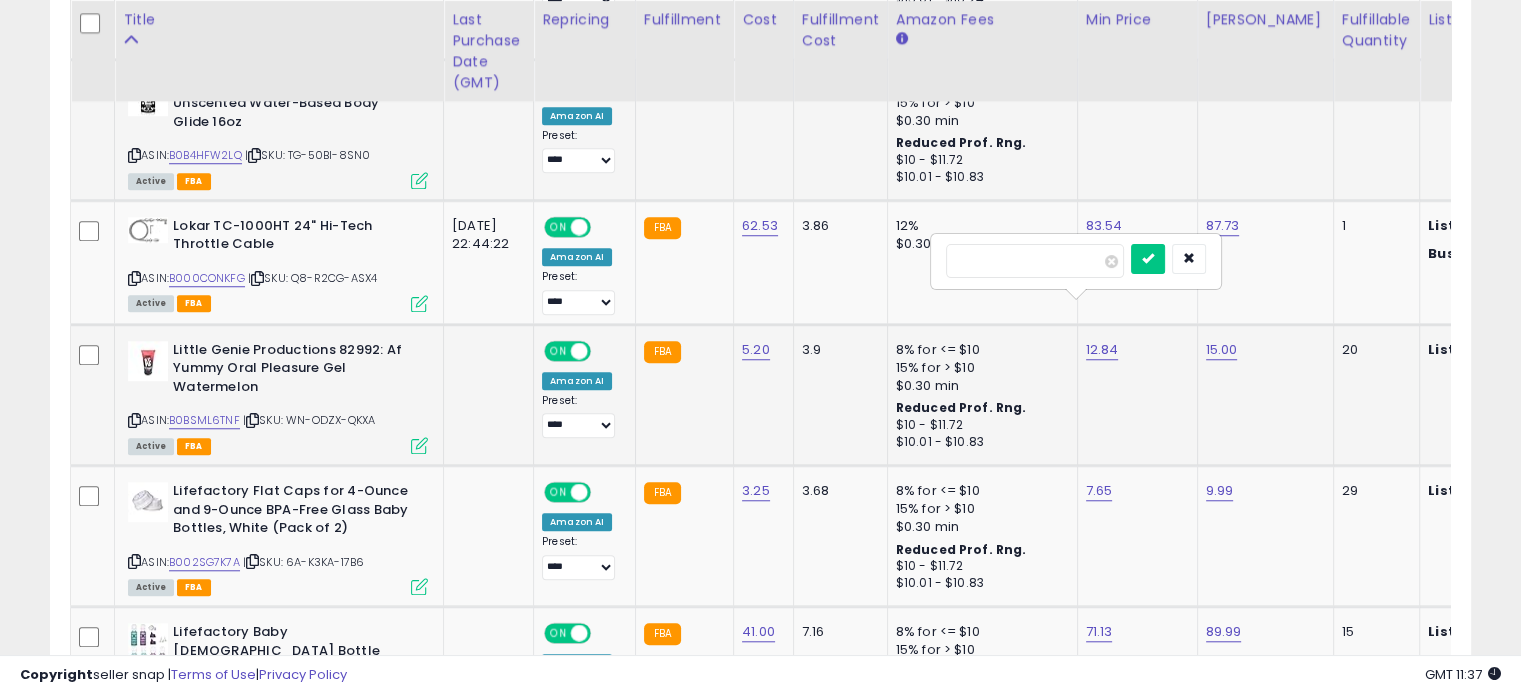 drag, startPoint x: 1020, startPoint y: 261, endPoint x: 950, endPoint y: 261, distance: 70 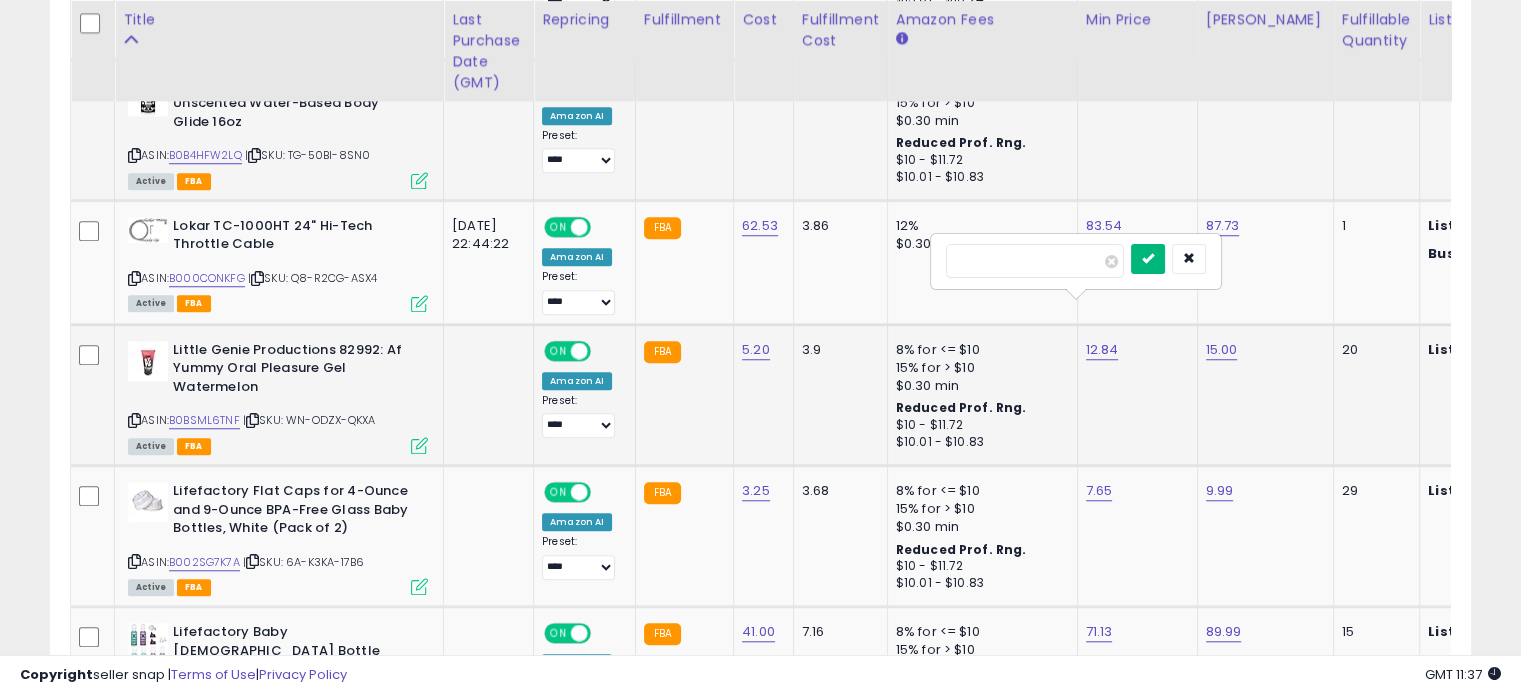 type on "*****" 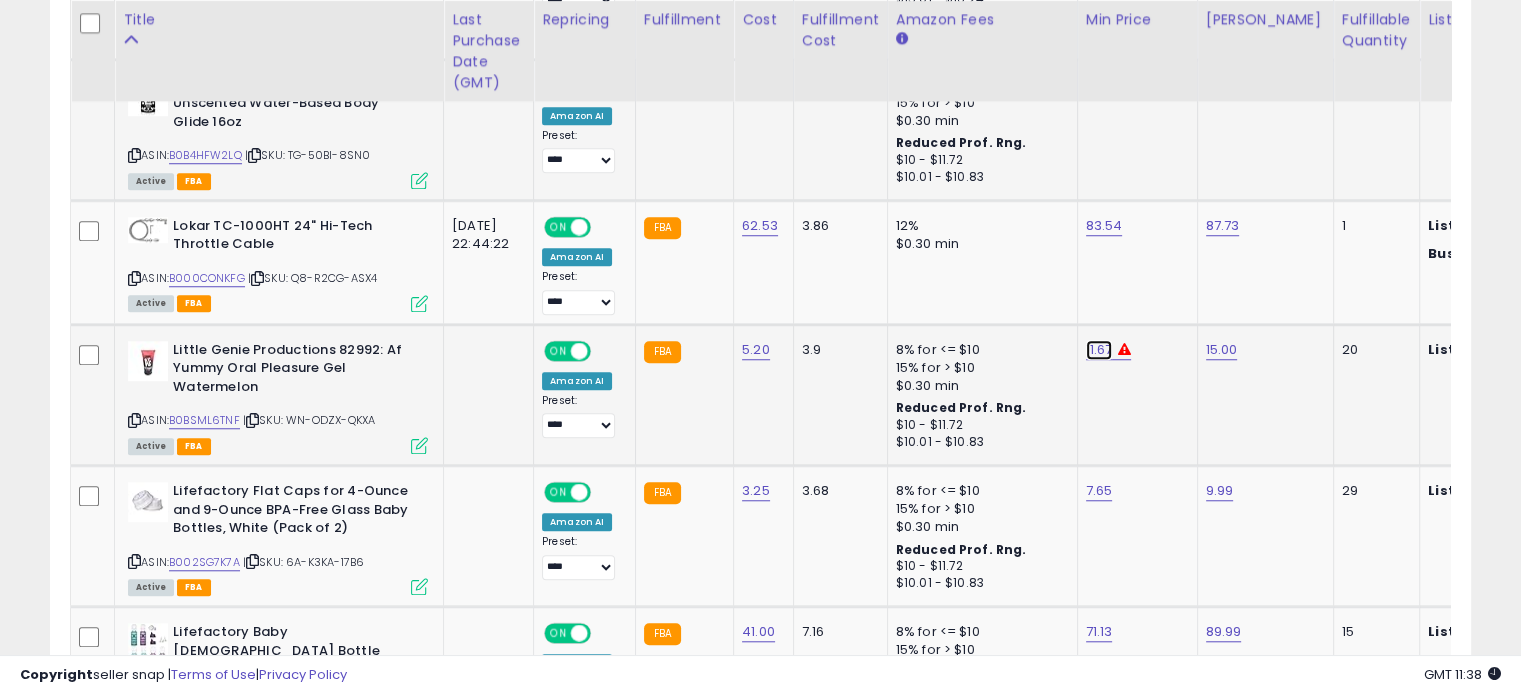 click on "11.67" at bounding box center (1099, -518) 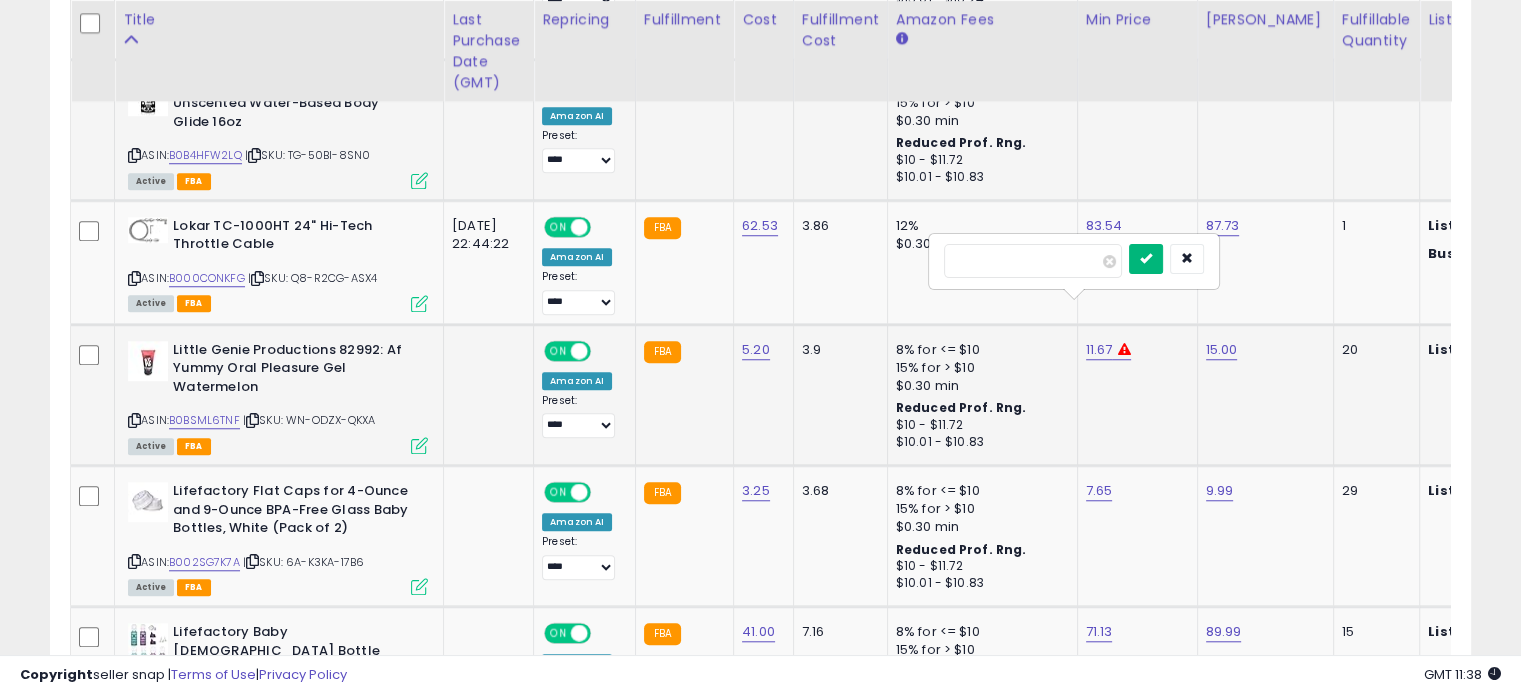 type on "*****" 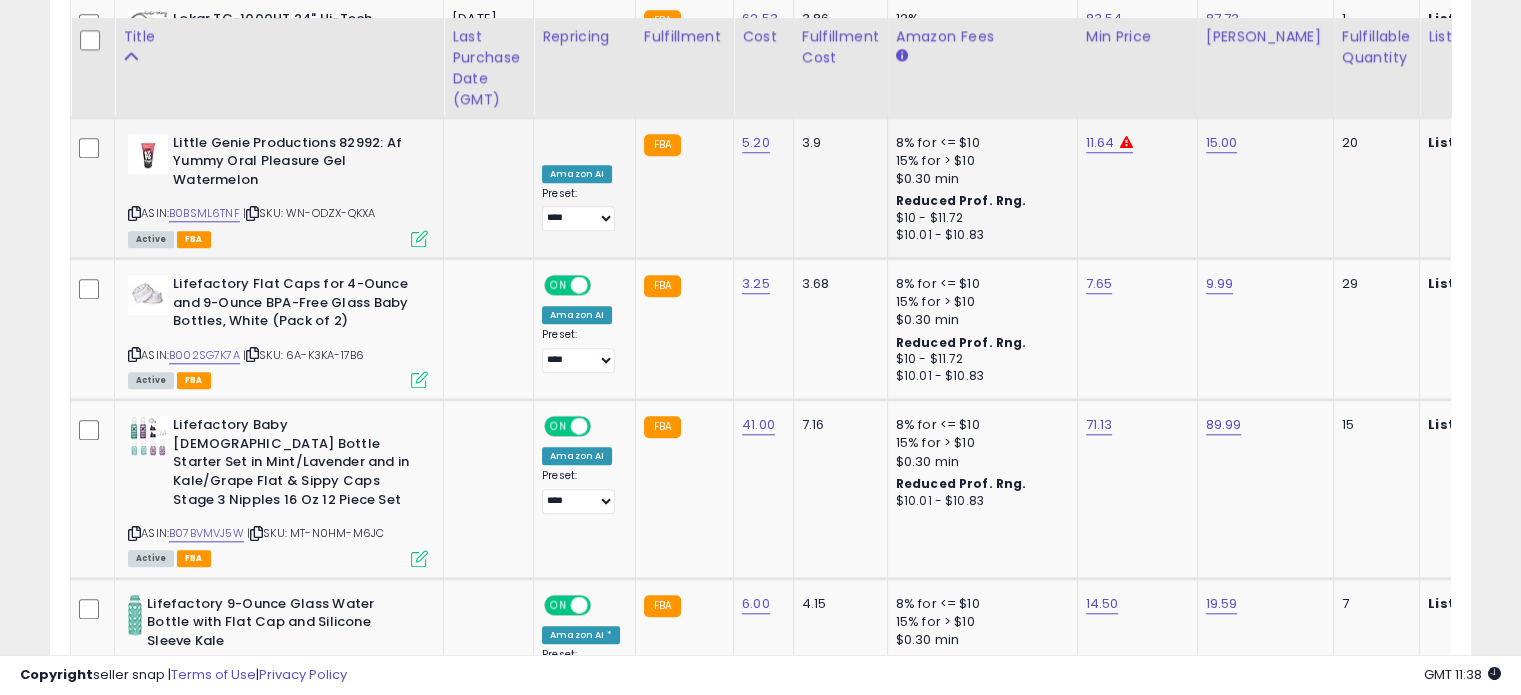 scroll, scrollTop: 1840, scrollLeft: 0, axis: vertical 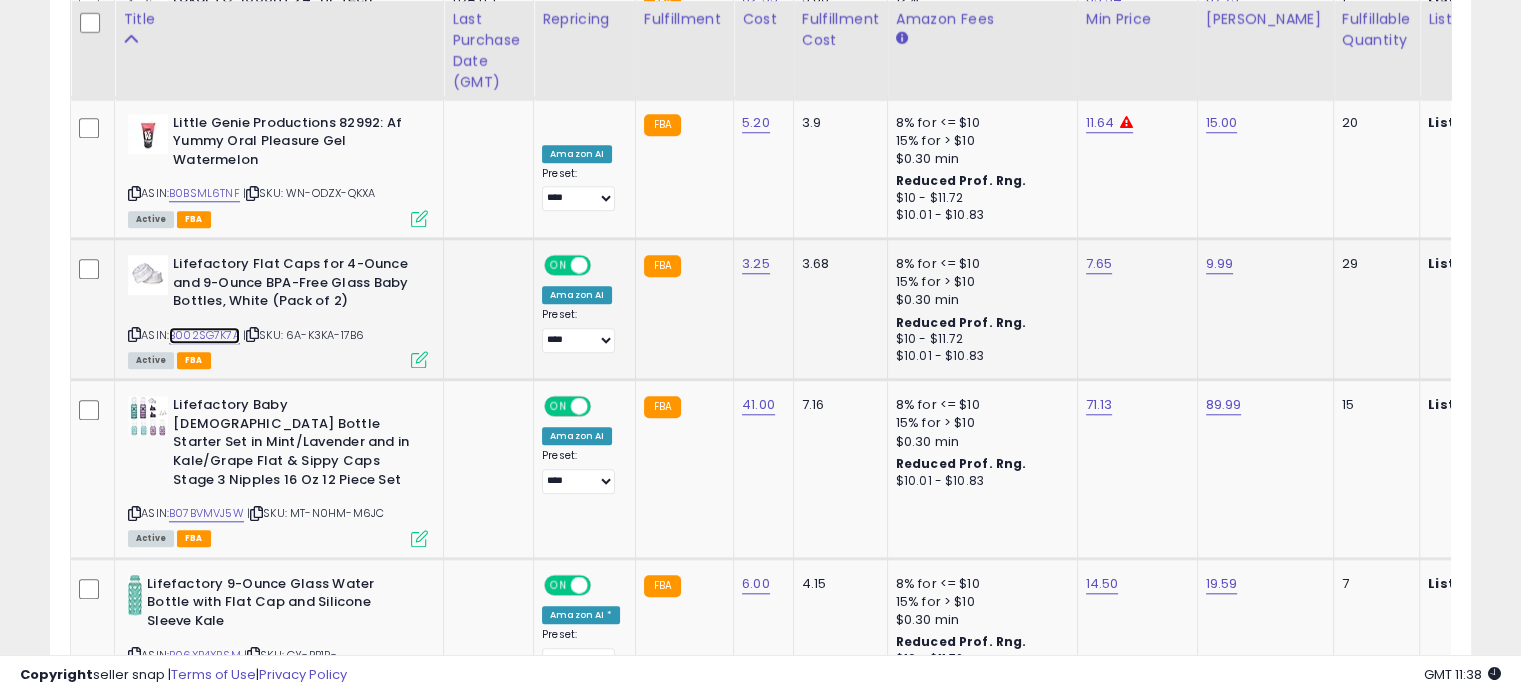 click on "B002SG7K7A" at bounding box center (204, 335) 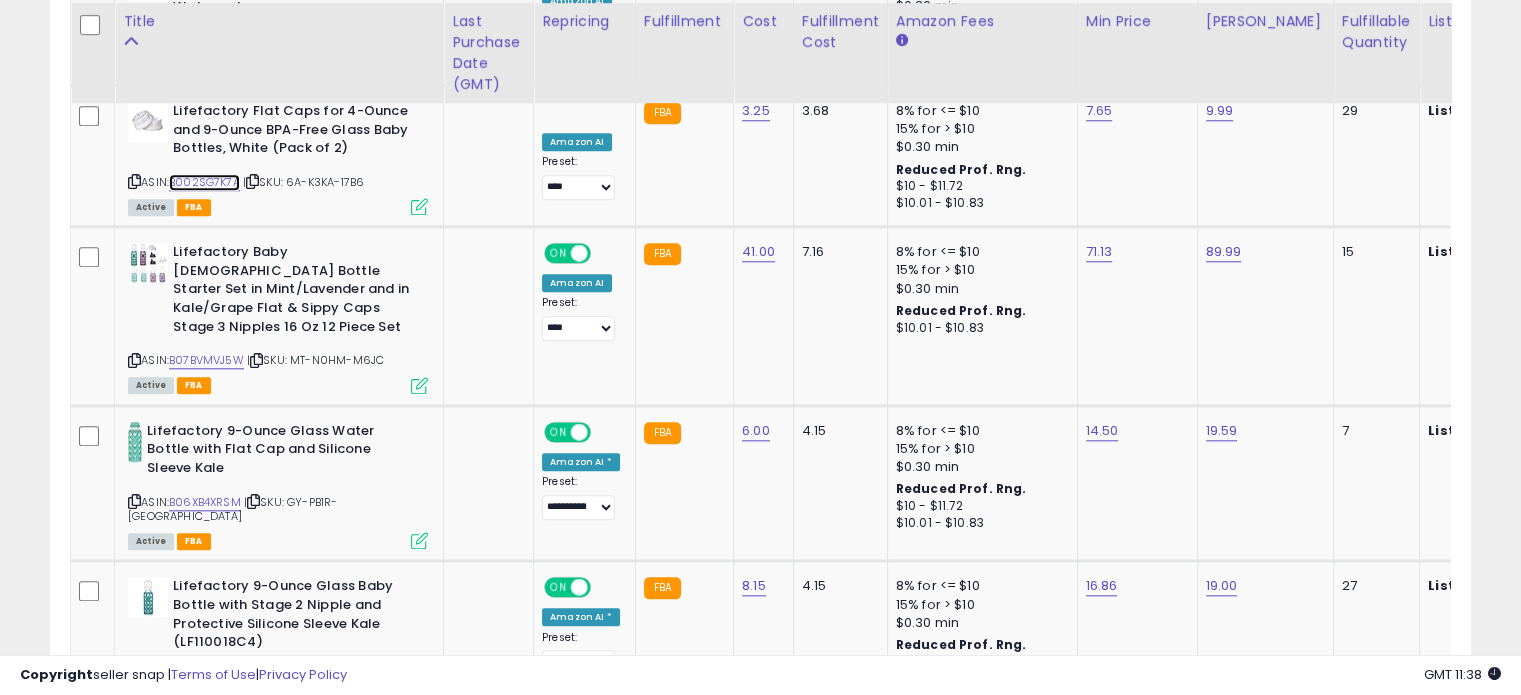 scroll, scrollTop: 1995, scrollLeft: 0, axis: vertical 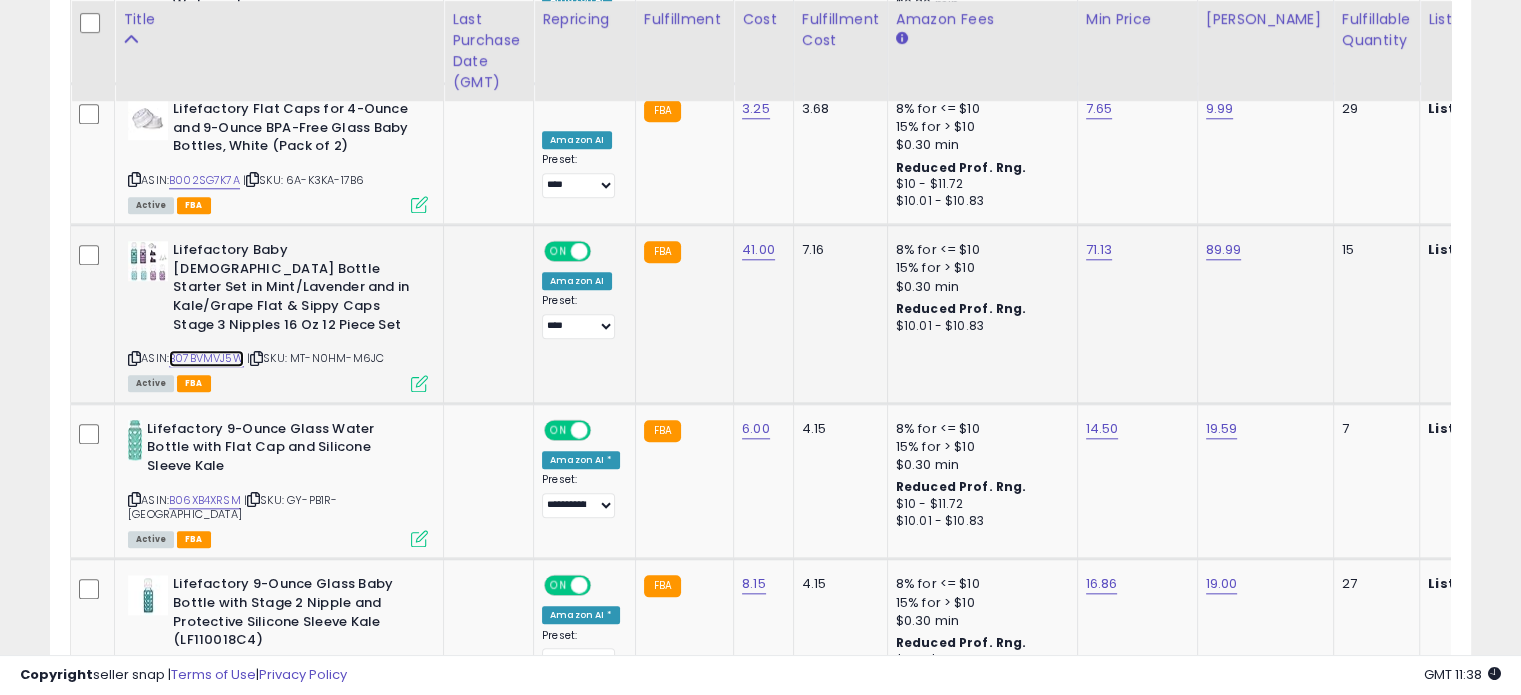 click on "B07BVMVJ5W" at bounding box center [206, 358] 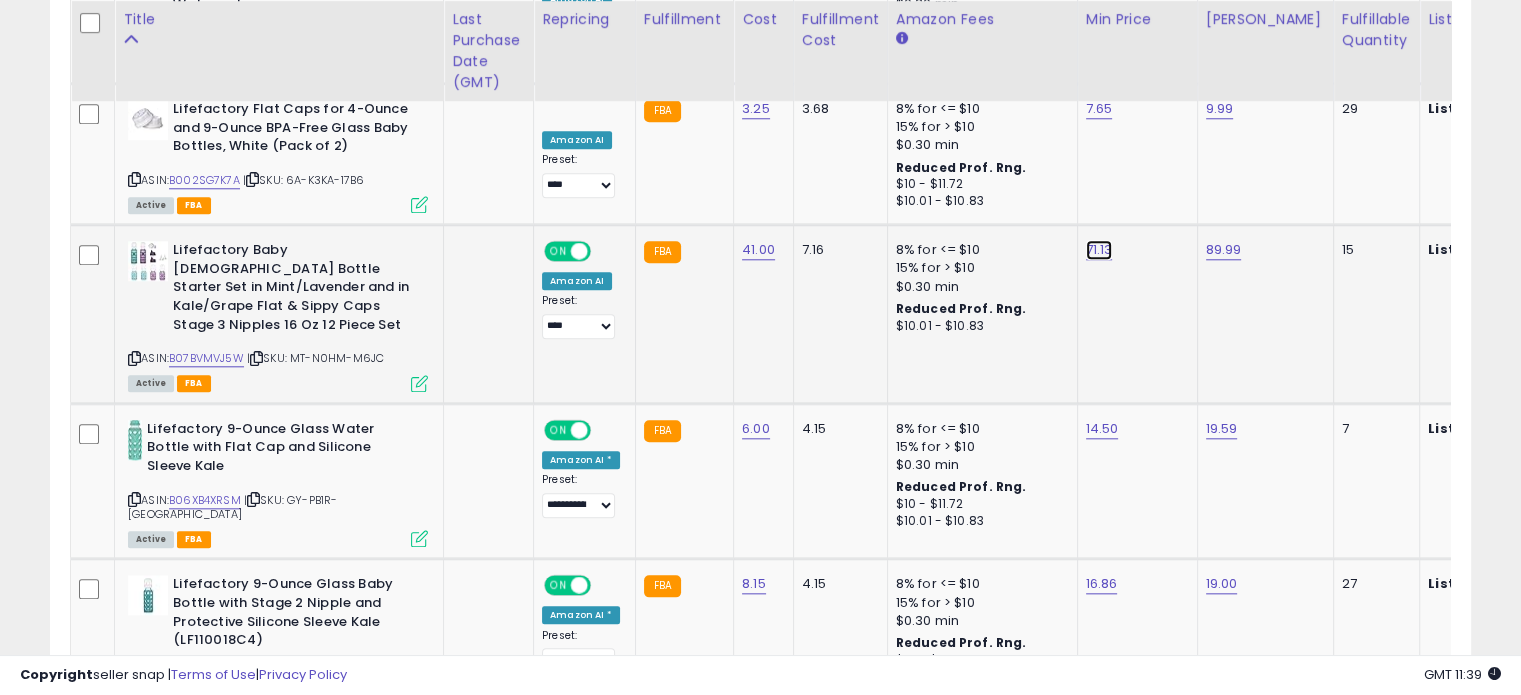 click on "71.13" at bounding box center [1099, -900] 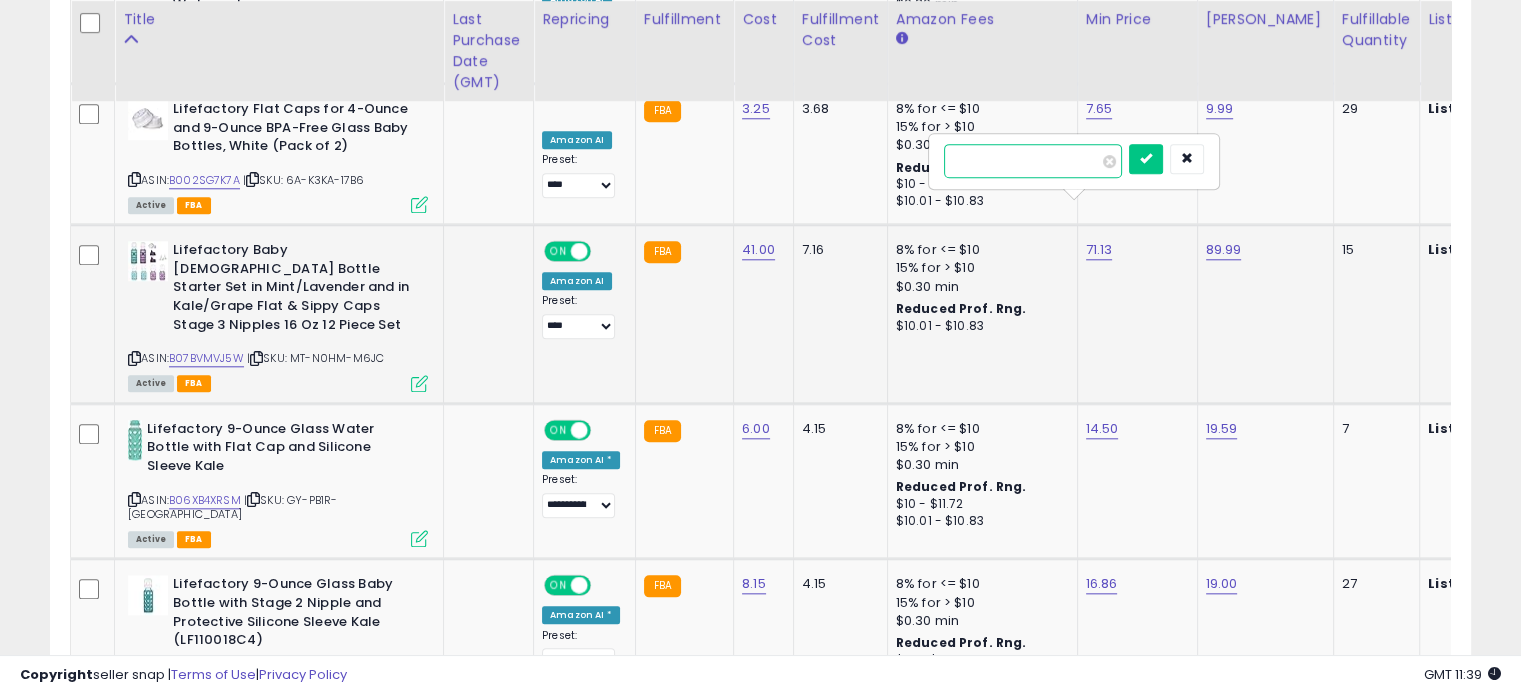 click on "*****" at bounding box center [1033, 161] 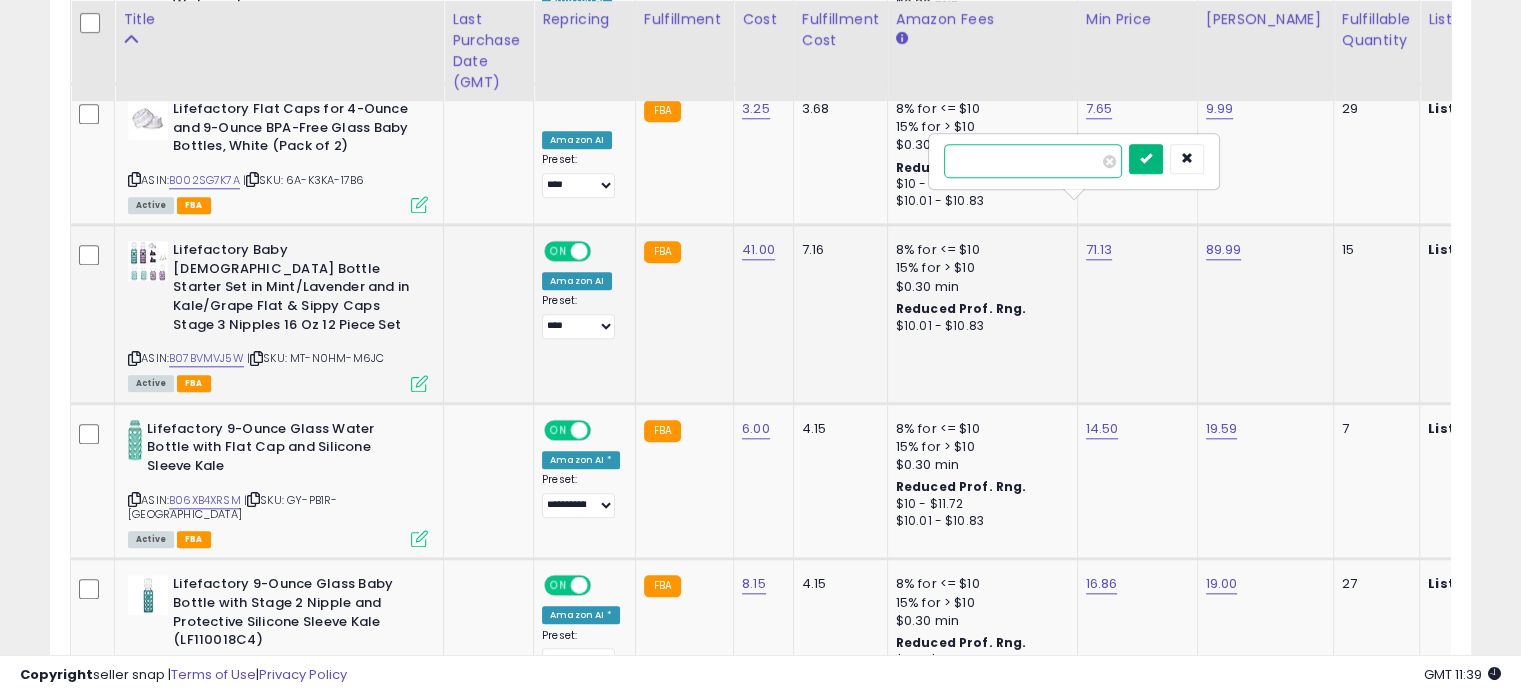 type on "*****" 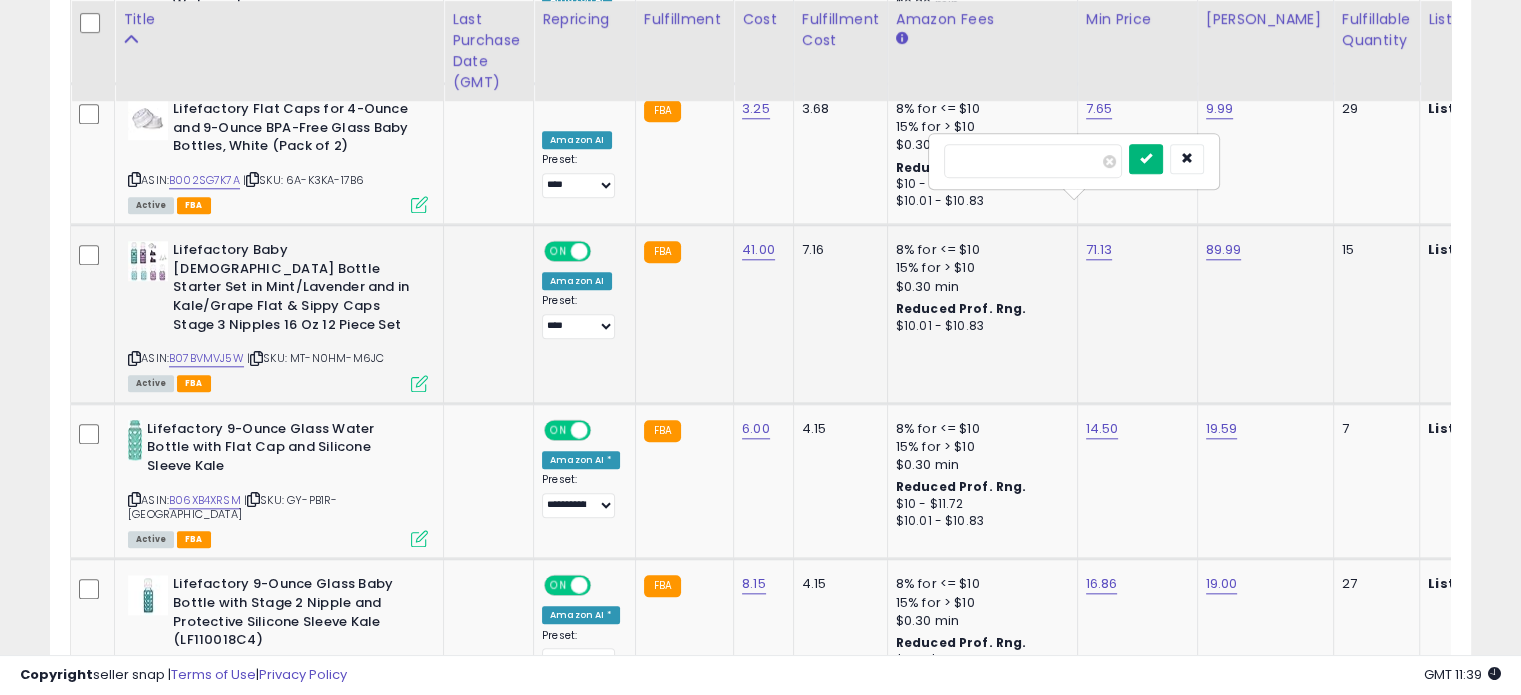 click at bounding box center (1146, 158) 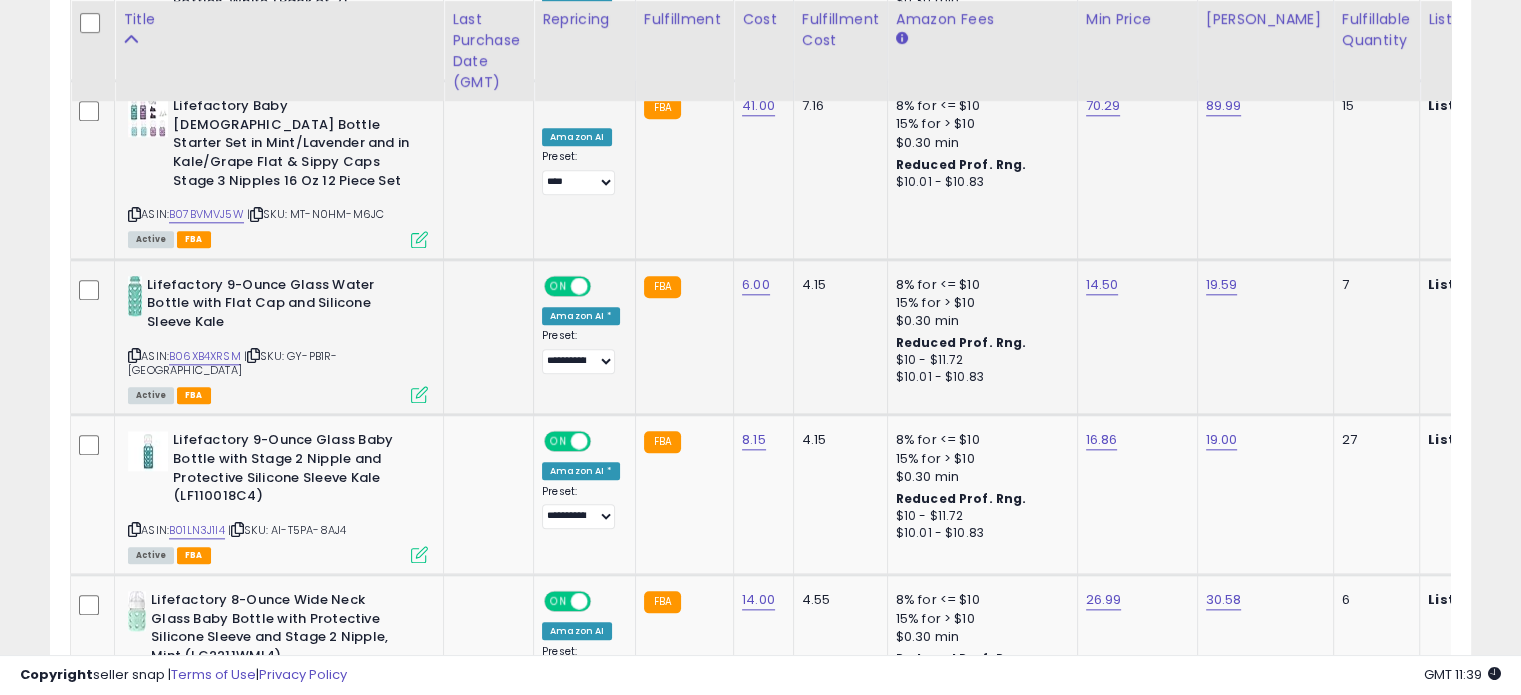 scroll, scrollTop: 2048, scrollLeft: 0, axis: vertical 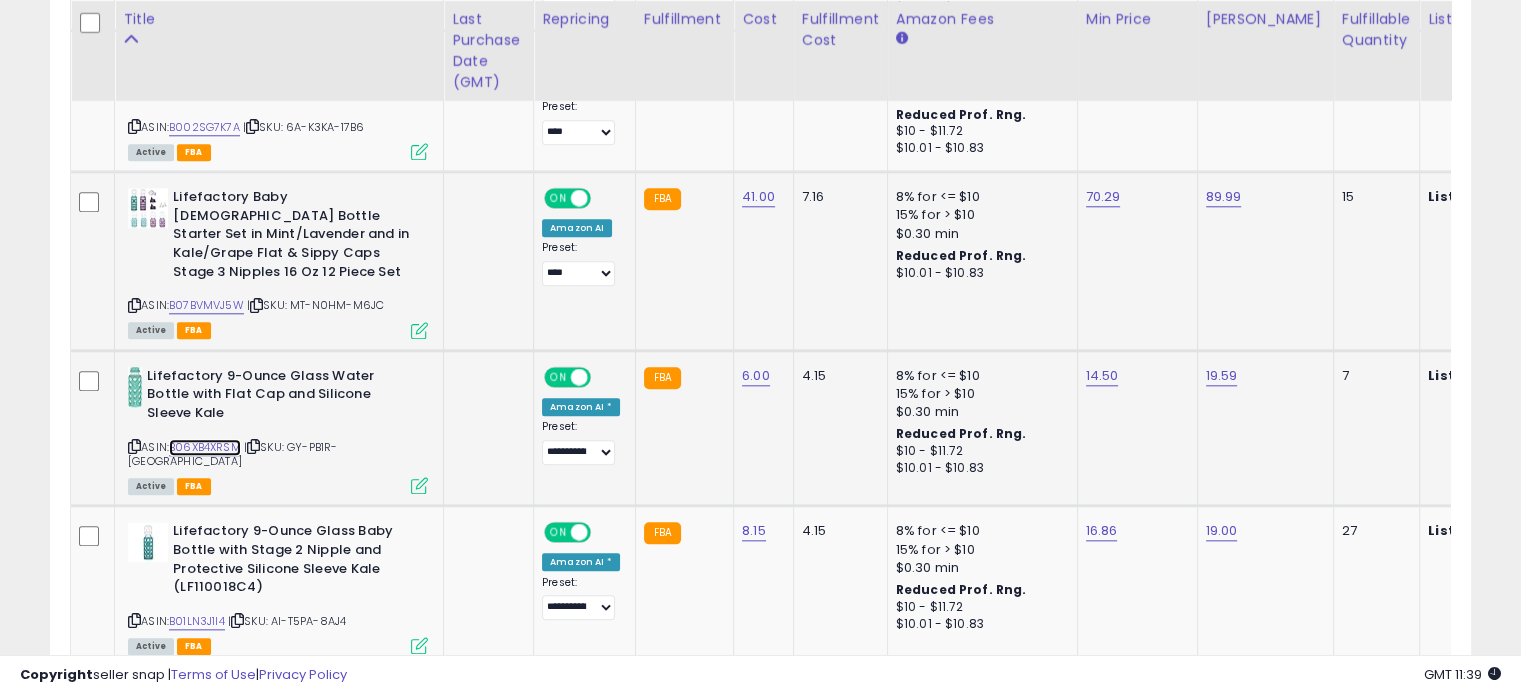 click on "B06XB4XRSM" at bounding box center [205, 447] 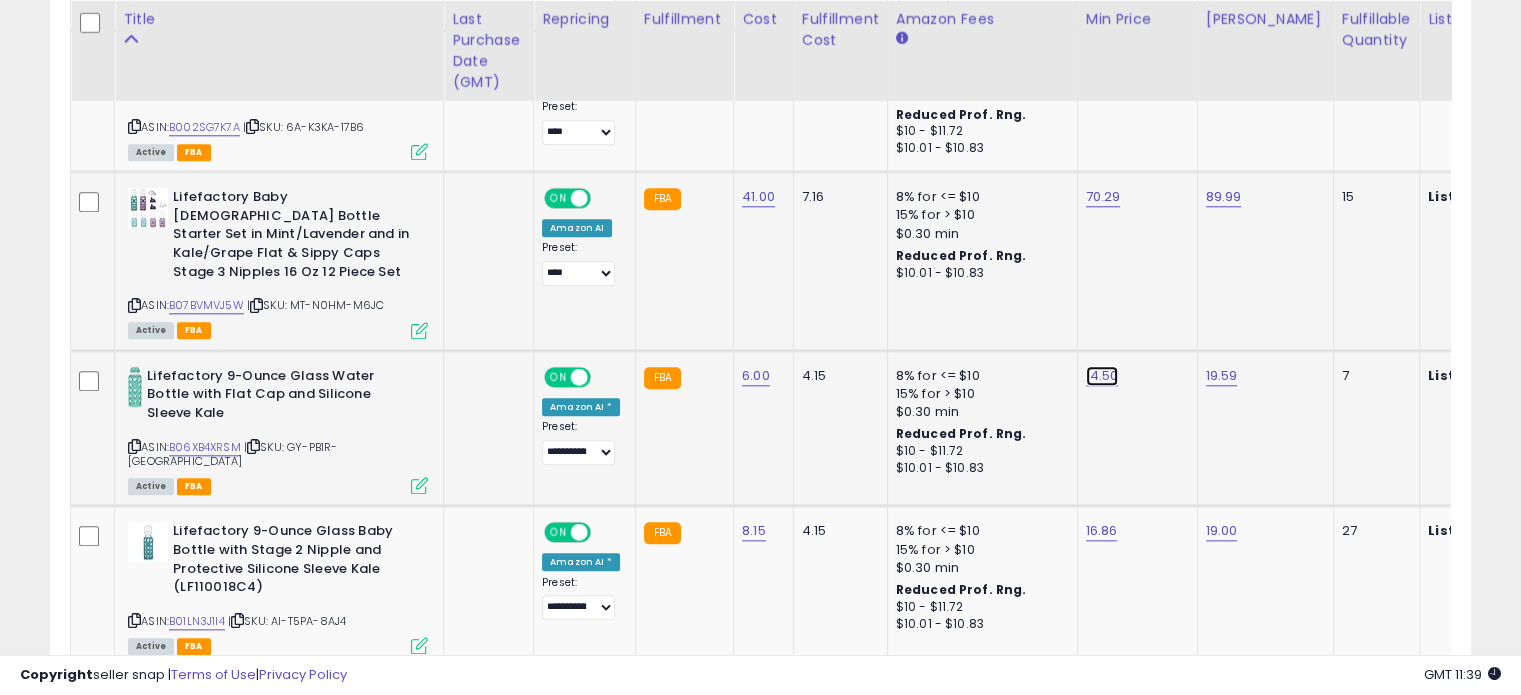 click on "14.50" at bounding box center (1099, -953) 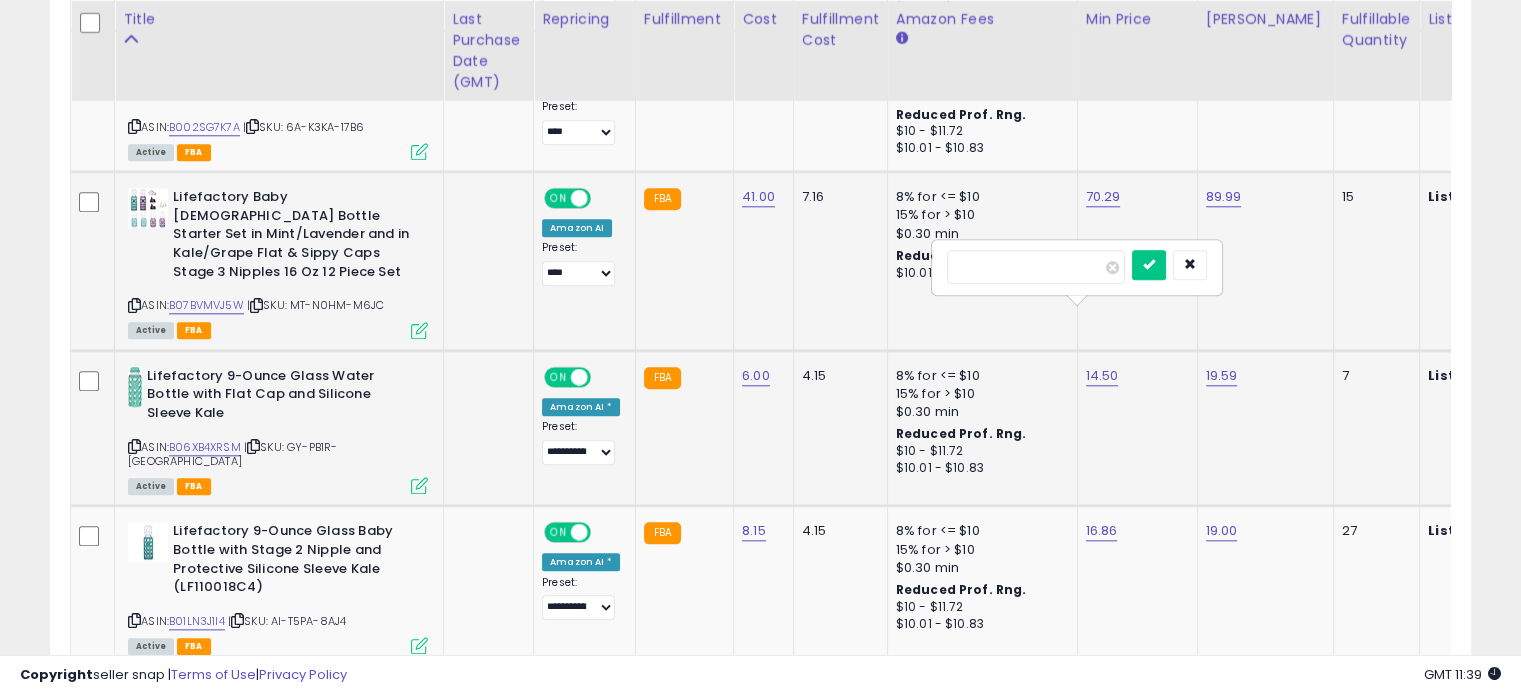 drag, startPoint x: 1024, startPoint y: 265, endPoint x: 955, endPoint y: 265, distance: 69 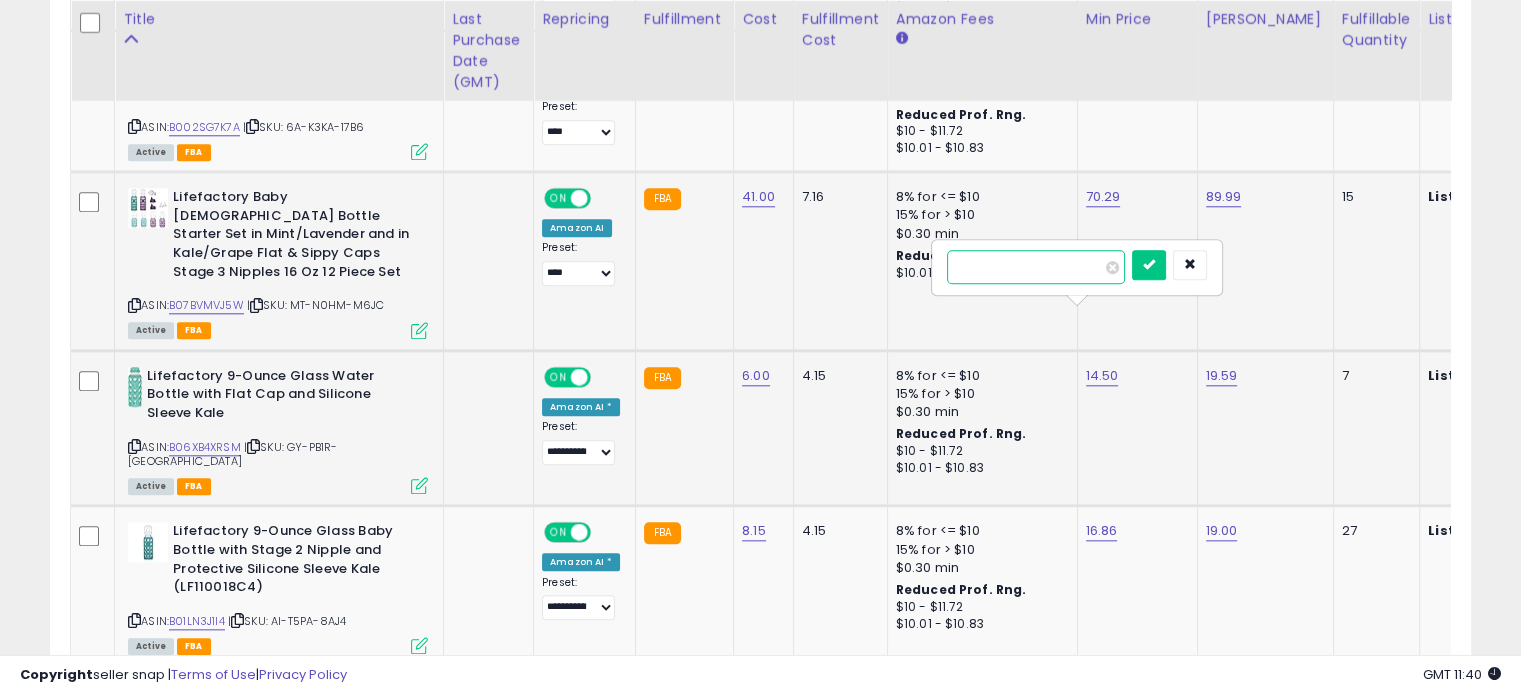 click on "*****" at bounding box center (1036, 267) 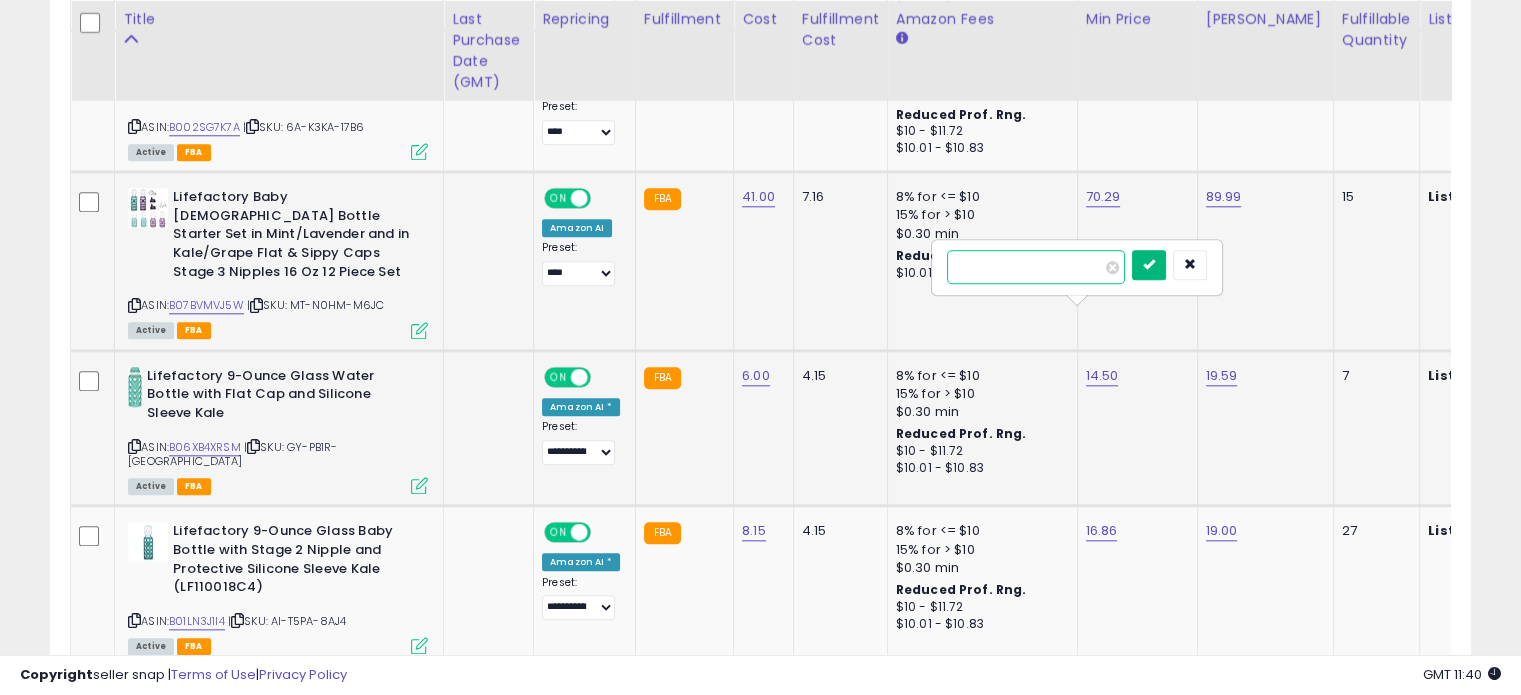 type on "*****" 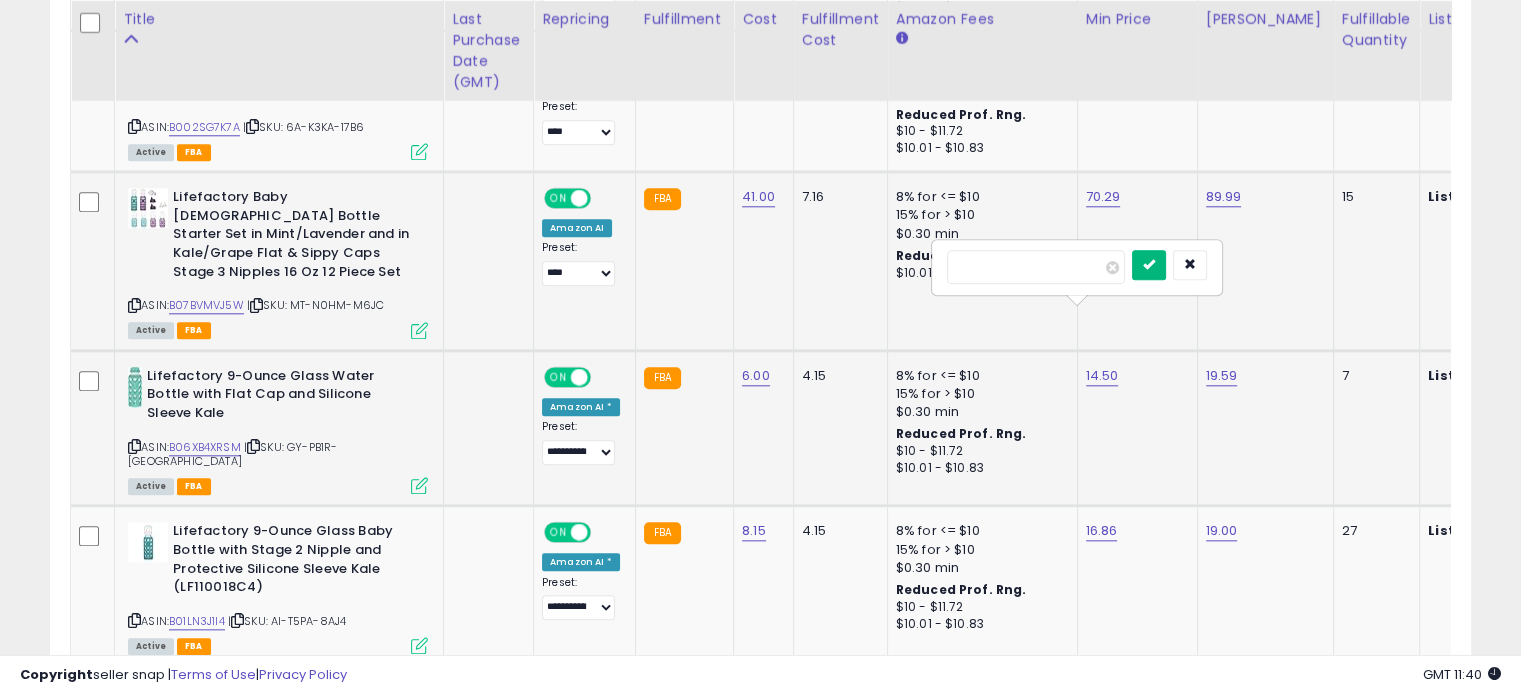 click at bounding box center [1149, 264] 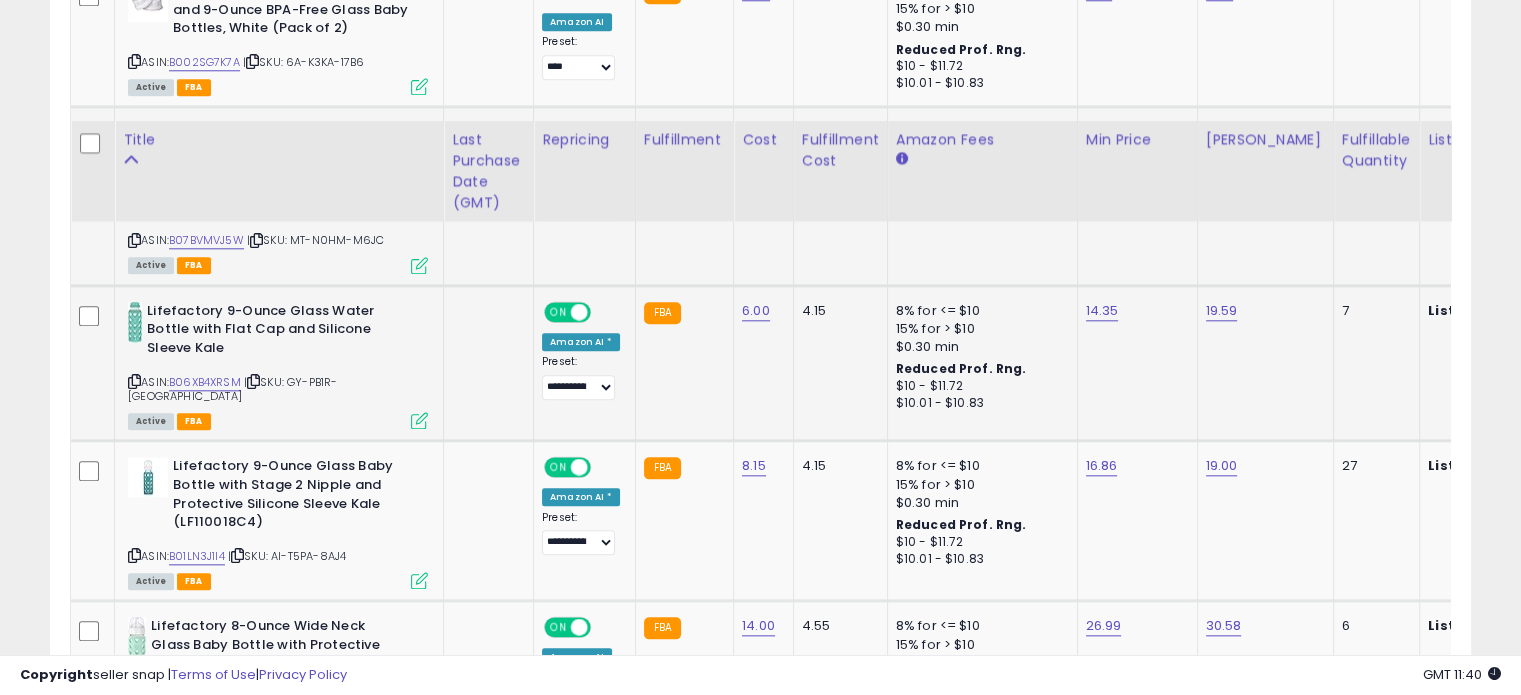 scroll, scrollTop: 2236, scrollLeft: 0, axis: vertical 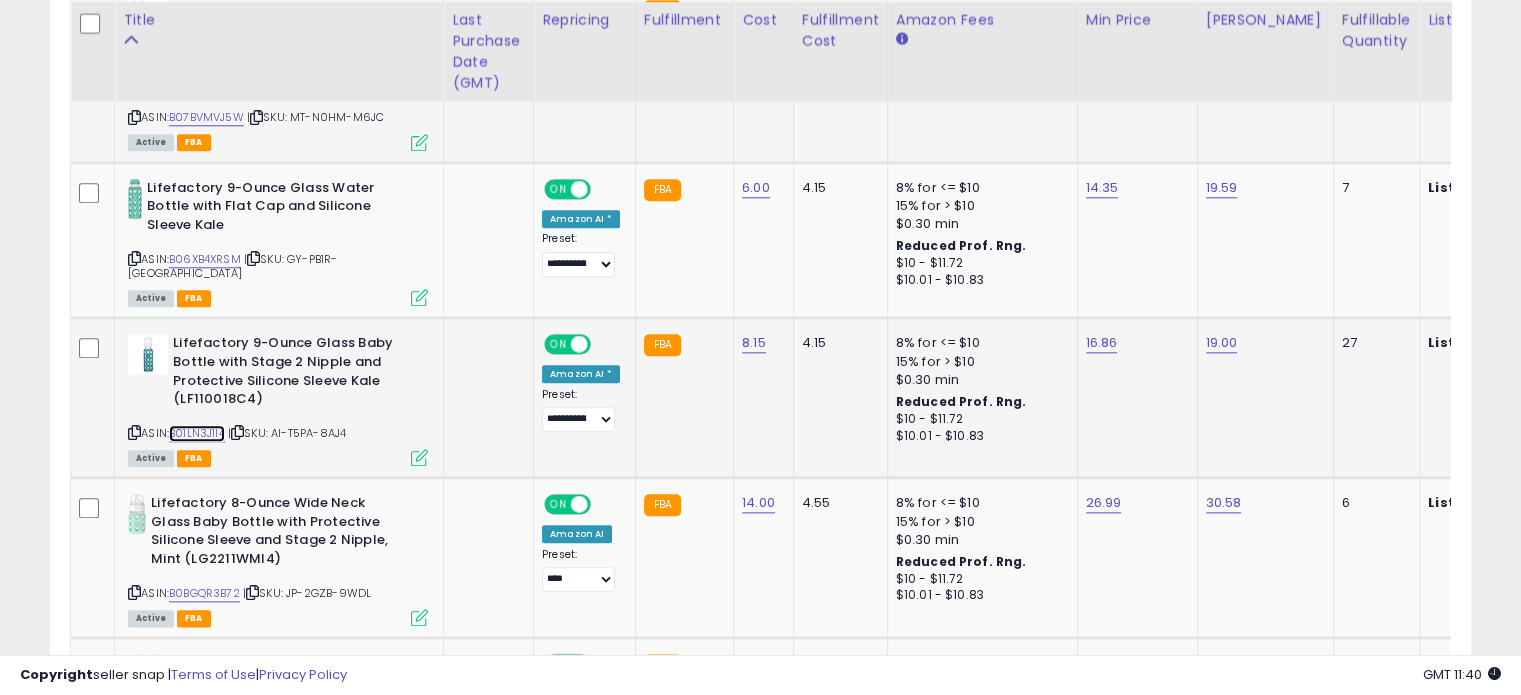 click on "B01LN3J1I4" at bounding box center [197, 433] 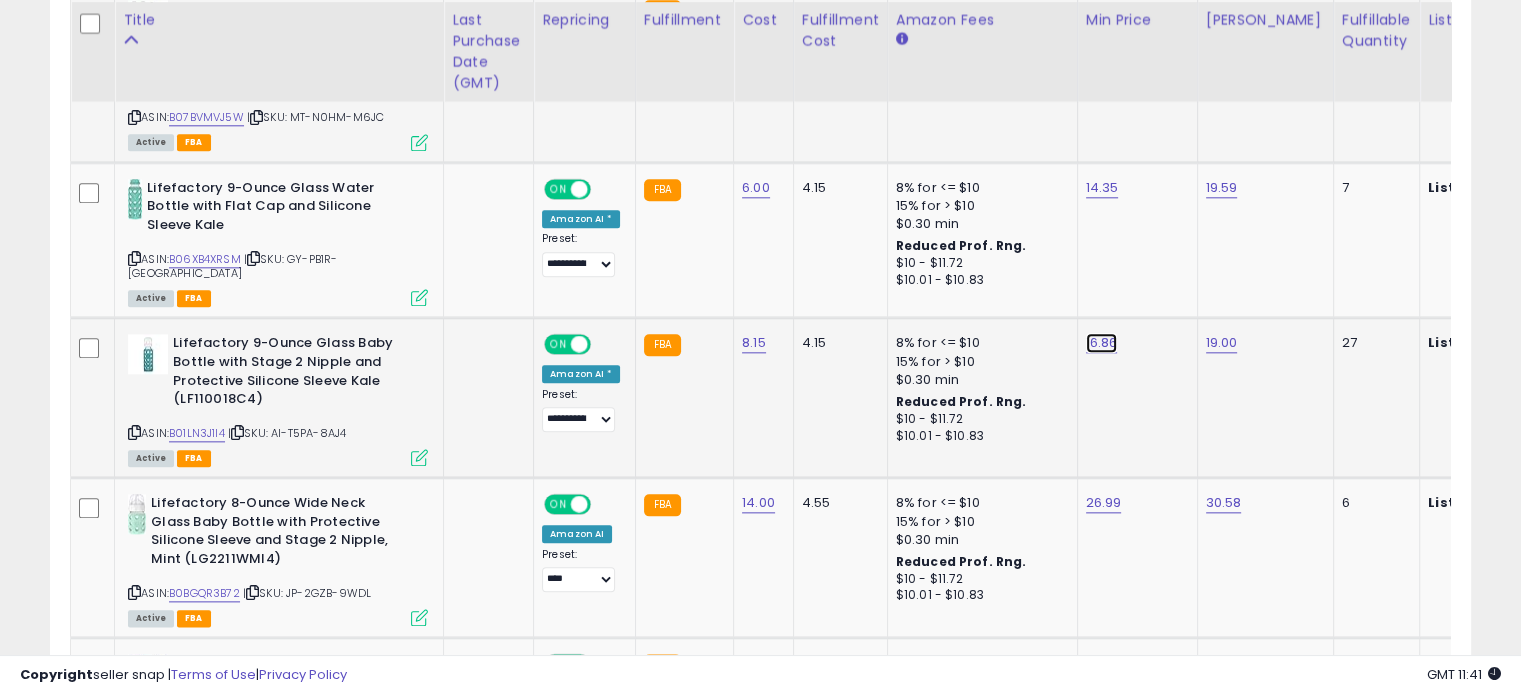 click on "16.86" at bounding box center [1099, -1141] 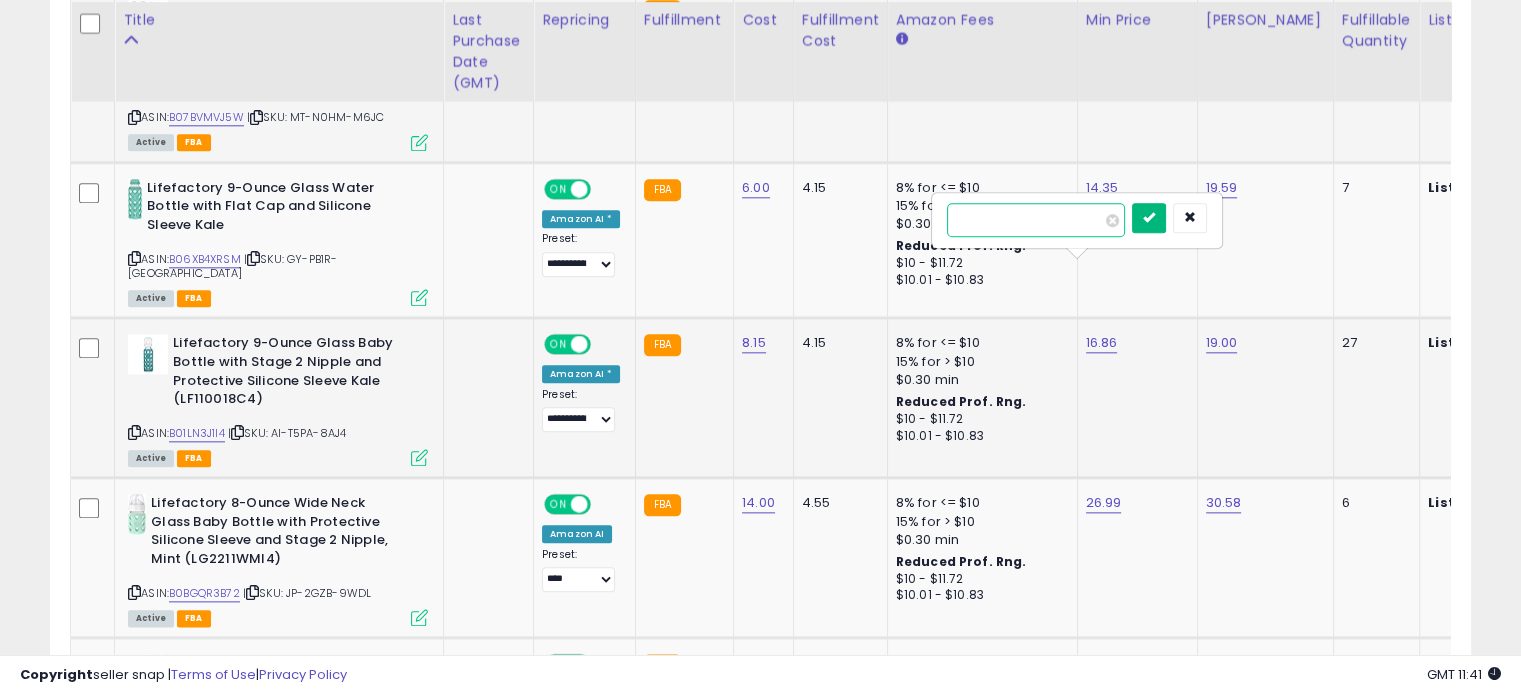 type on "*****" 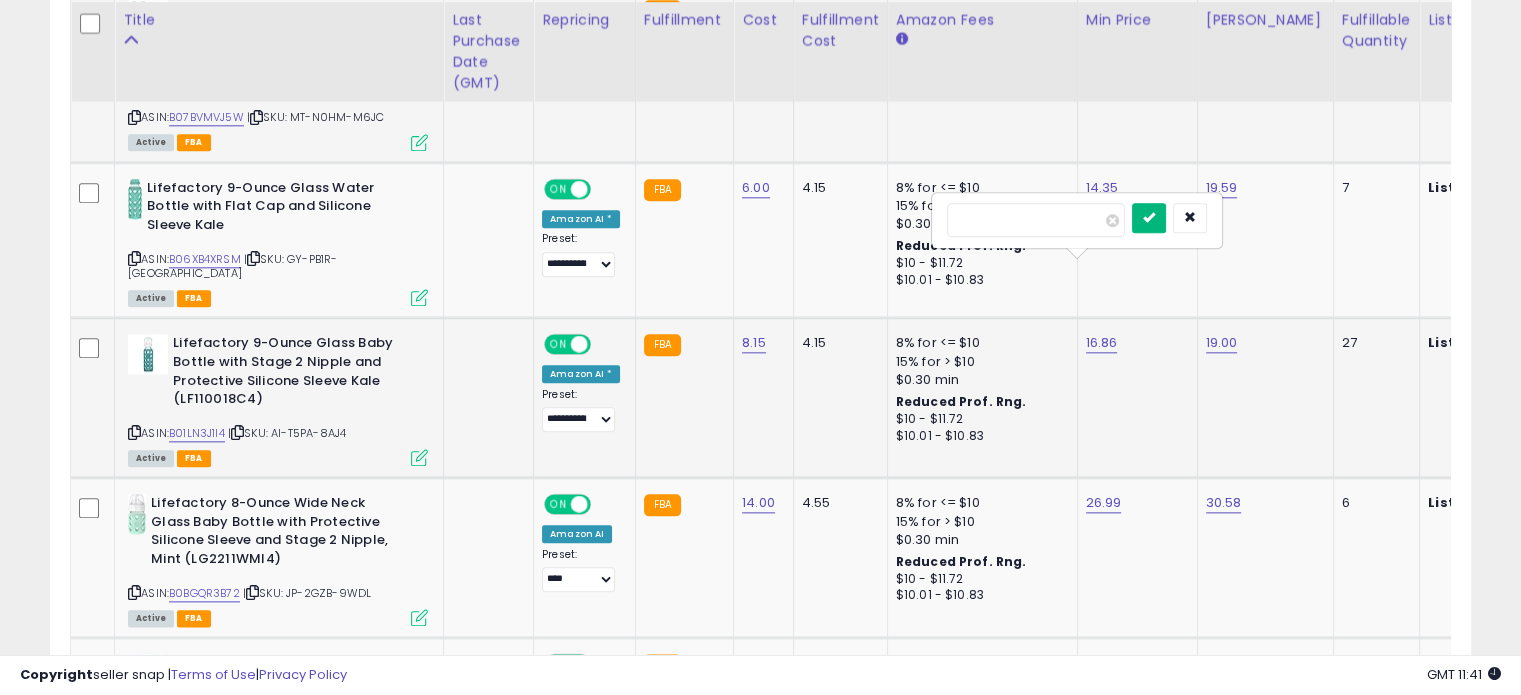 click at bounding box center [1149, 217] 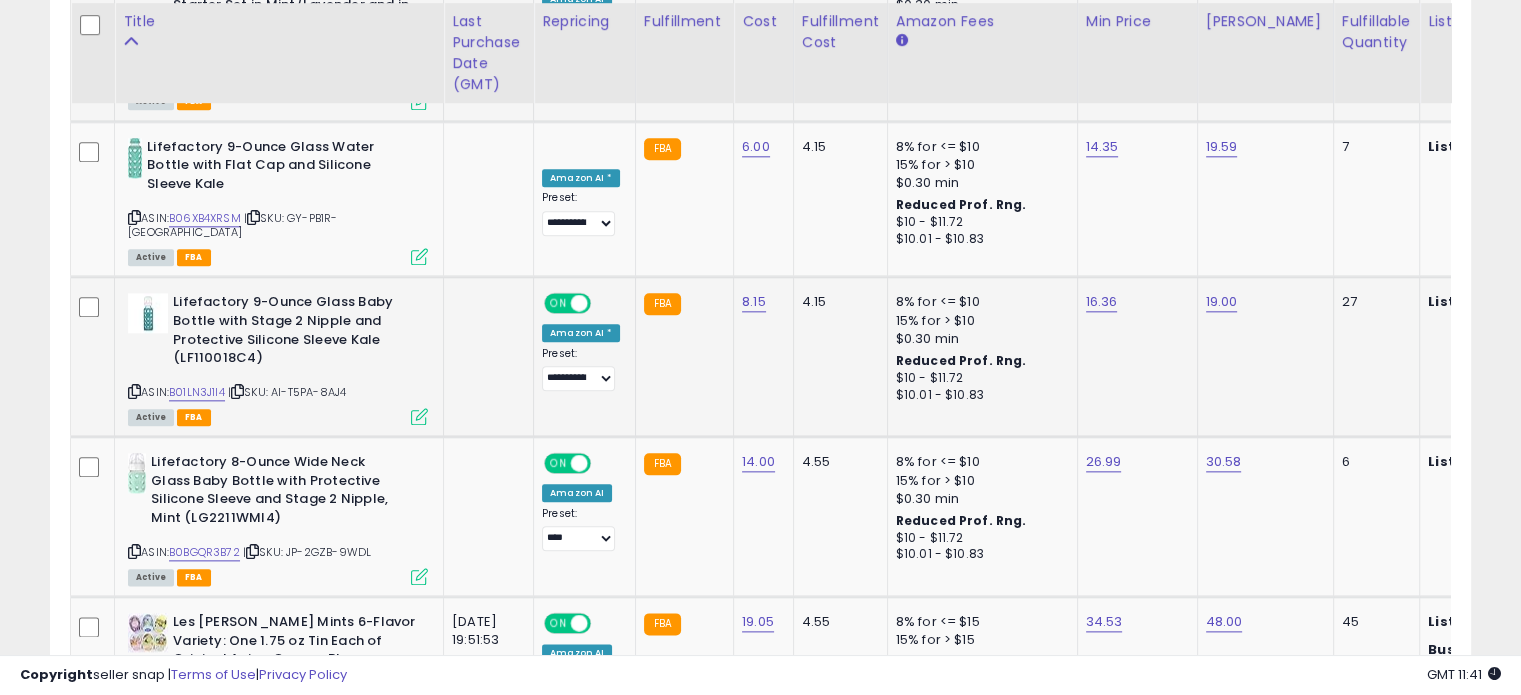 scroll, scrollTop: 2279, scrollLeft: 0, axis: vertical 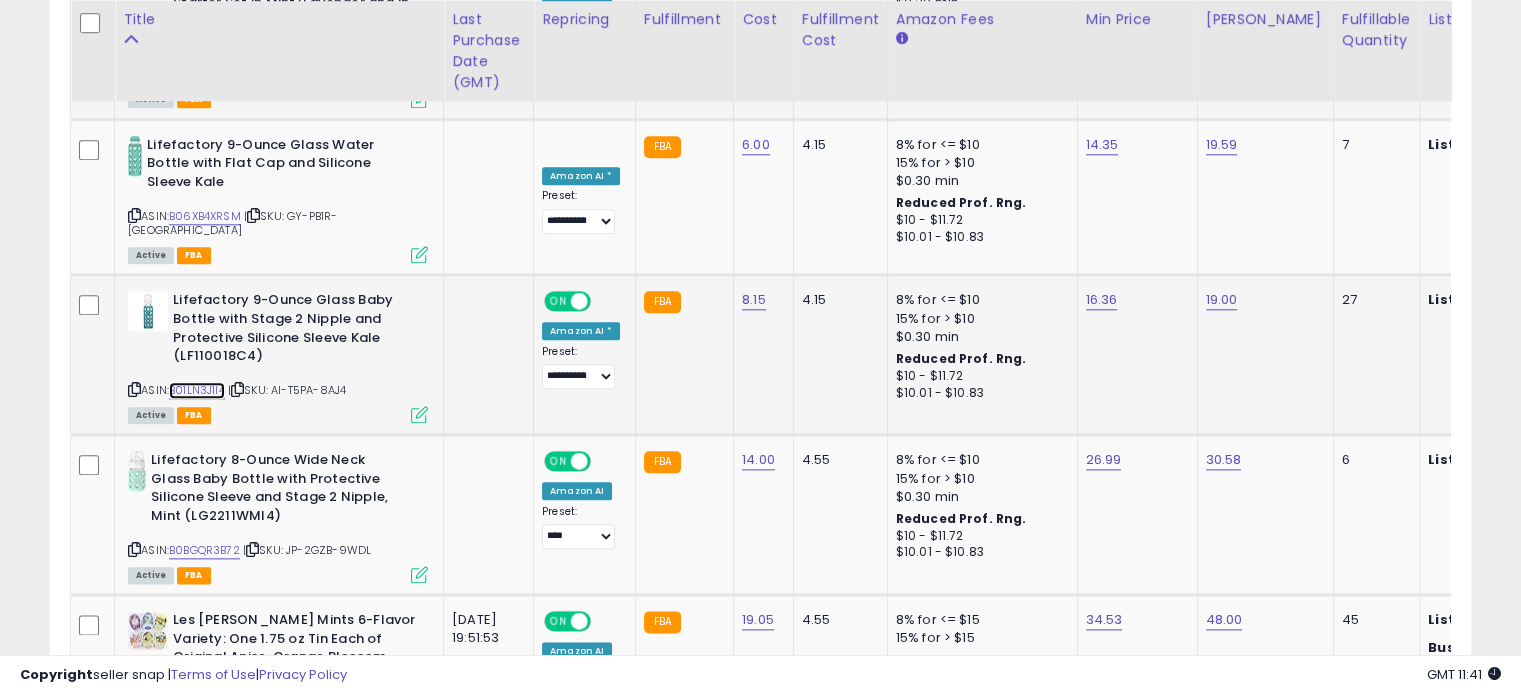 click on "B01LN3J1I4" at bounding box center (197, 390) 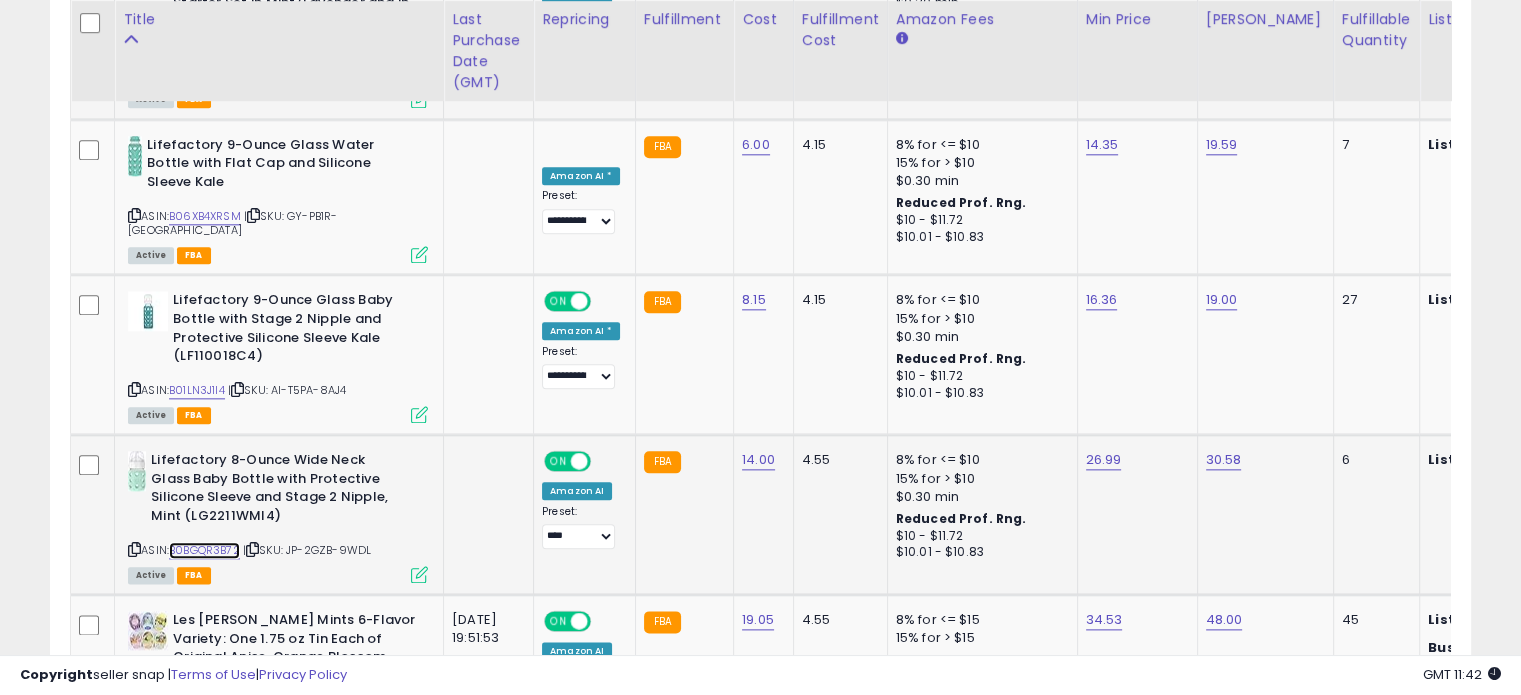 click on "B0BGQR3B72" at bounding box center (204, 550) 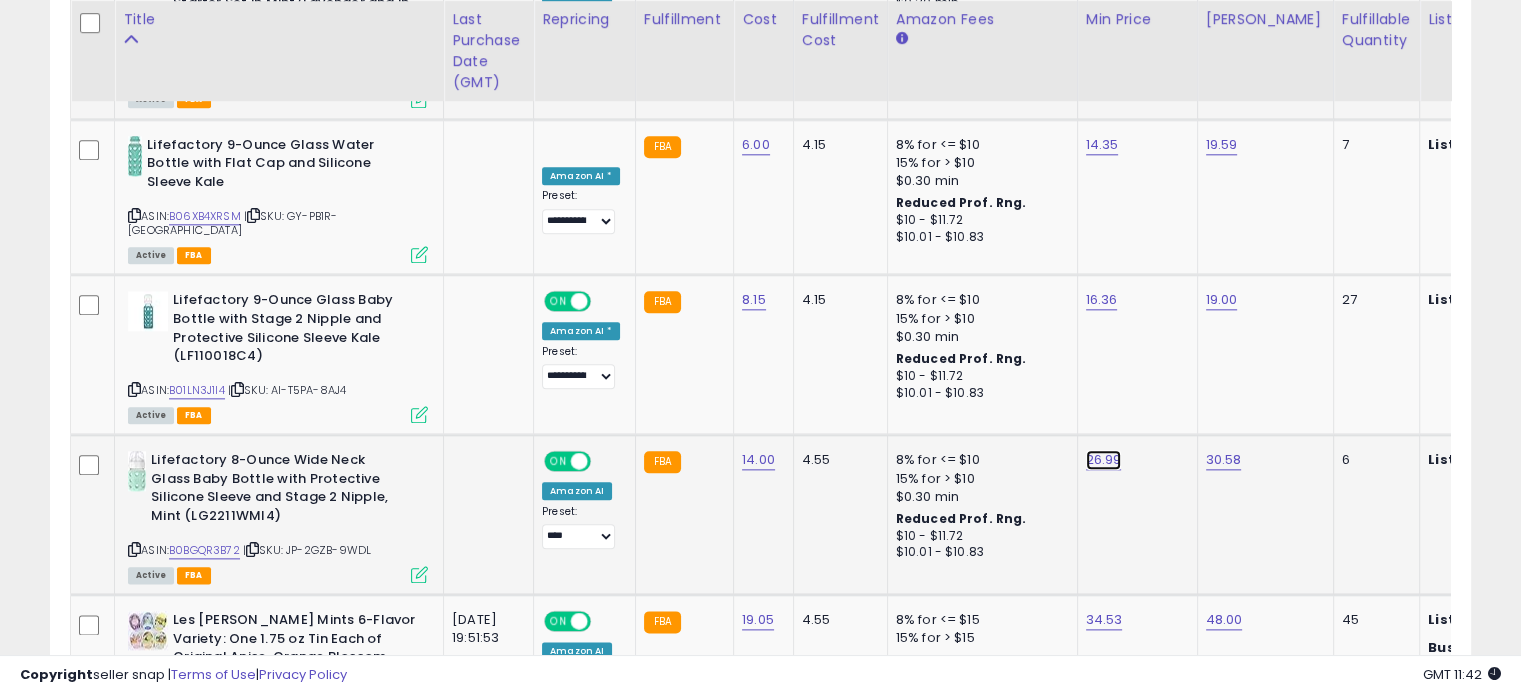 click on "26.99" at bounding box center (1099, -1184) 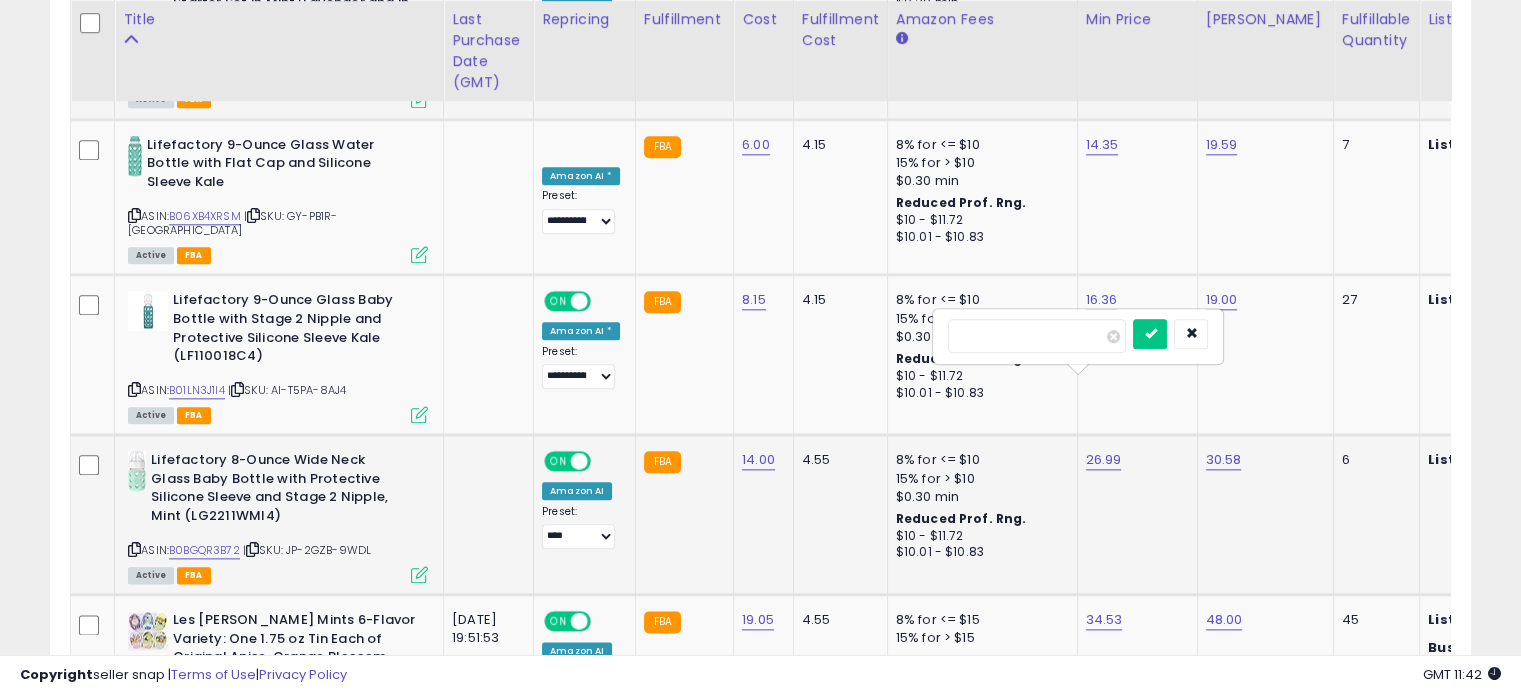 click on "*****" at bounding box center (1078, 336) 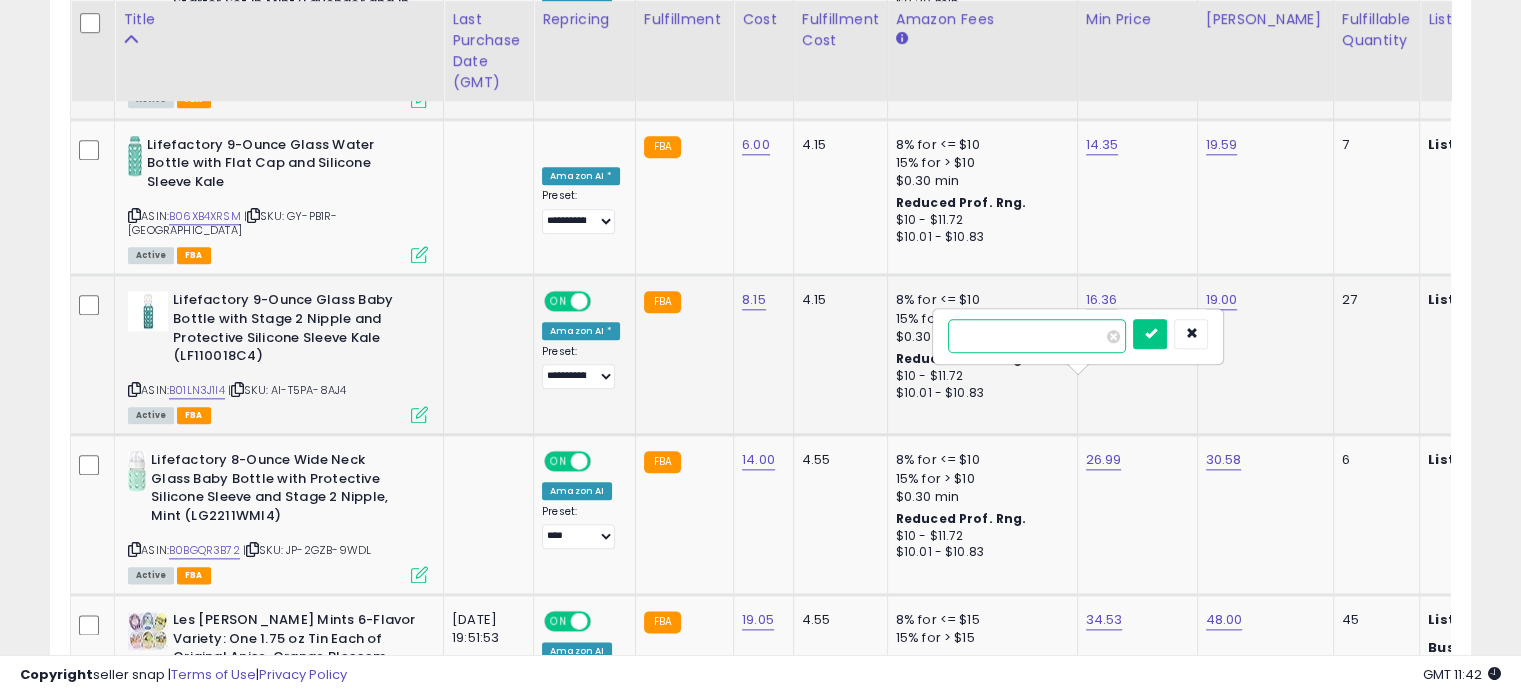 drag, startPoint x: 1022, startPoint y: 339, endPoint x: 912, endPoint y: 323, distance: 111.15755 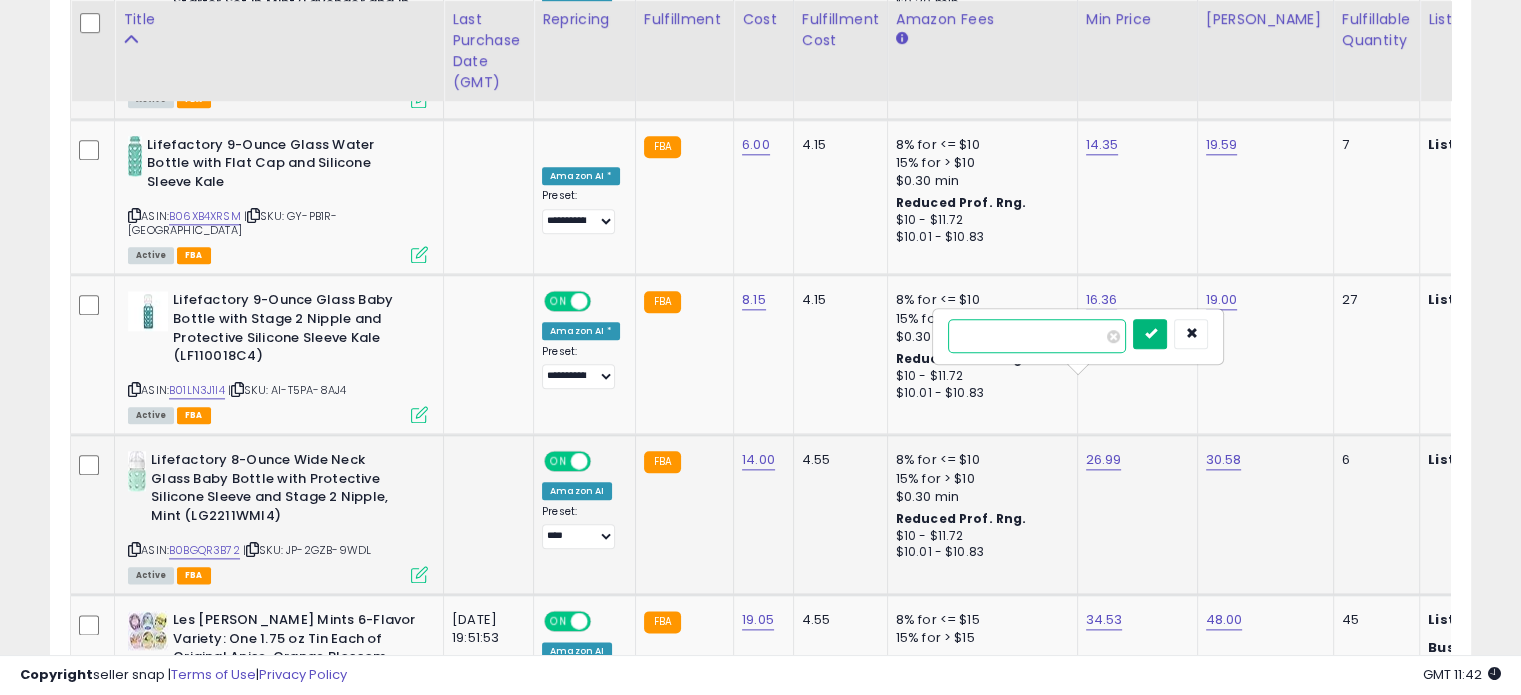 type on "*****" 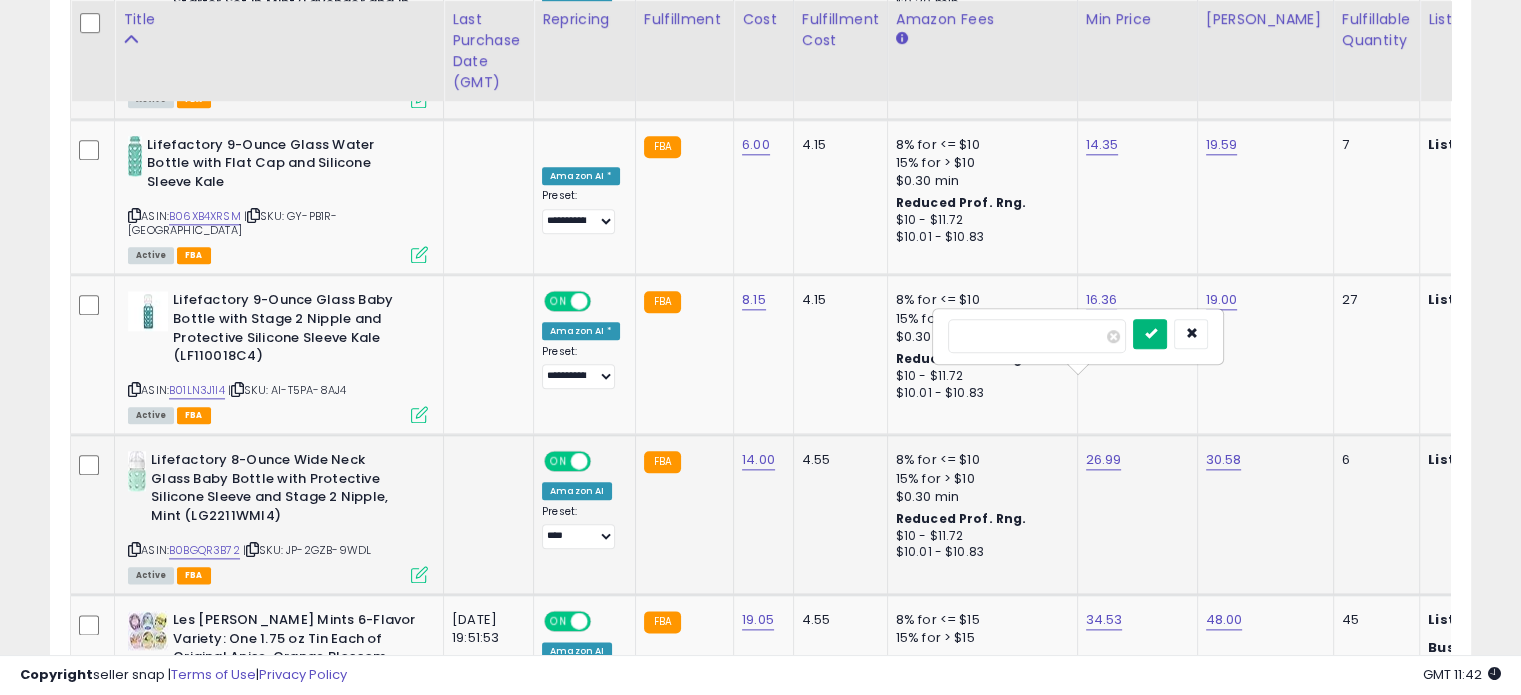 click at bounding box center [1150, 333] 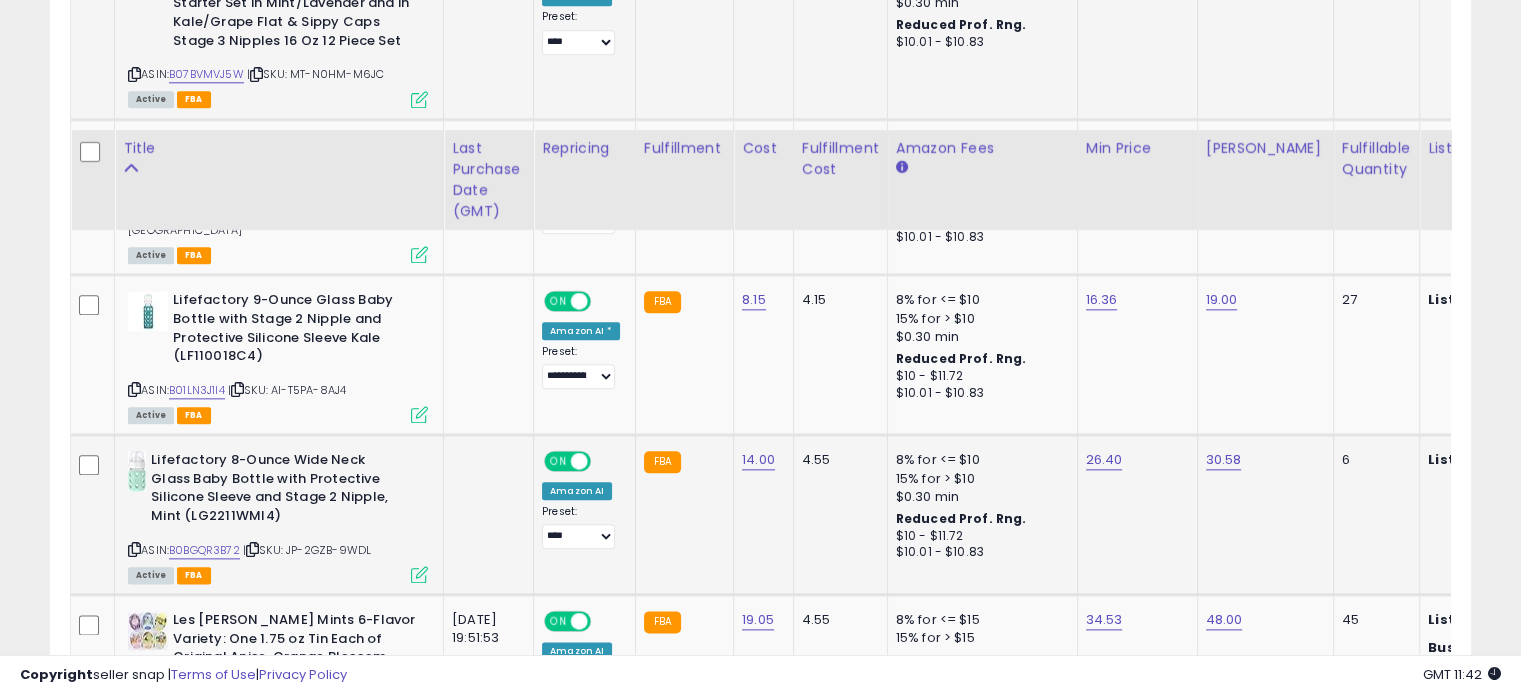scroll, scrollTop: 2487, scrollLeft: 0, axis: vertical 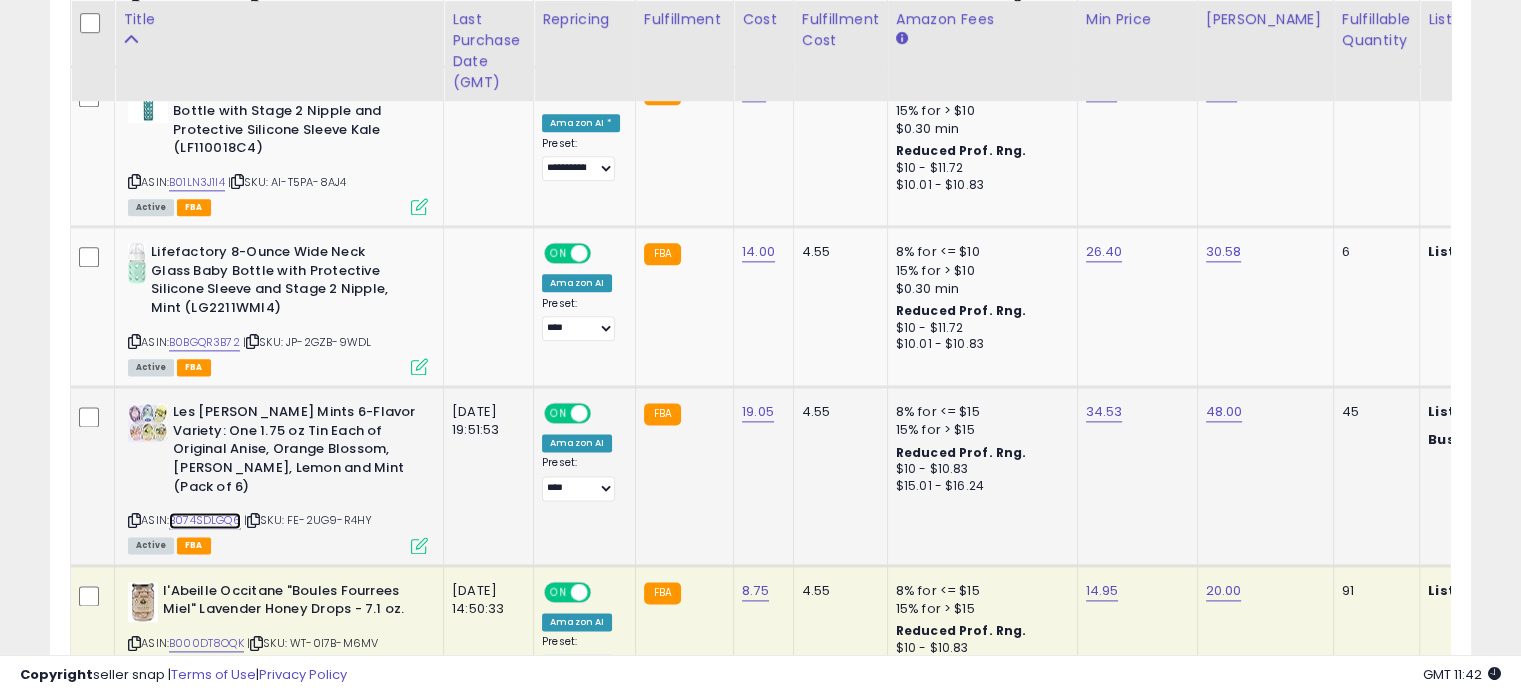 click on "B074SDLGQ6" at bounding box center (205, 520) 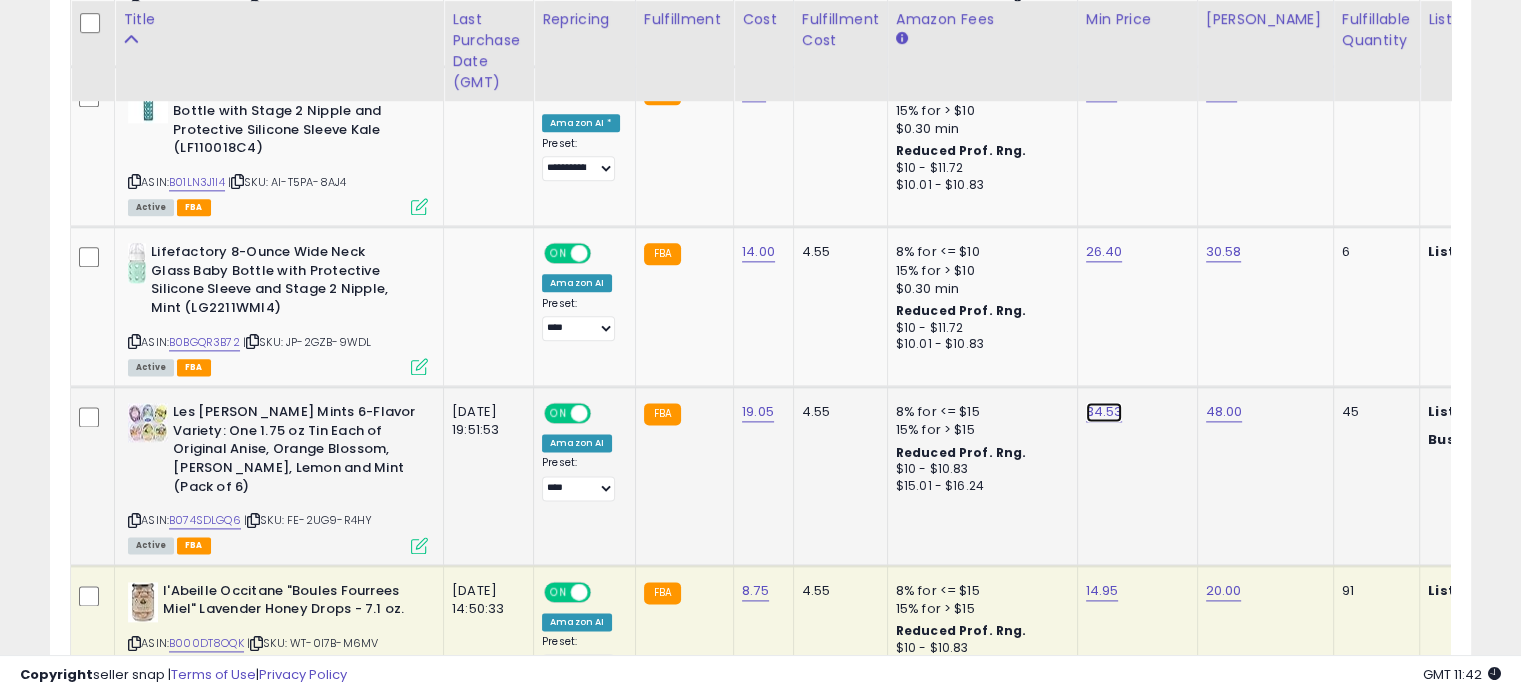 click on "34.53" at bounding box center [1099, -1392] 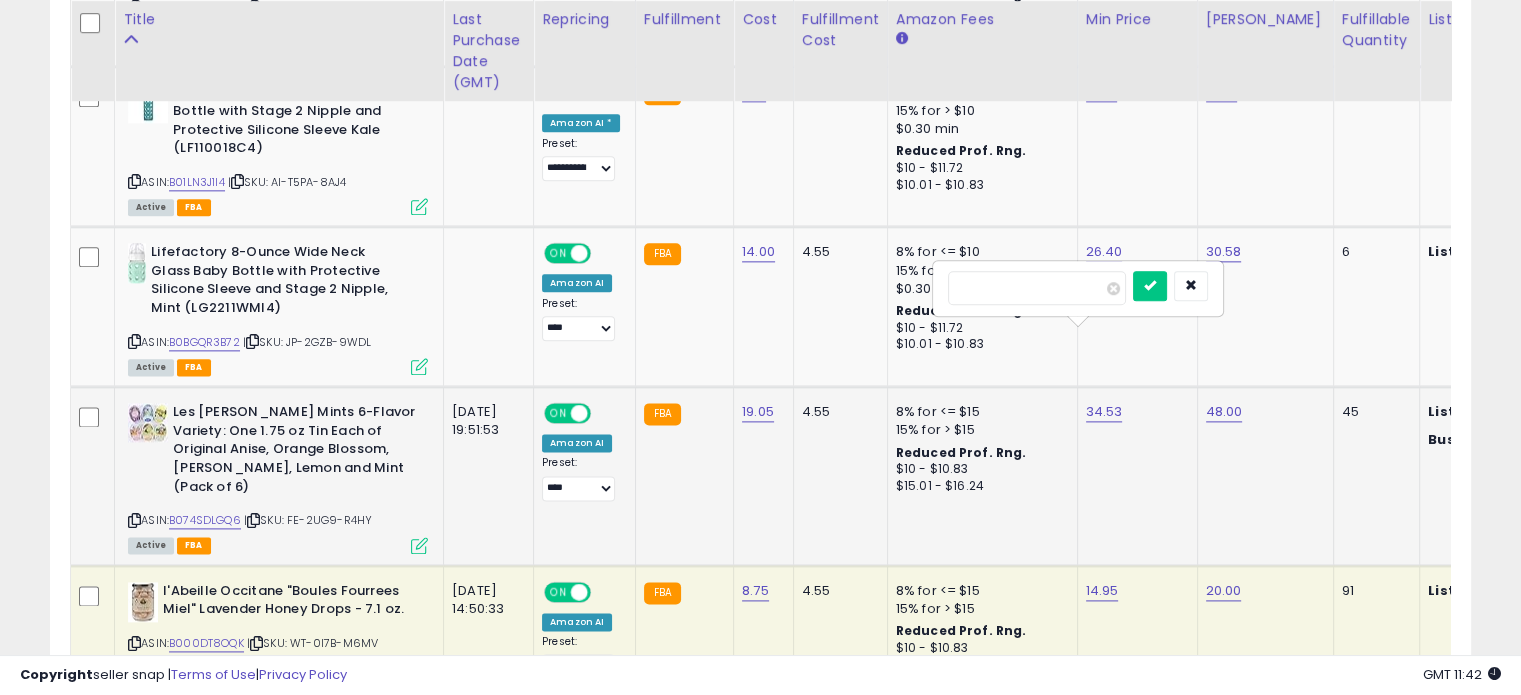 drag, startPoint x: 1034, startPoint y: 293, endPoint x: 943, endPoint y: 281, distance: 91.787796 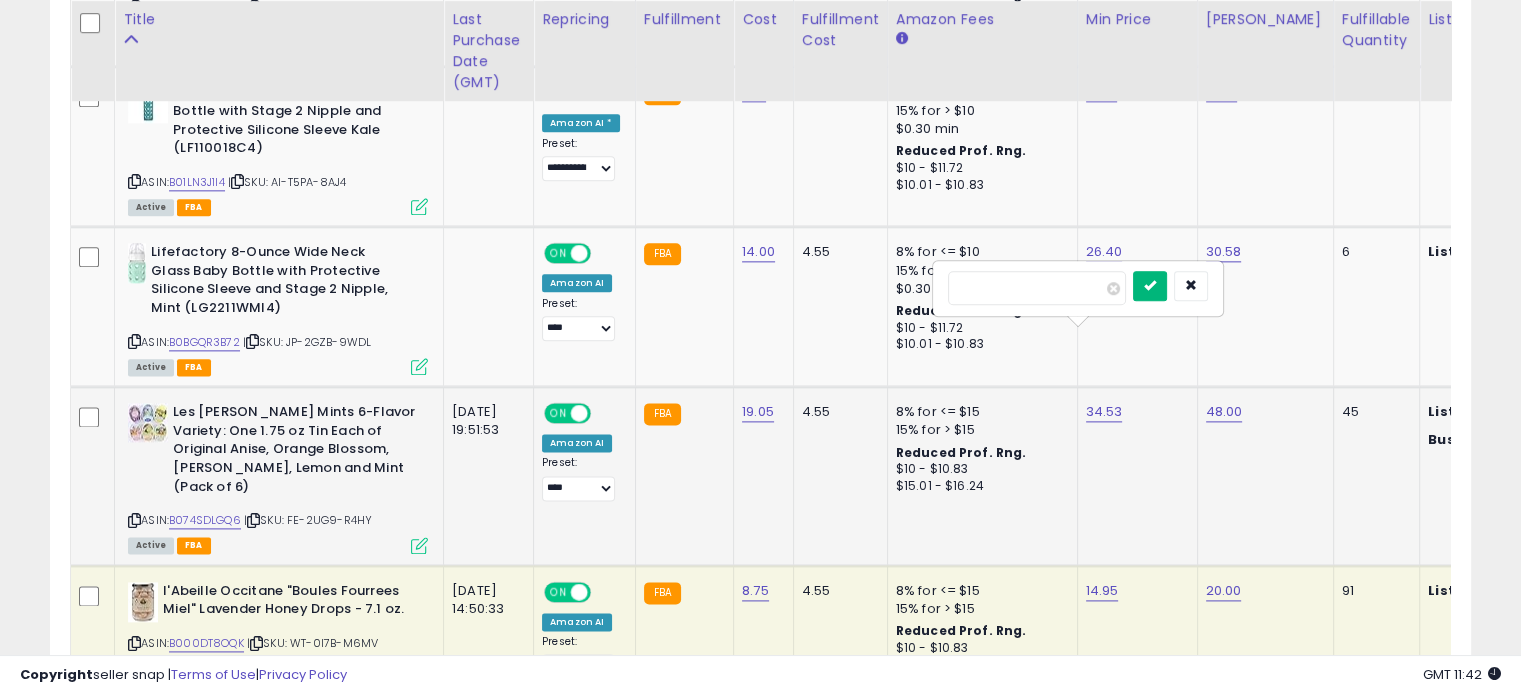 type on "*****" 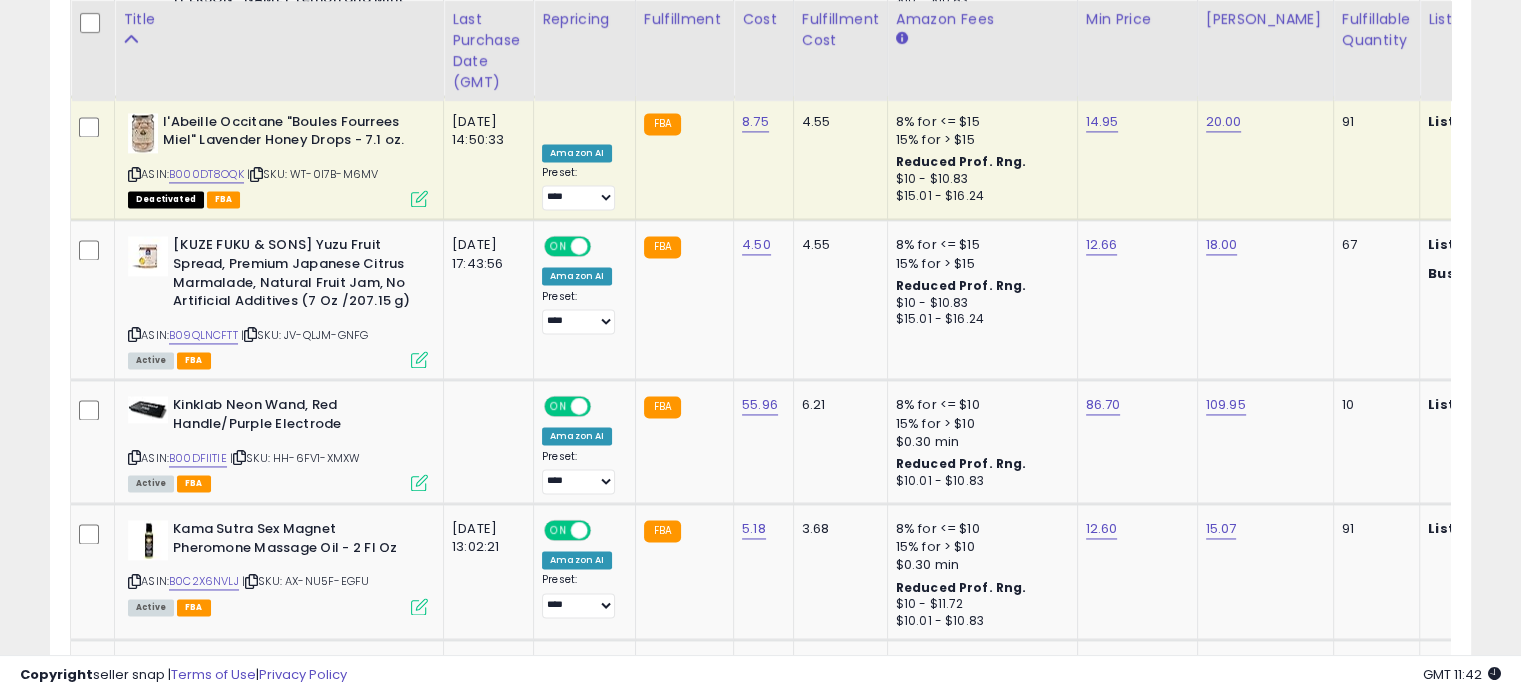 scroll, scrollTop: 2956, scrollLeft: 0, axis: vertical 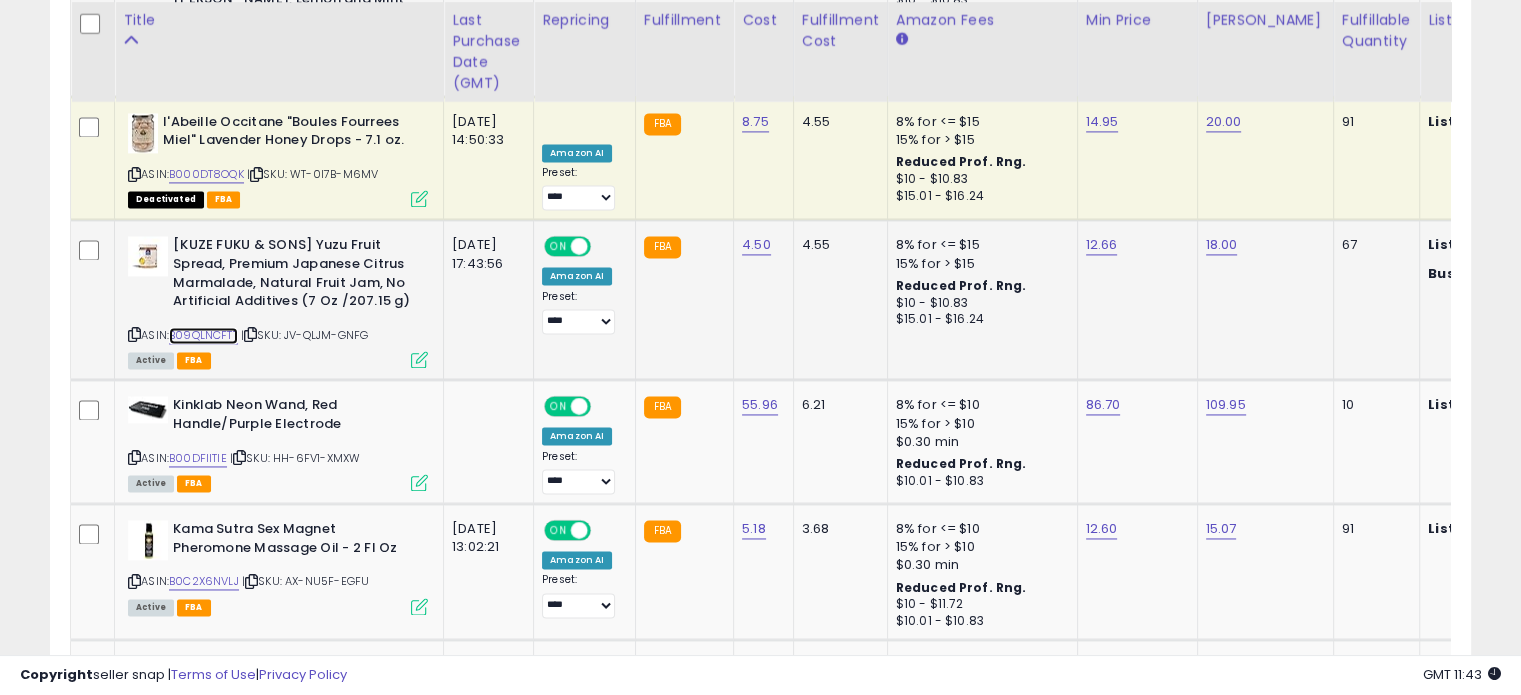 click on "B09QLNCFTT" at bounding box center (203, 335) 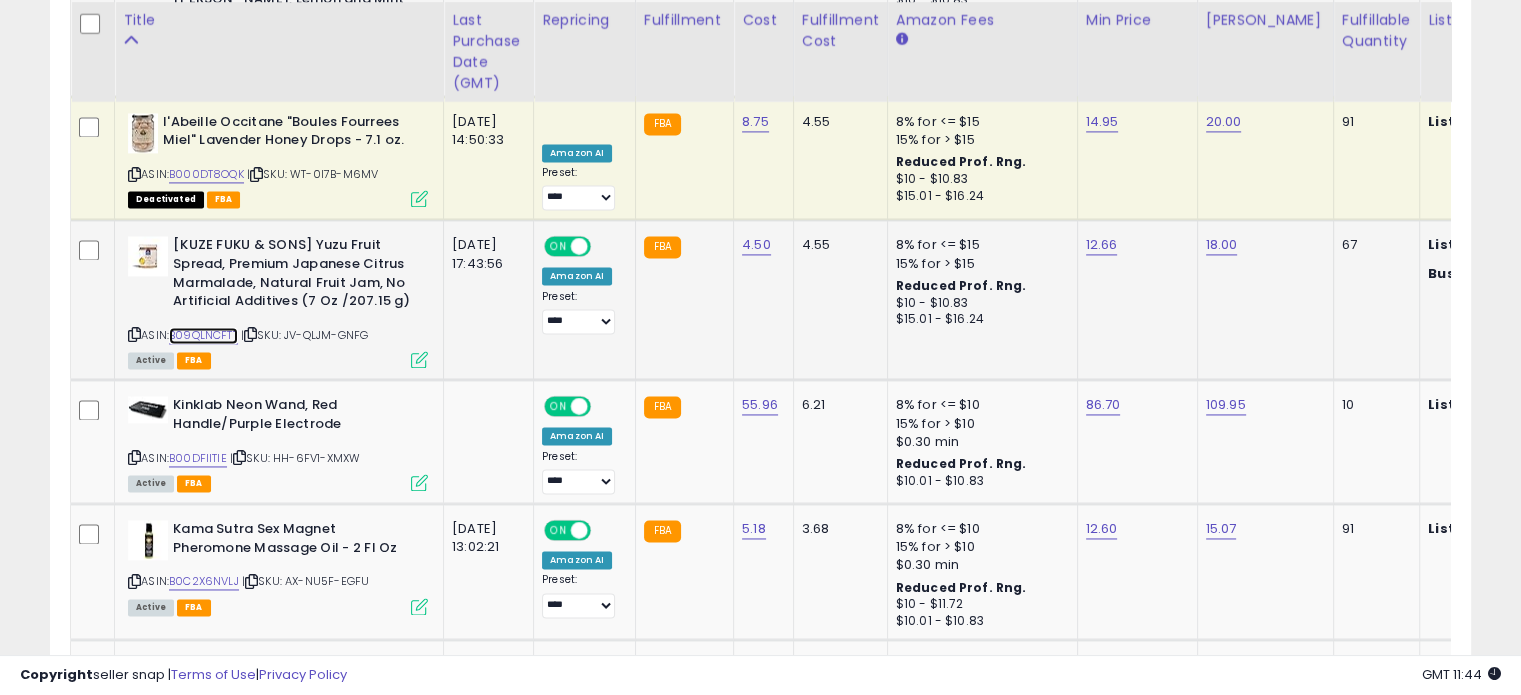 scroll, scrollTop: 0, scrollLeft: 200, axis: horizontal 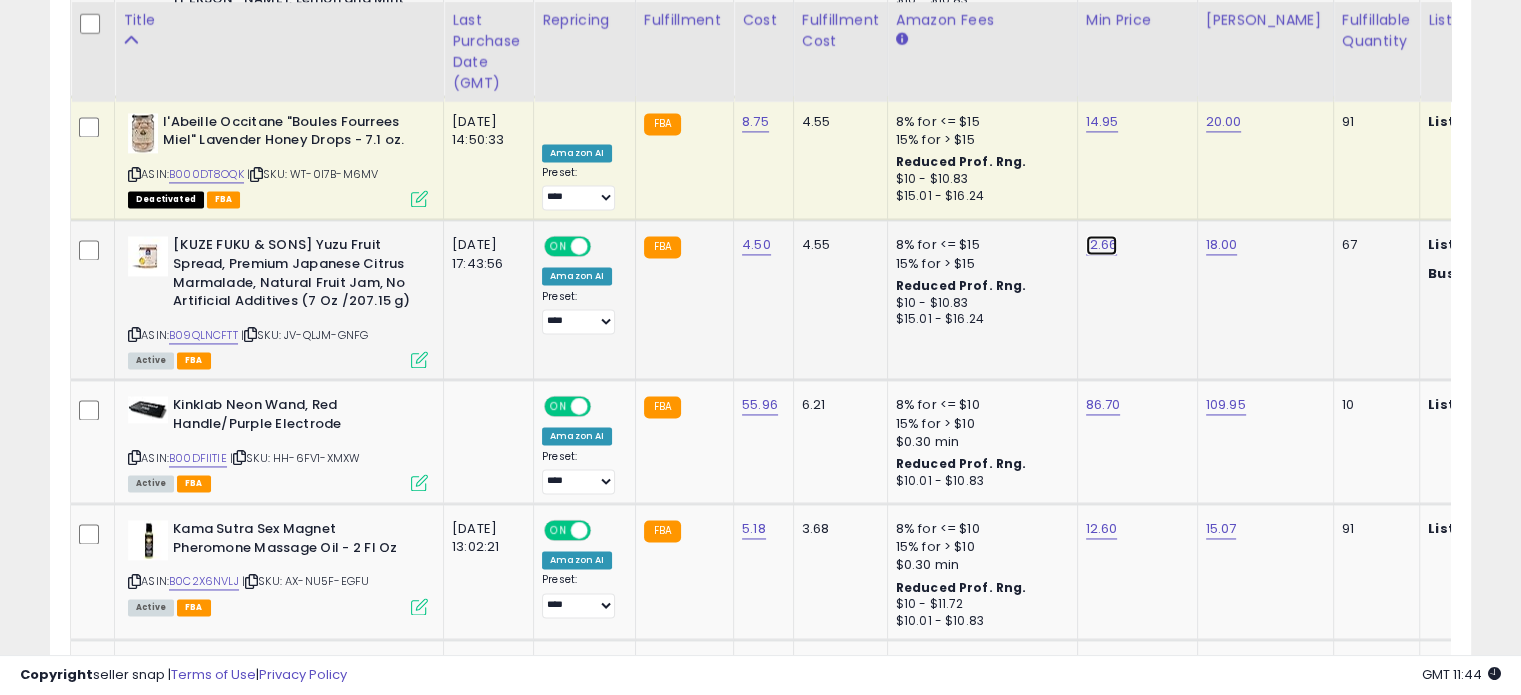 click on "12.66" at bounding box center [1099, -1861] 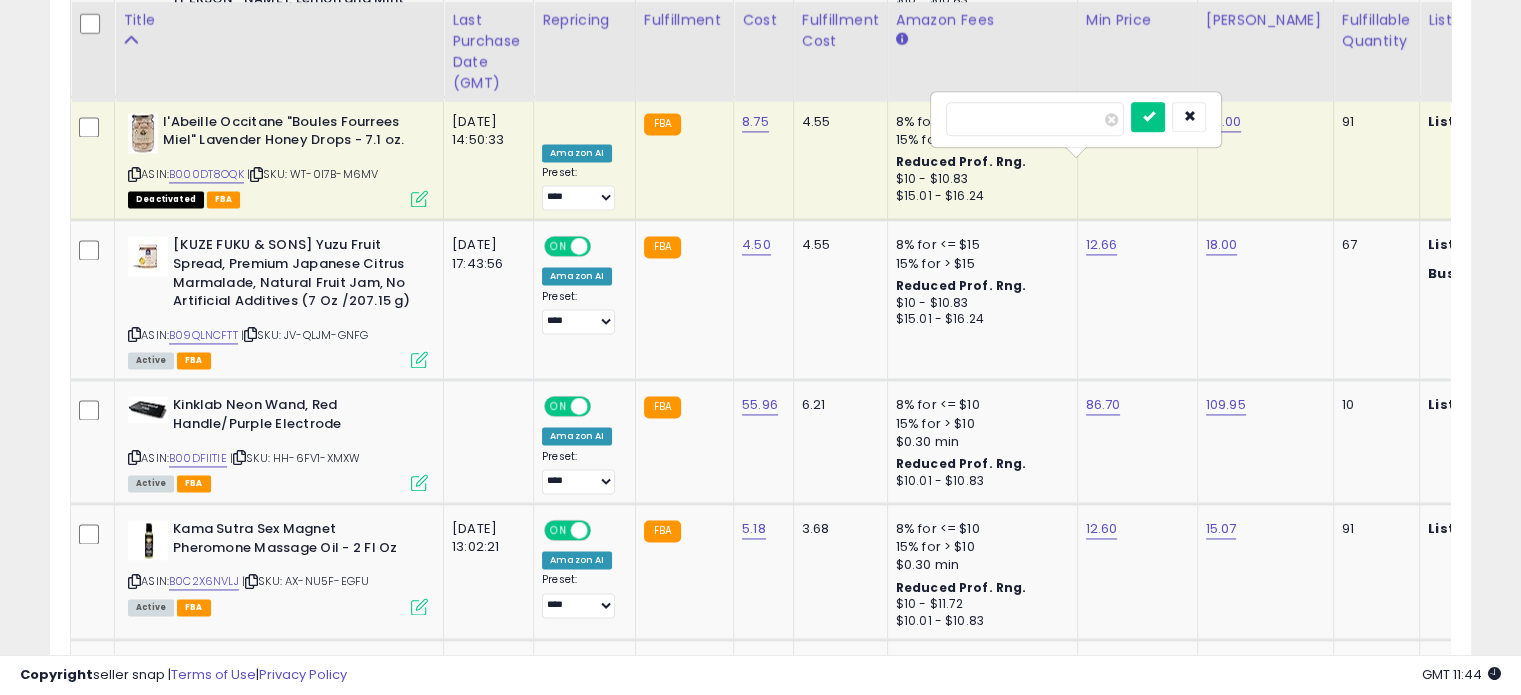 drag, startPoint x: 1014, startPoint y: 112, endPoint x: 920, endPoint y: 104, distance: 94.33981 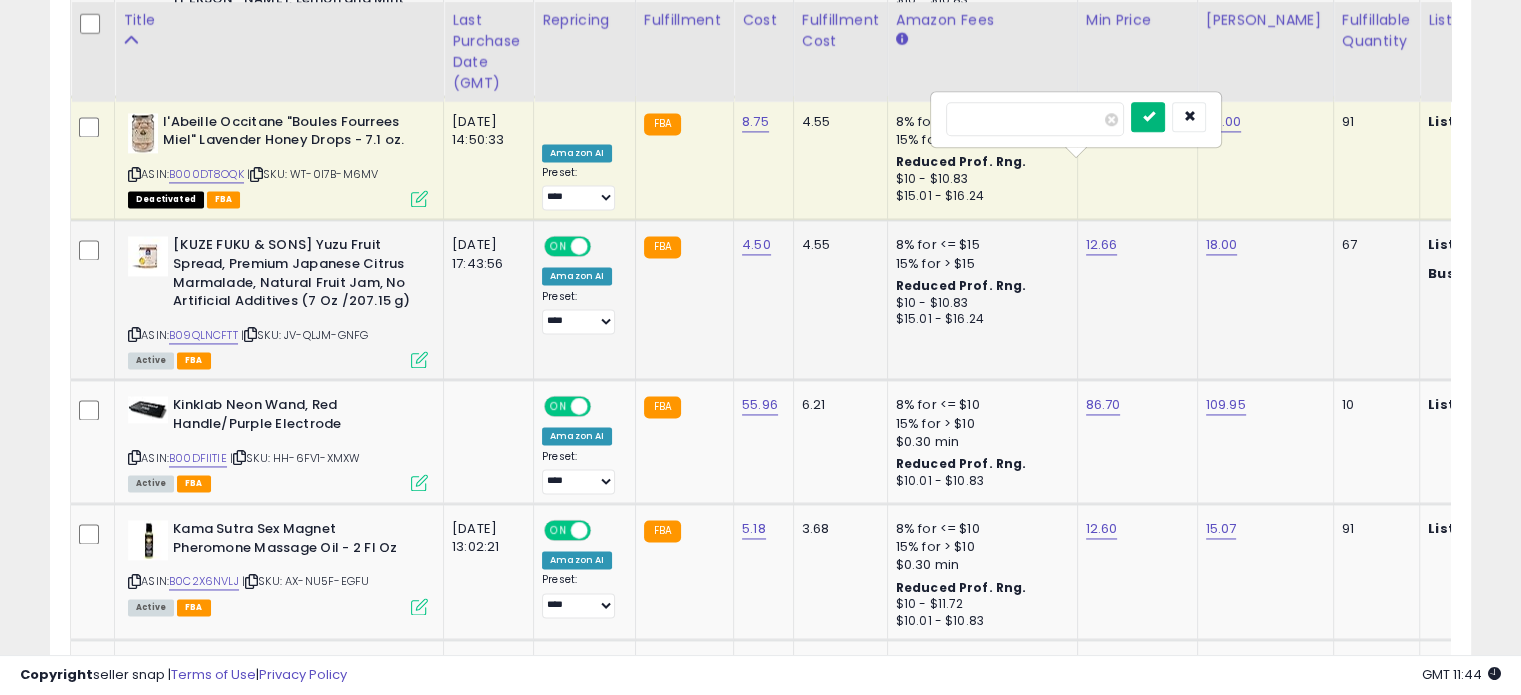 type on "****" 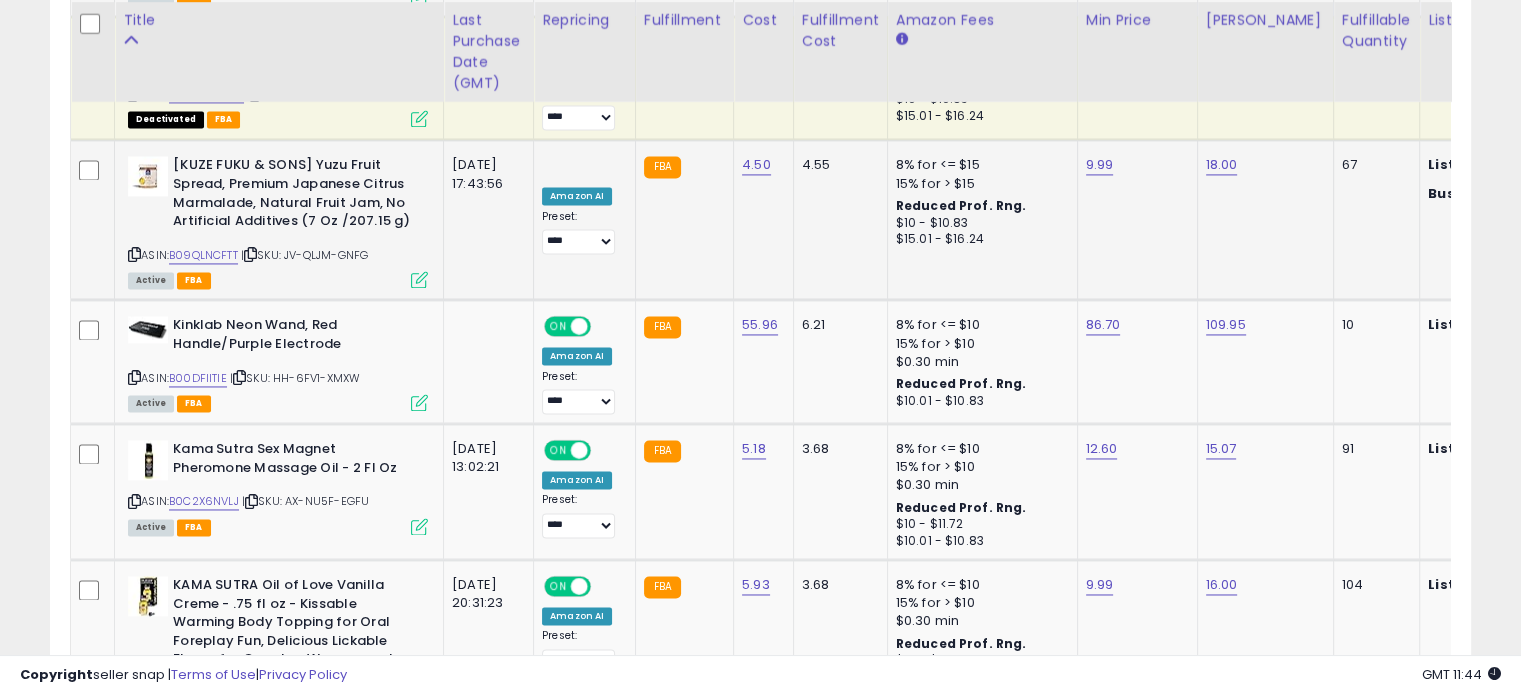 scroll, scrollTop: 3036, scrollLeft: 0, axis: vertical 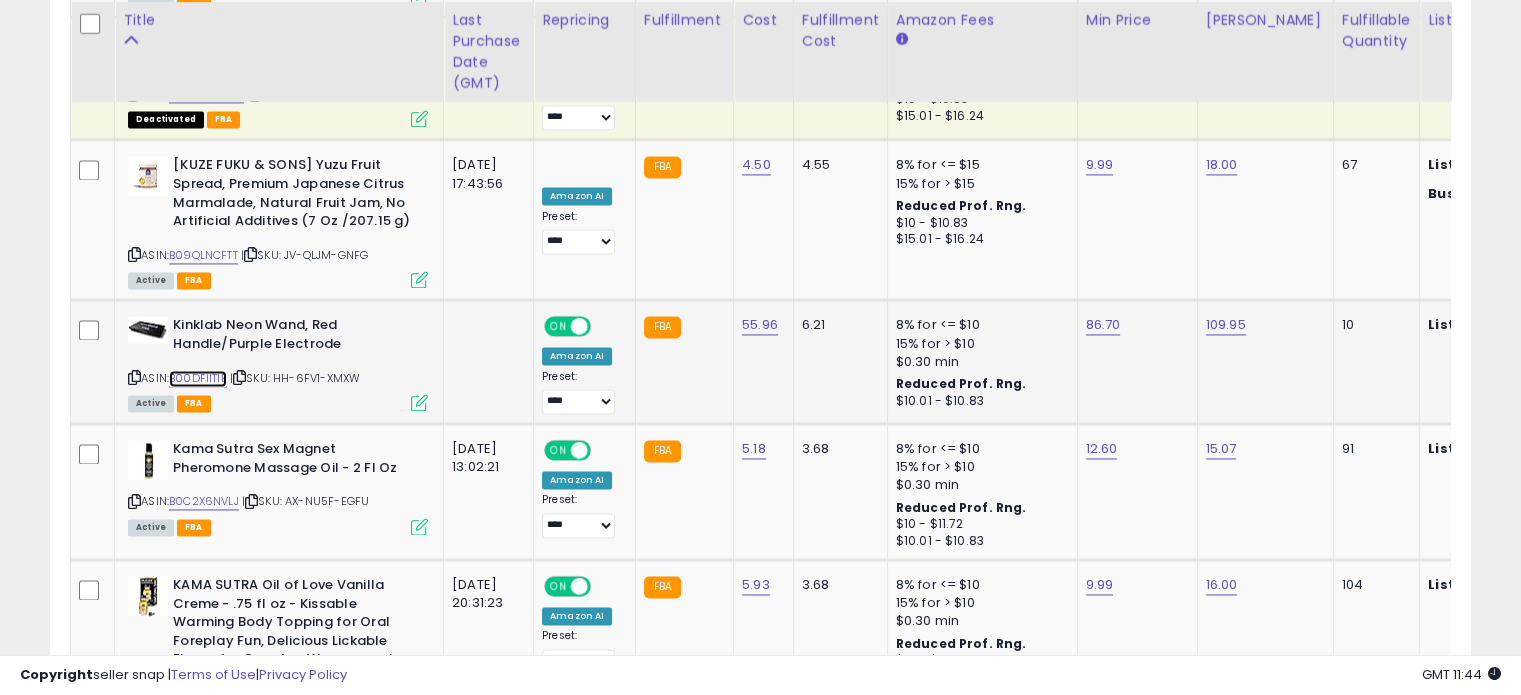 click on "B00DFIITIE" at bounding box center (198, 378) 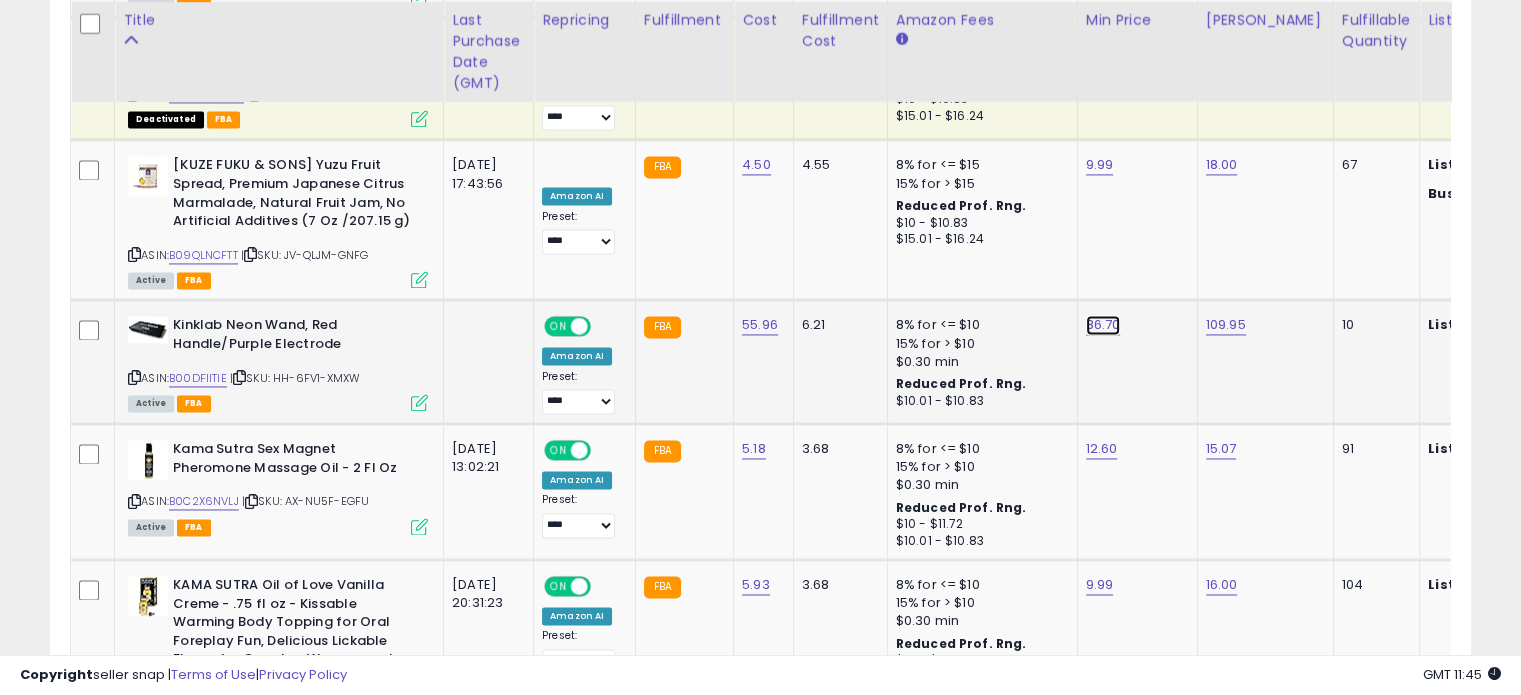click on "86.70" at bounding box center [1099, -1941] 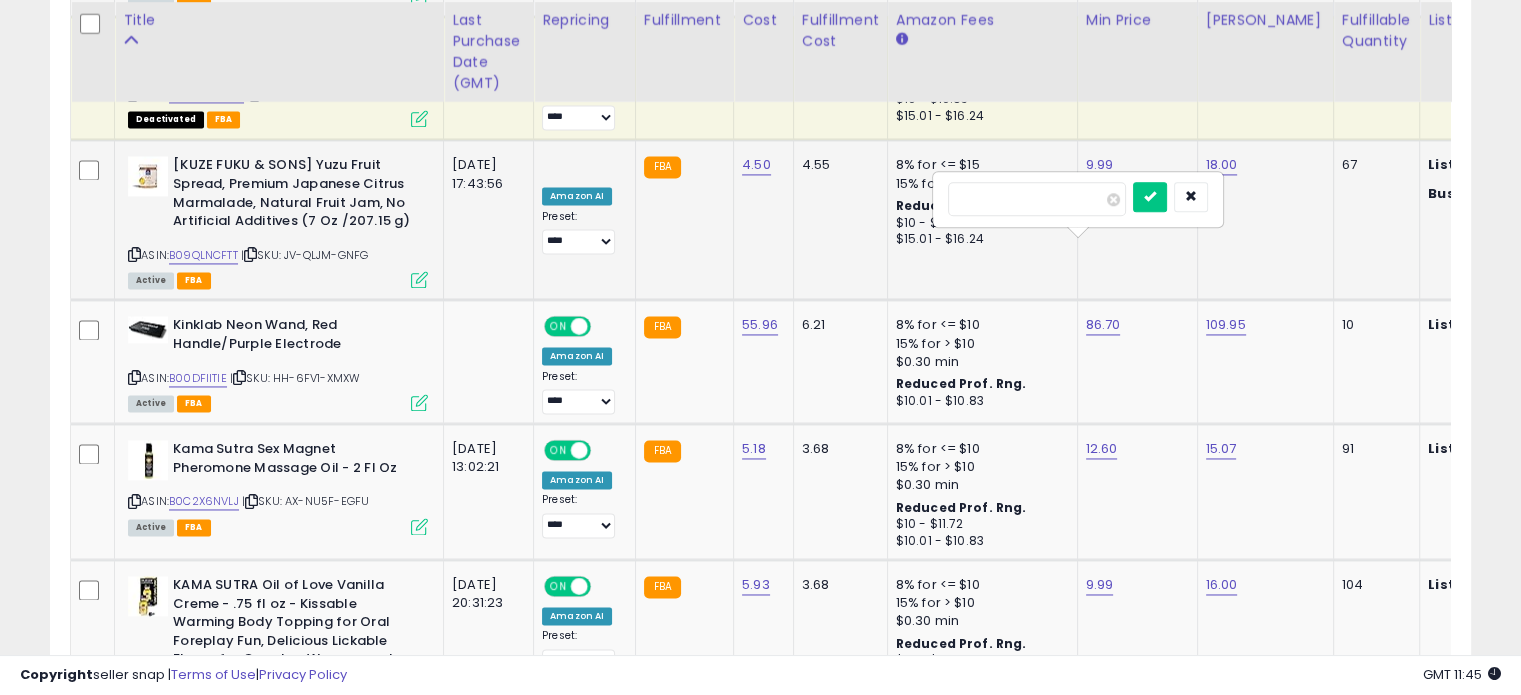 drag, startPoint x: 1011, startPoint y: 191, endPoint x: 928, endPoint y: 191, distance: 83 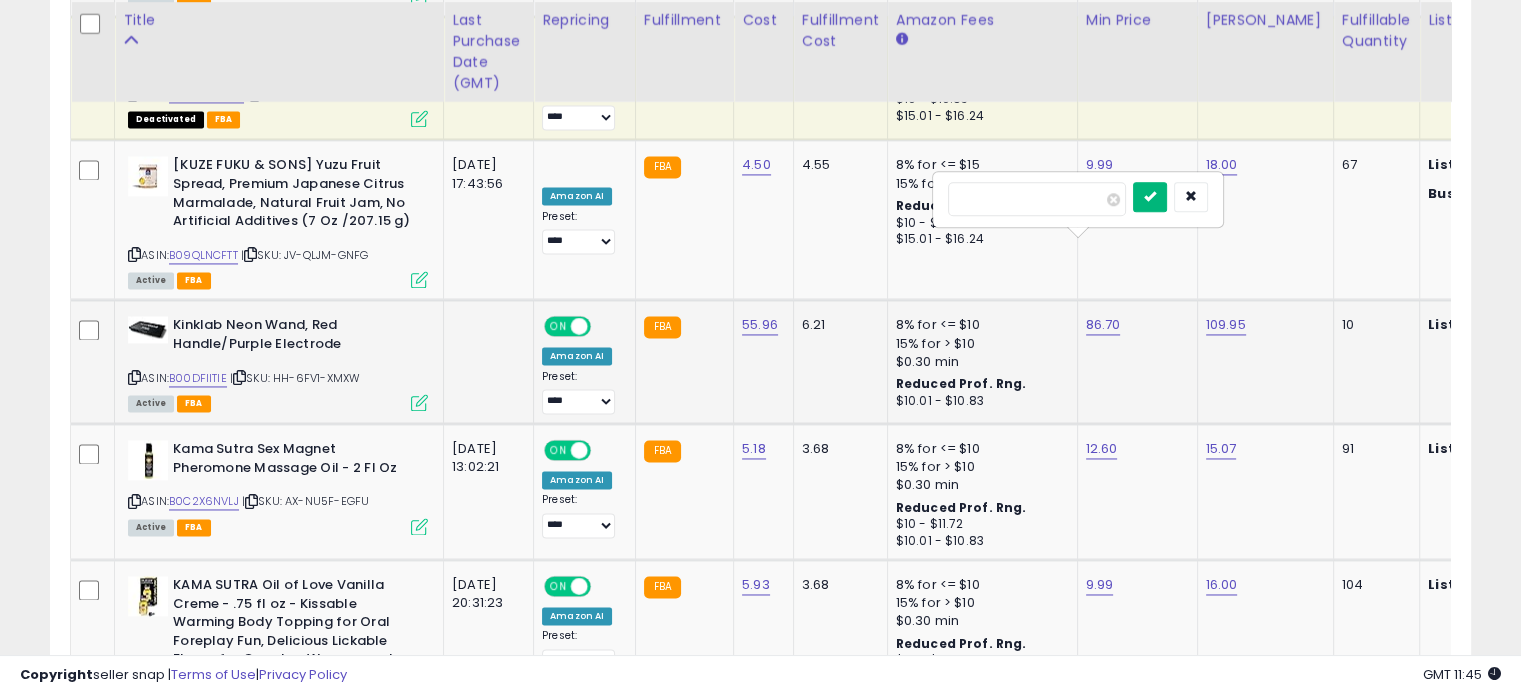 type on "*****" 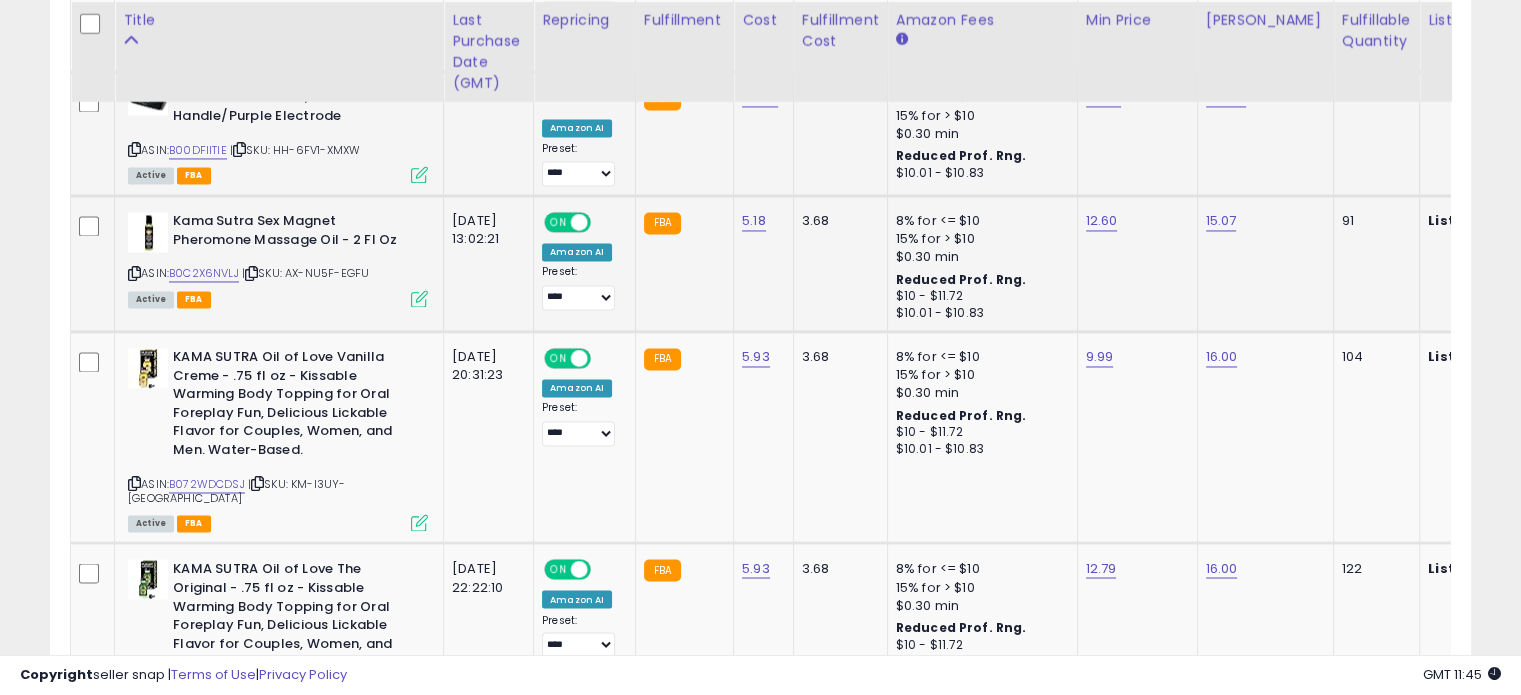 scroll, scrollTop: 3267, scrollLeft: 0, axis: vertical 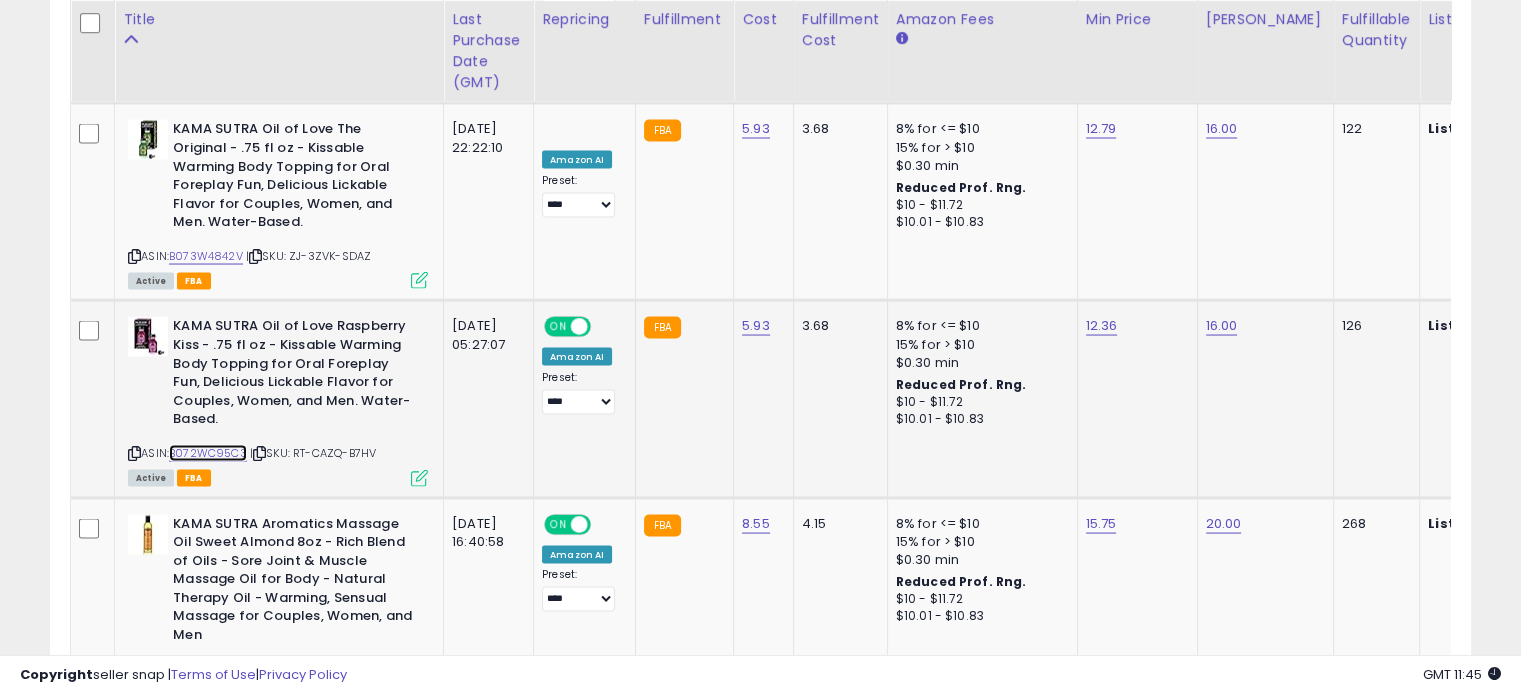 click on "B072WC95C3" at bounding box center (208, 452) 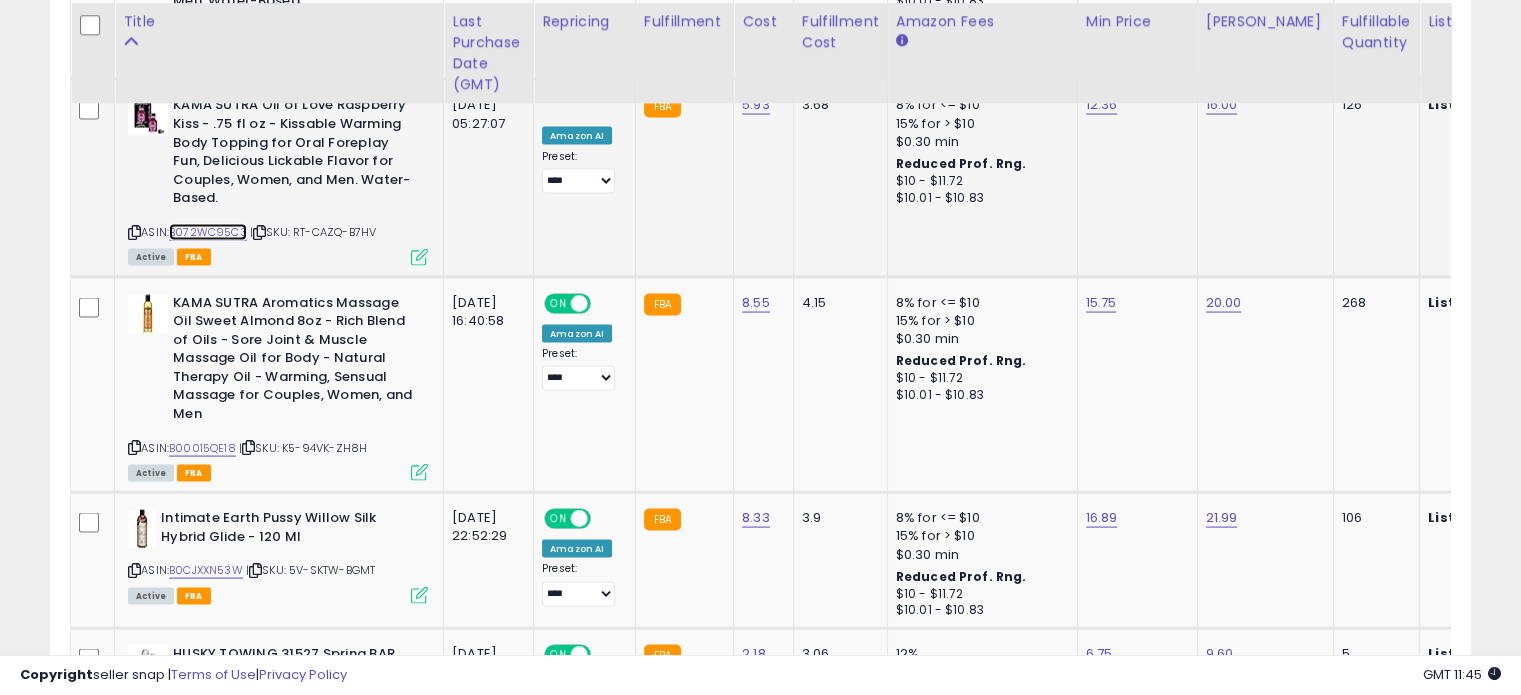 scroll, scrollTop: 3927, scrollLeft: 0, axis: vertical 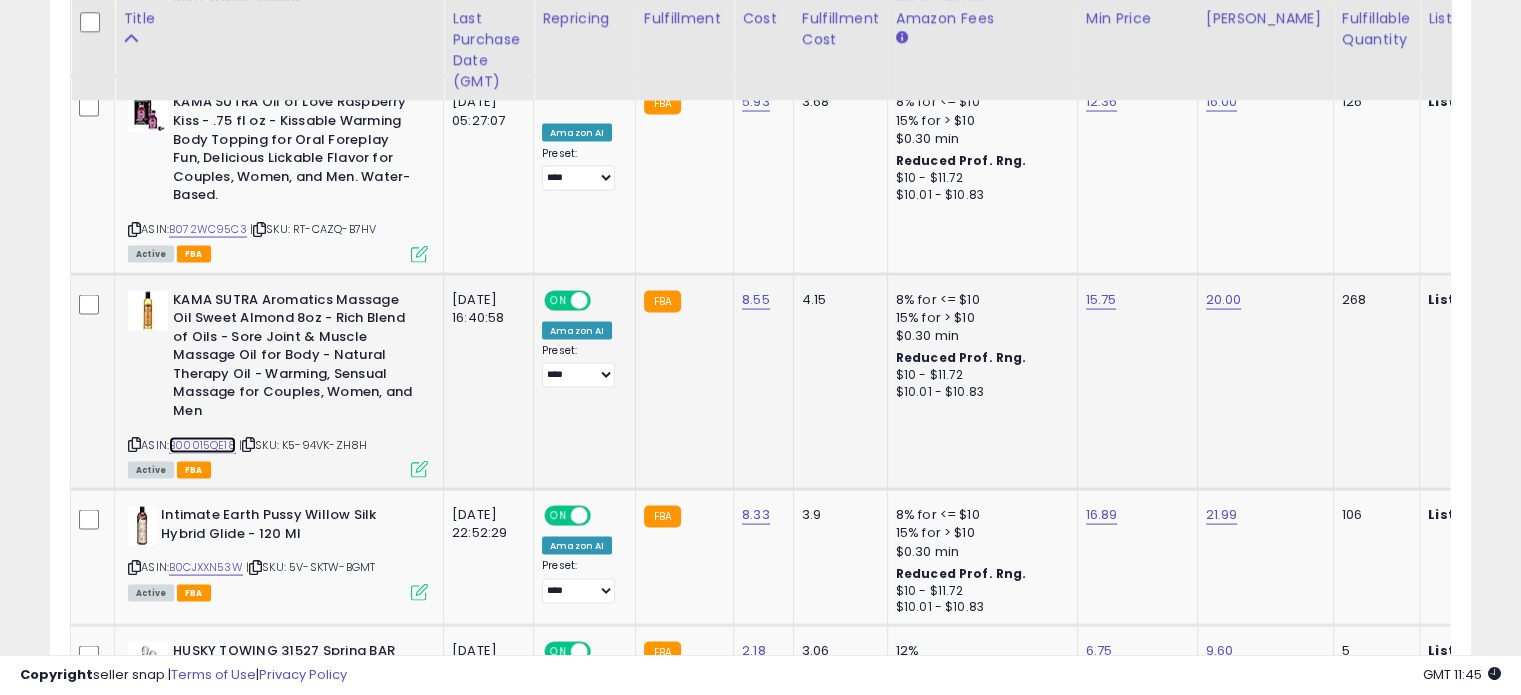 click on "B00015QE18" at bounding box center [202, 445] 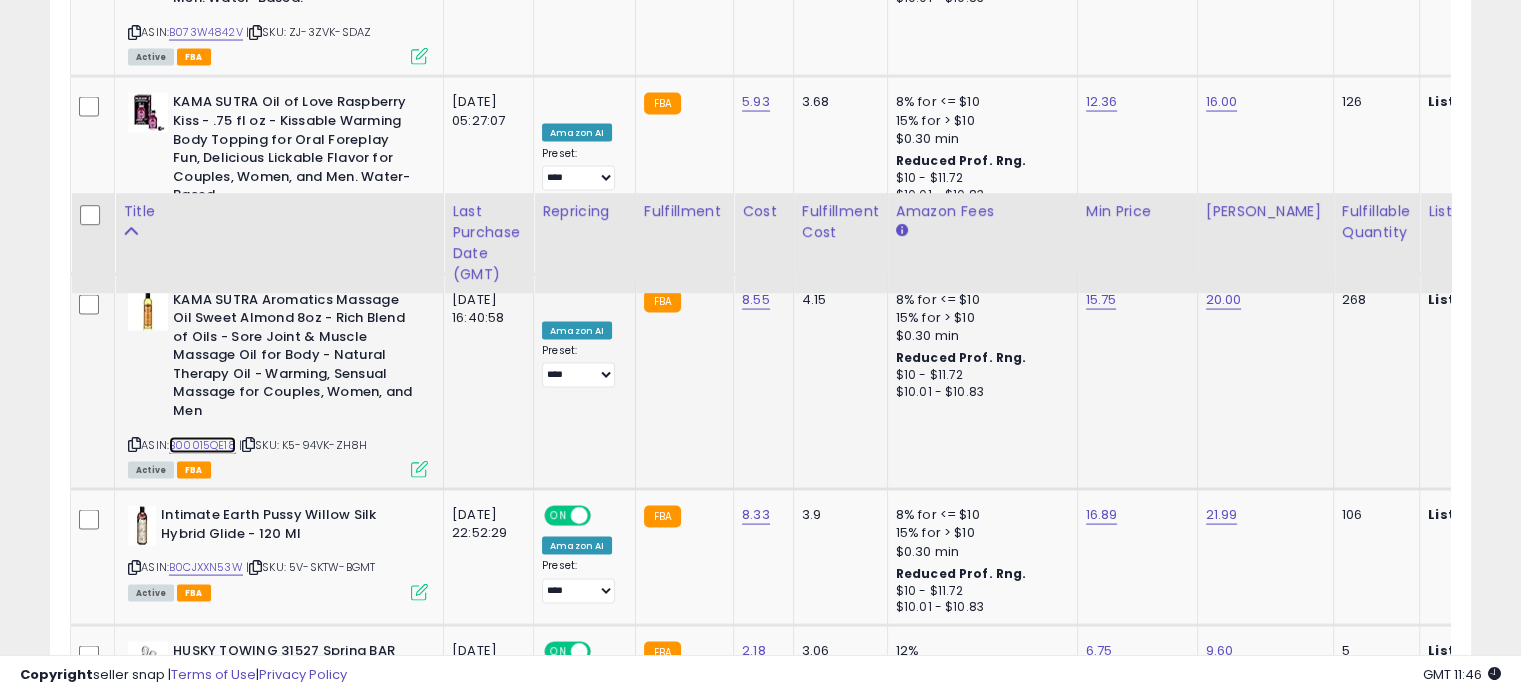 scroll, scrollTop: 4135, scrollLeft: 0, axis: vertical 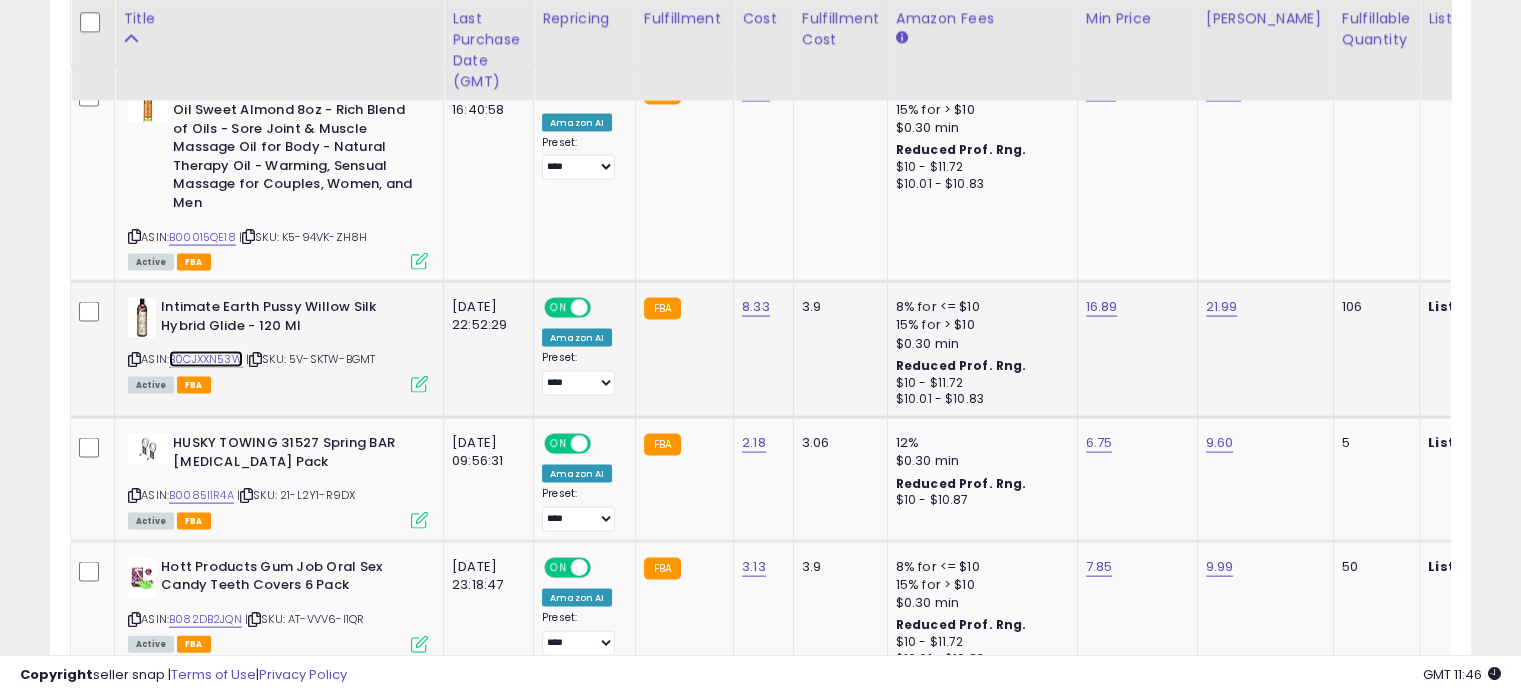 click on "B0CJXXN53W" at bounding box center [206, 359] 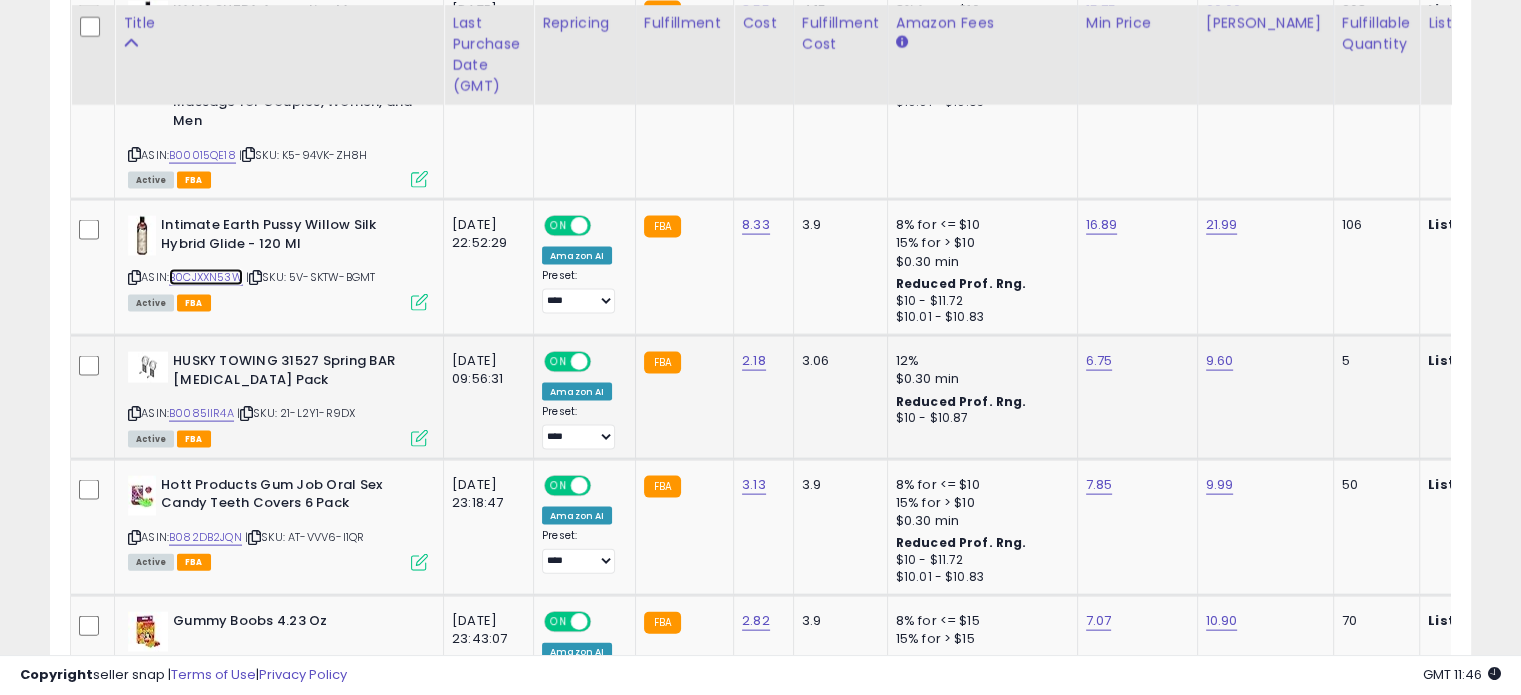 scroll, scrollTop: 4221, scrollLeft: 0, axis: vertical 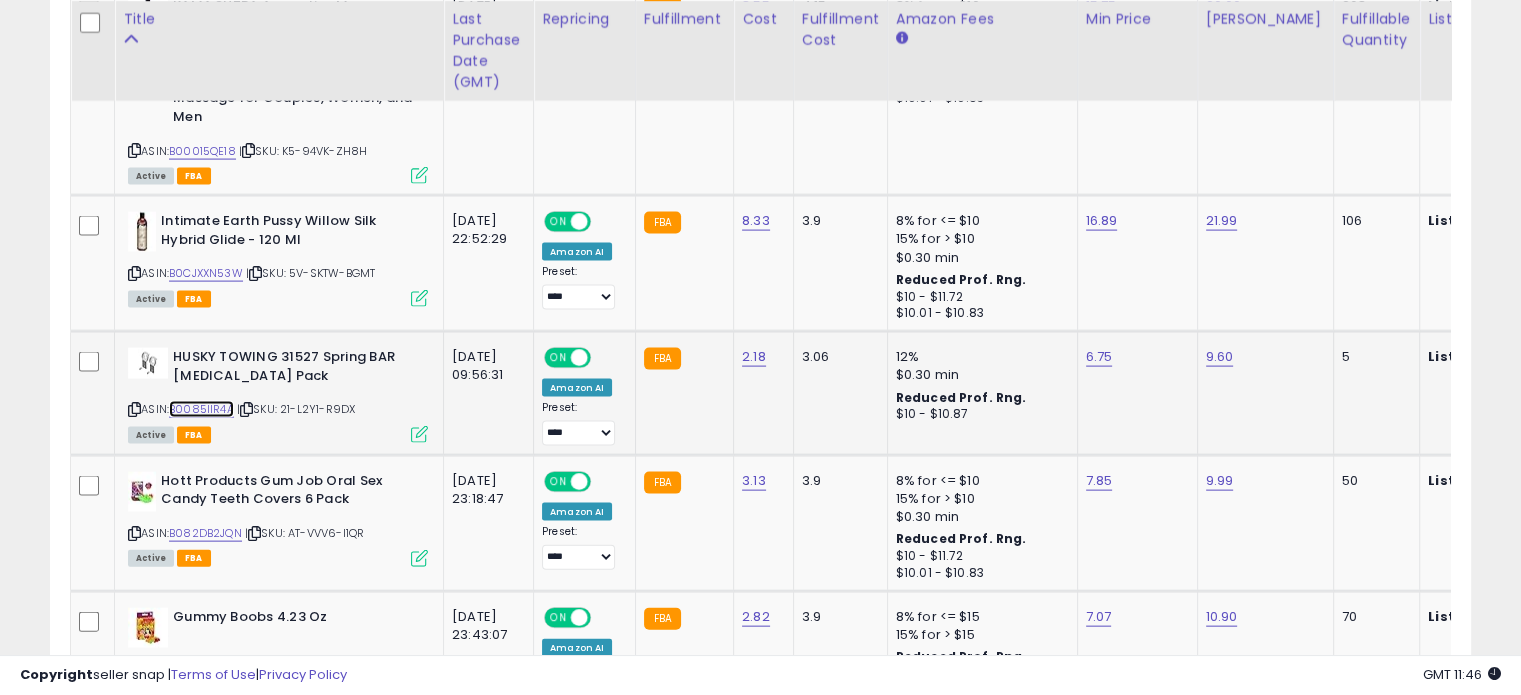 click on "B0085IIR4A" at bounding box center [201, 409] 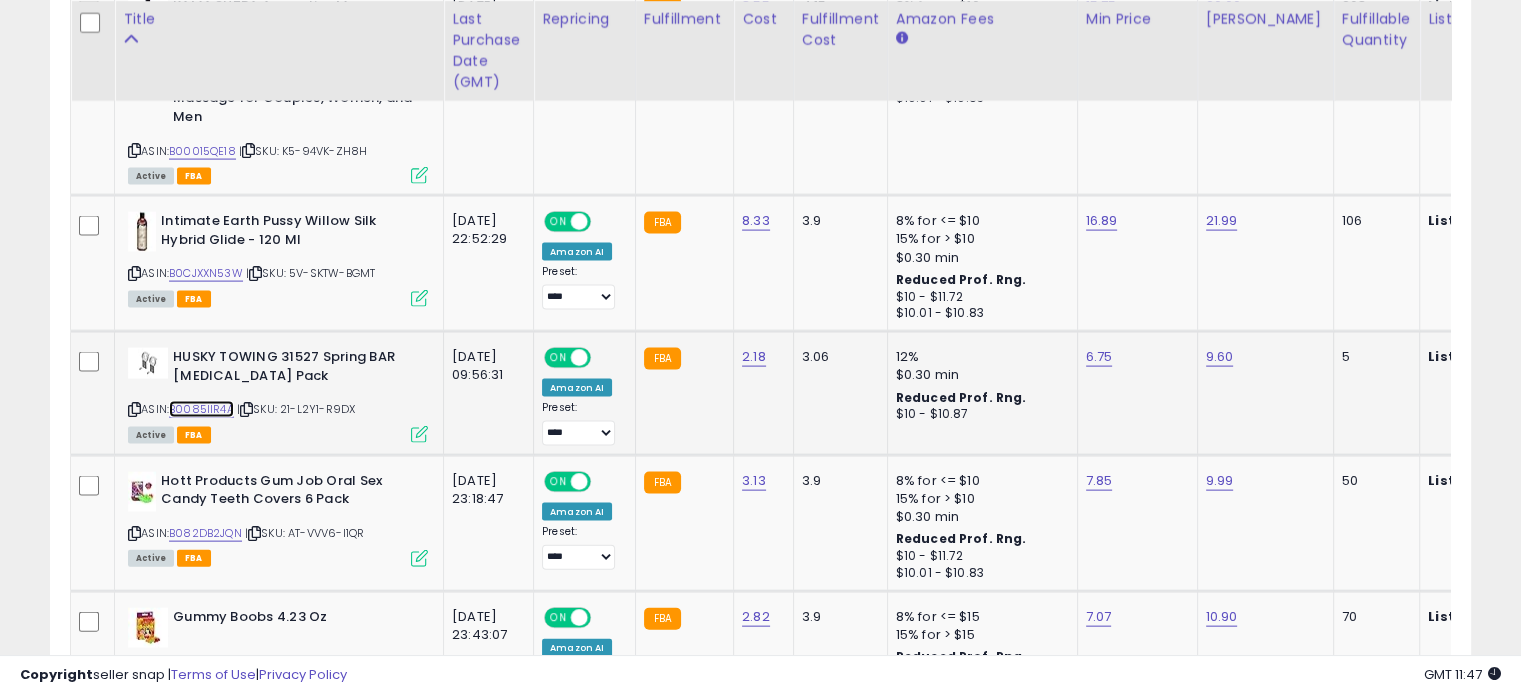 scroll, scrollTop: 4330, scrollLeft: 0, axis: vertical 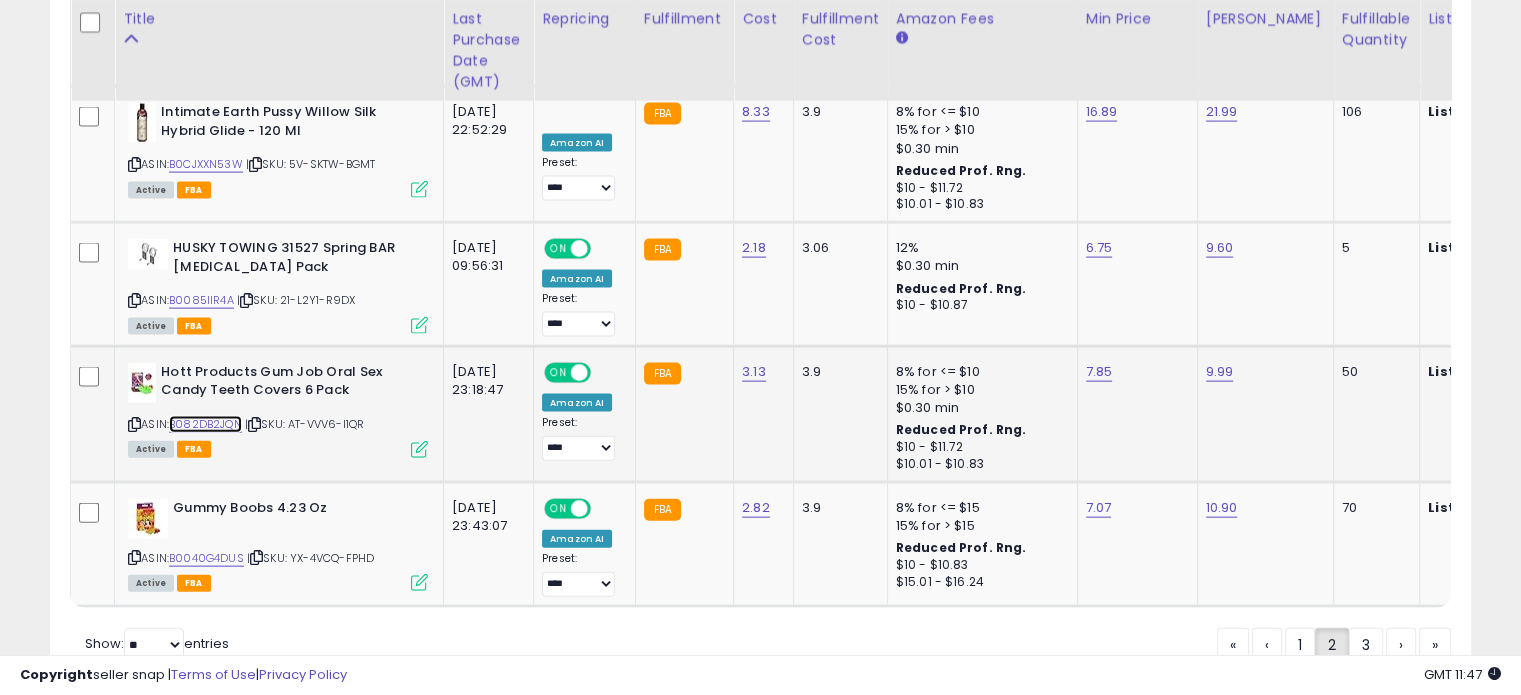 click on "B082DB2JQN" at bounding box center [205, 424] 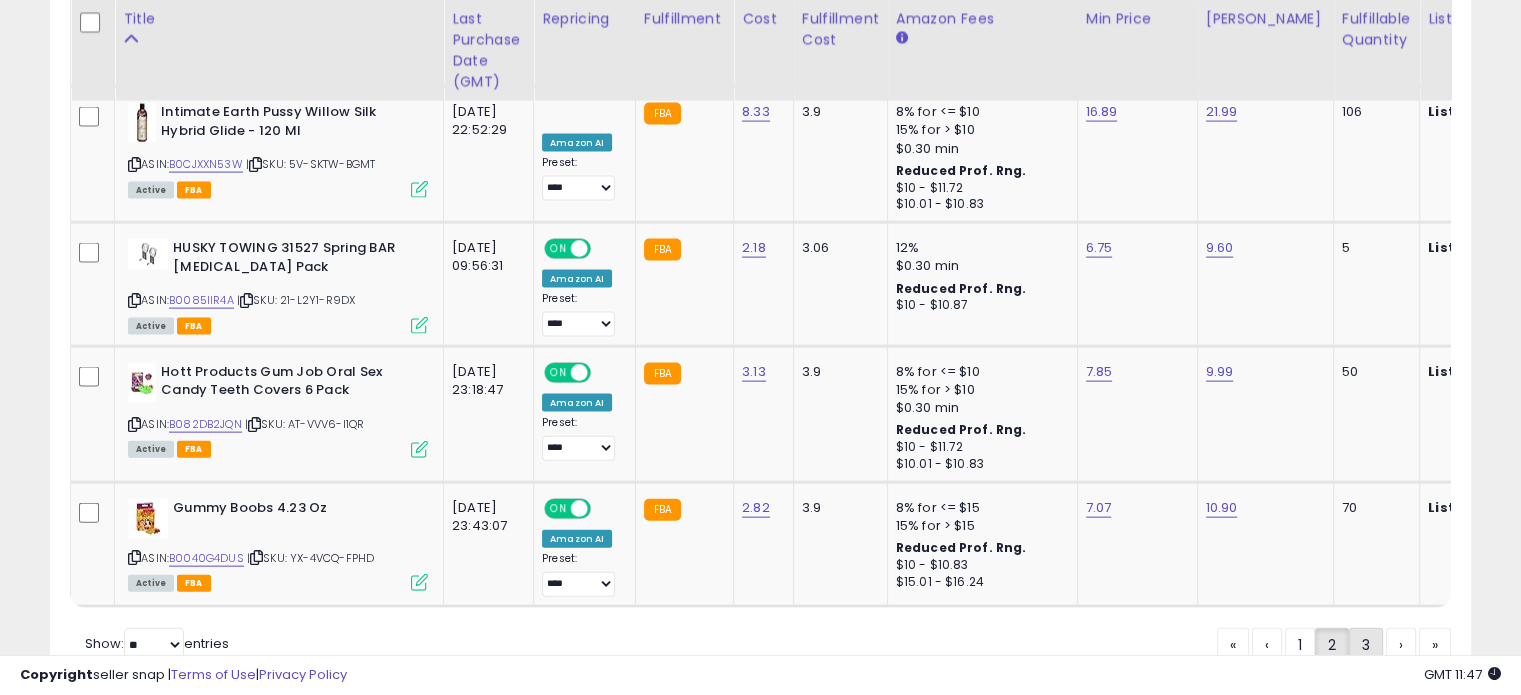 click on "3" 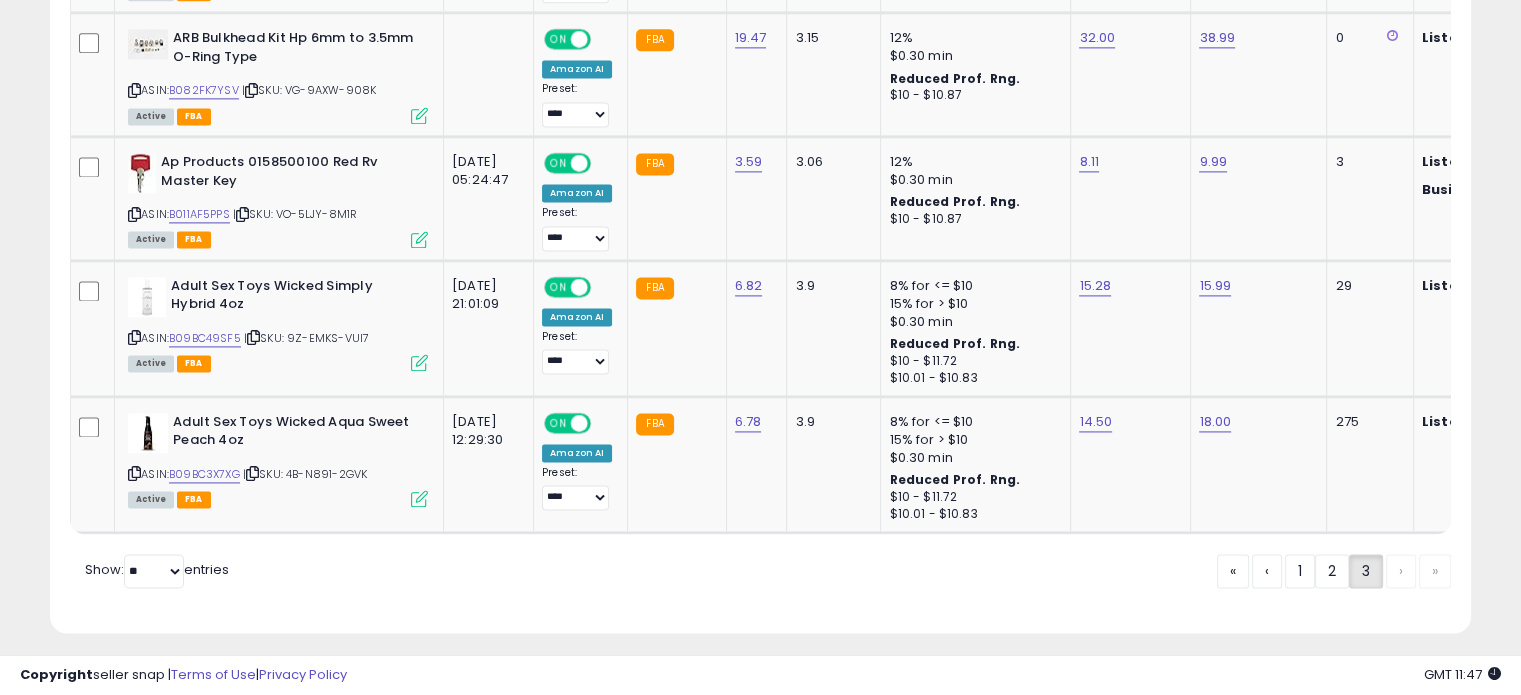 scroll, scrollTop: 2809, scrollLeft: 0, axis: vertical 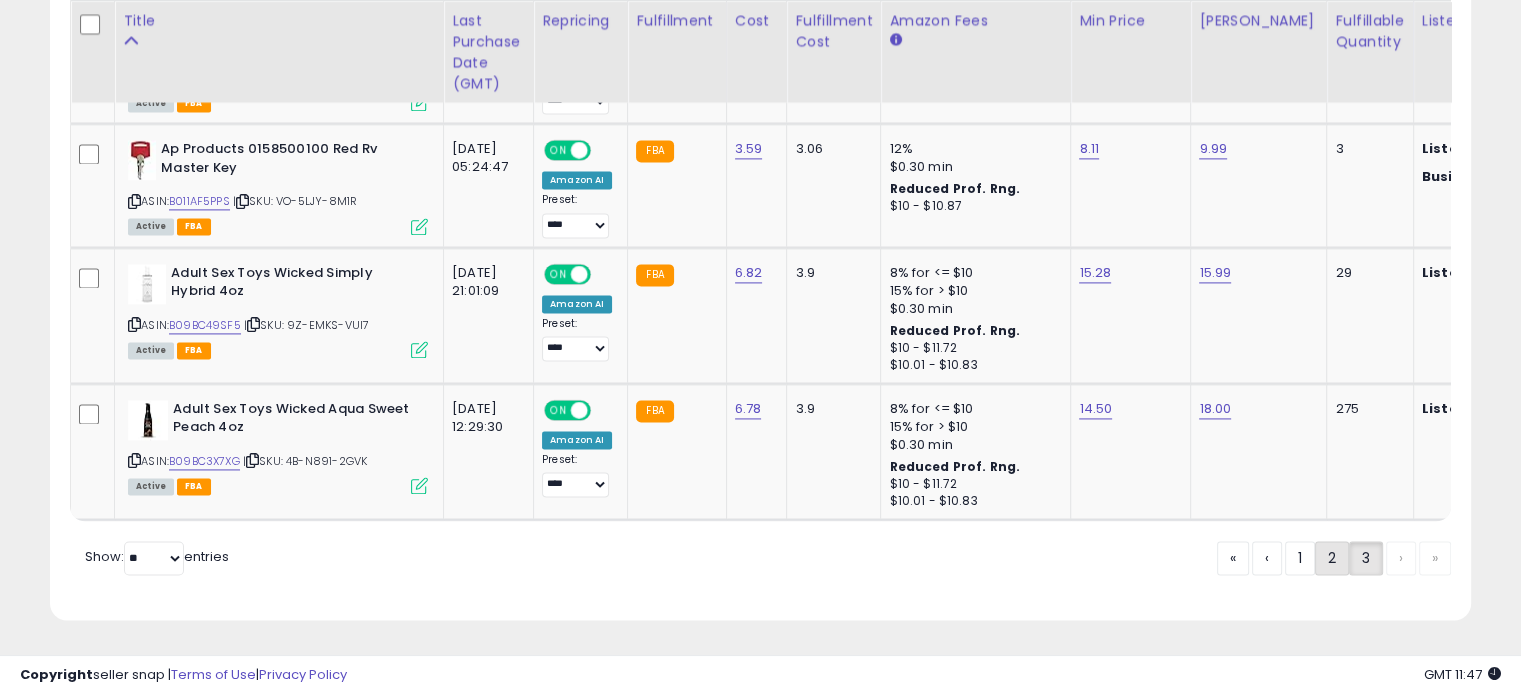 click on "2" 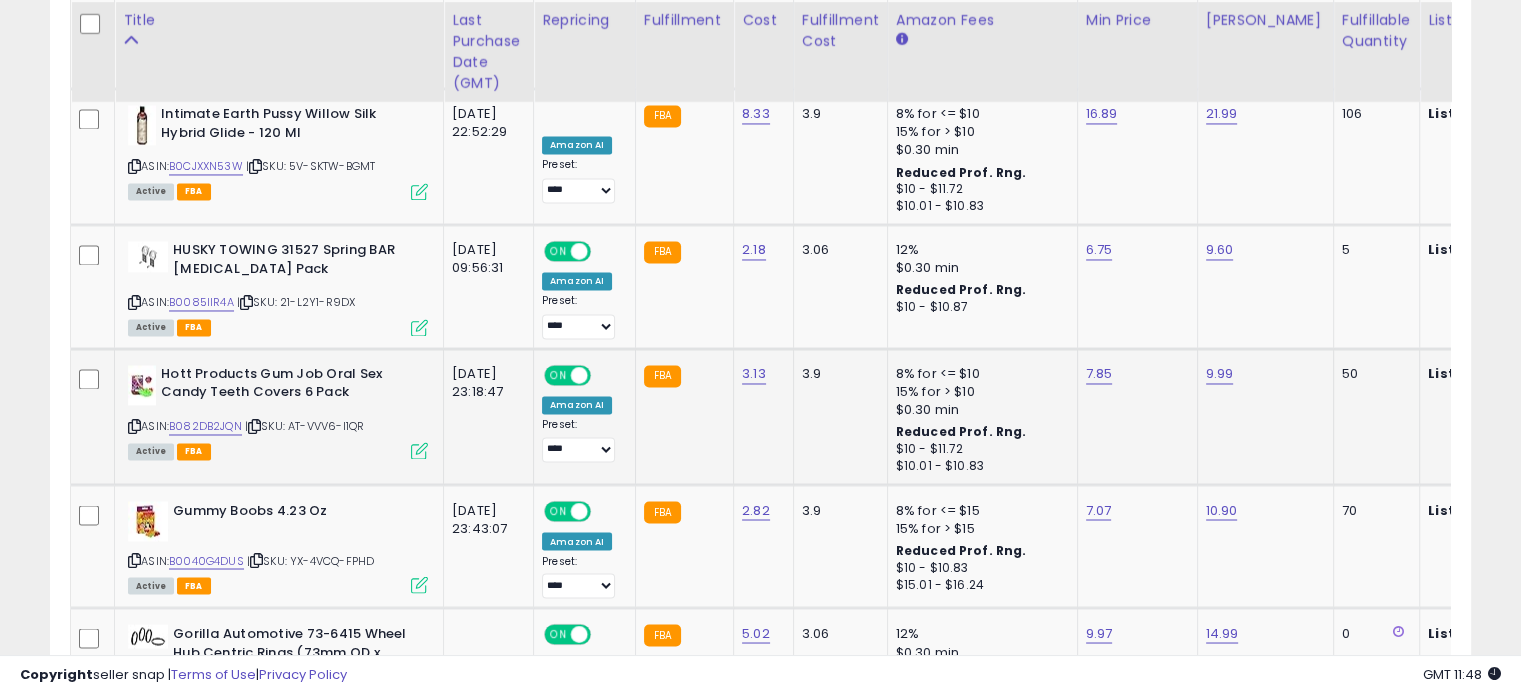 scroll, scrollTop: 3404, scrollLeft: 0, axis: vertical 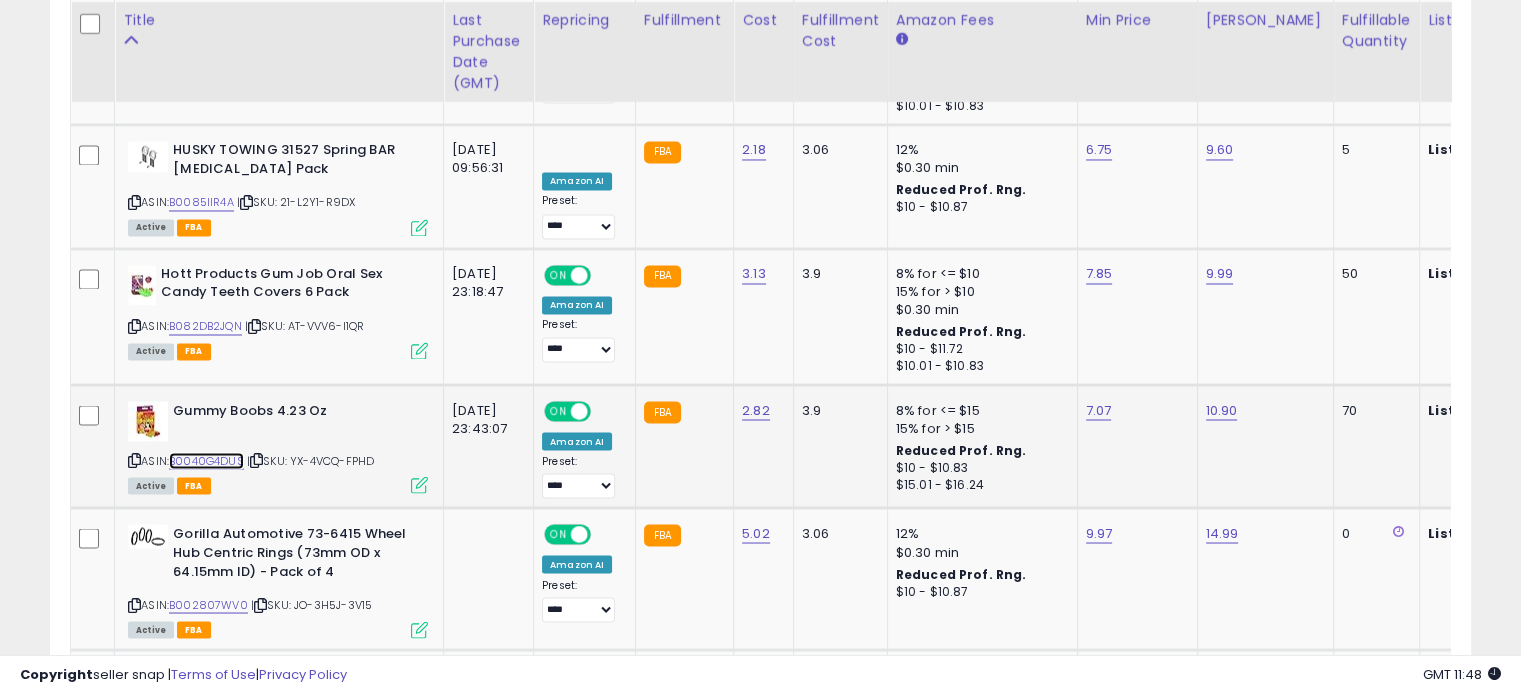 click on "B0040G4DUS" at bounding box center [206, 460] 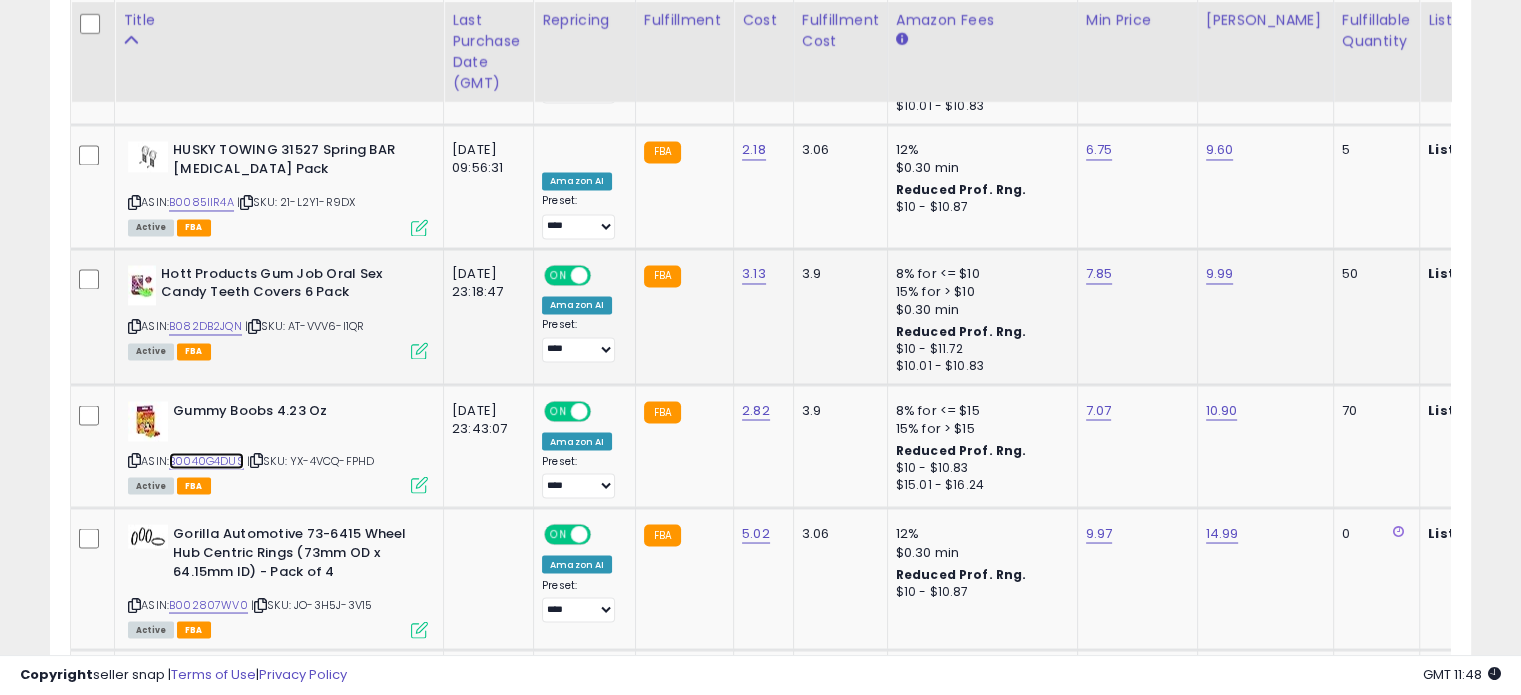 scroll, scrollTop: 3604, scrollLeft: 0, axis: vertical 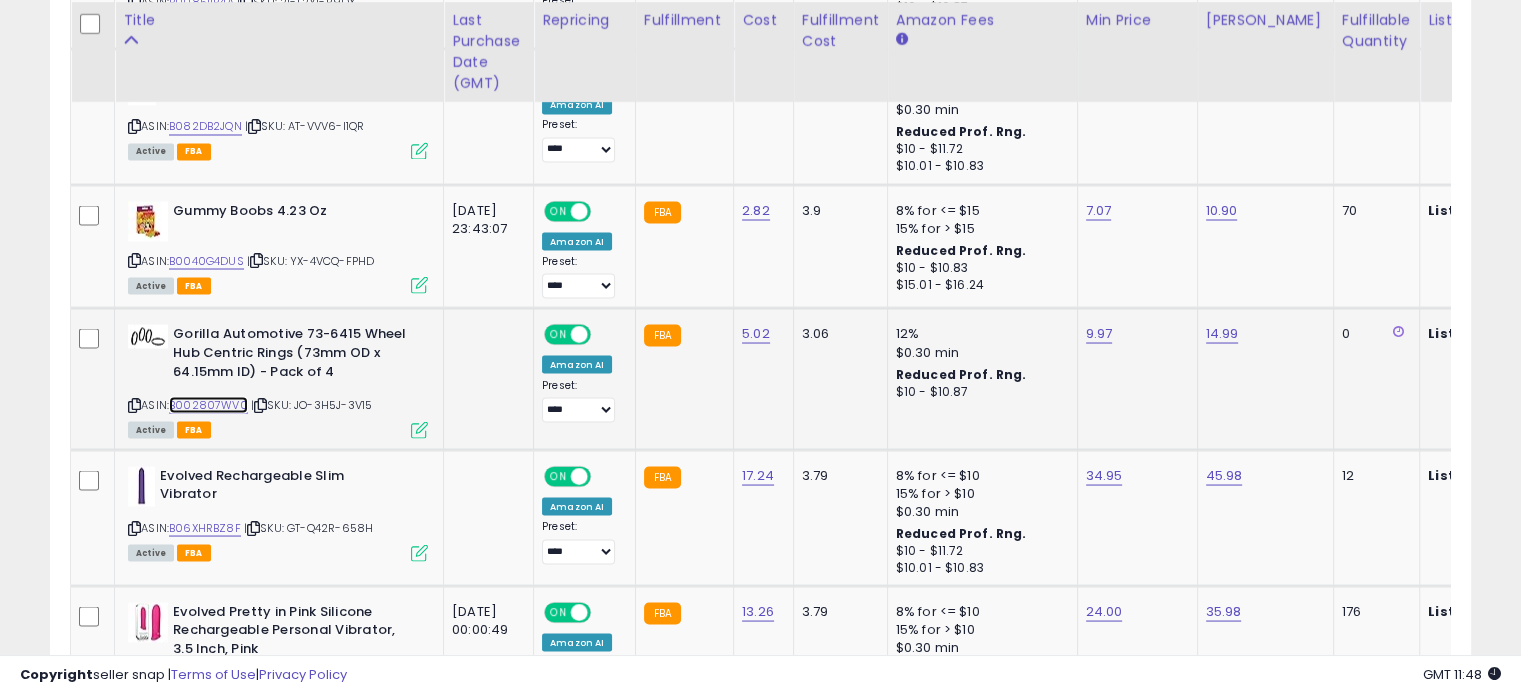 click on "B002807WV0" at bounding box center [208, 404] 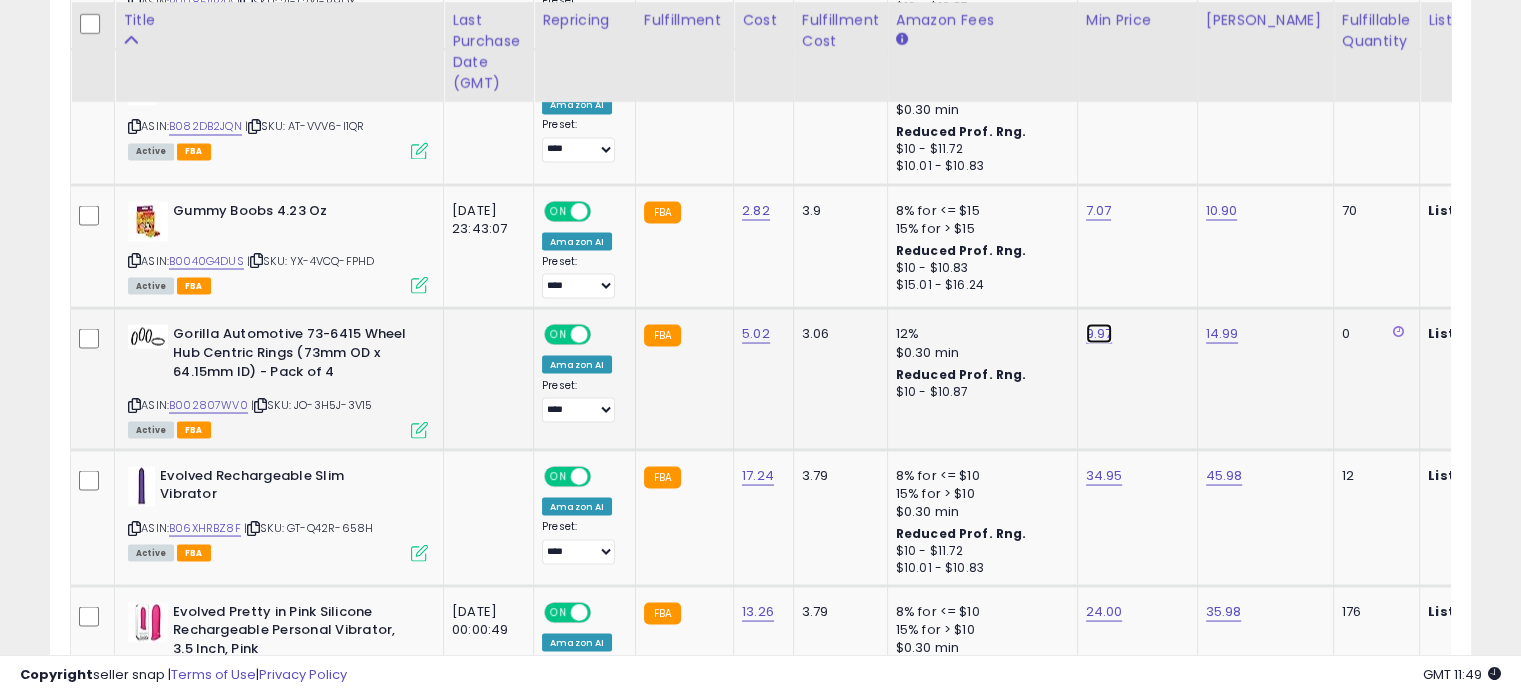 click on "9.97" at bounding box center [1102, -2509] 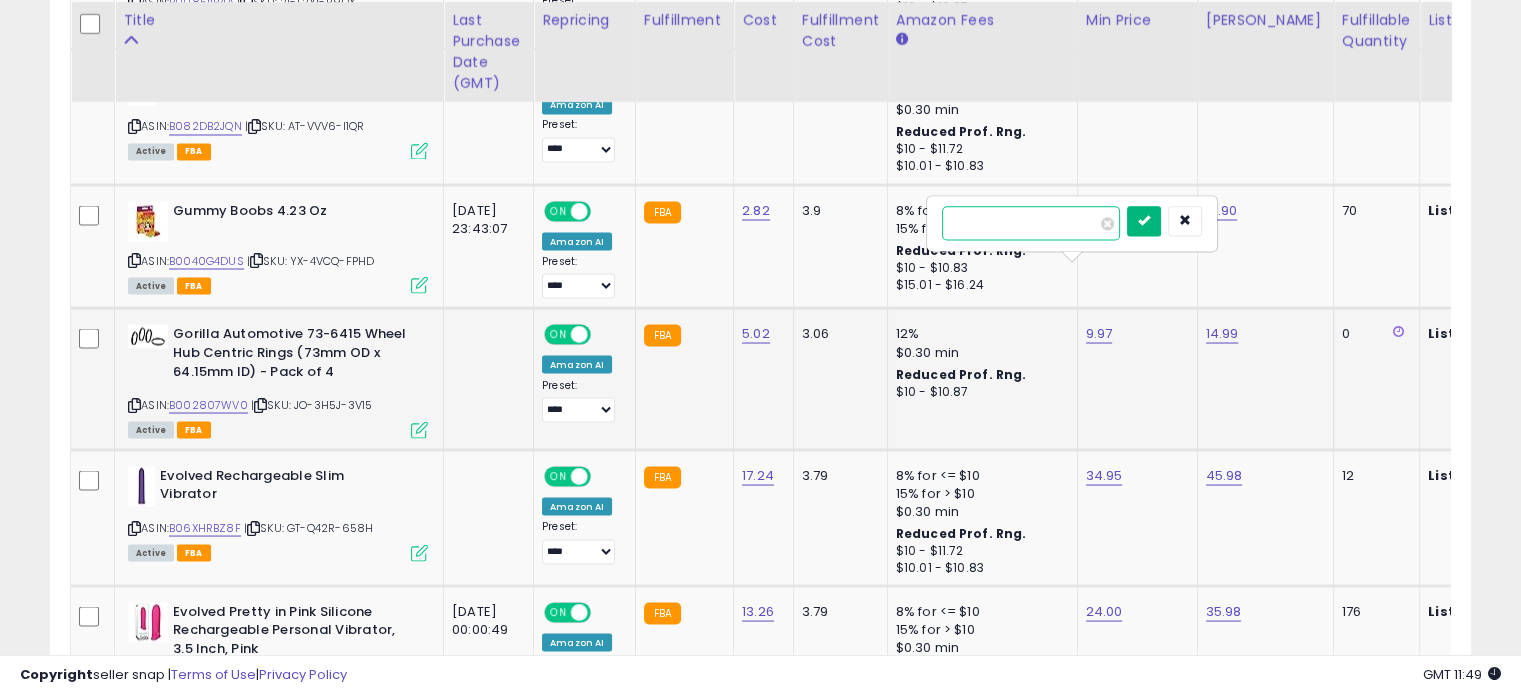 type on "****" 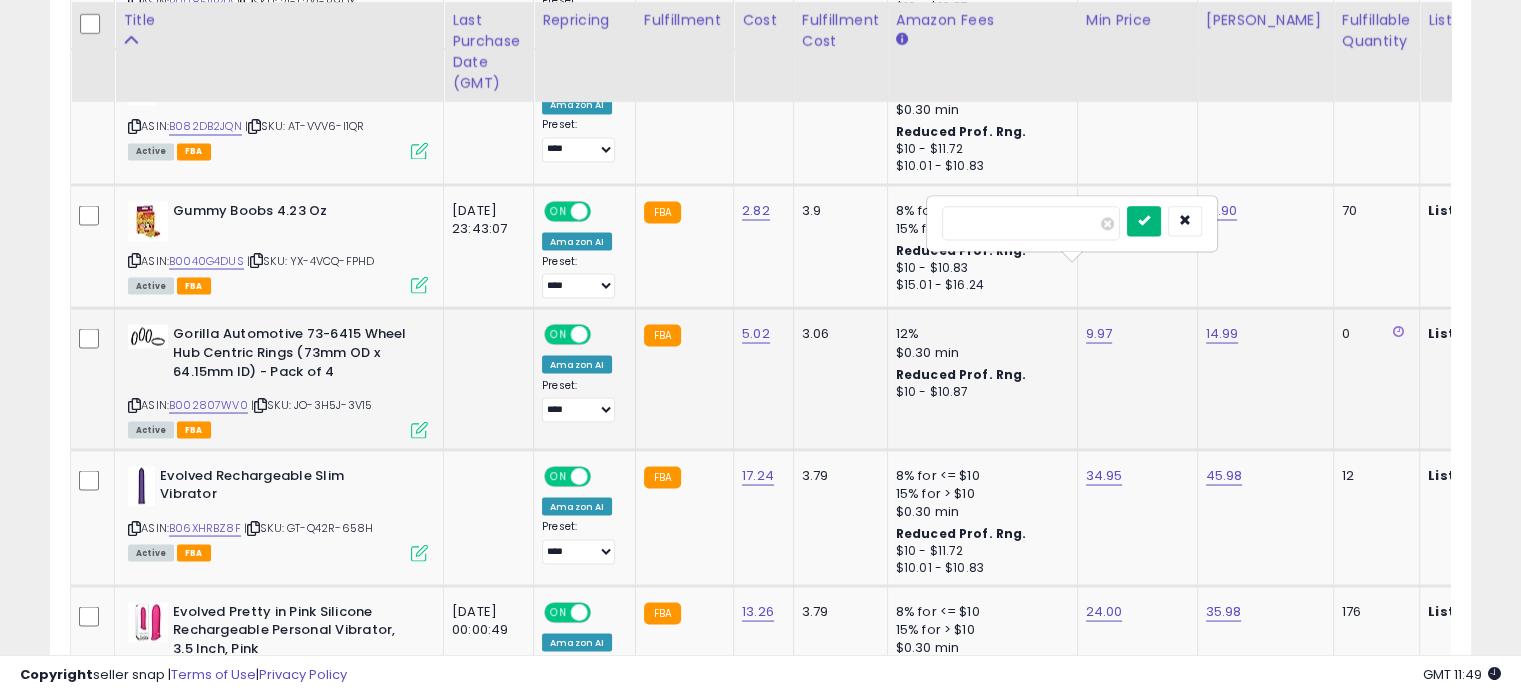 click at bounding box center (1144, 220) 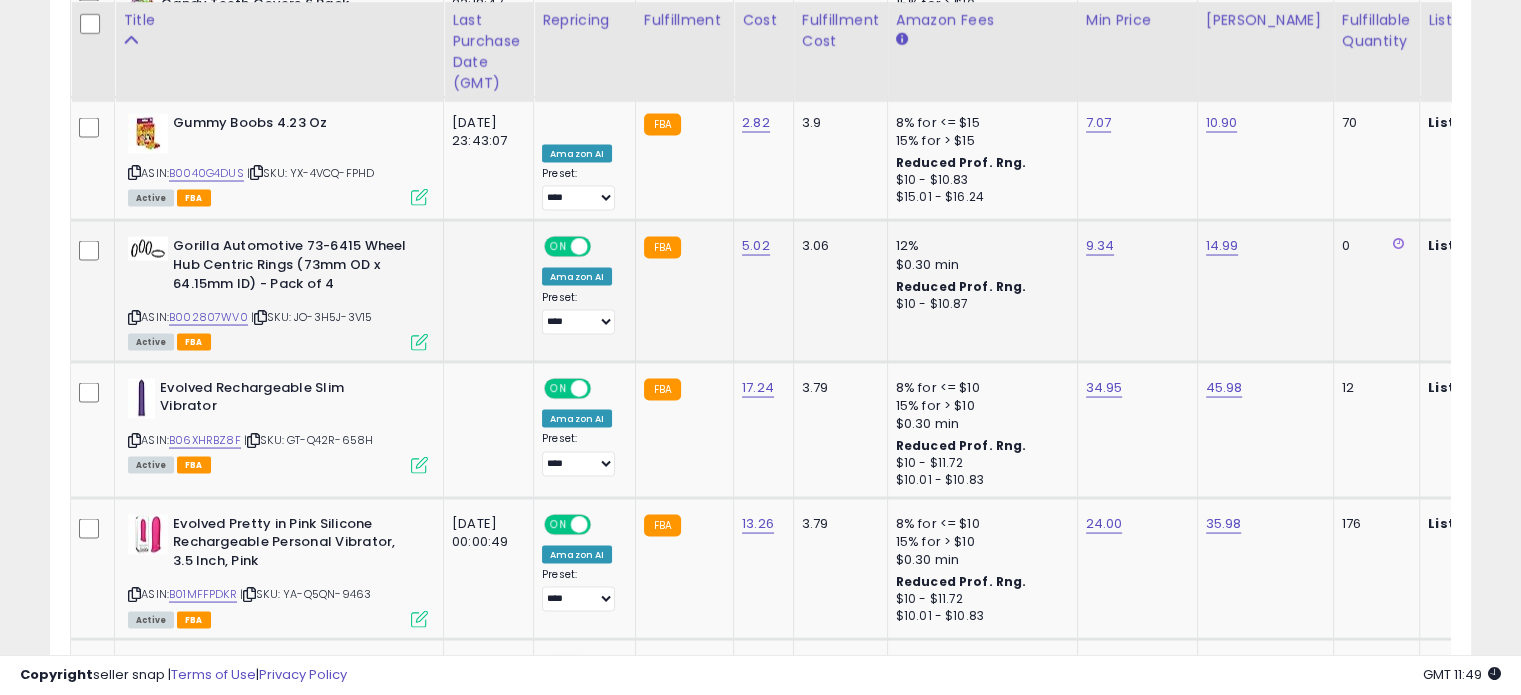 scroll, scrollTop: 3693, scrollLeft: 0, axis: vertical 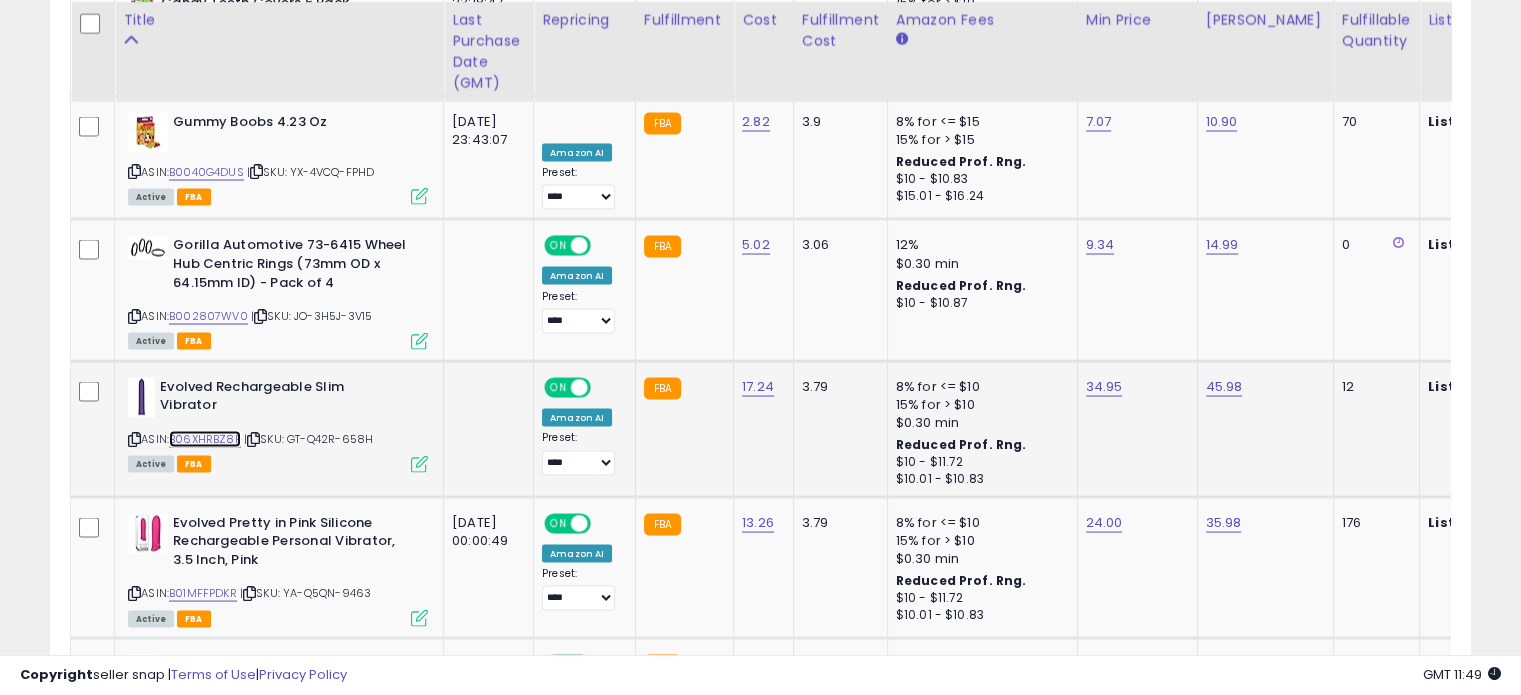 click on "B06XHRBZ8F" at bounding box center [205, 438] 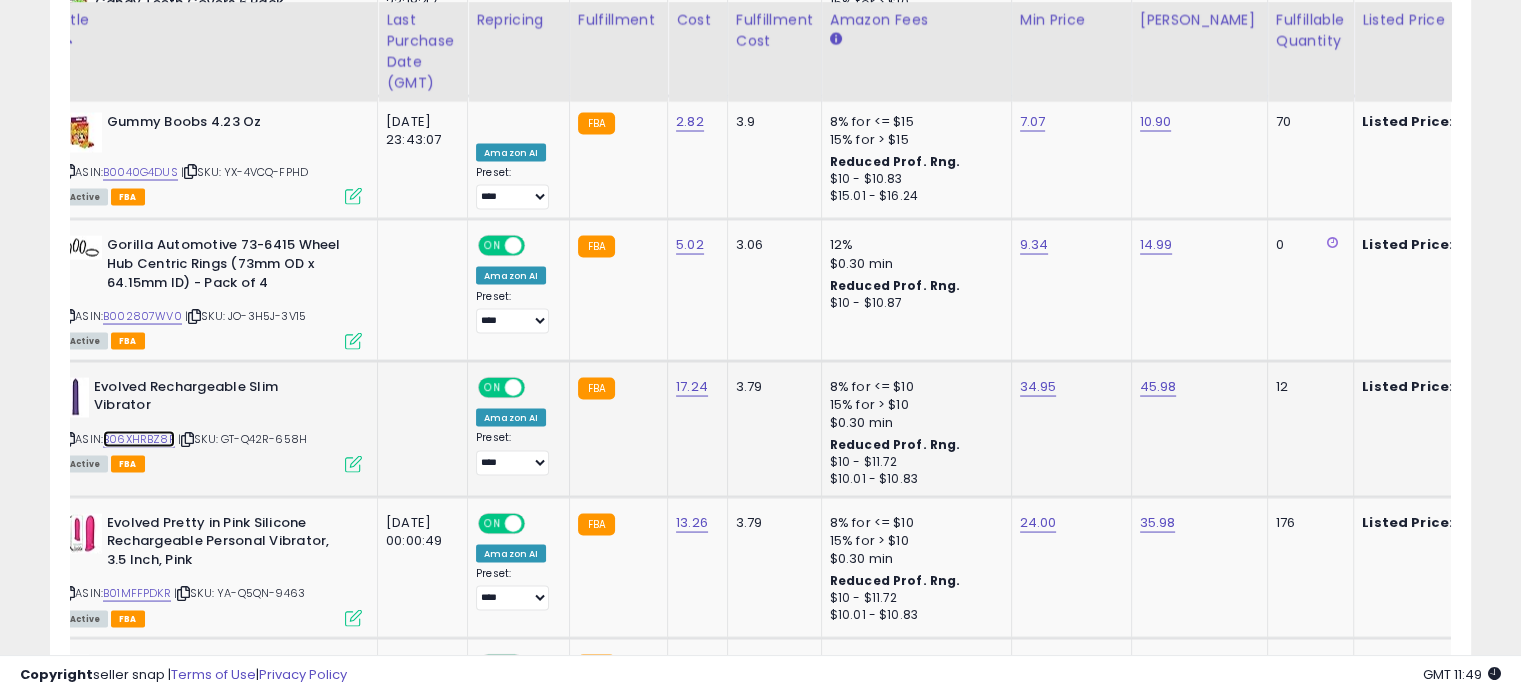 scroll, scrollTop: 0, scrollLeft: 68, axis: horizontal 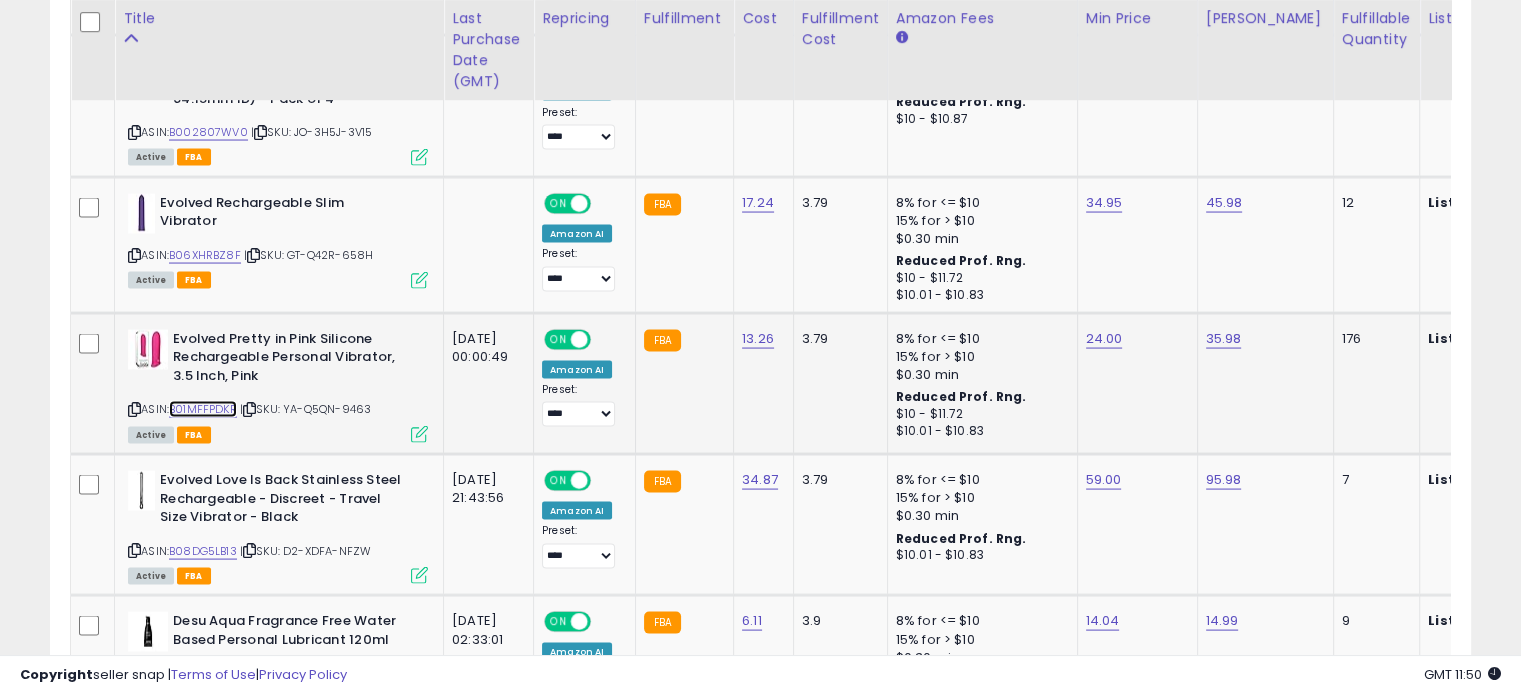 click on "B01MFFPDKR" at bounding box center [203, 409] 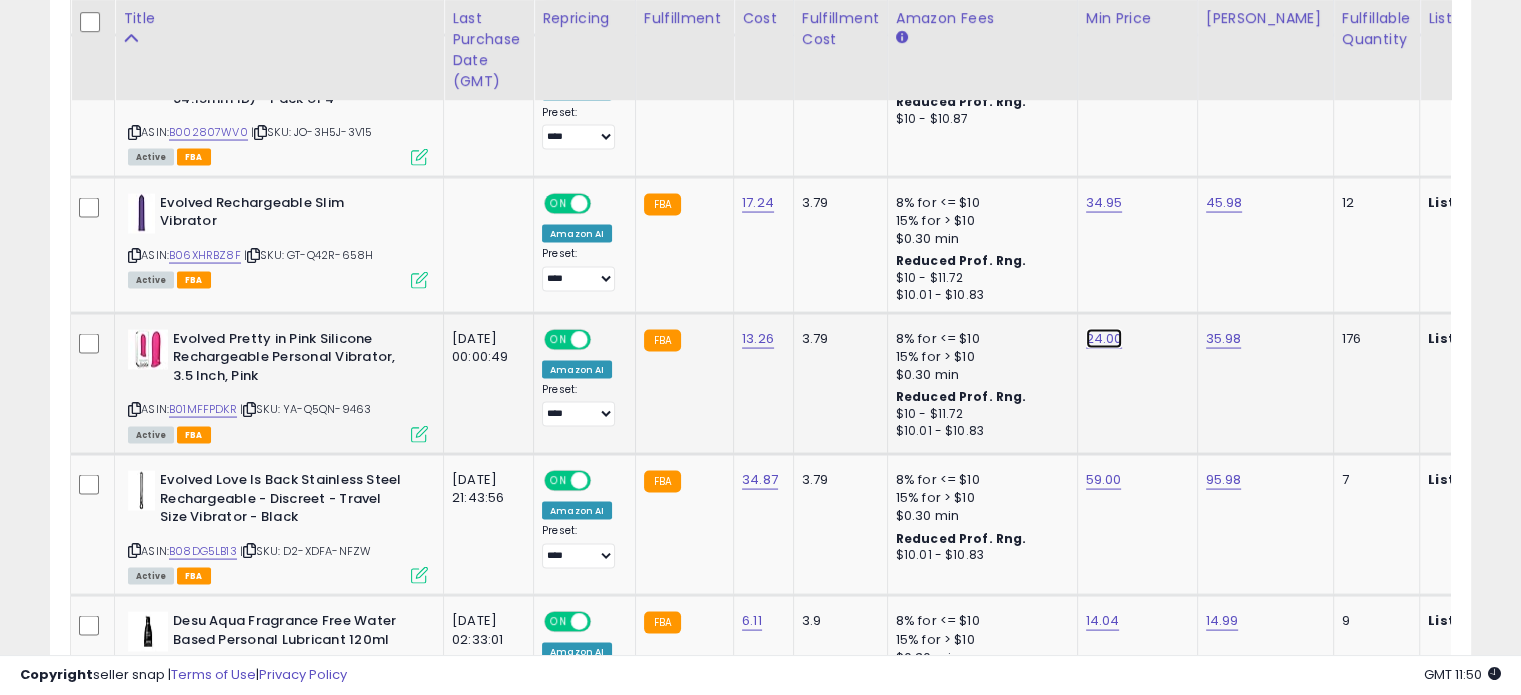 click on "24.00" at bounding box center (1102, -2781) 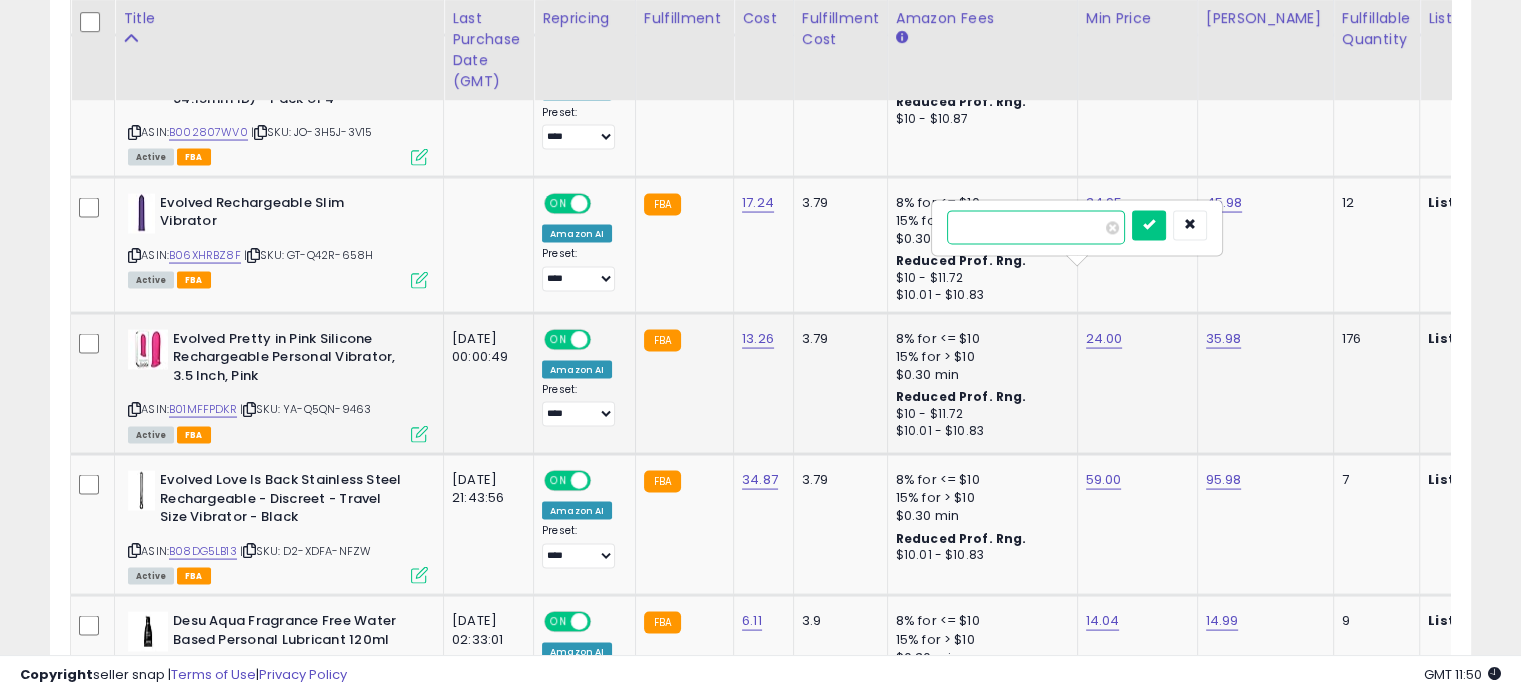 click on "*****" at bounding box center [1036, 228] 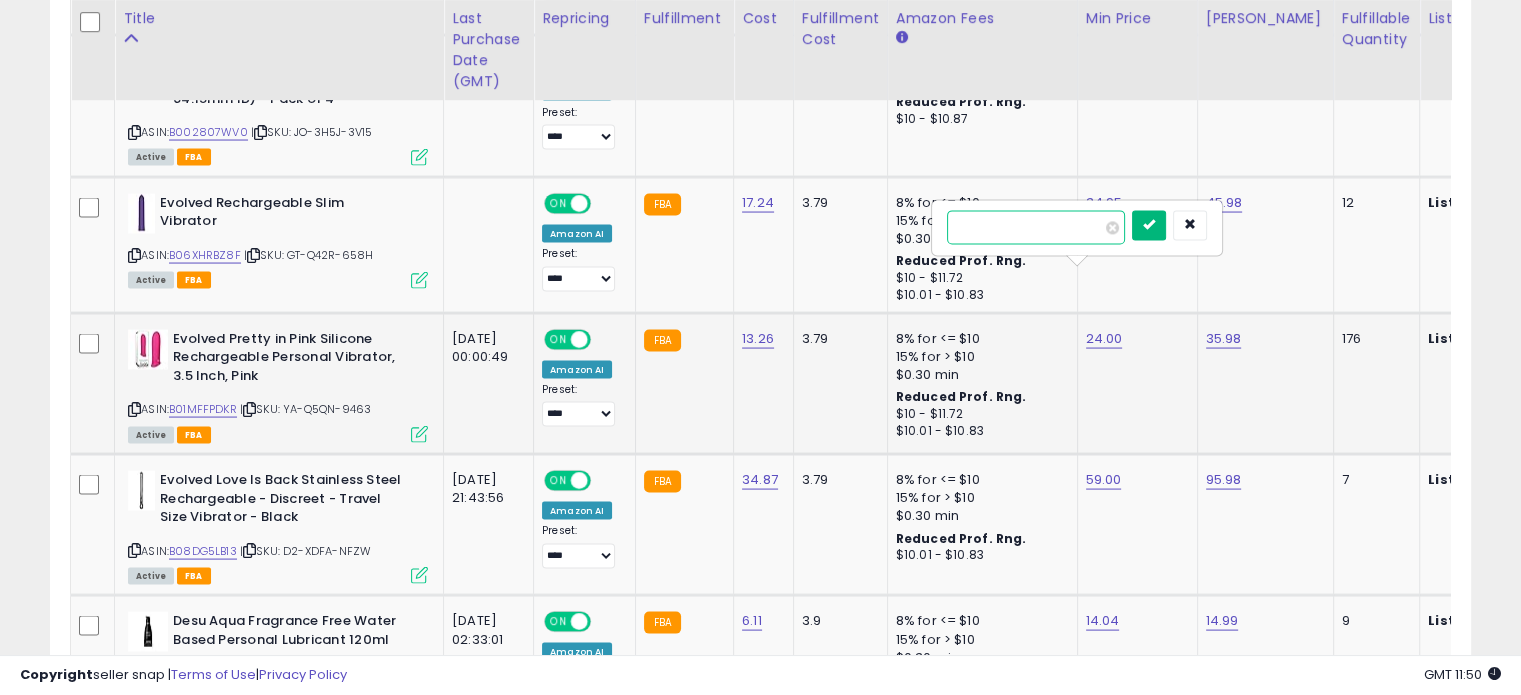type on "*****" 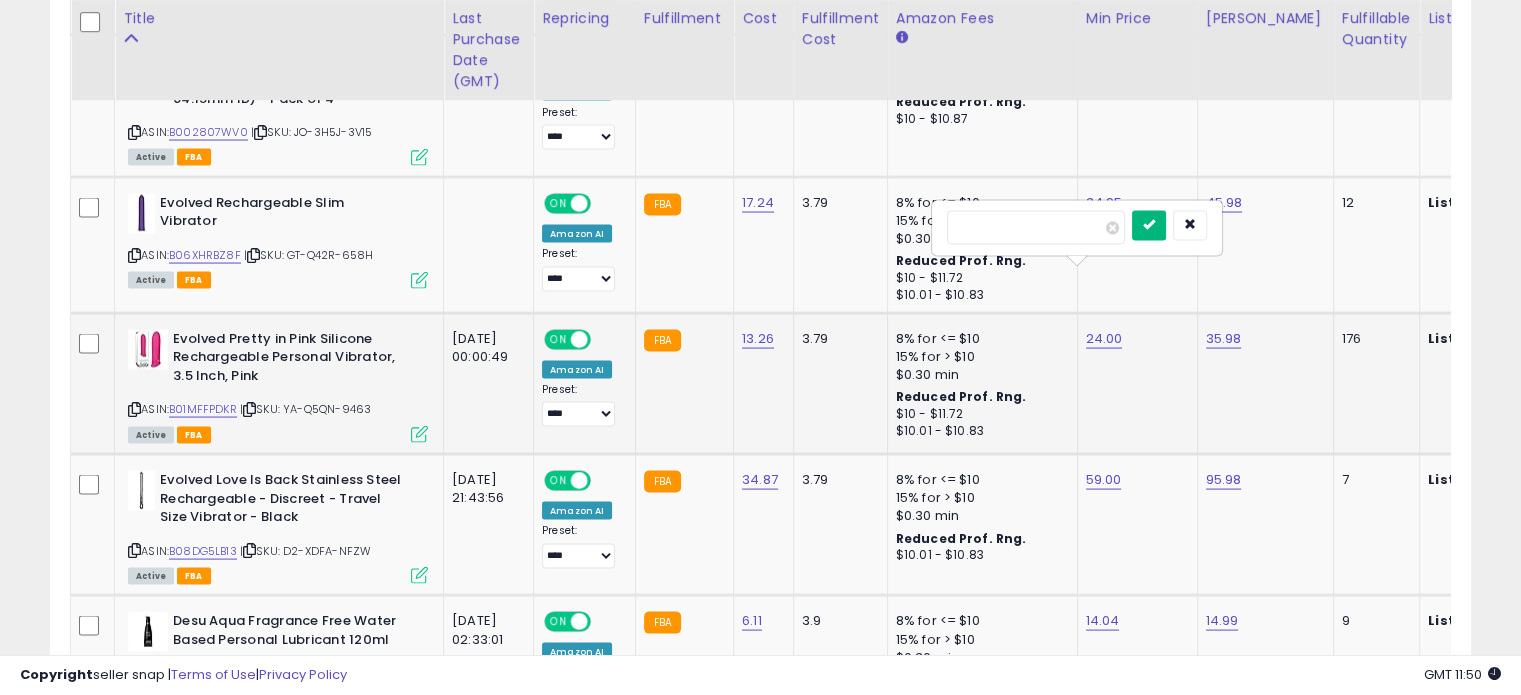 click at bounding box center [1149, 225] 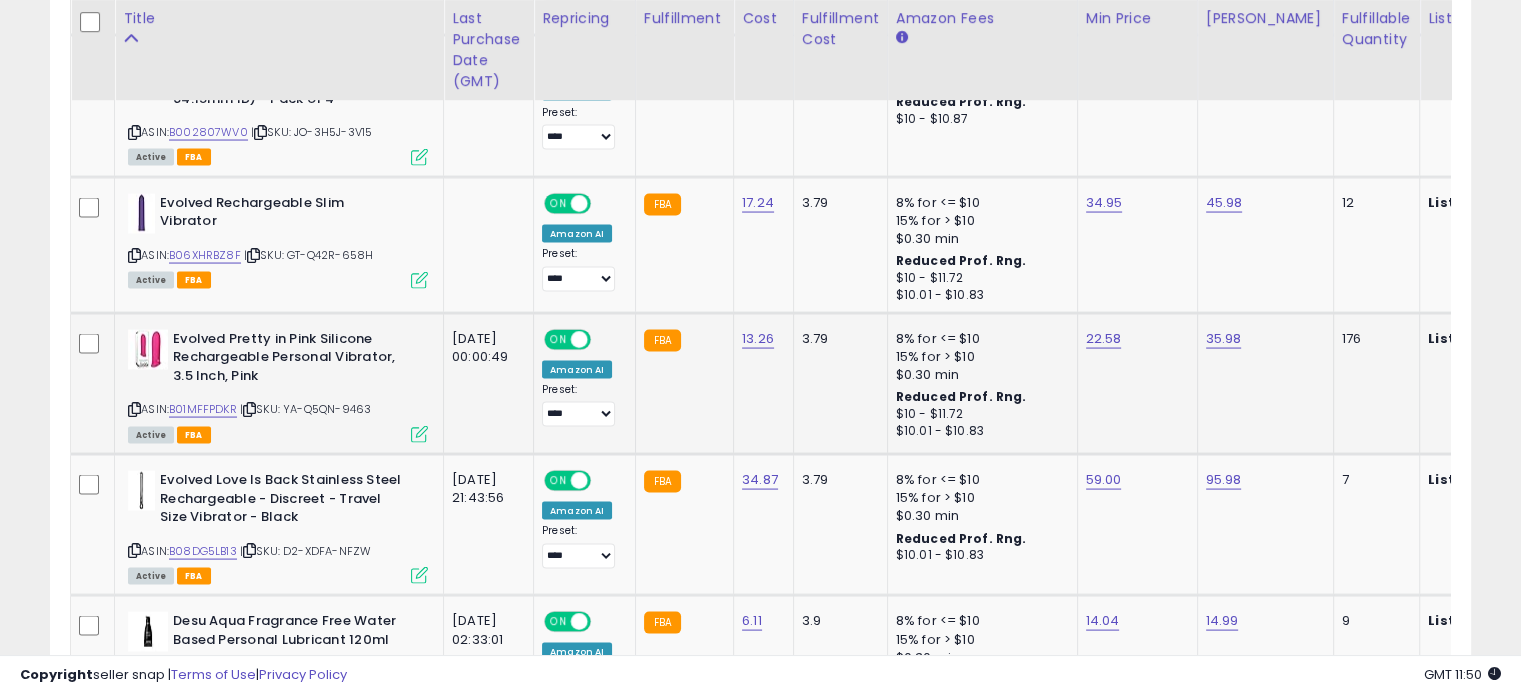 click at bounding box center [419, 434] 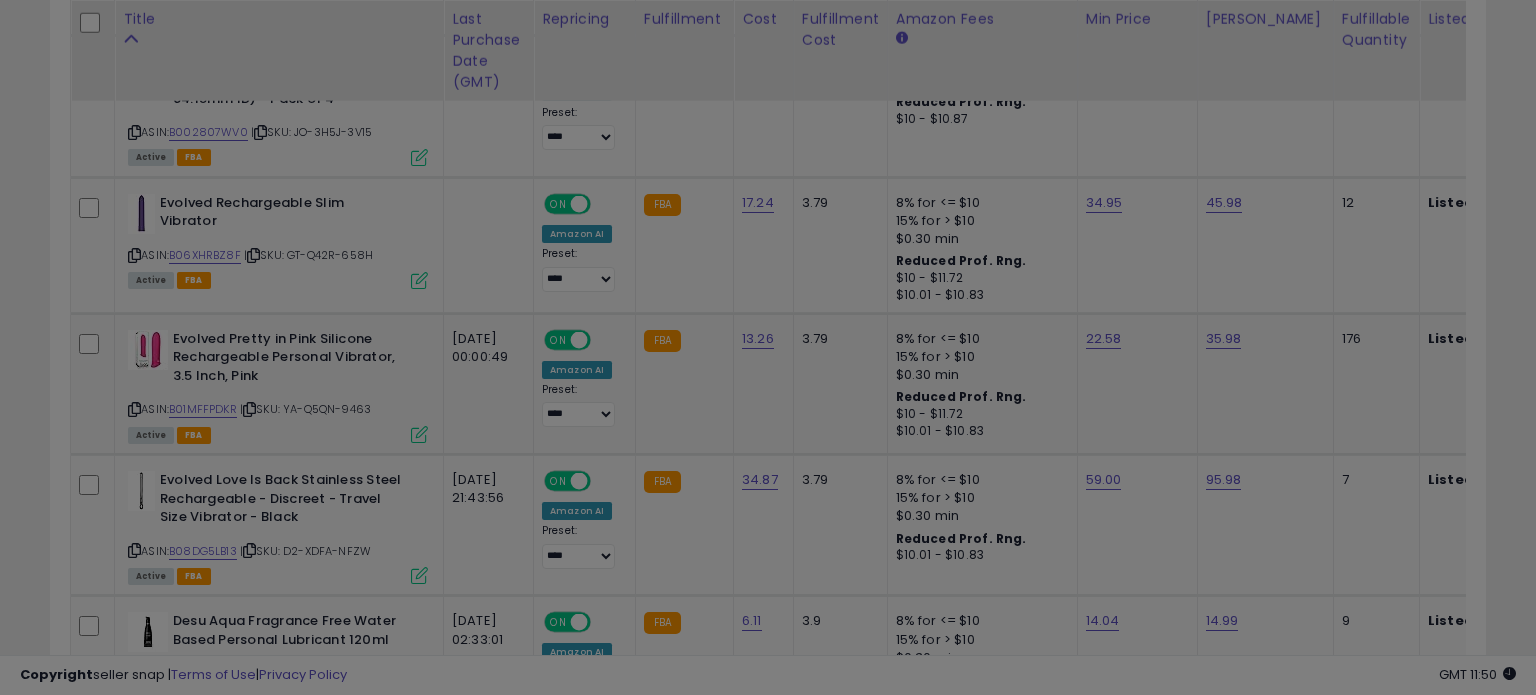 scroll, scrollTop: 999589, scrollLeft: 999168, axis: both 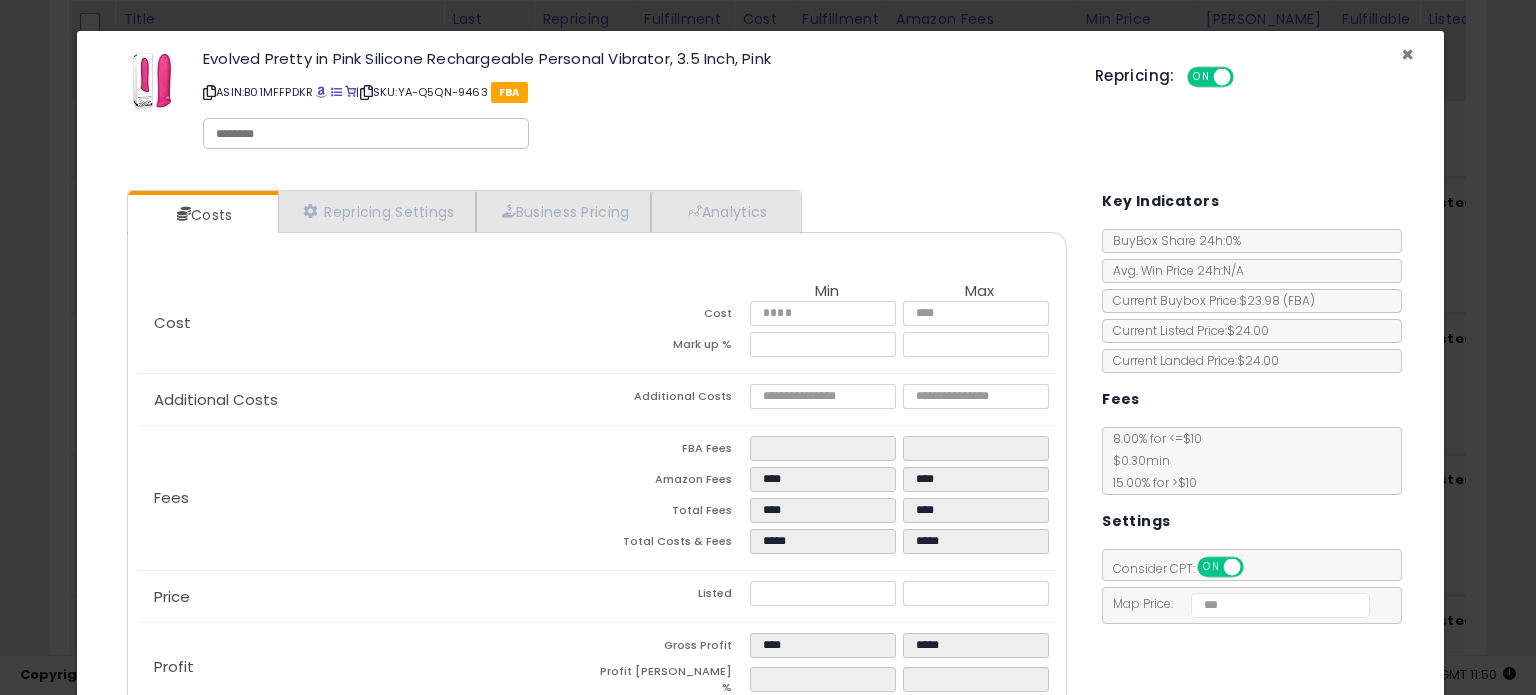 click on "×" at bounding box center [1407, 54] 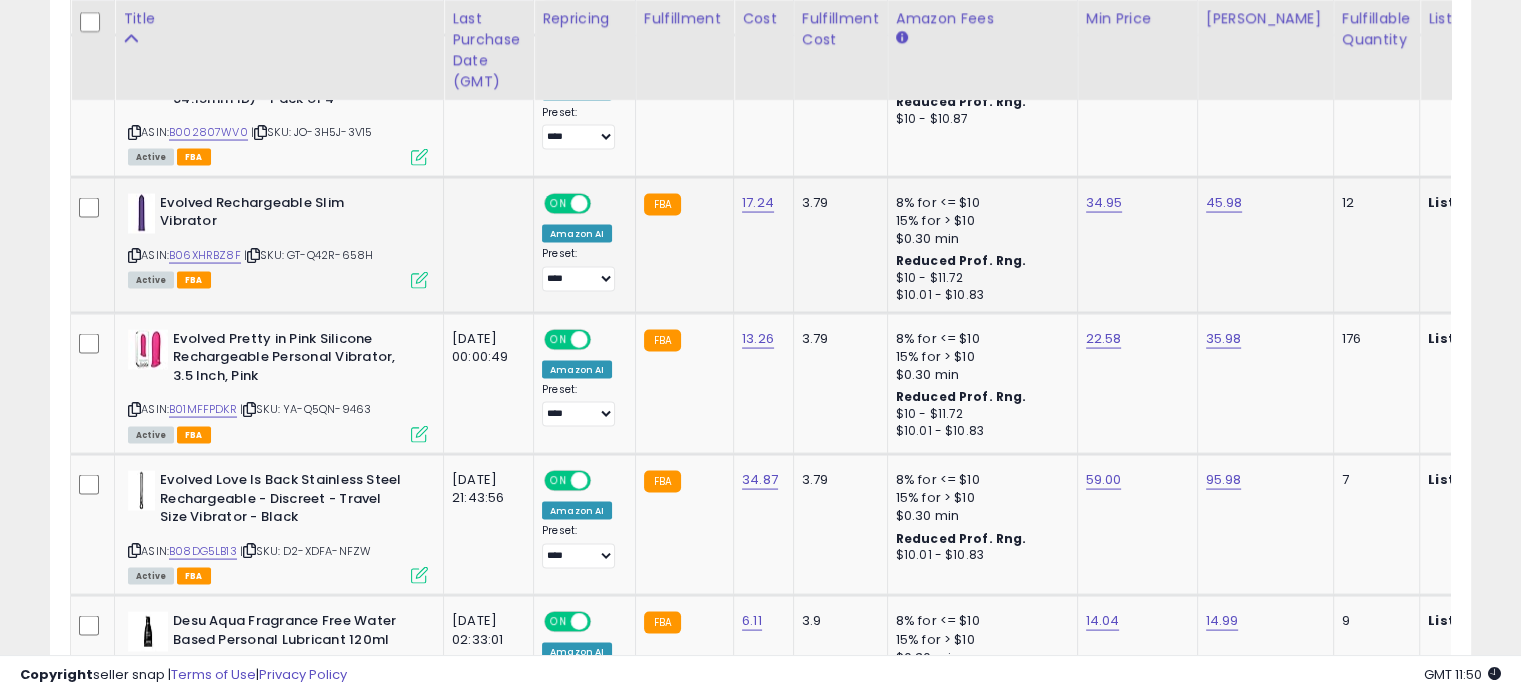 scroll, scrollTop: 409, scrollLeft: 822, axis: both 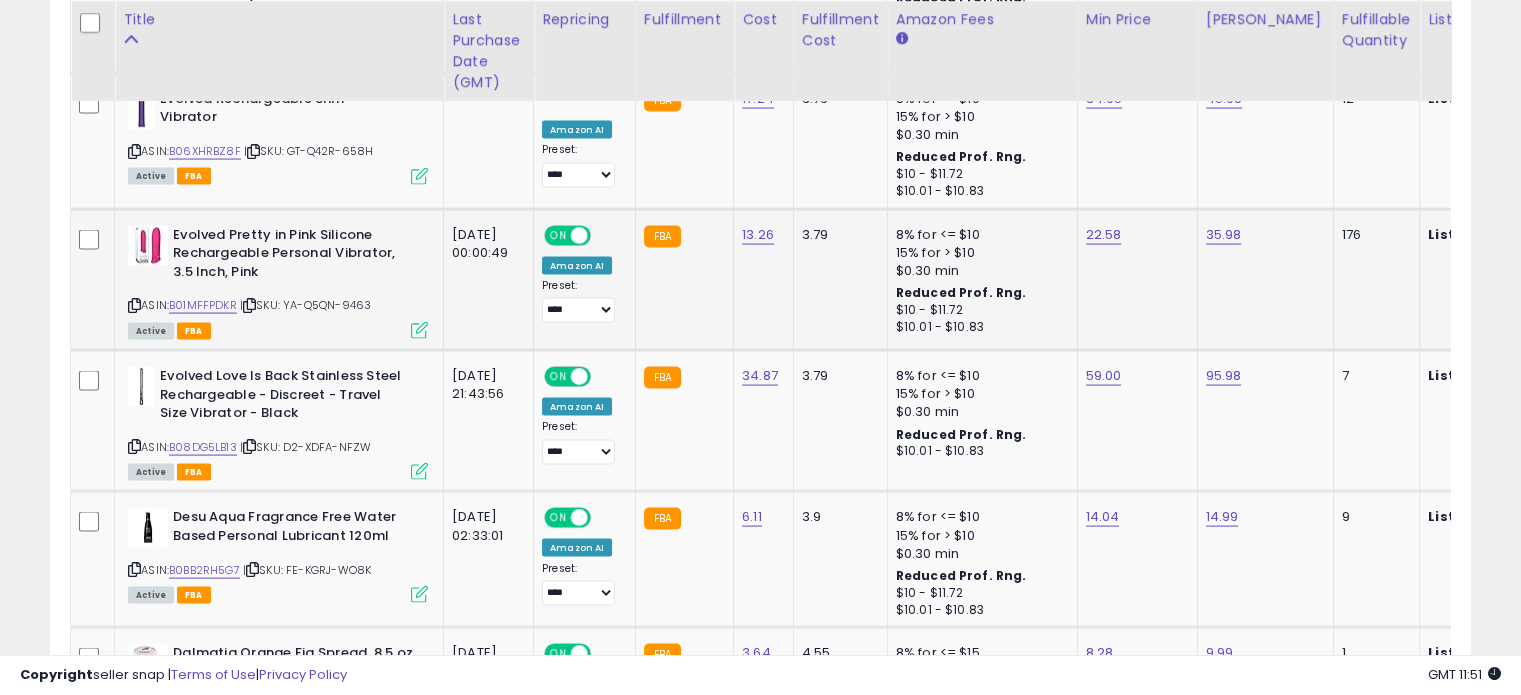 click at bounding box center [134, 305] 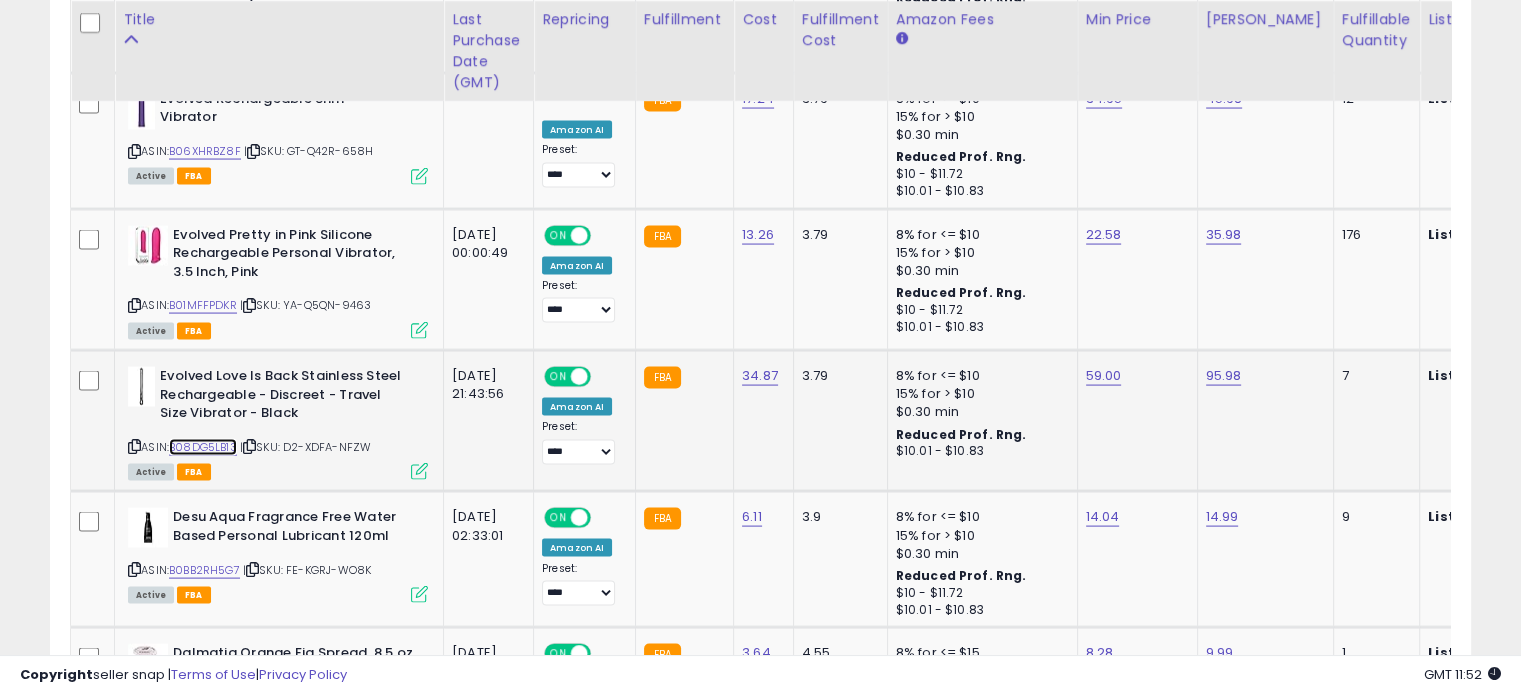 click on "B08DG5LB13" at bounding box center [203, 447] 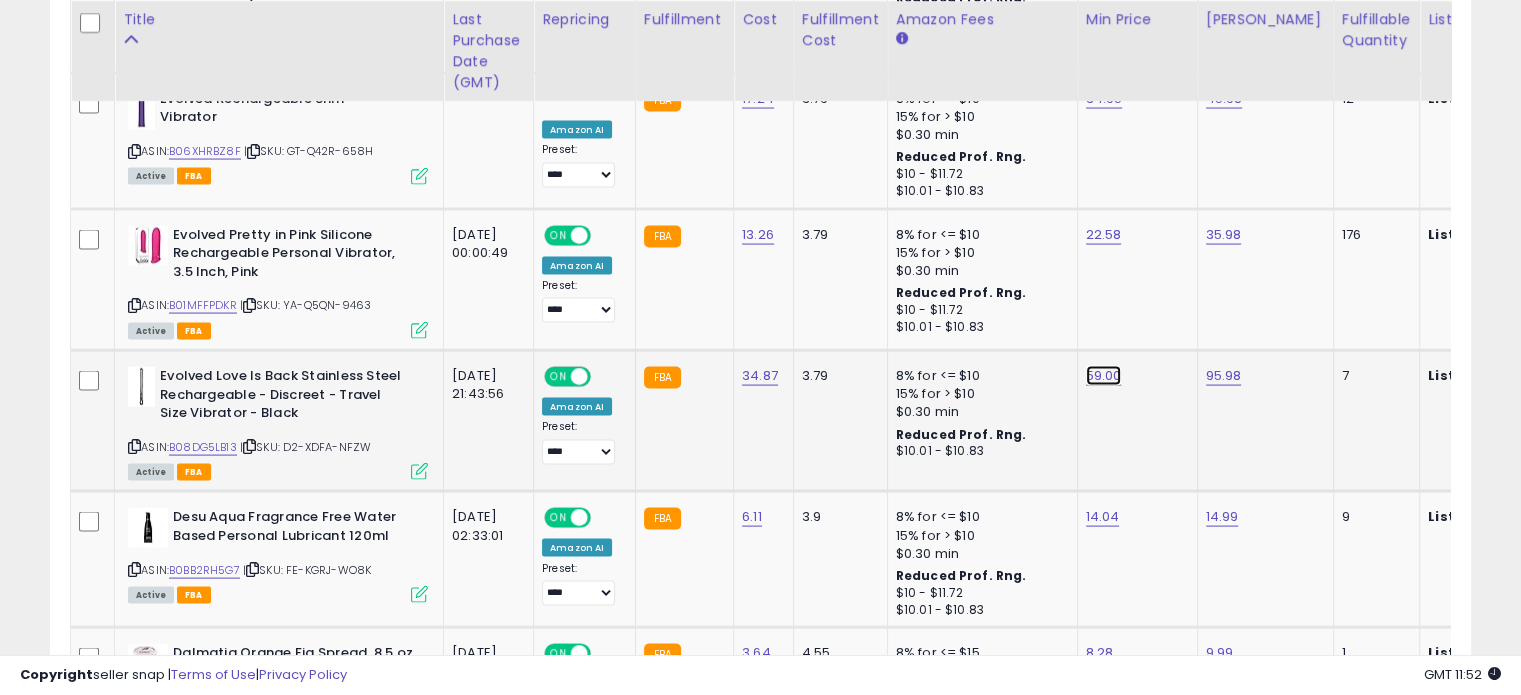 click on "59.00" at bounding box center [1102, -2885] 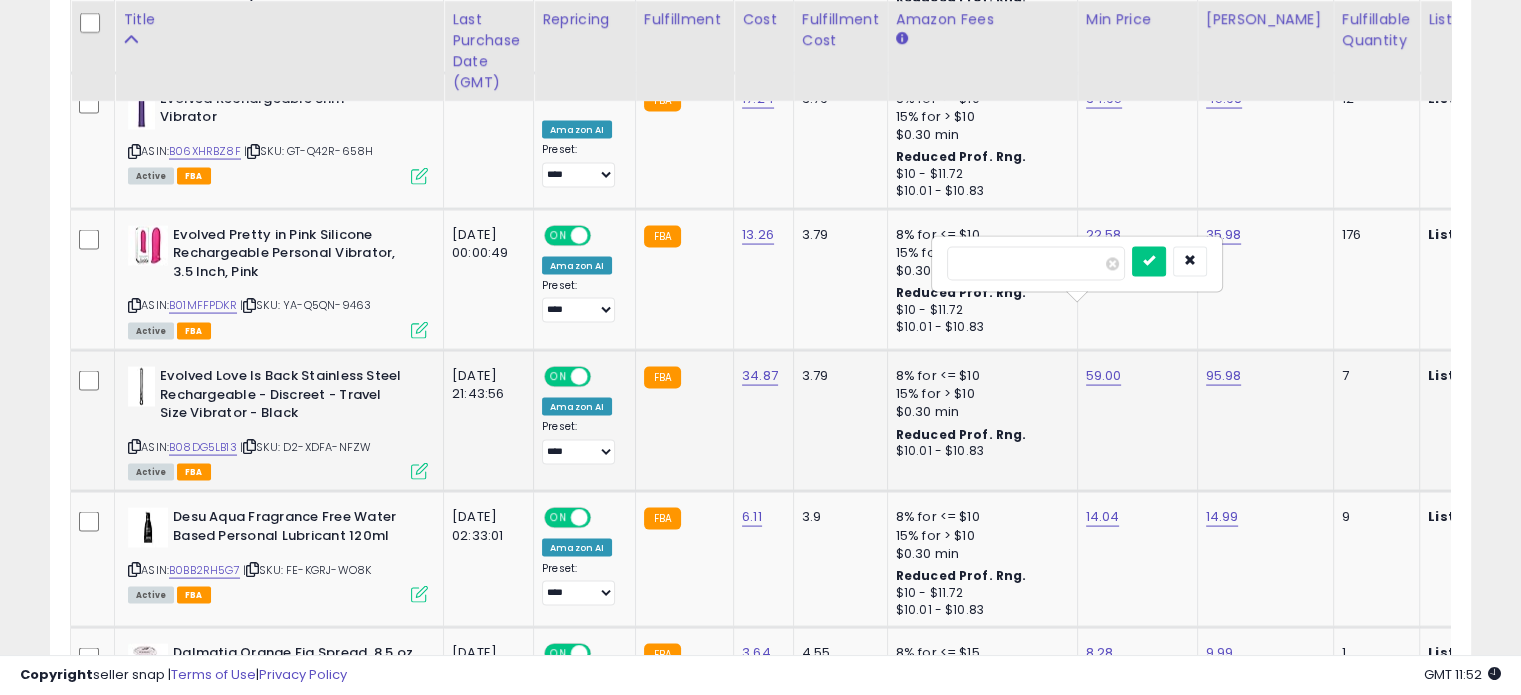 drag, startPoint x: 1042, startPoint y: 267, endPoint x: 934, endPoint y: 242, distance: 110.85576 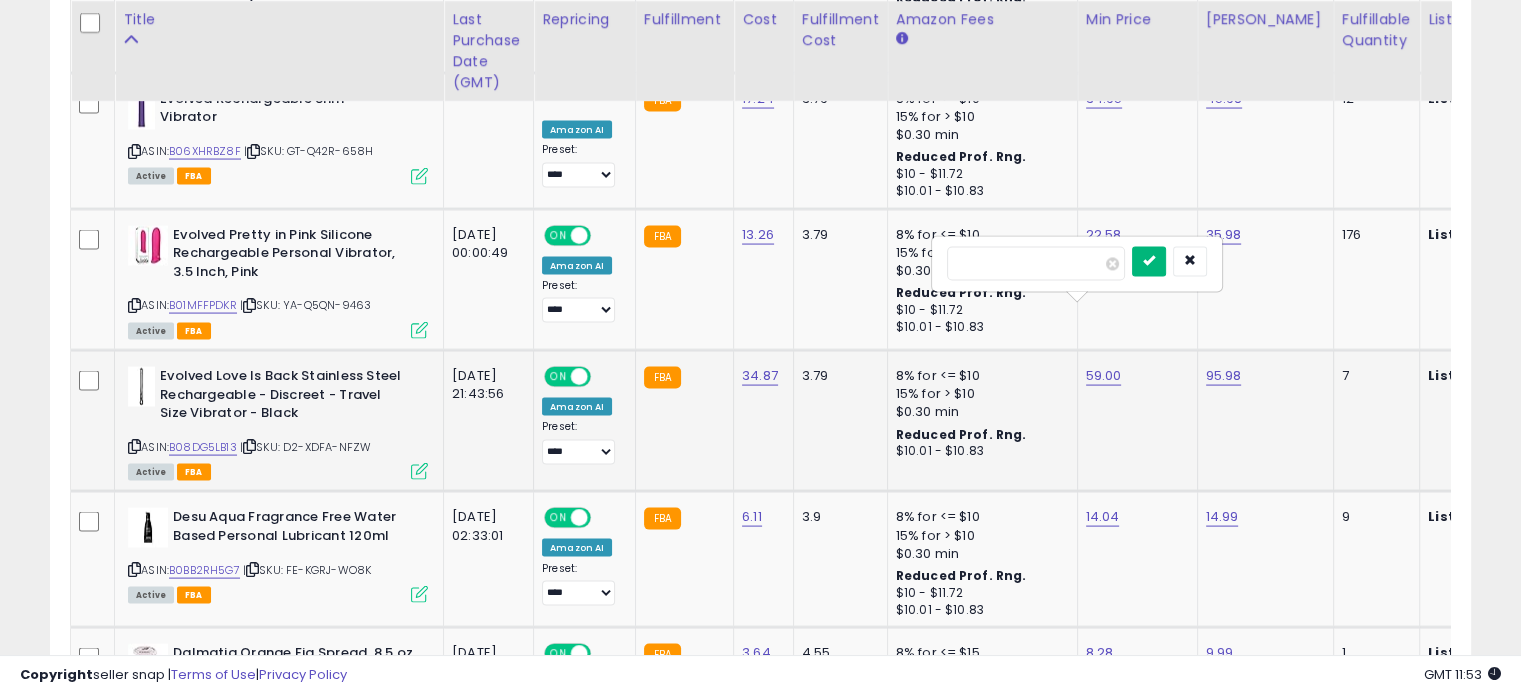 type on "*****" 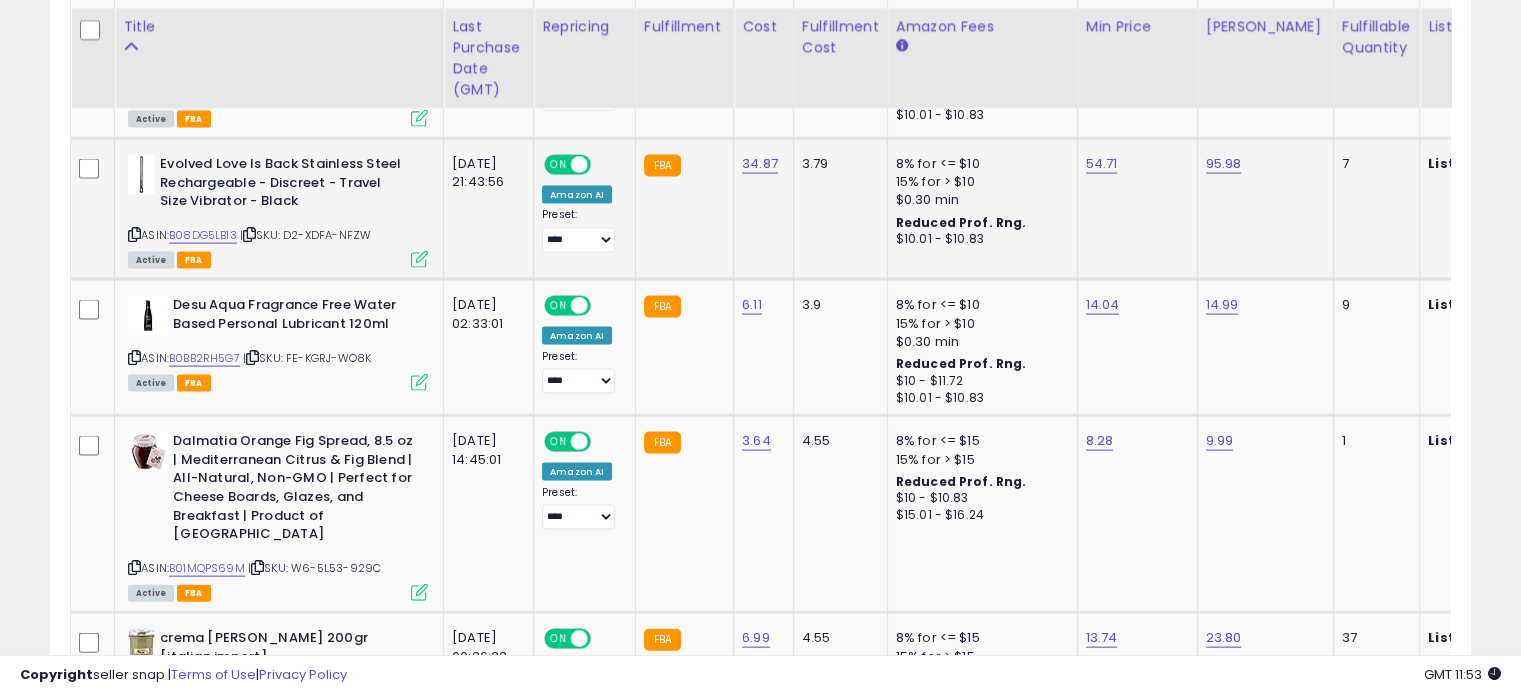 scroll, scrollTop: 4202, scrollLeft: 0, axis: vertical 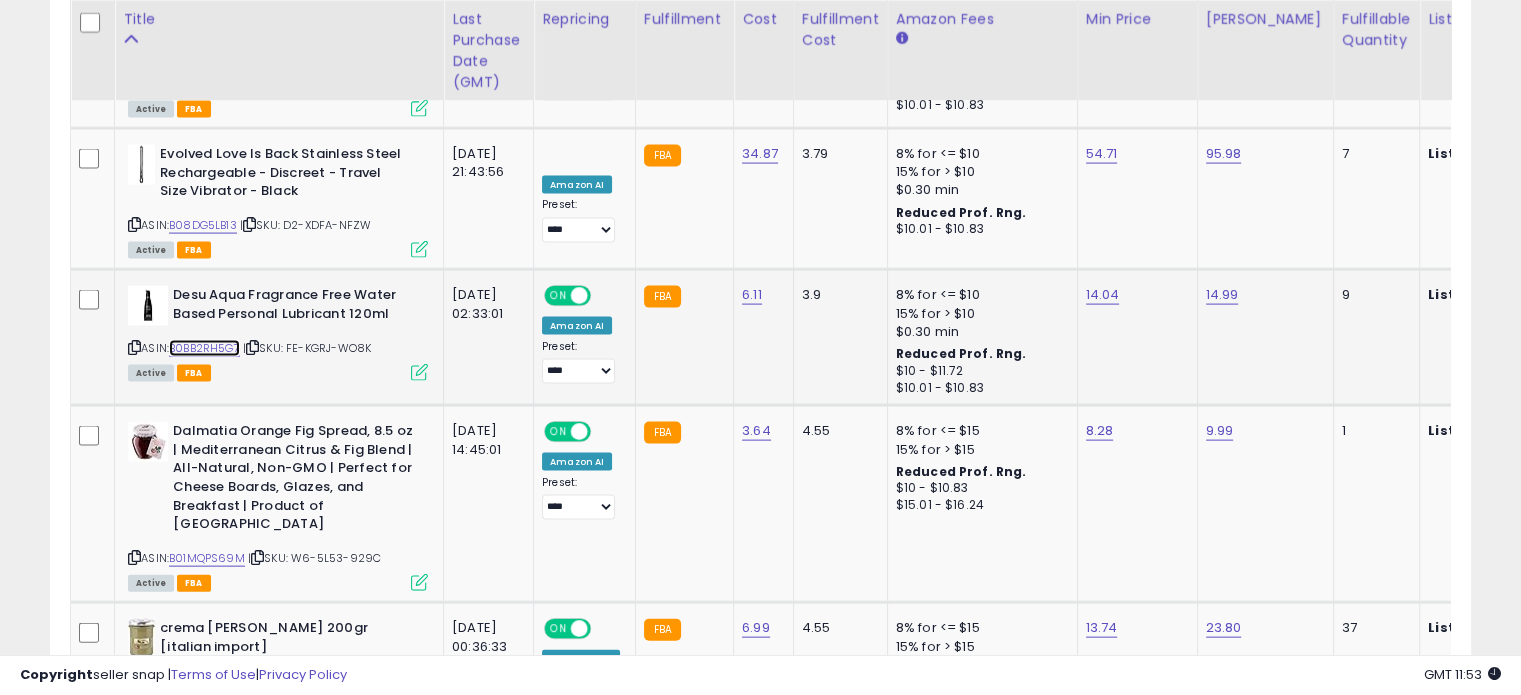 click on "B0BB2RH5G7" at bounding box center [204, 348] 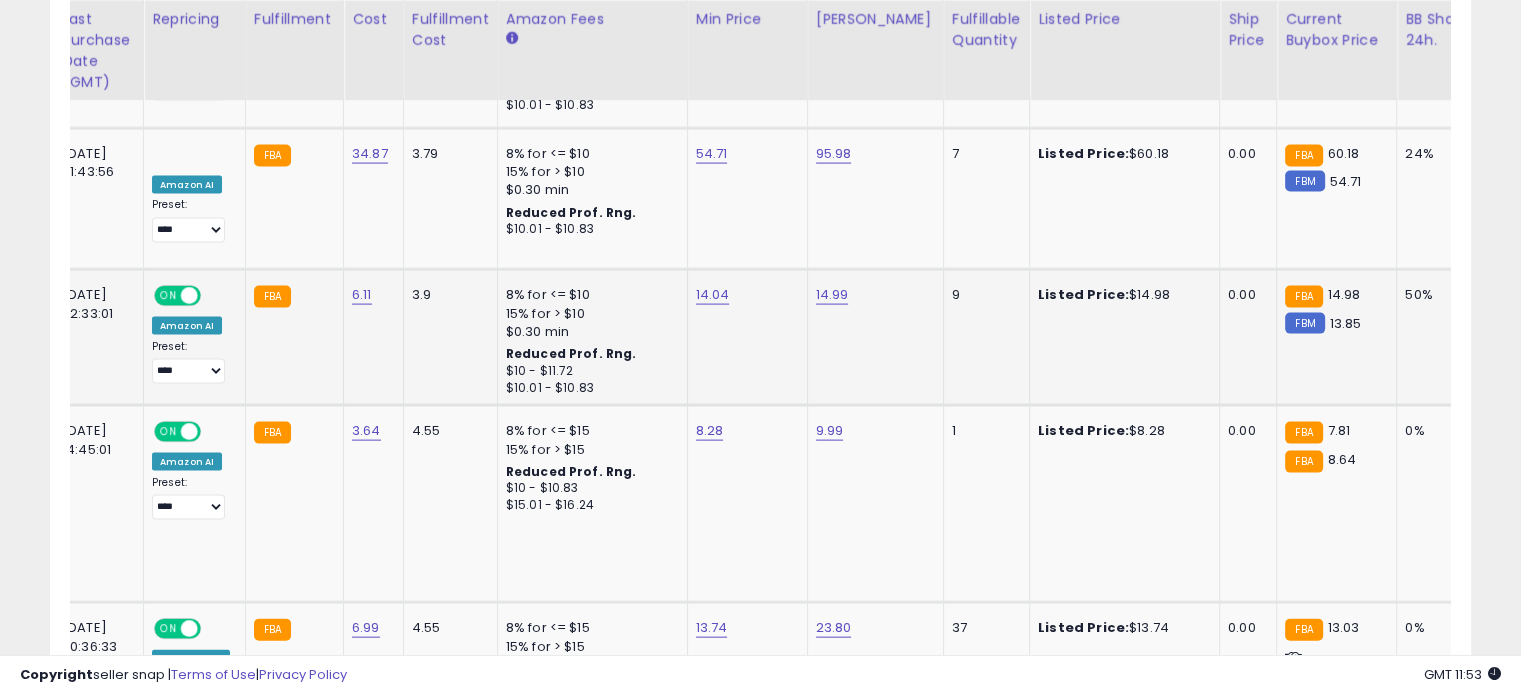 scroll, scrollTop: 0, scrollLeft: 438, axis: horizontal 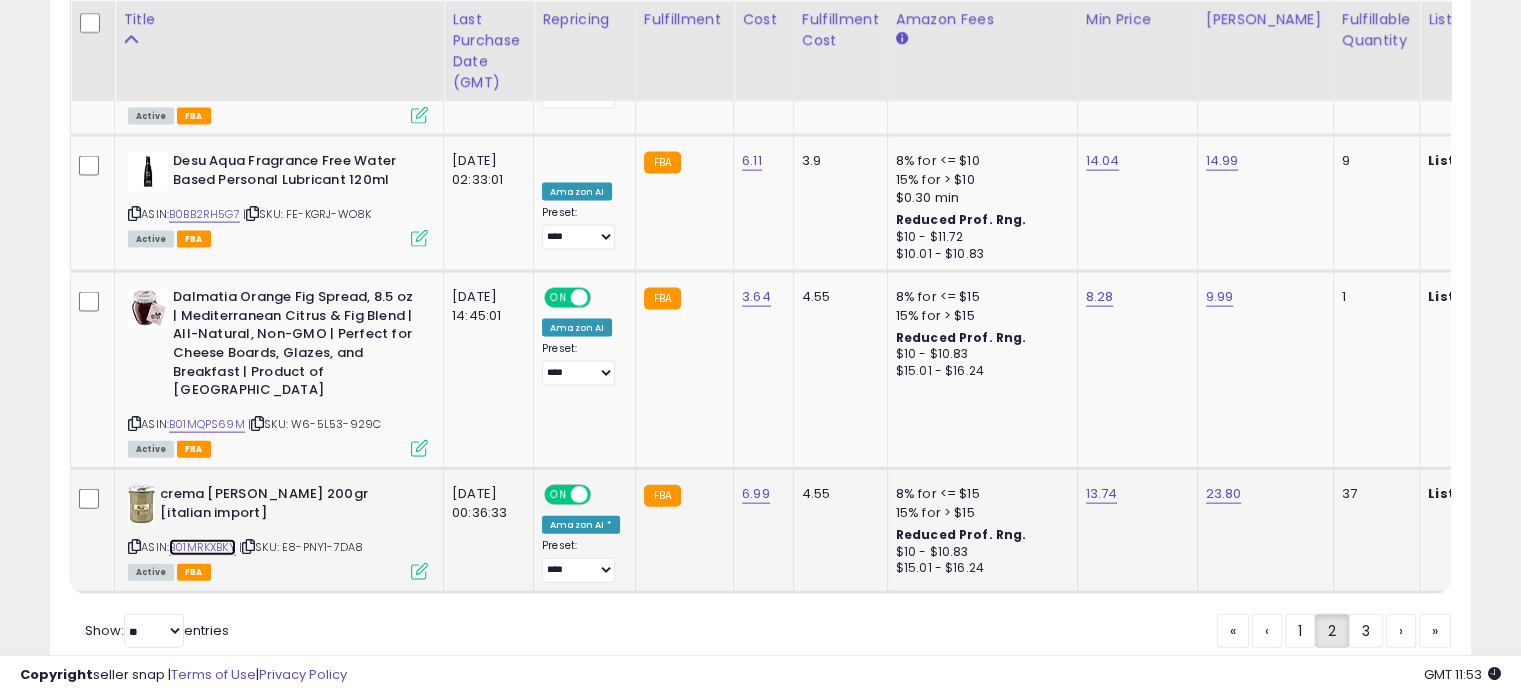 click on "B01MRKXBKY" at bounding box center (202, 547) 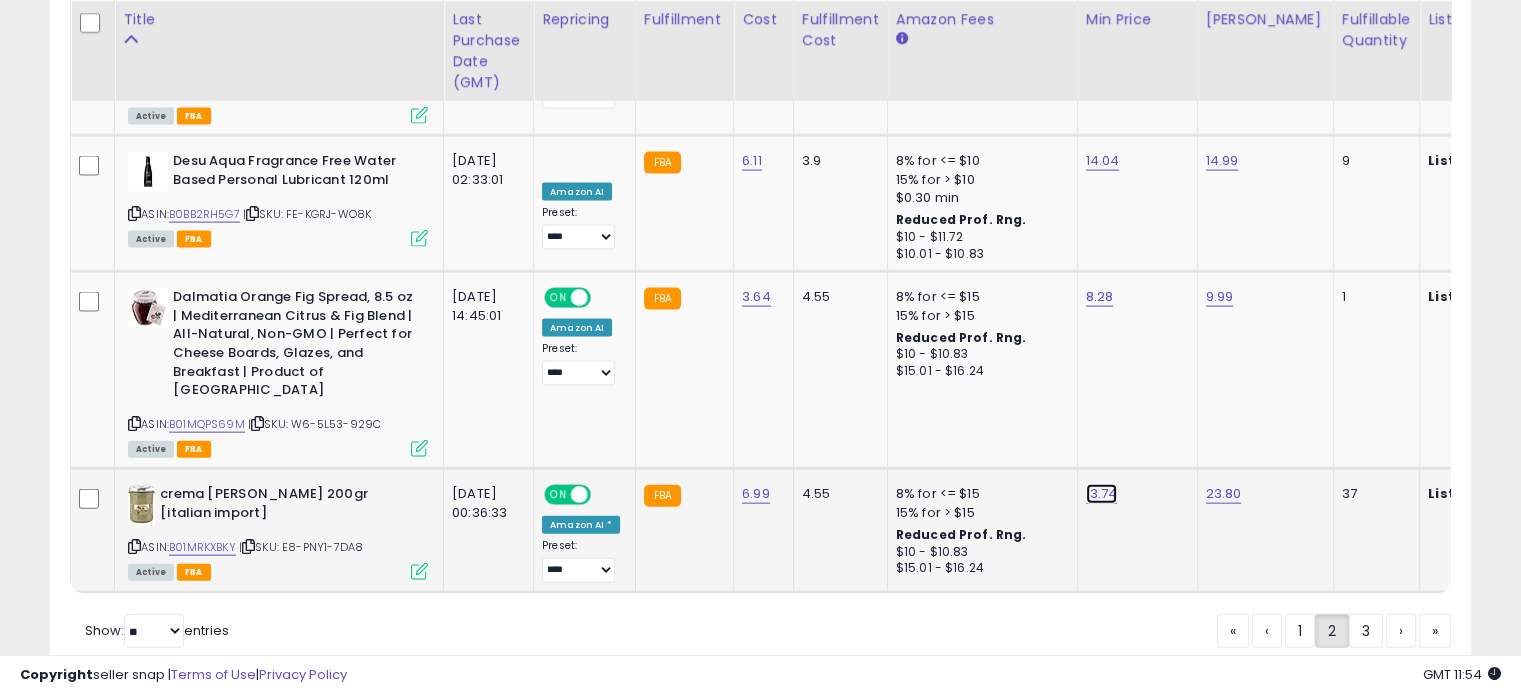 click on "13.74" at bounding box center [1102, -3241] 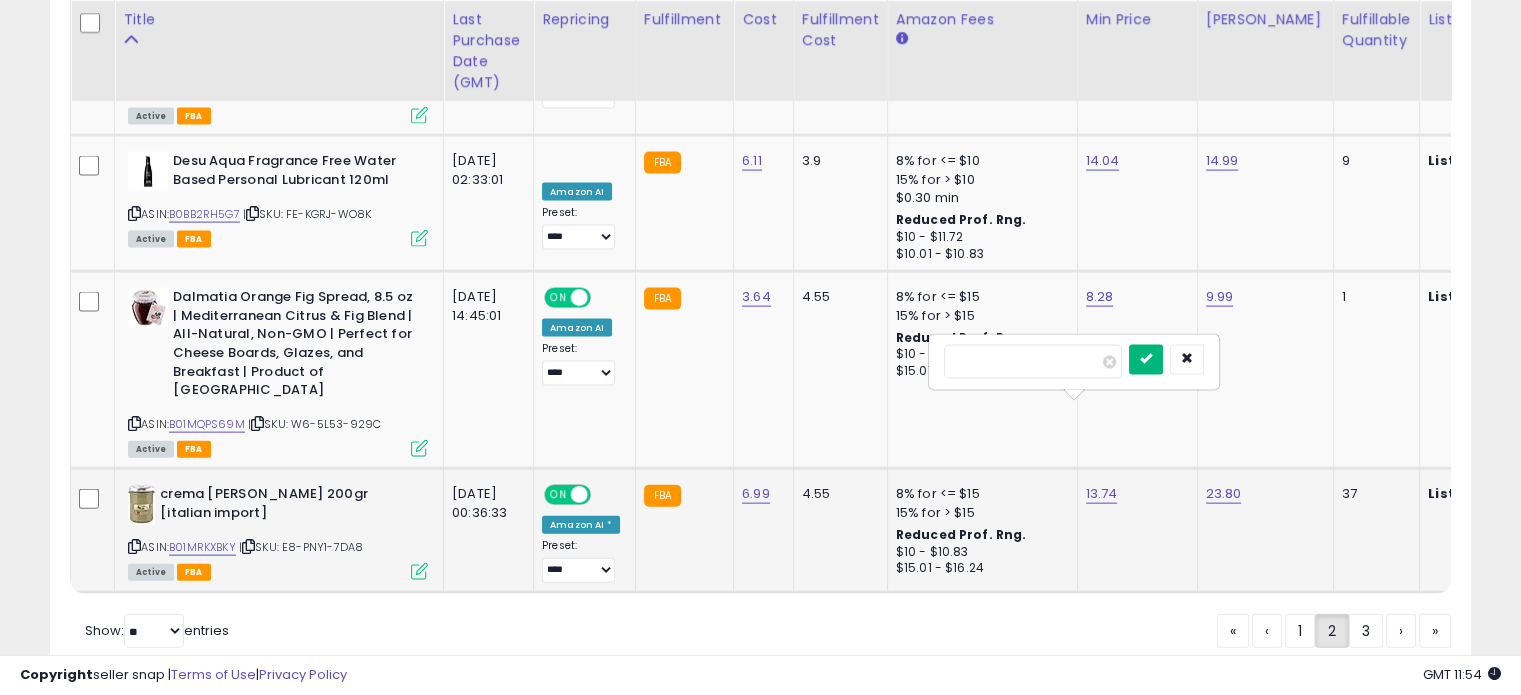 type on "*****" 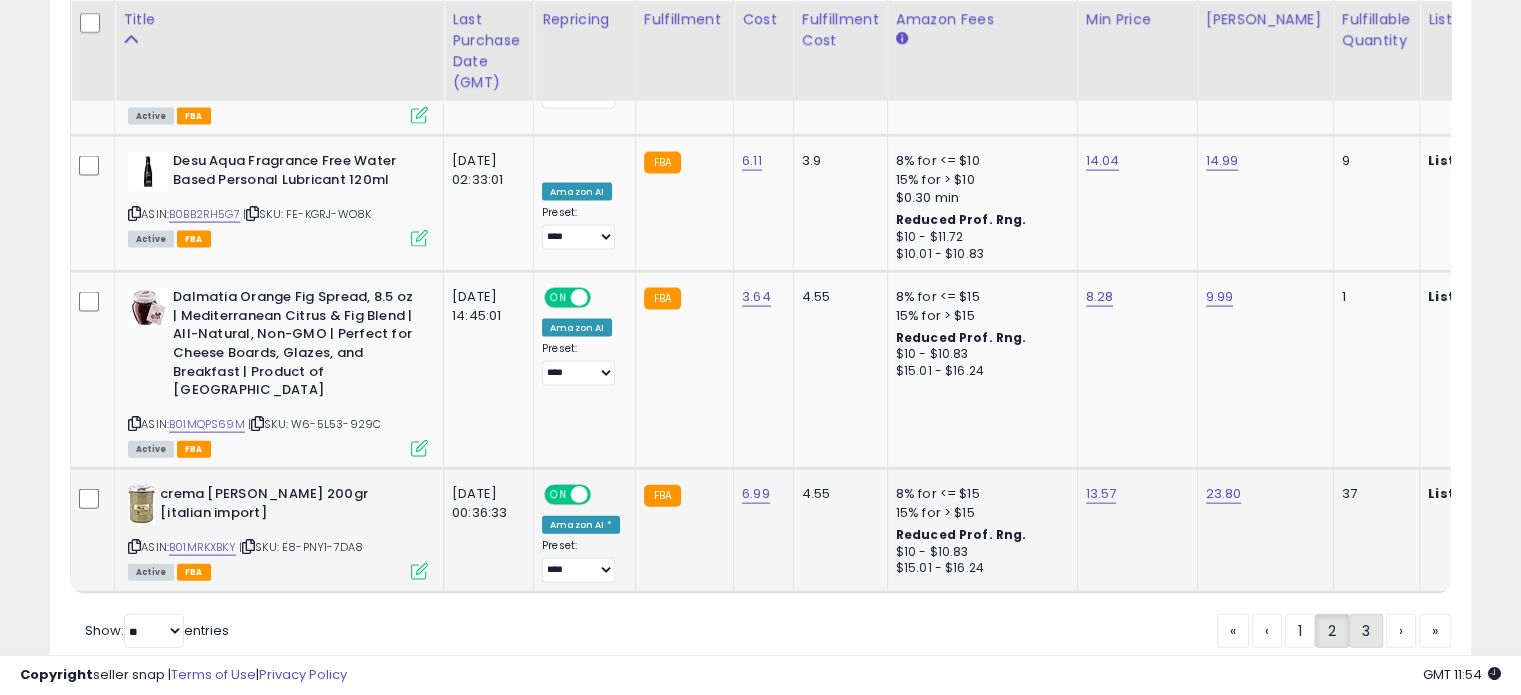 click on "3" 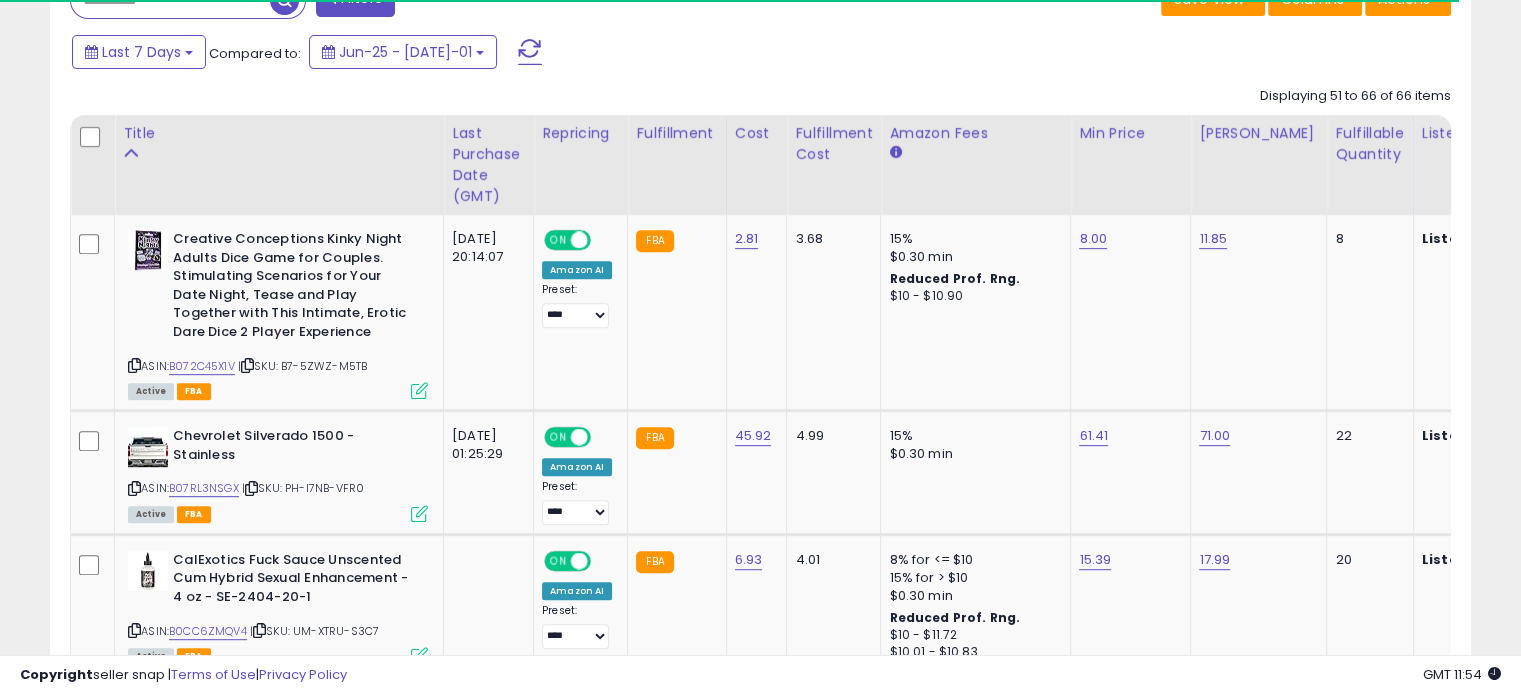 scroll, scrollTop: 856, scrollLeft: 0, axis: vertical 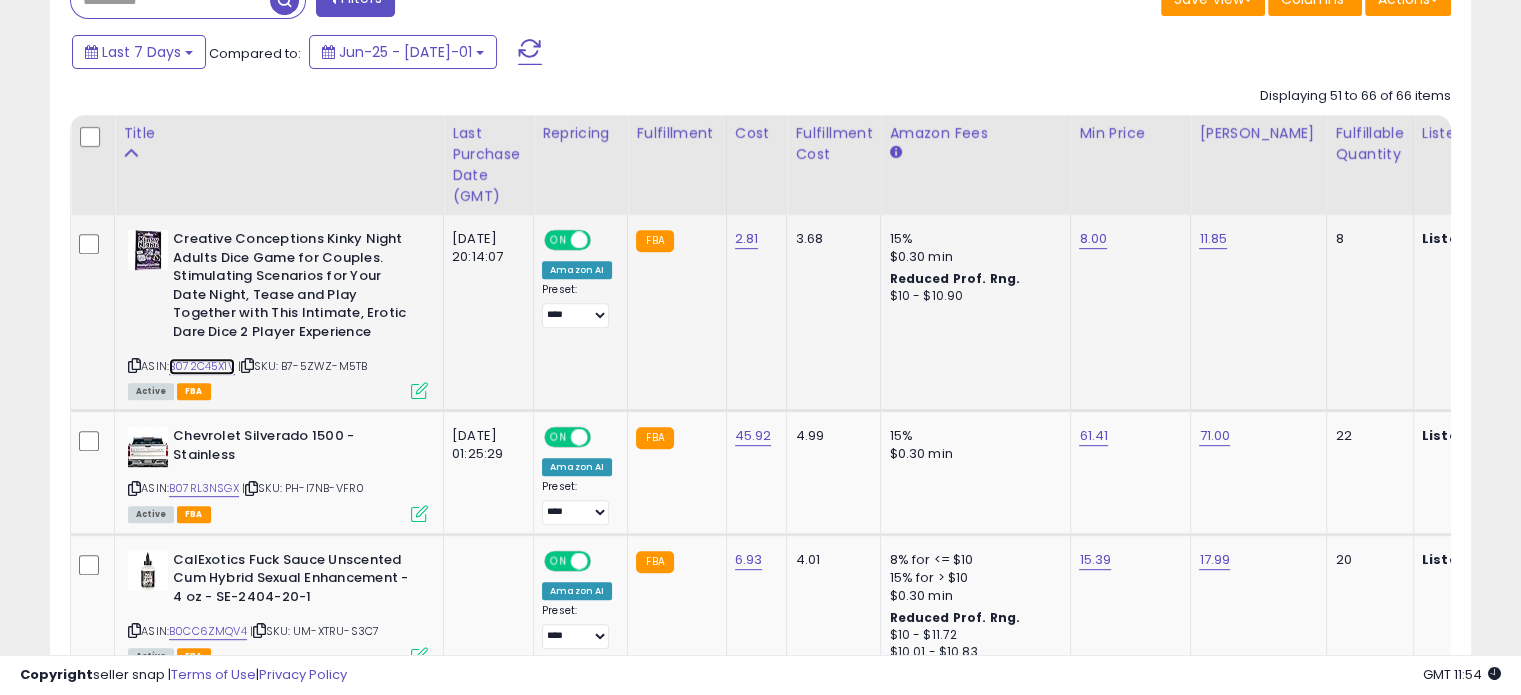 click on "B072C45X1V" at bounding box center (202, 366) 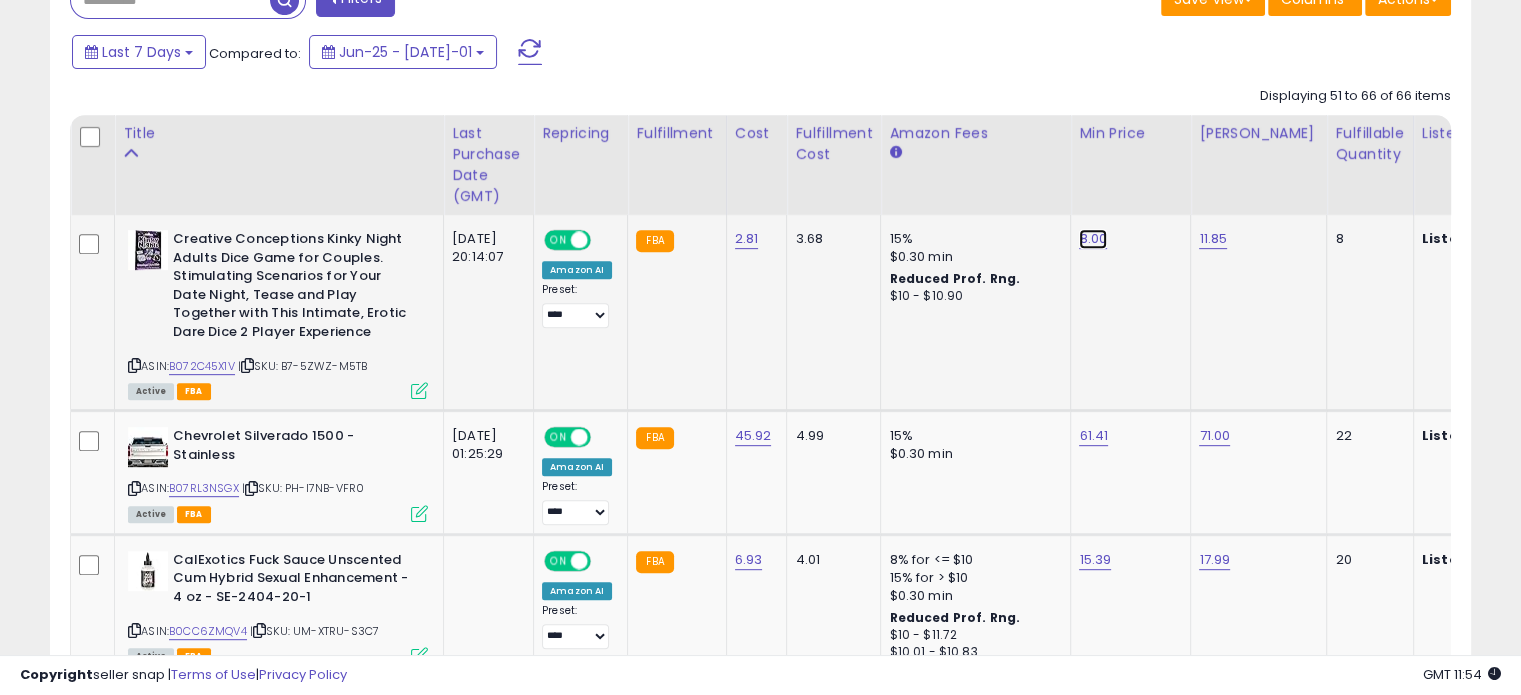 click on "8.00" at bounding box center [1093, 239] 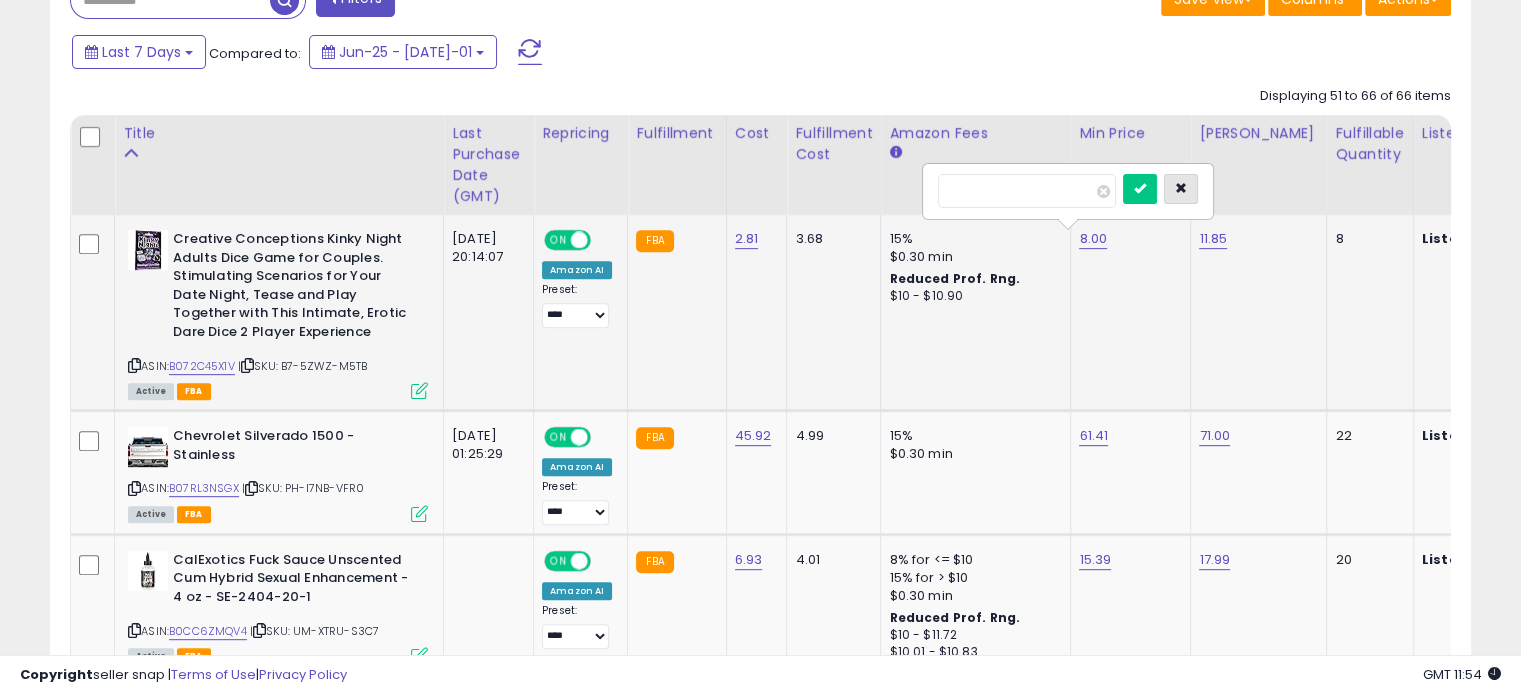 click at bounding box center [1181, 189] 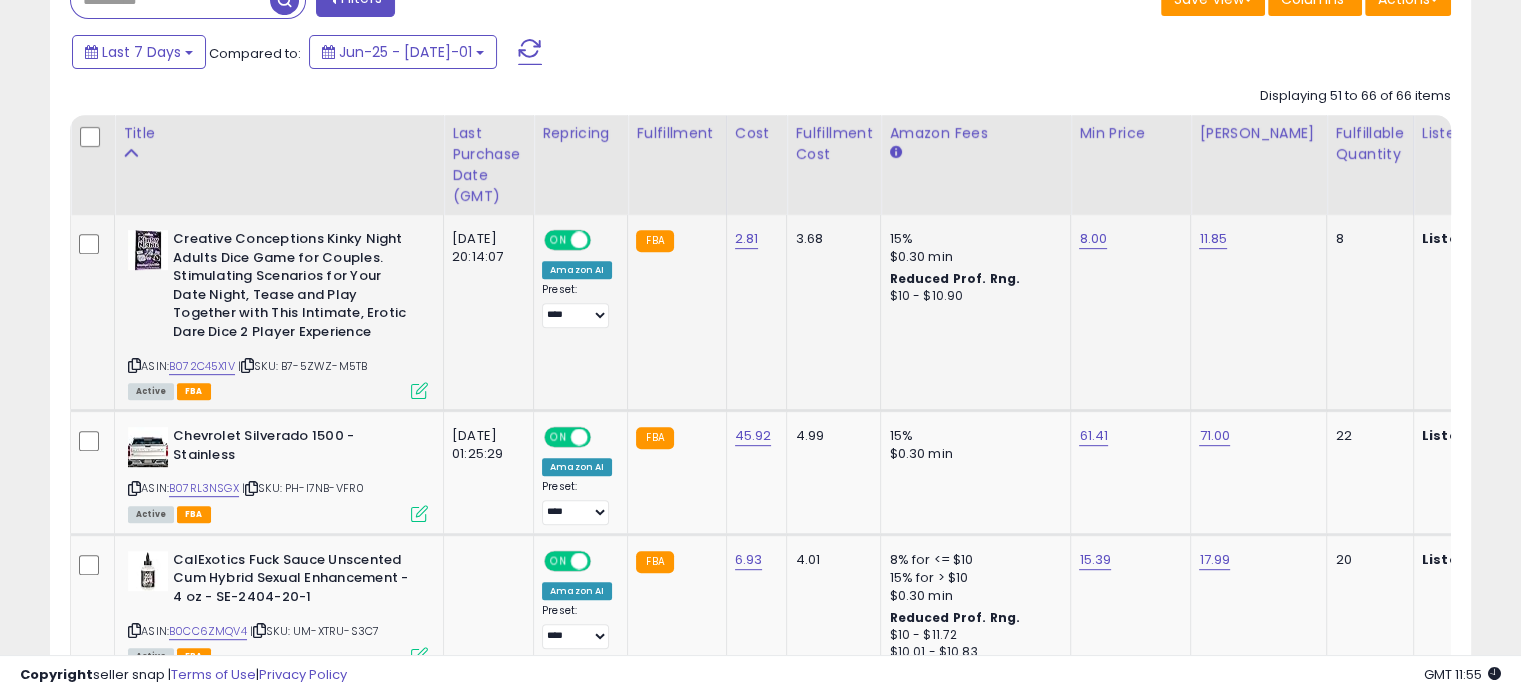 click on "8.00" 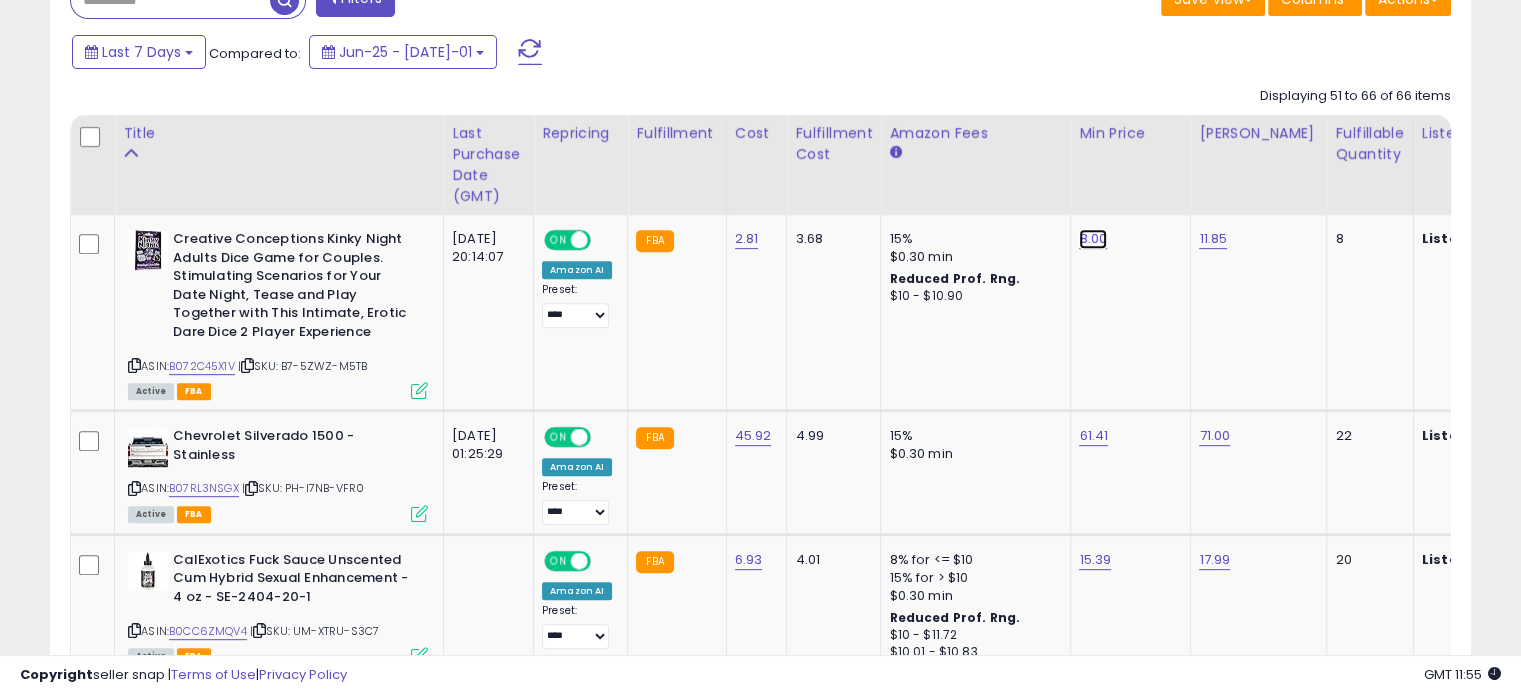 click on "8.00" at bounding box center [1093, 239] 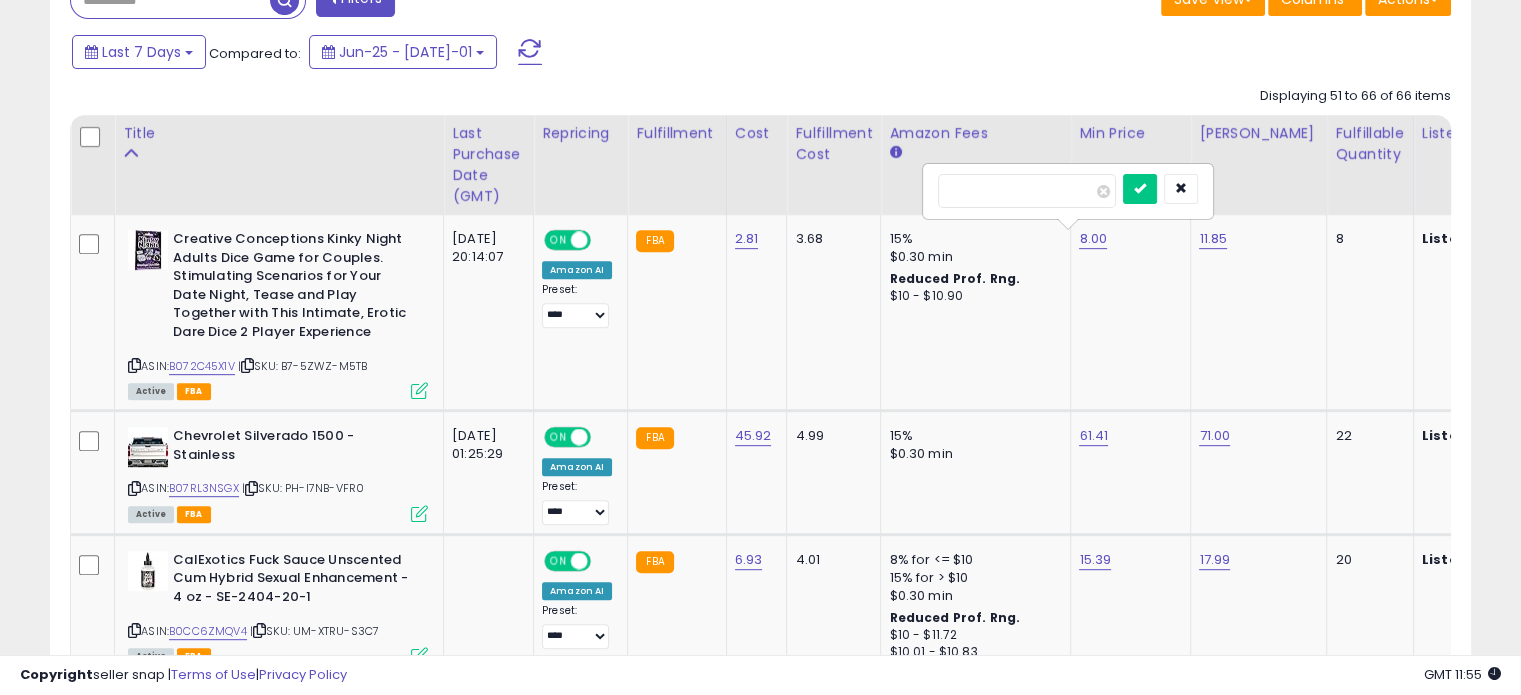 drag, startPoint x: 1048, startPoint y: 199, endPoint x: 944, endPoint y: 190, distance: 104.388695 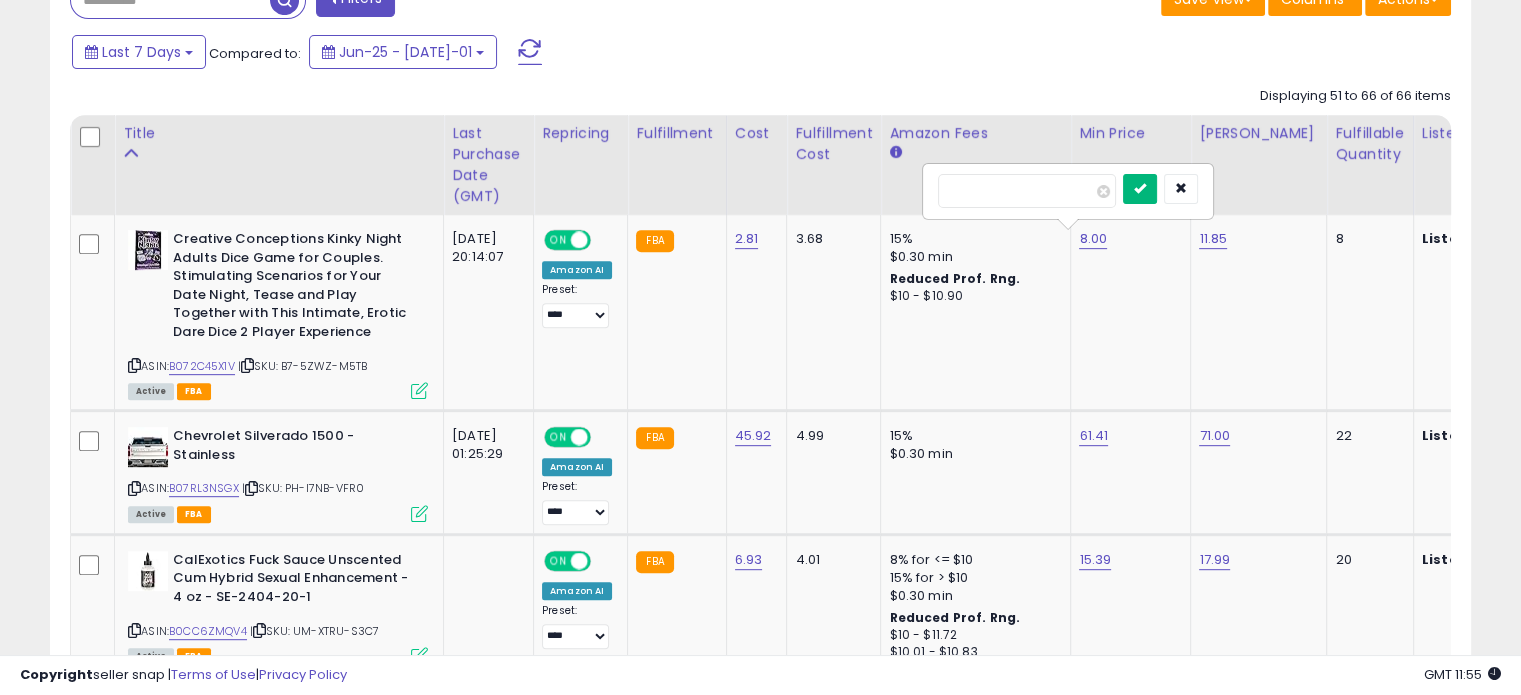 type on "****" 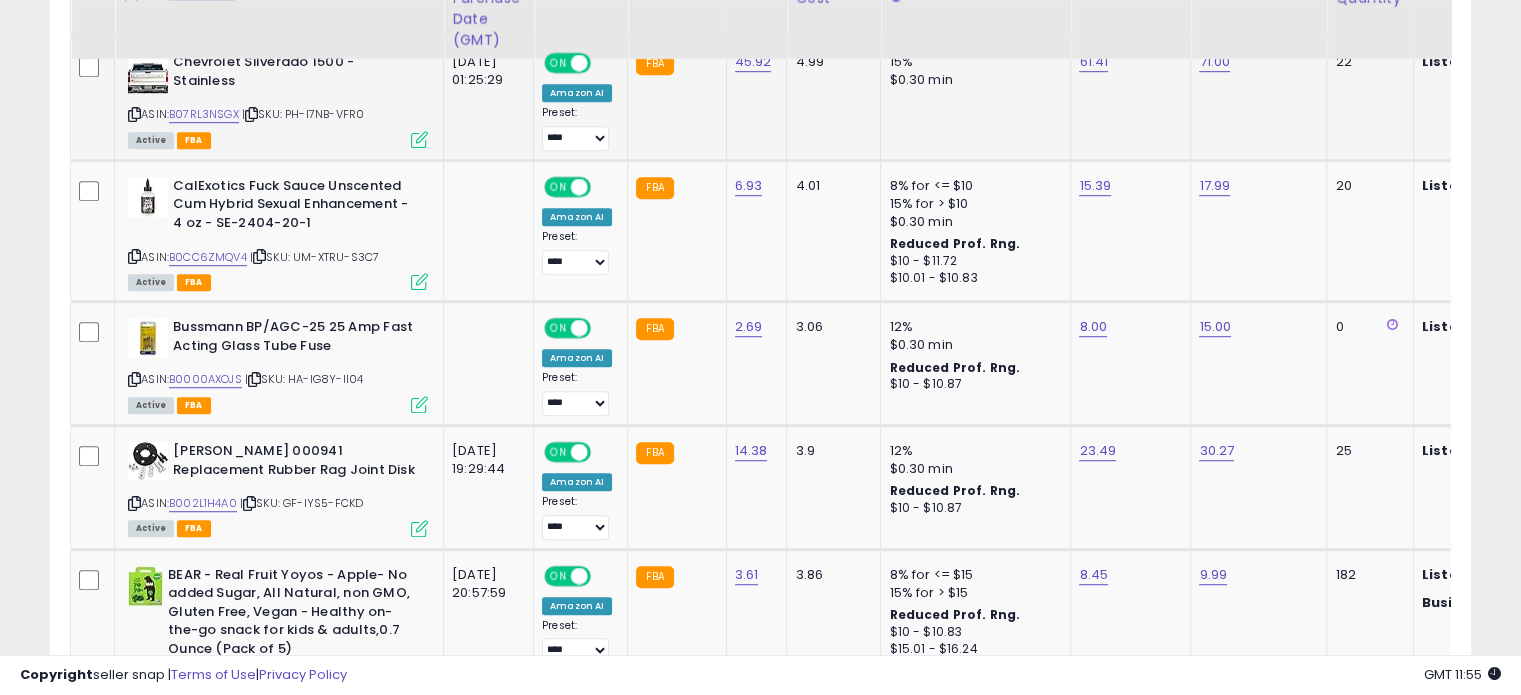 scroll, scrollTop: 1188, scrollLeft: 0, axis: vertical 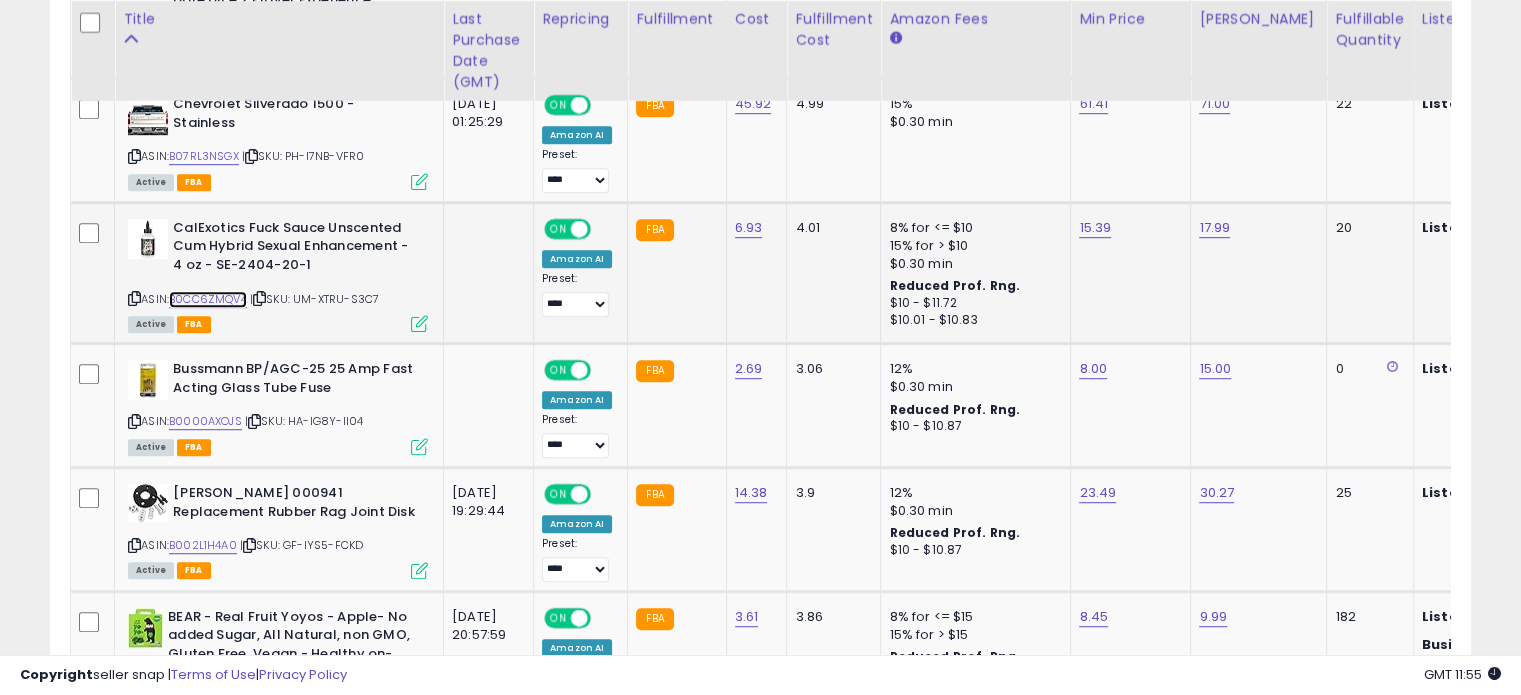 click on "B0CC6ZMQV4" at bounding box center [208, 299] 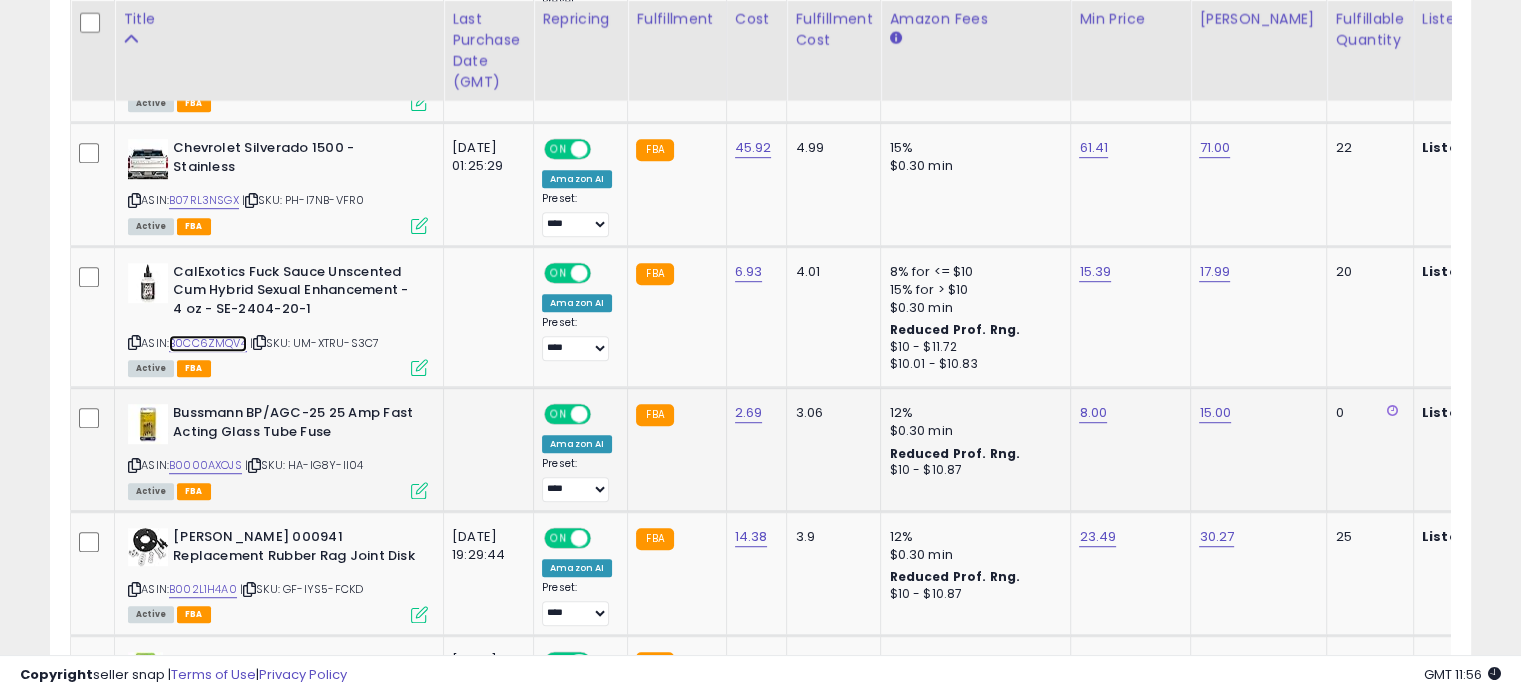 scroll, scrollTop: 1144, scrollLeft: 0, axis: vertical 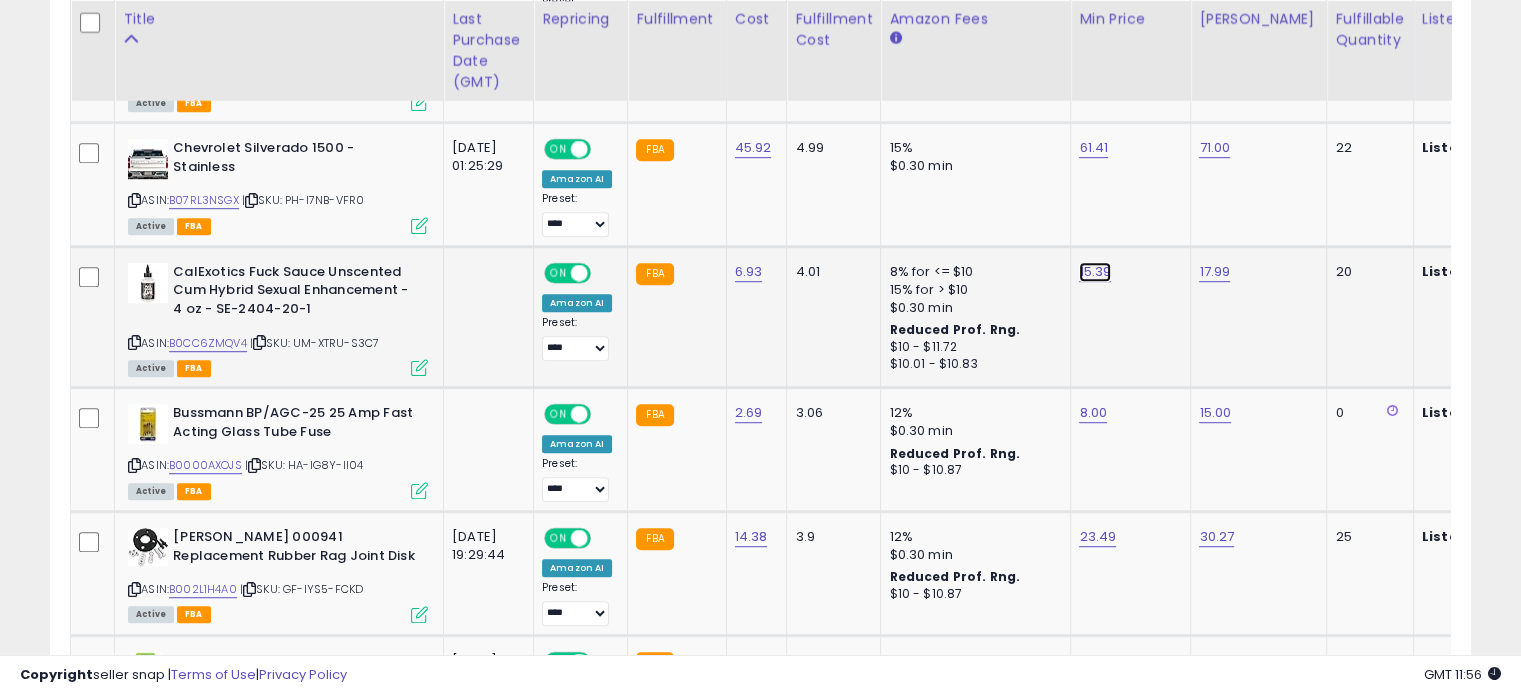 click on "15.39" at bounding box center [1092, -49] 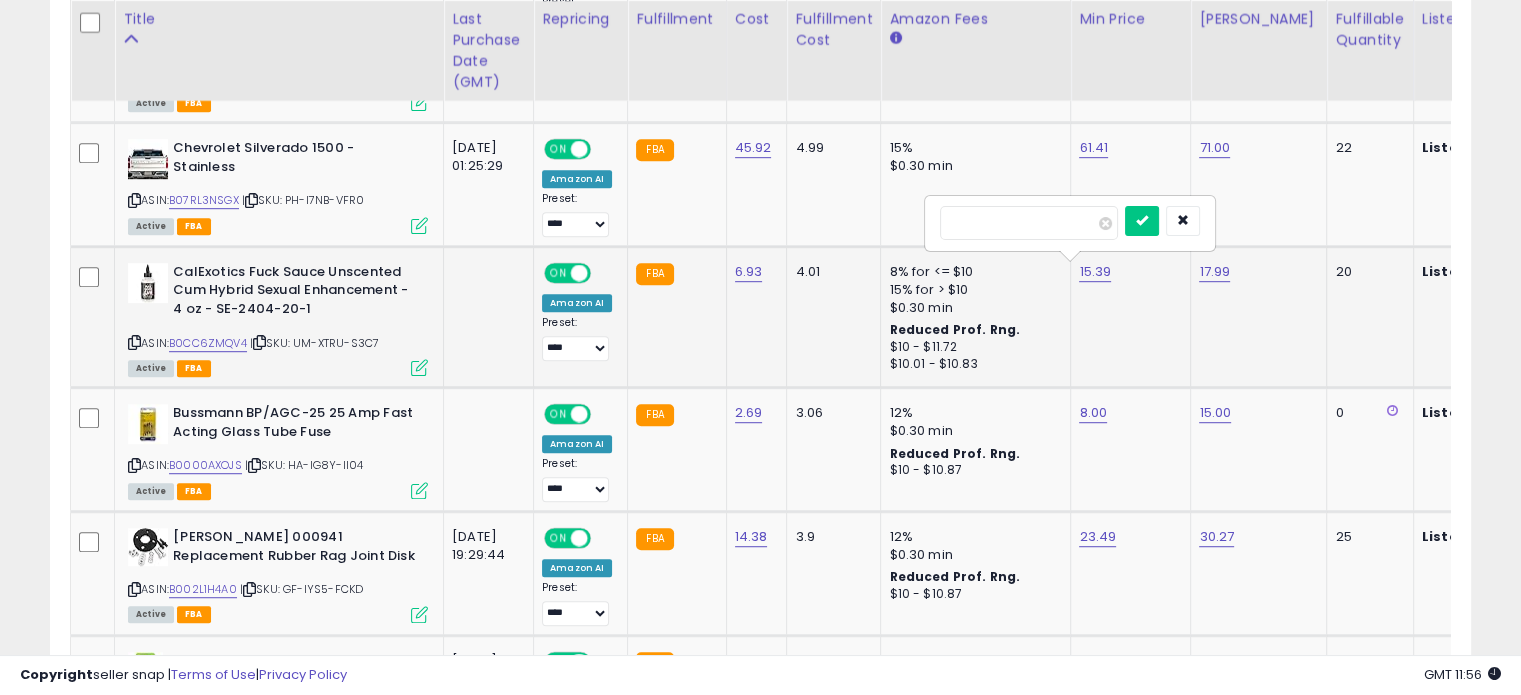 drag, startPoint x: 1021, startPoint y: 223, endPoint x: 925, endPoint y: 206, distance: 97.49359 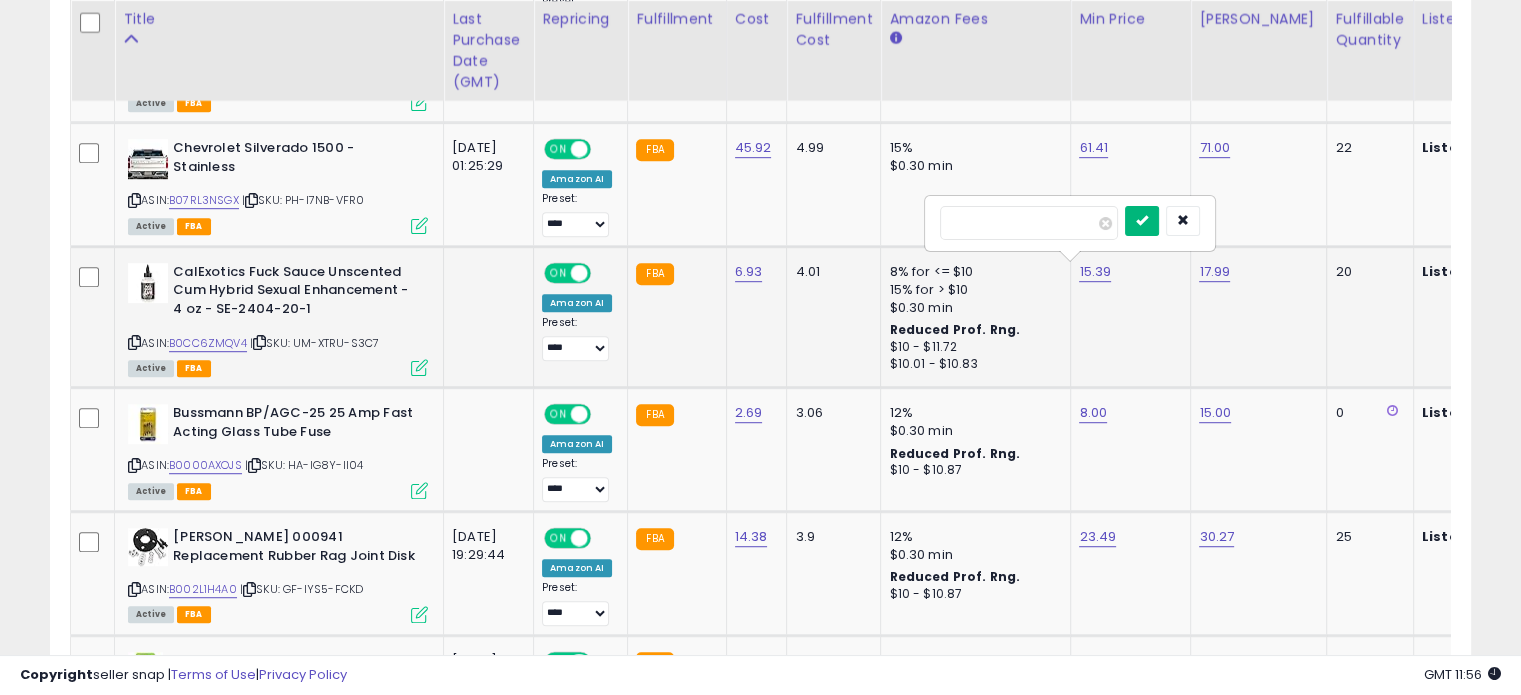 type on "*****" 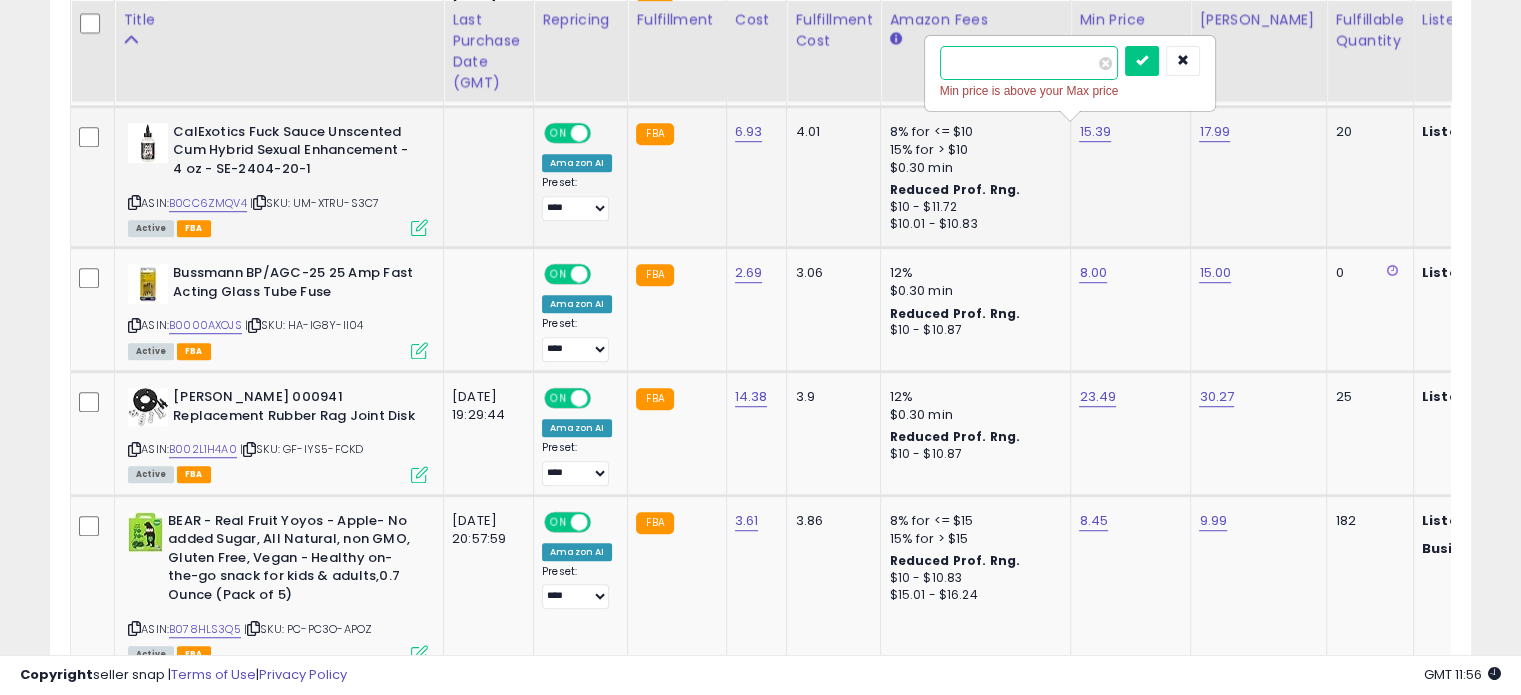 scroll, scrollTop: 1284, scrollLeft: 0, axis: vertical 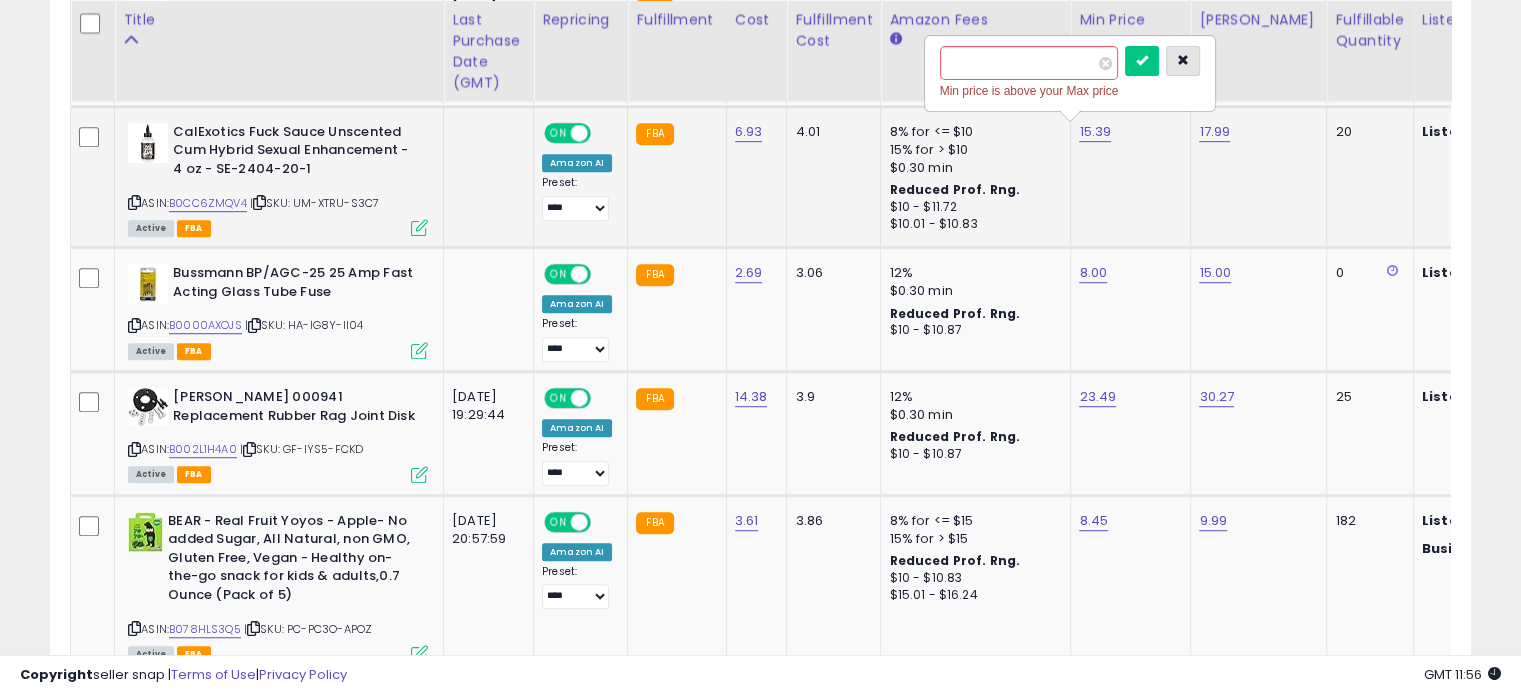 click at bounding box center (1183, 61) 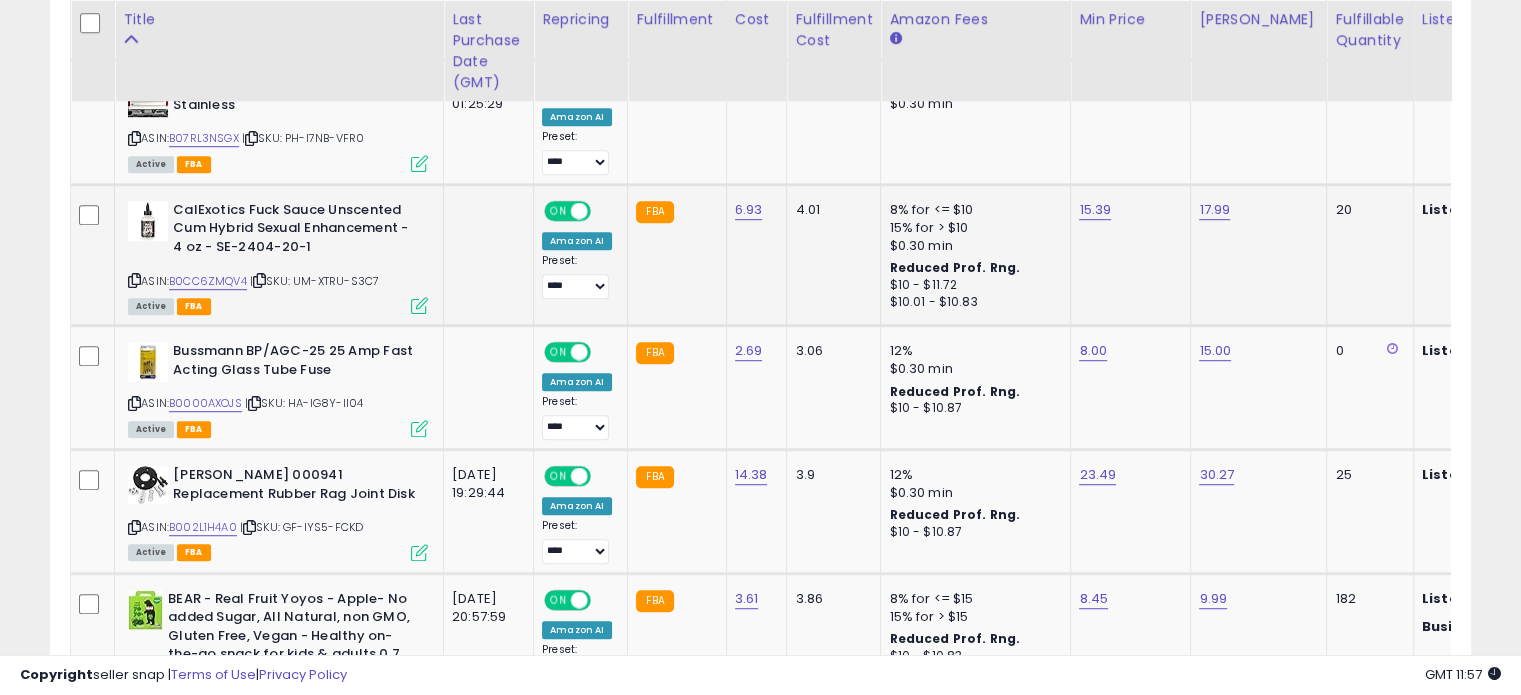 scroll, scrollTop: 1205, scrollLeft: 0, axis: vertical 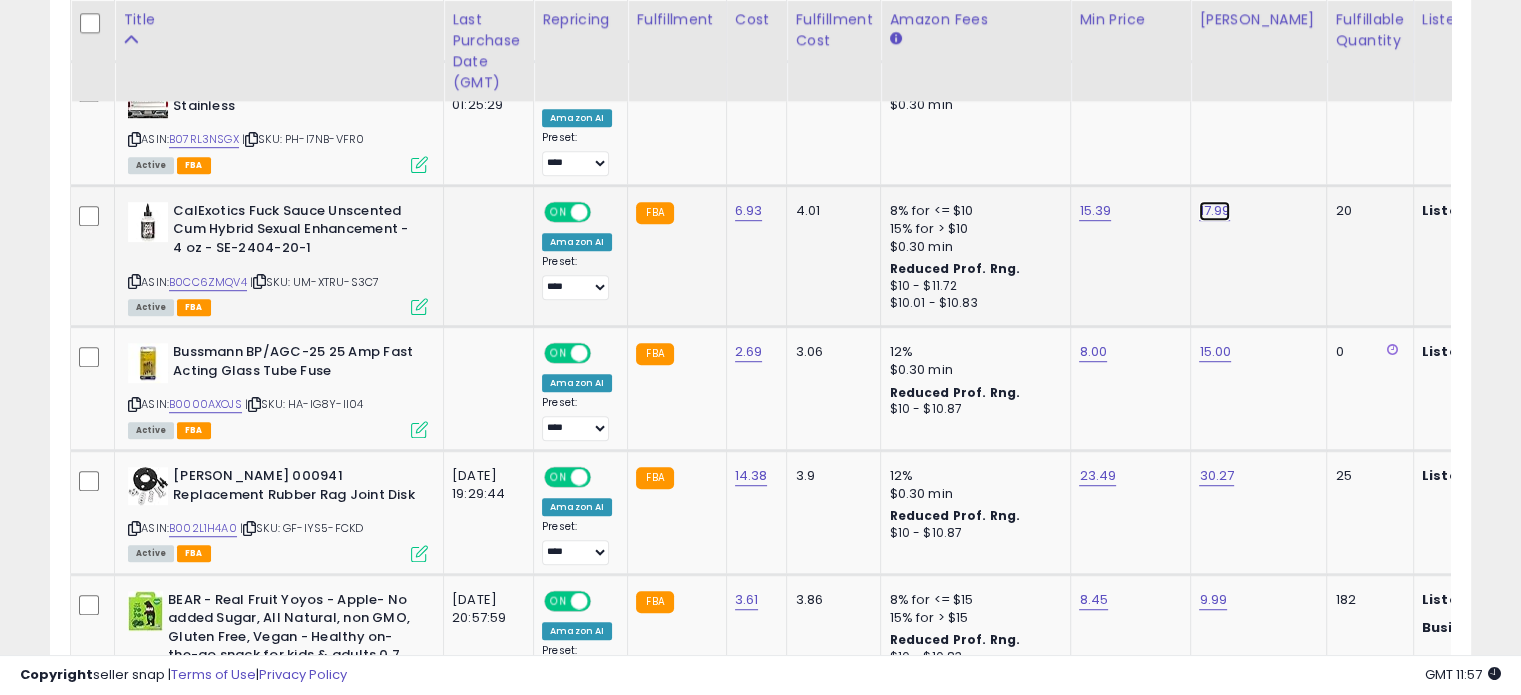 click on "17.99" at bounding box center (1213, -110) 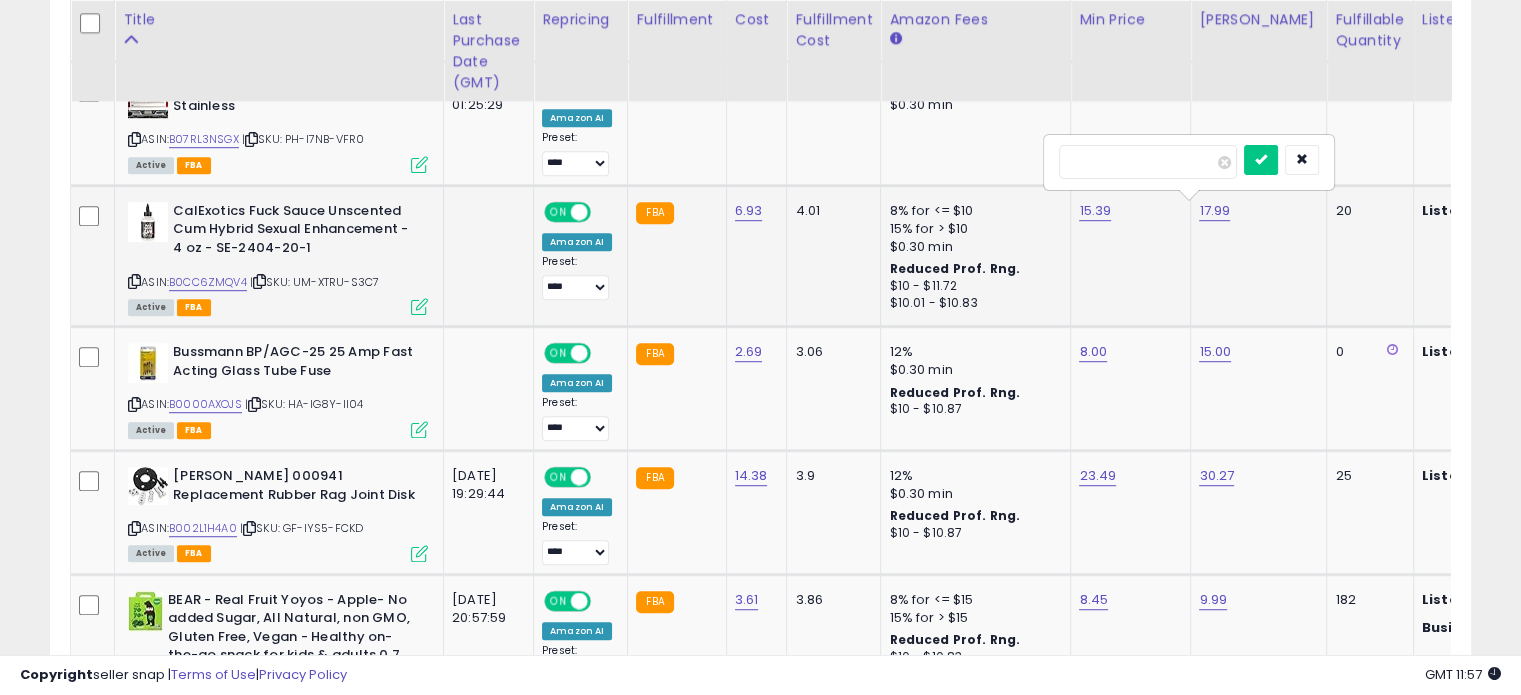 drag, startPoint x: 1112, startPoint y: 154, endPoint x: 1048, endPoint y: 143, distance: 64.93843 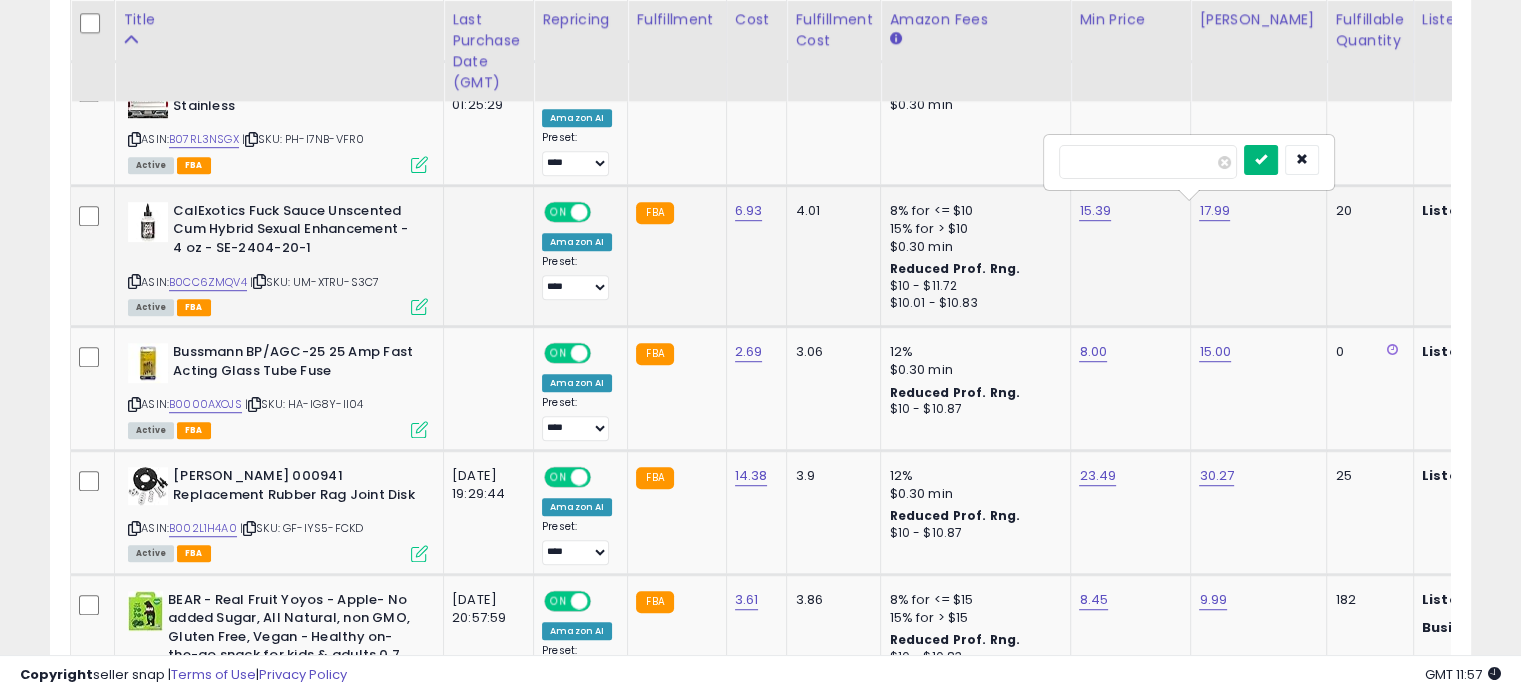 type on "*****" 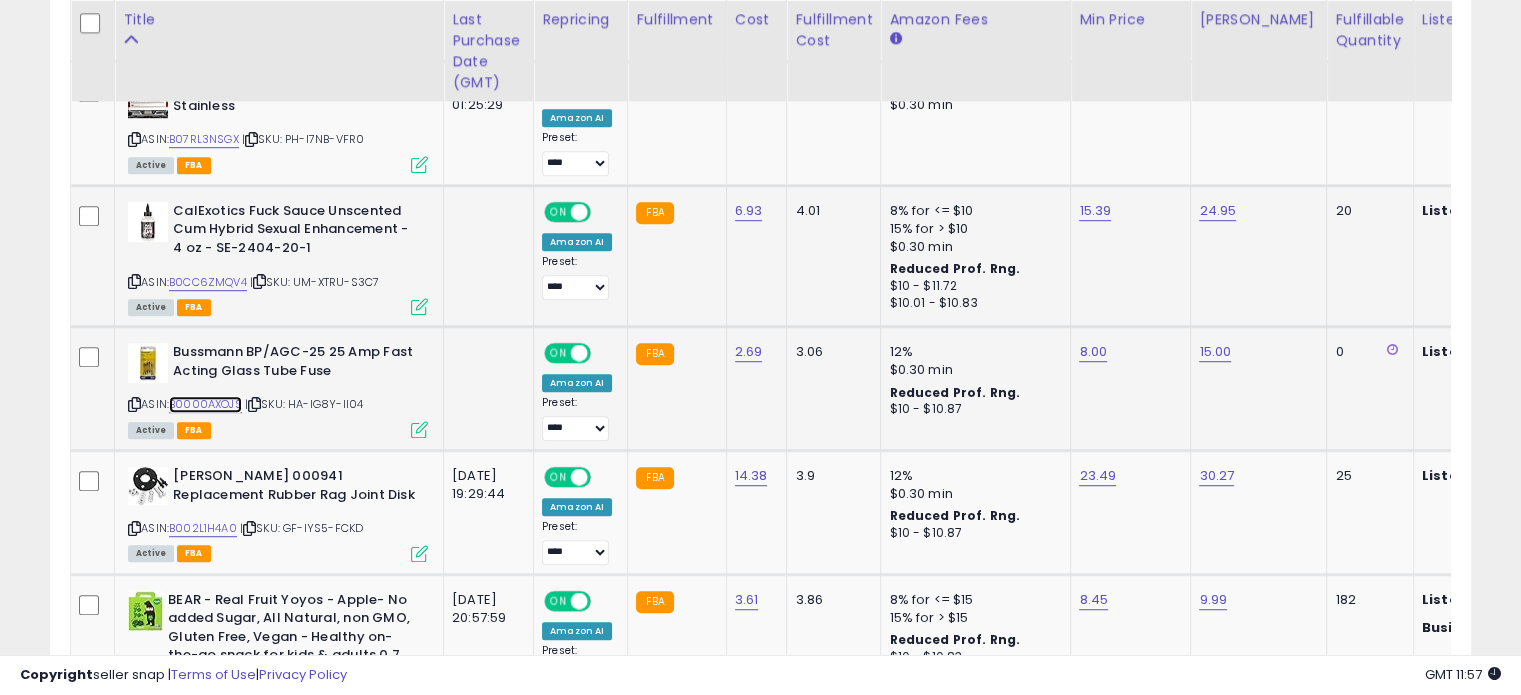 click on "B0000AXOJS" at bounding box center (205, 404) 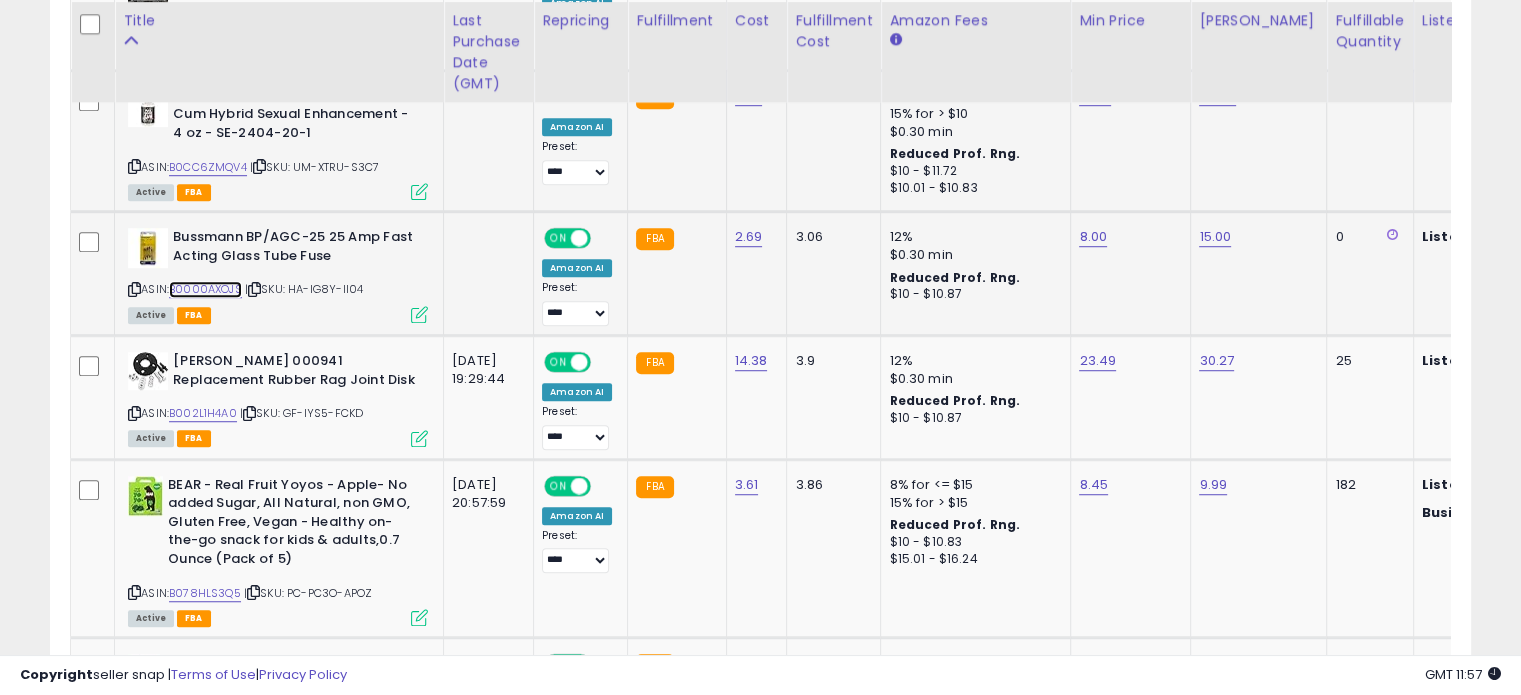 scroll, scrollTop: 1321, scrollLeft: 0, axis: vertical 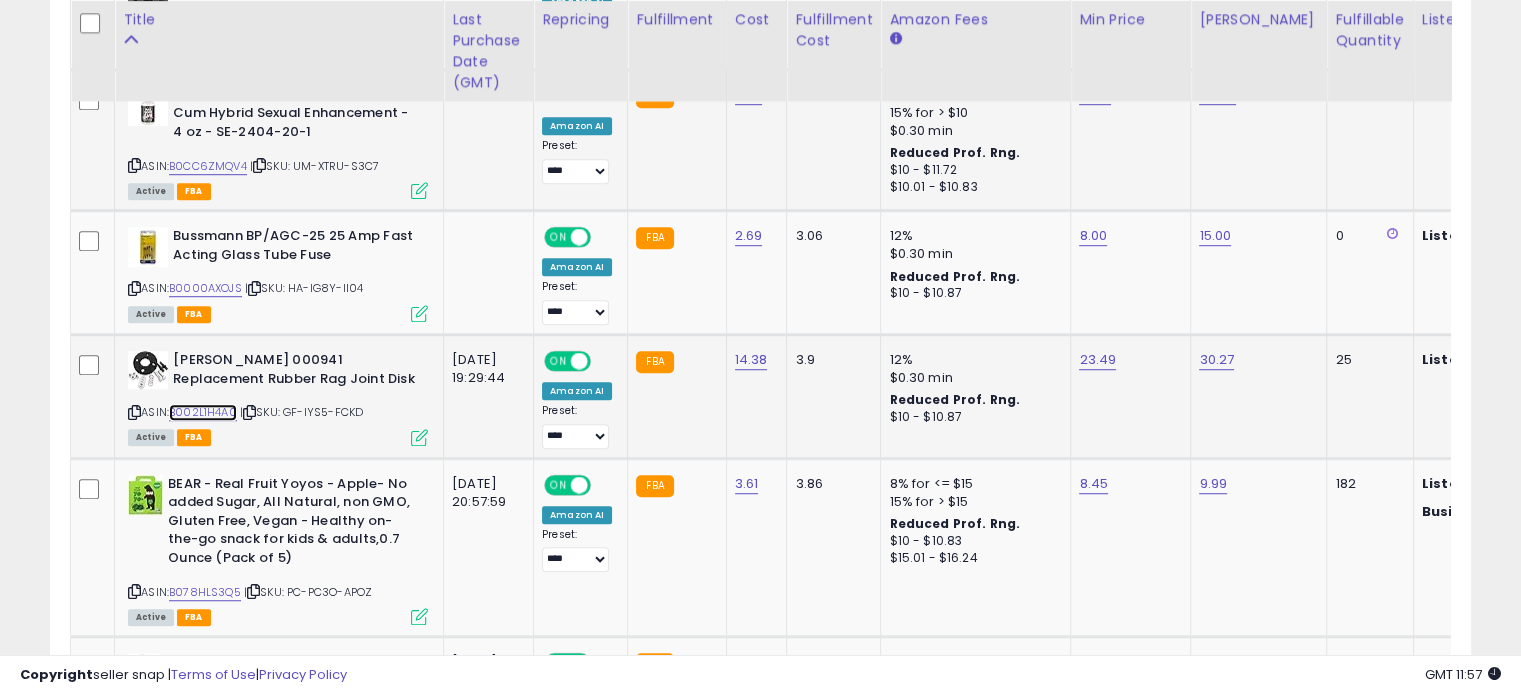click on "B002L1H4A0" at bounding box center [203, 412] 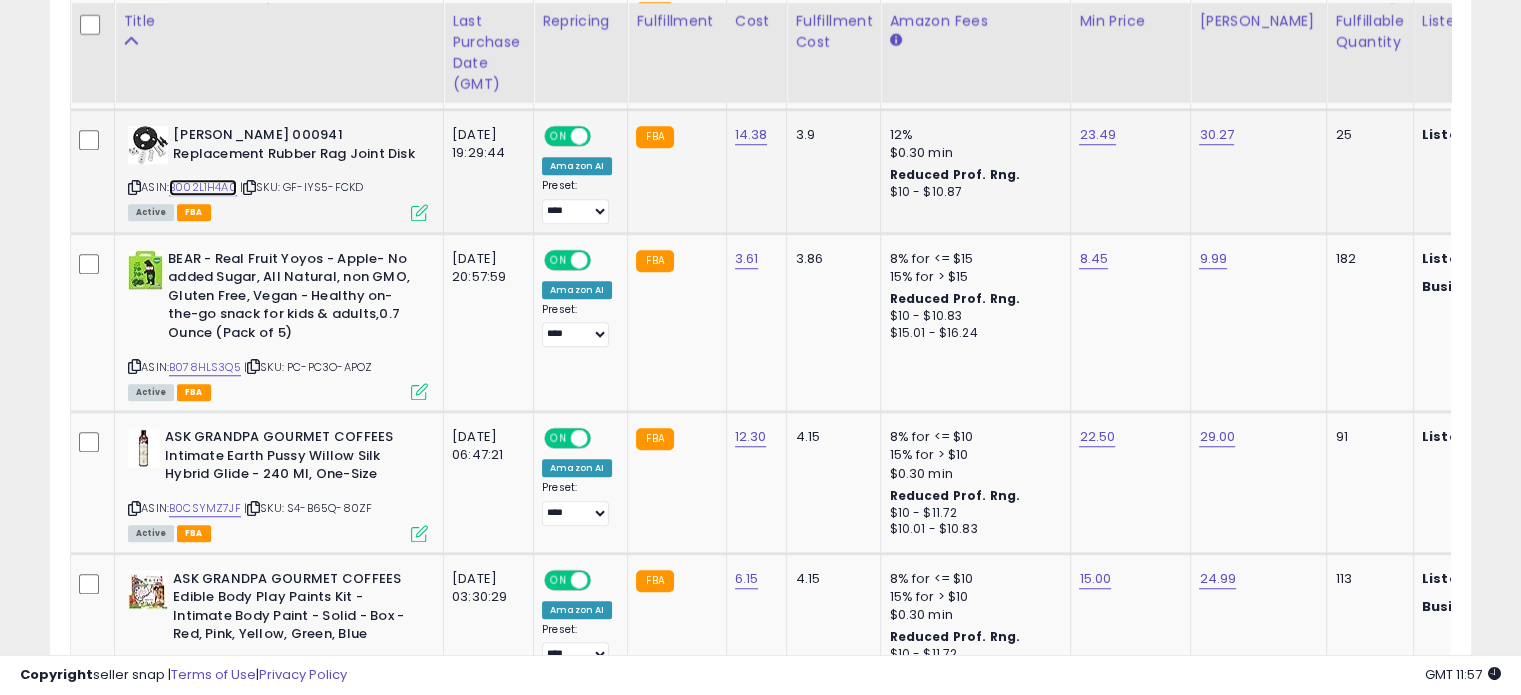 scroll, scrollTop: 1548, scrollLeft: 0, axis: vertical 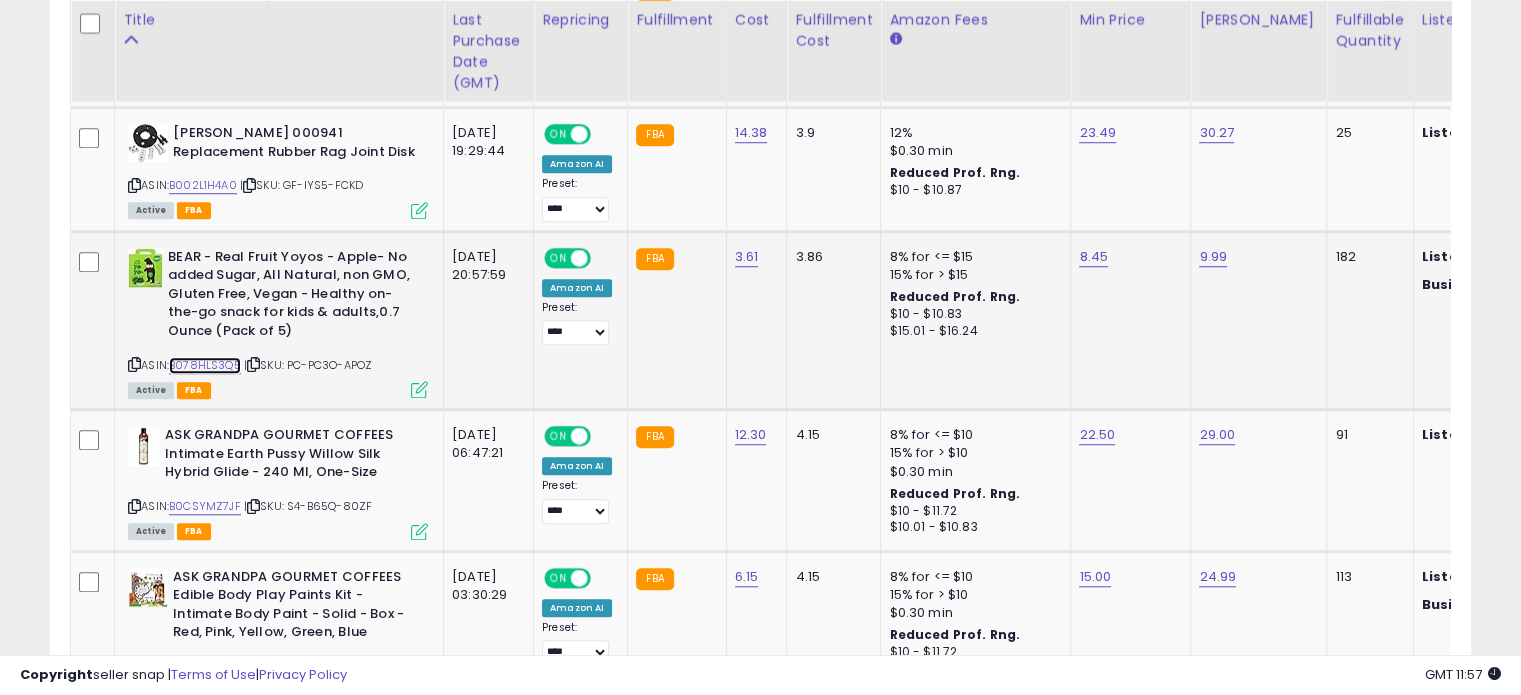 click on "B078HLS3Q5" at bounding box center [205, 365] 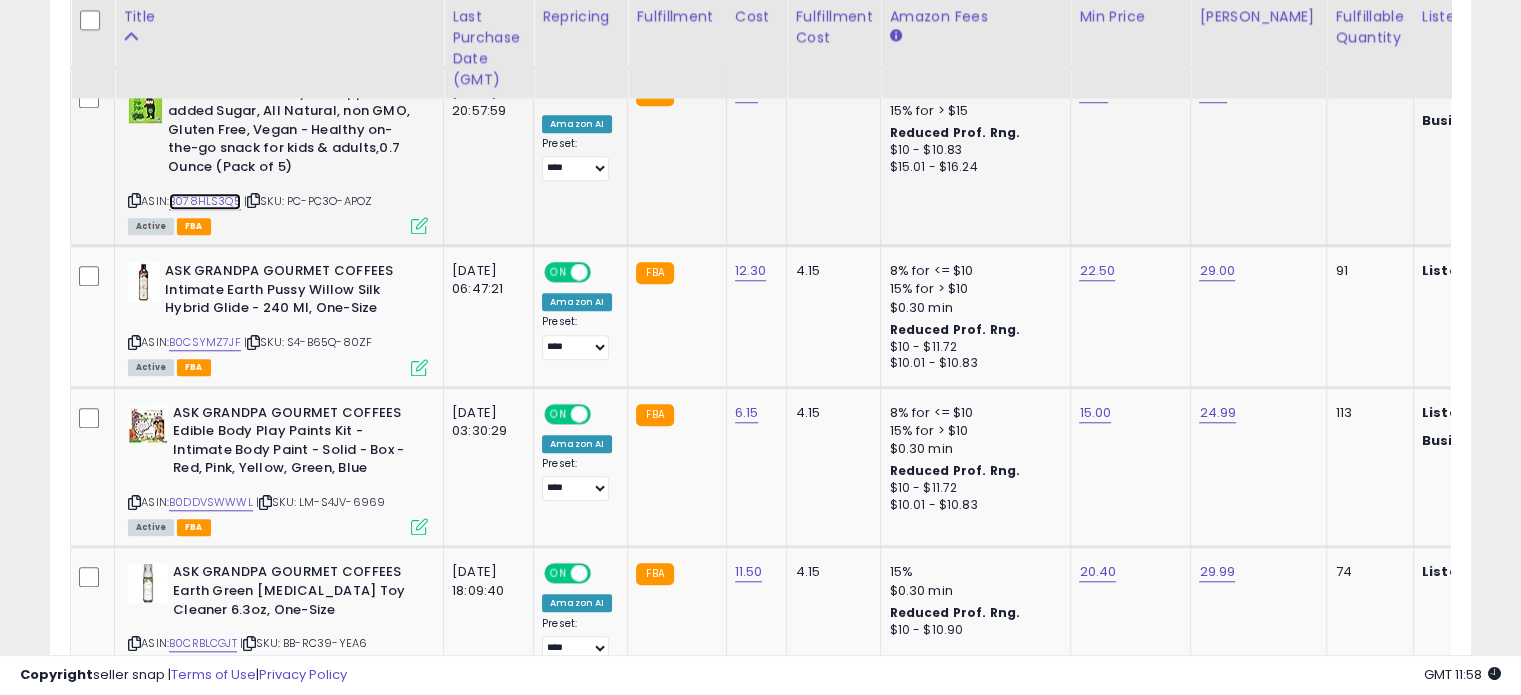scroll, scrollTop: 1712, scrollLeft: 0, axis: vertical 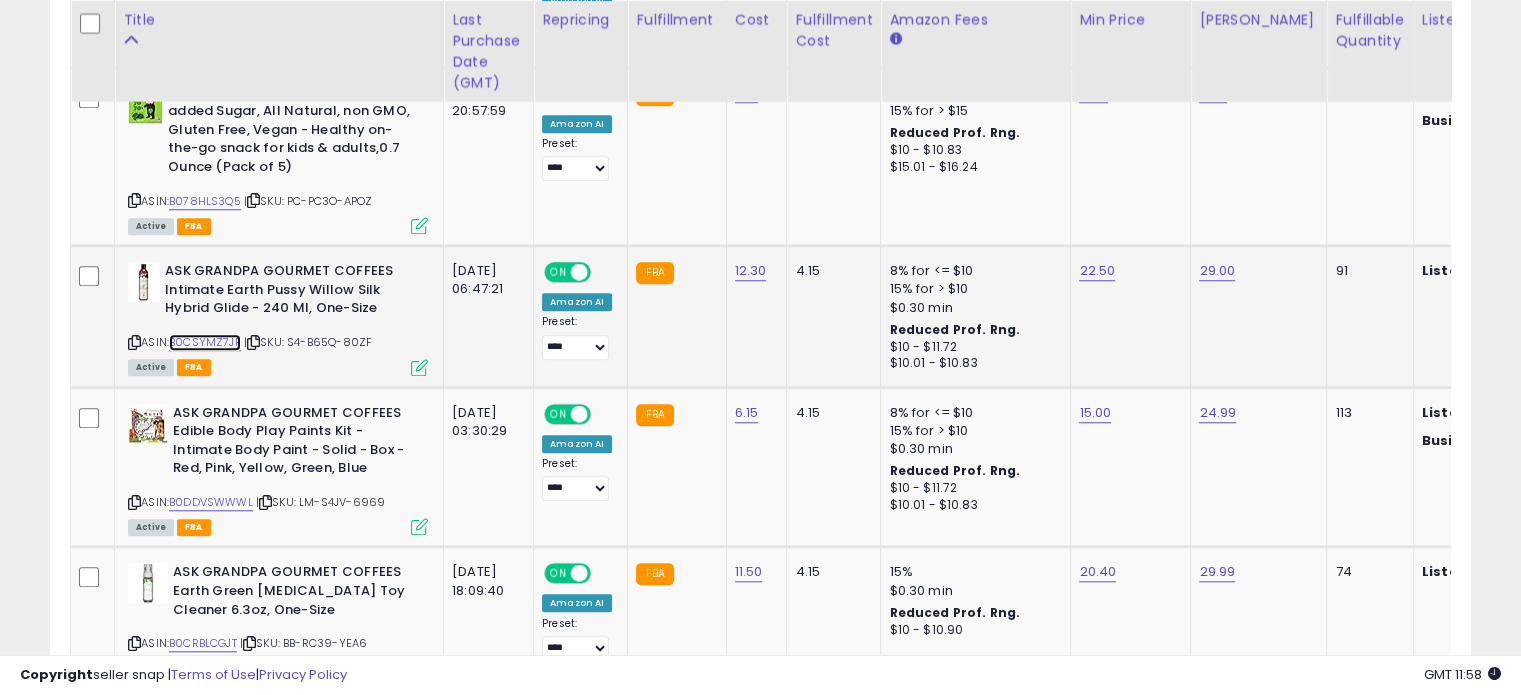 click on "B0CSYMZ7JF" at bounding box center [205, 342] 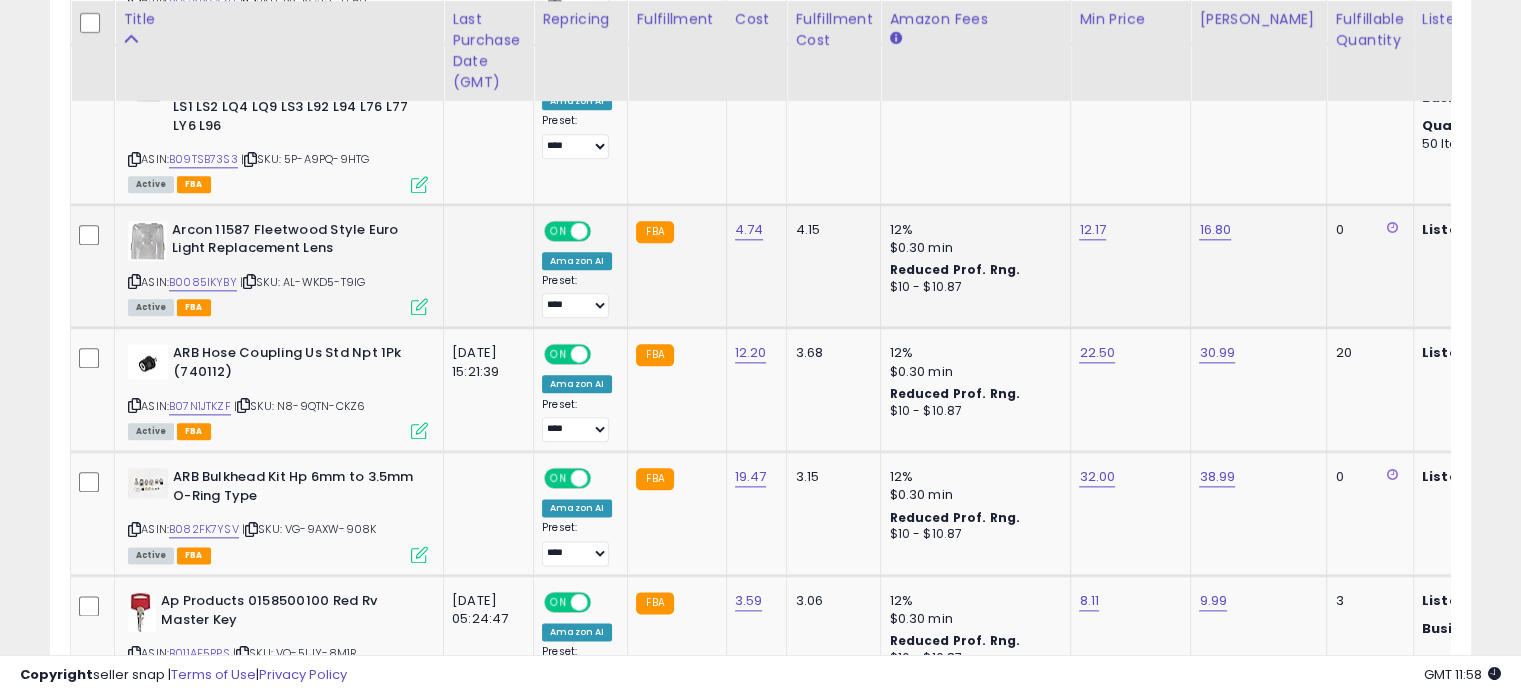 scroll, scrollTop: 2354, scrollLeft: 0, axis: vertical 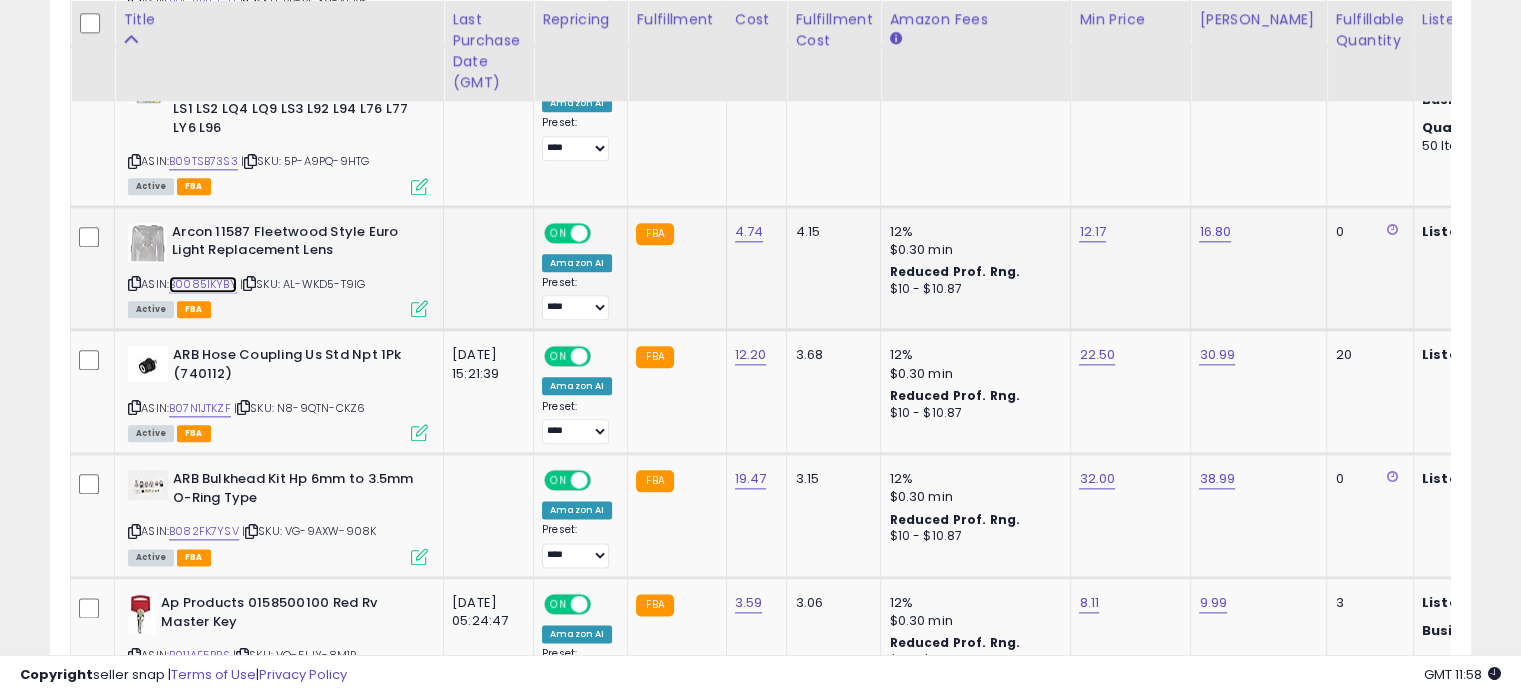 click on "B0085IKYBY" at bounding box center (203, 284) 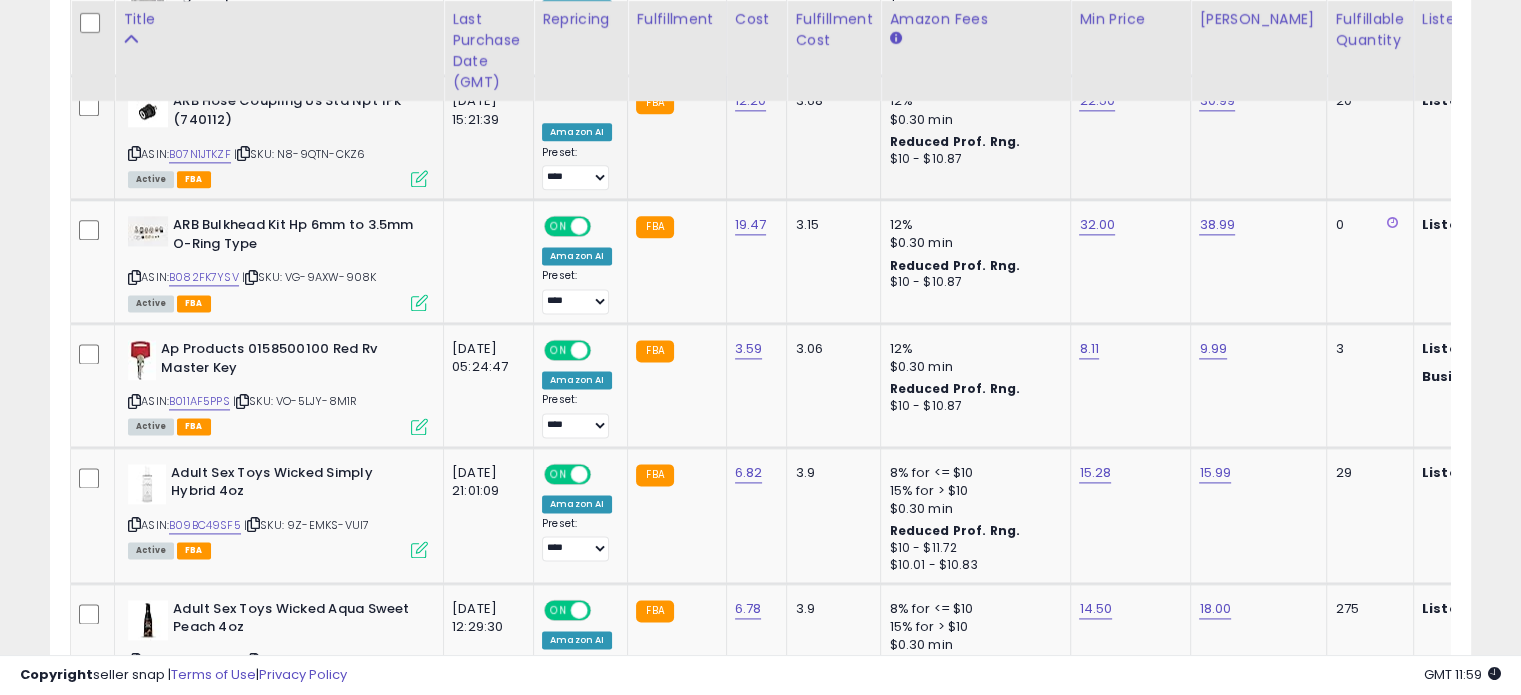 scroll, scrollTop: 2609, scrollLeft: 0, axis: vertical 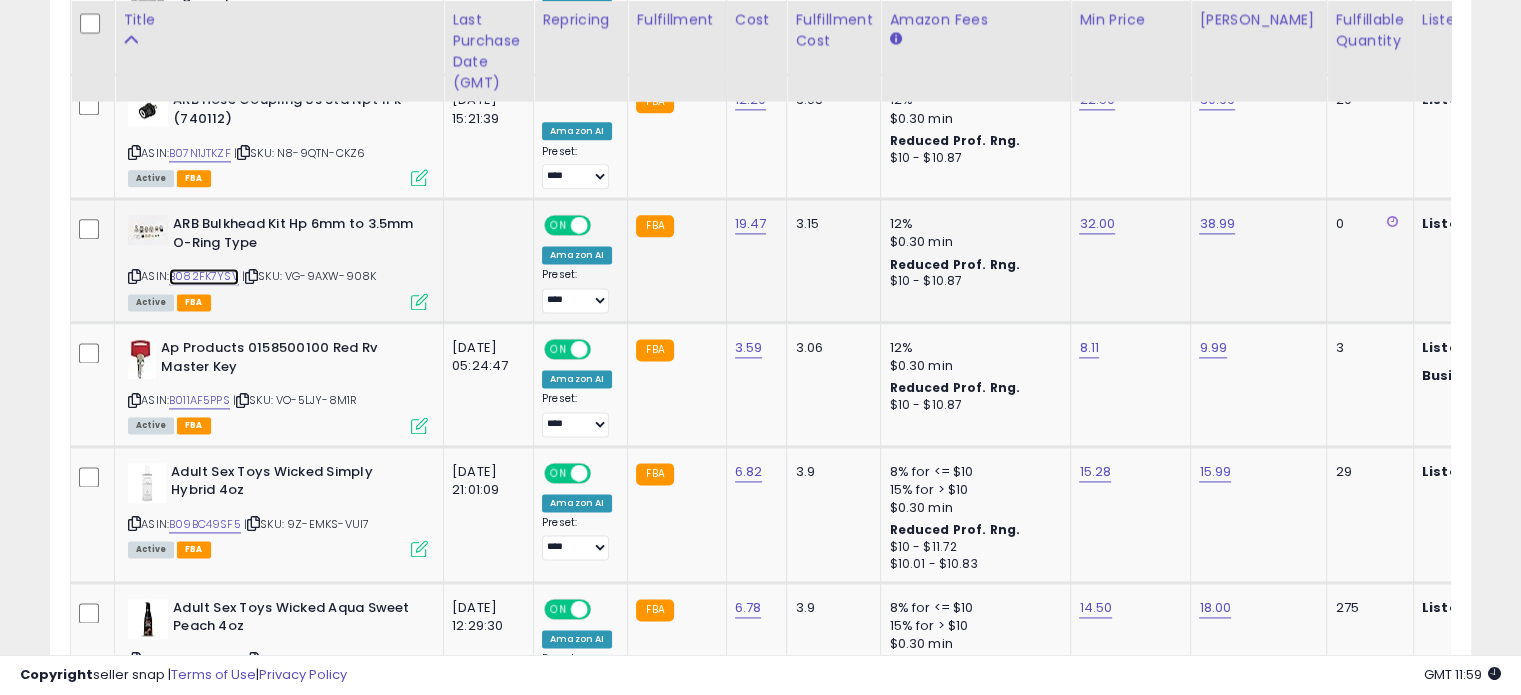 click on "B082FK7YSV" at bounding box center (204, 276) 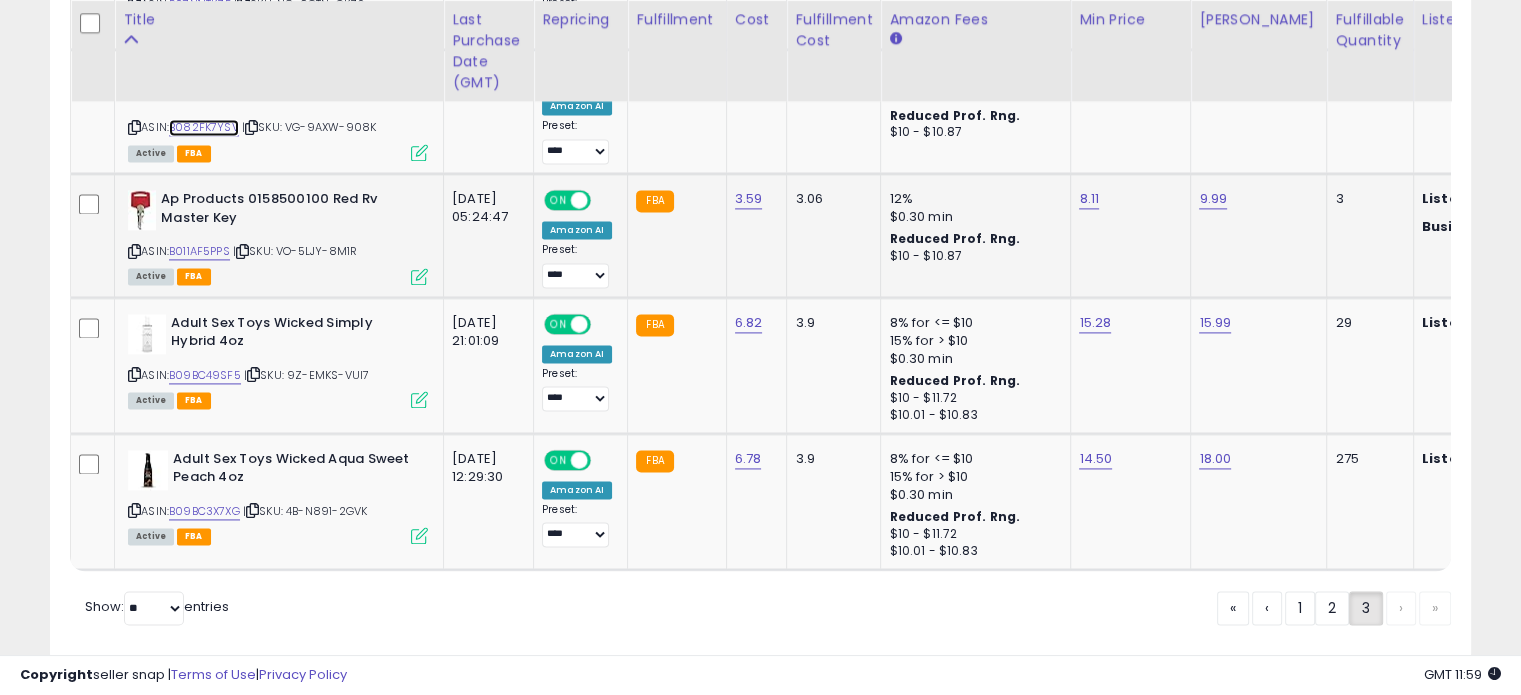 scroll, scrollTop: 2760, scrollLeft: 0, axis: vertical 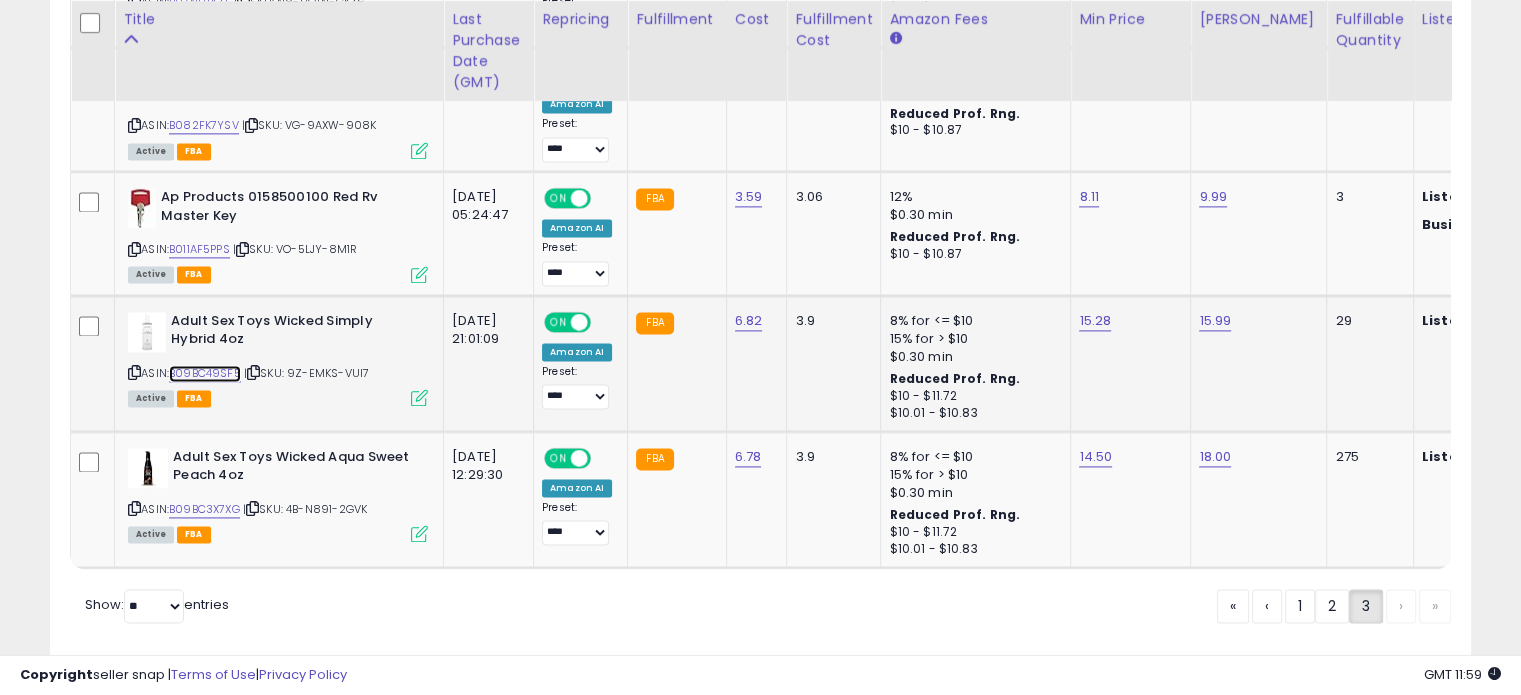 click on "B09BC49SF5" at bounding box center [205, 373] 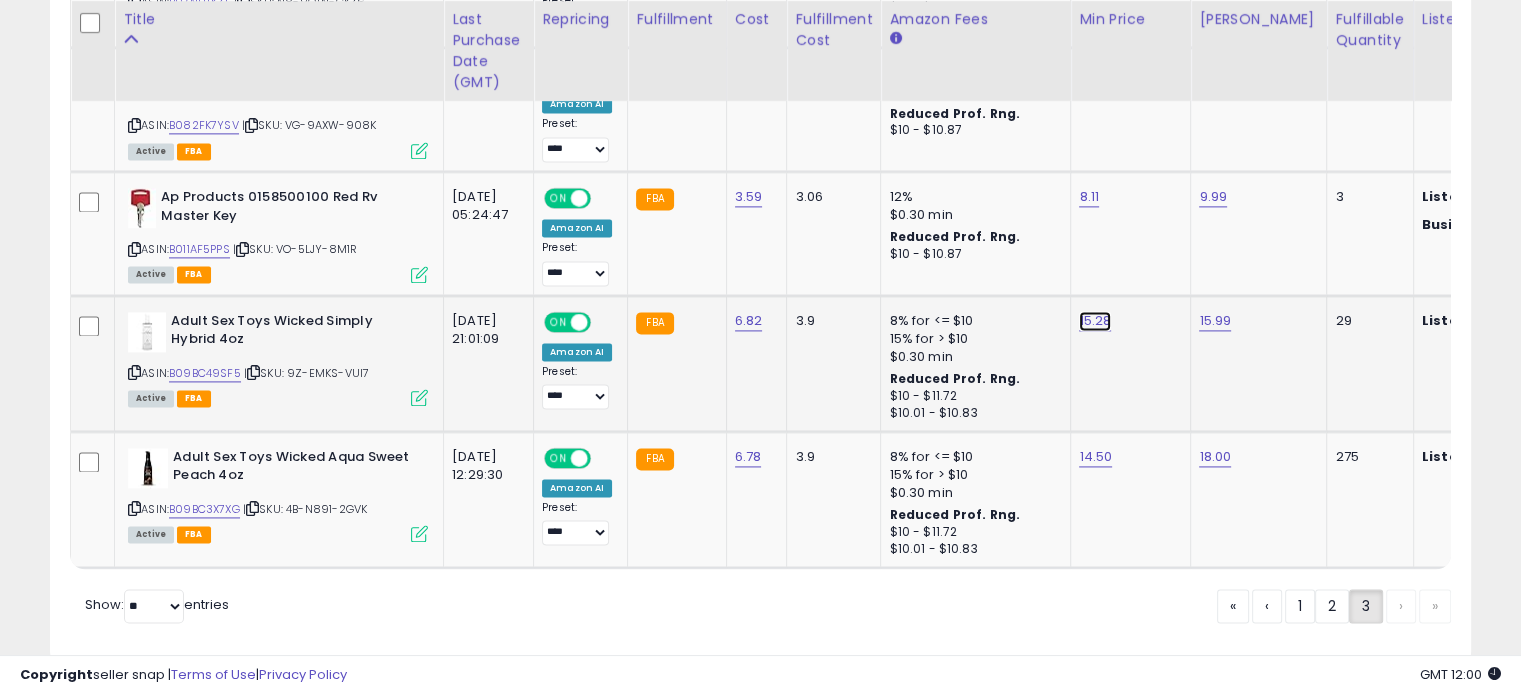 click on "15.28" at bounding box center (1092, -1665) 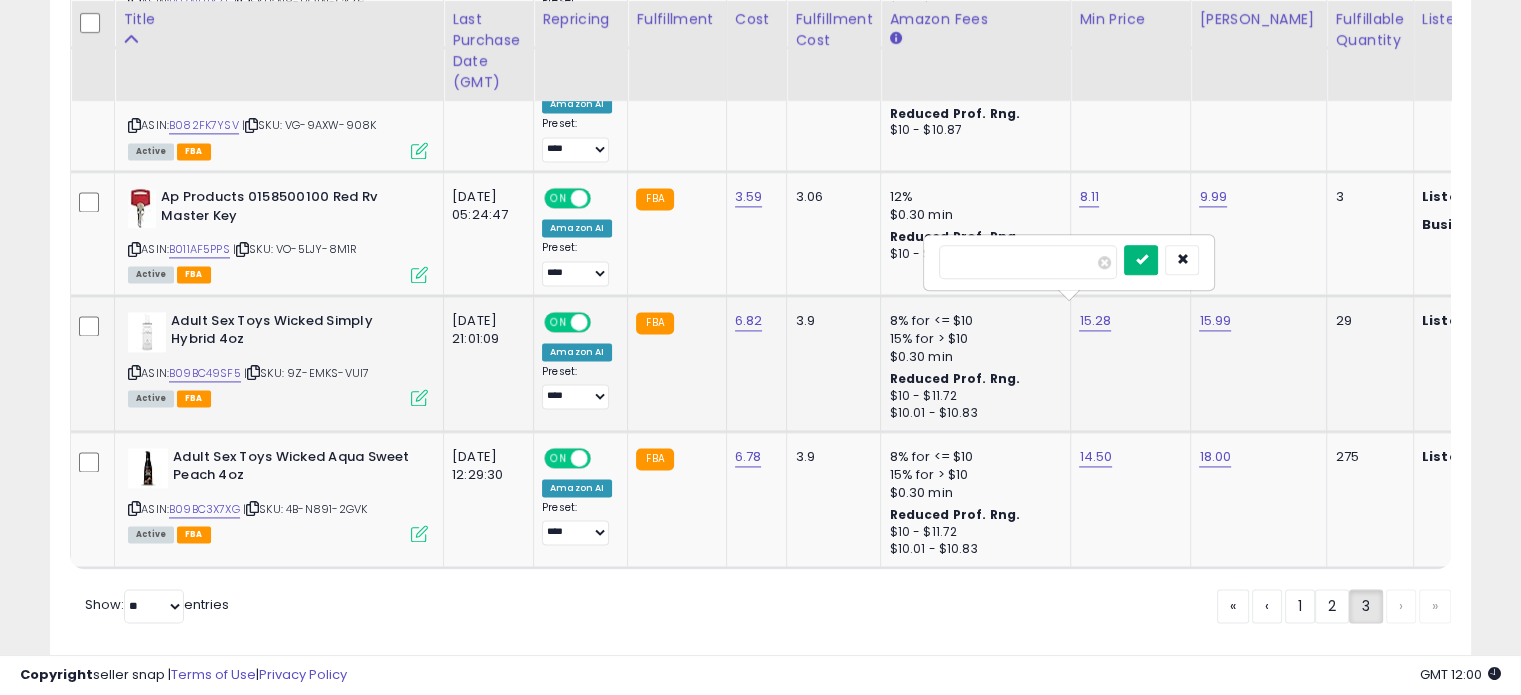 type on "*****" 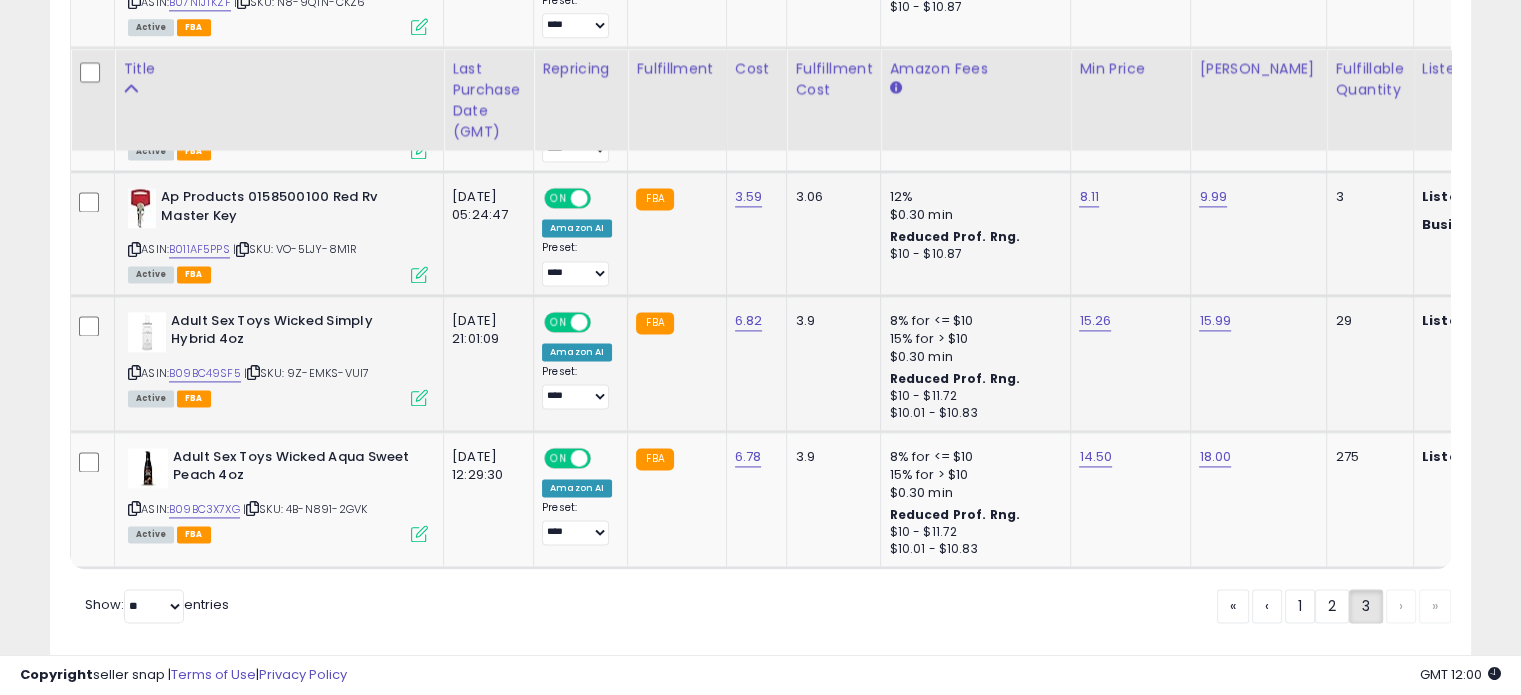 scroll, scrollTop: 2809, scrollLeft: 0, axis: vertical 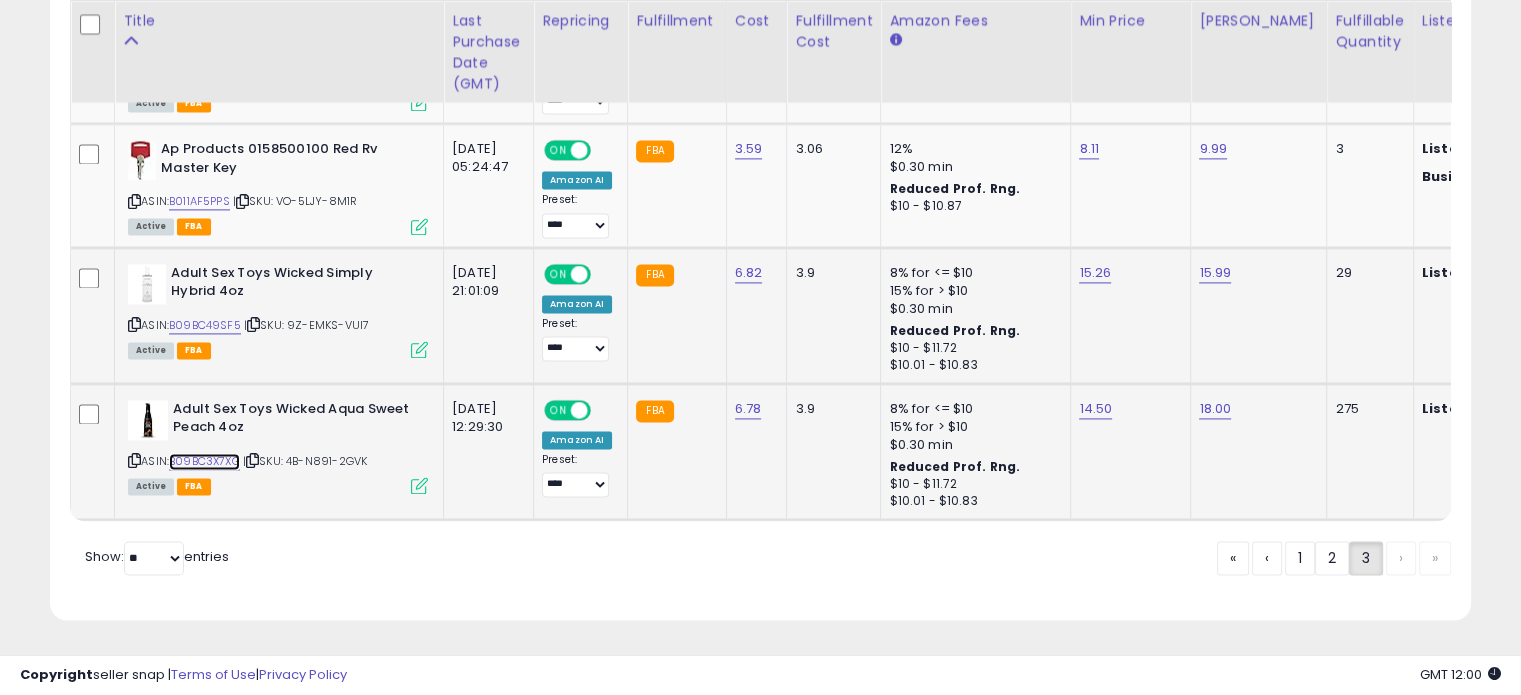 click on "B09BC3X7XG" at bounding box center (204, 461) 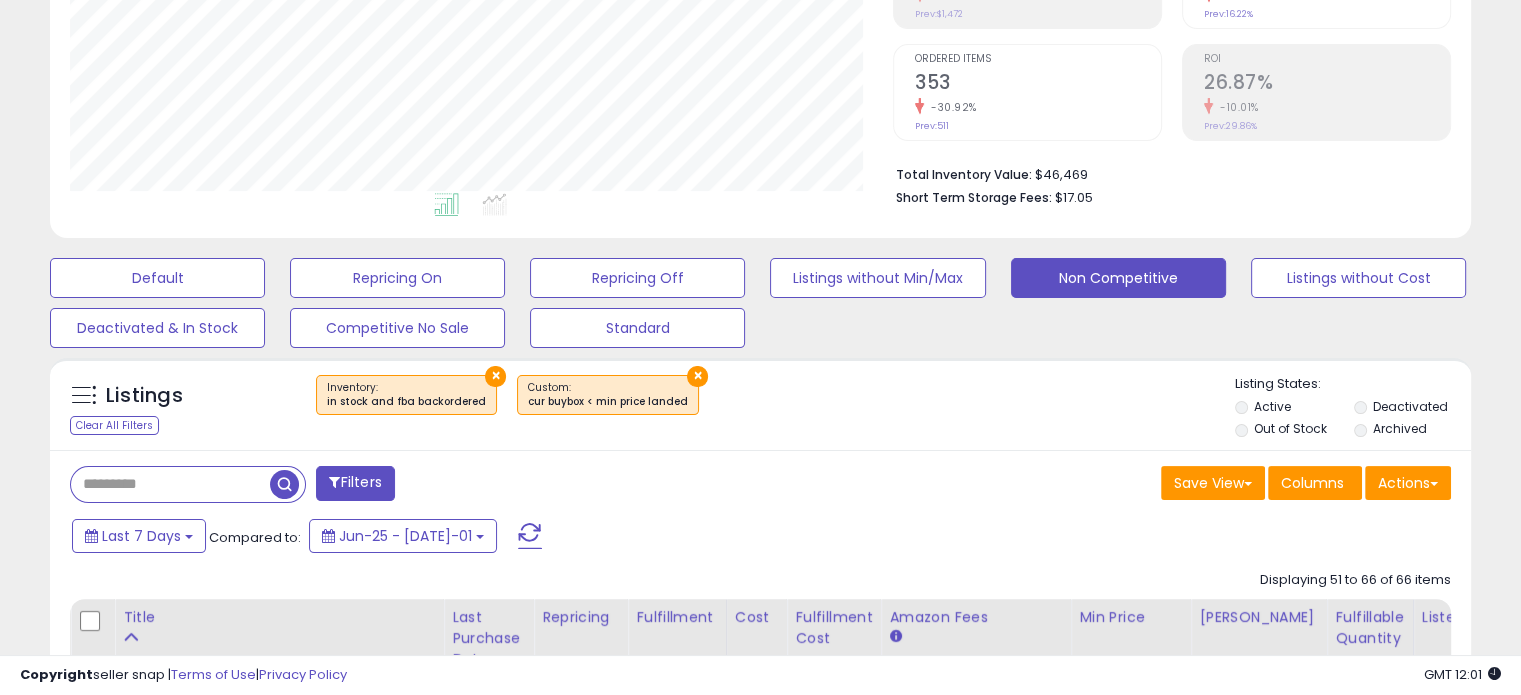 scroll, scrollTop: 0, scrollLeft: 0, axis: both 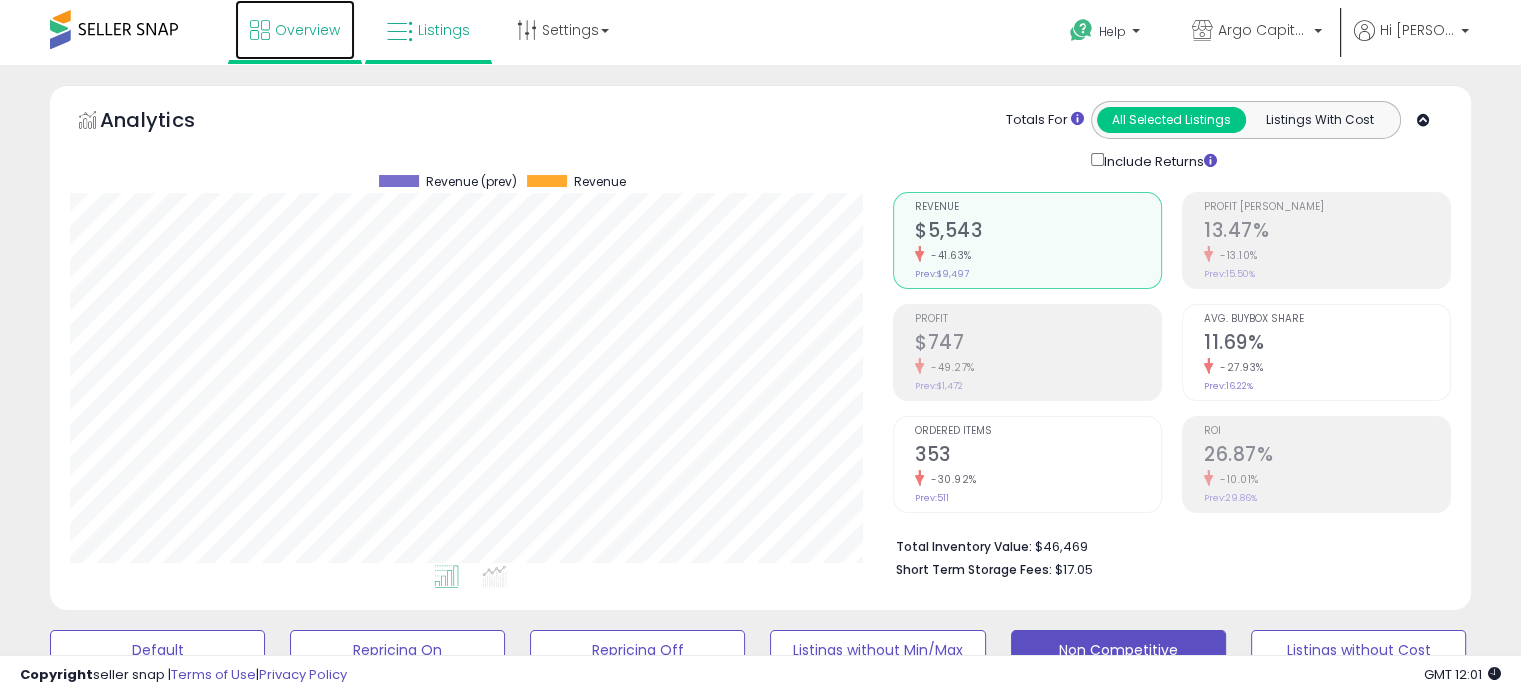 click on "Overview" at bounding box center (307, 30) 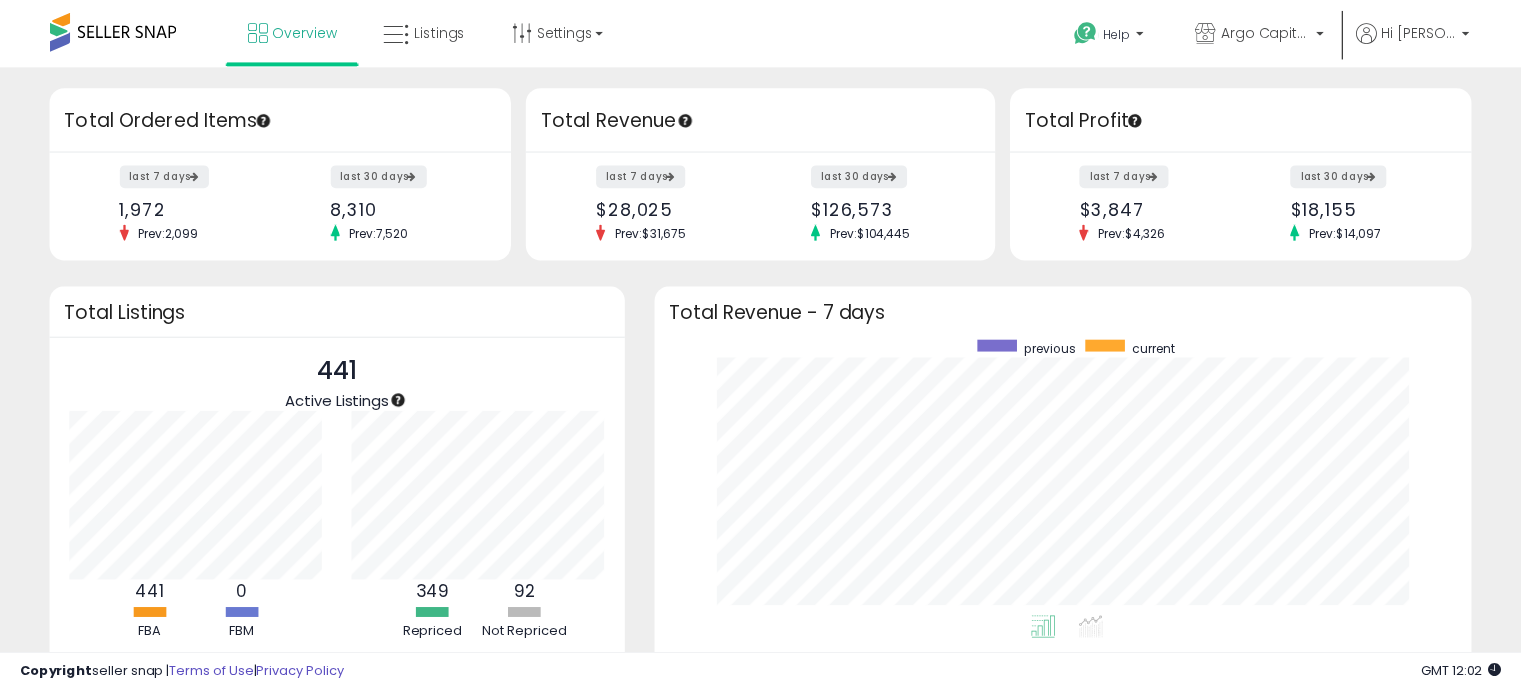 scroll, scrollTop: 0, scrollLeft: 0, axis: both 